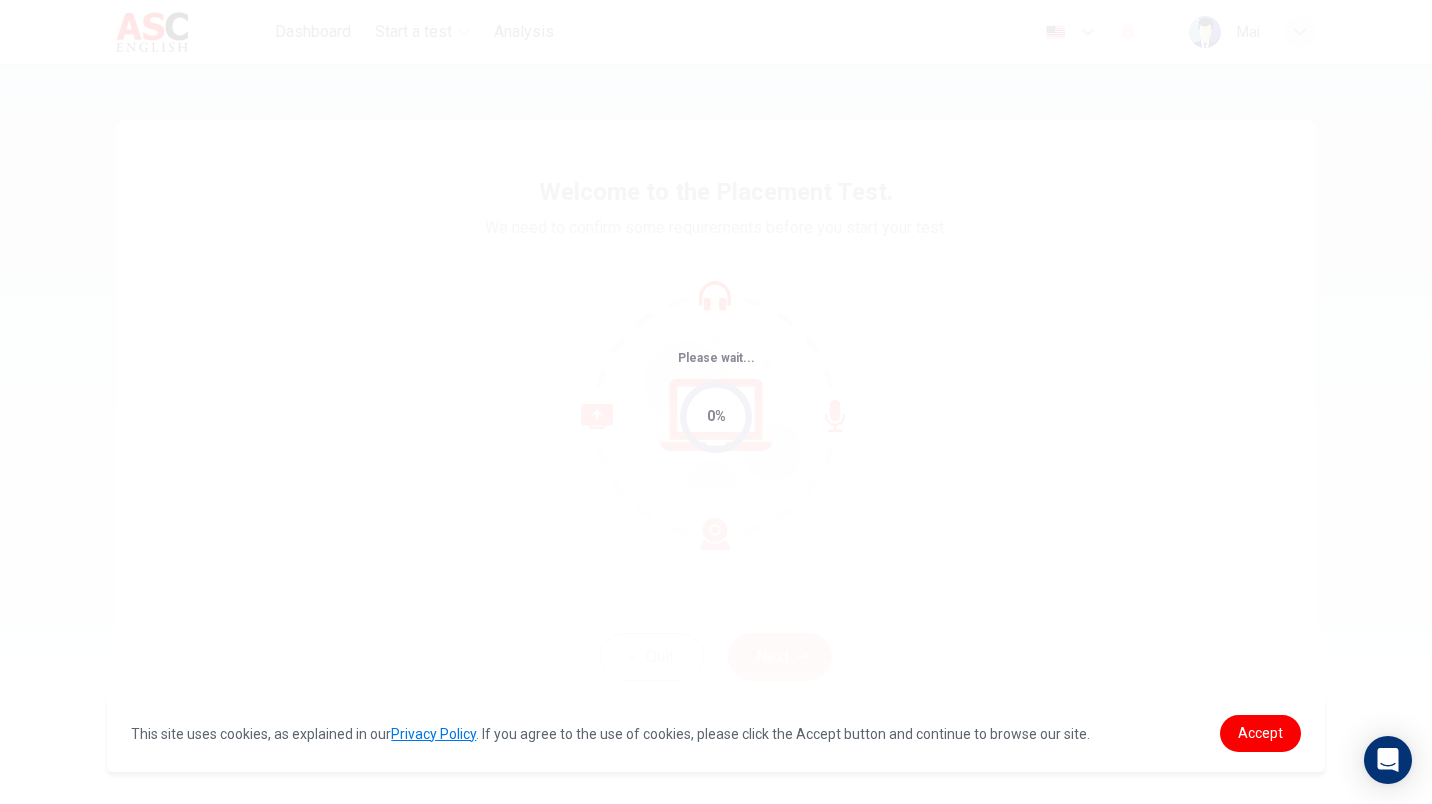 scroll, scrollTop: 0, scrollLeft: 0, axis: both 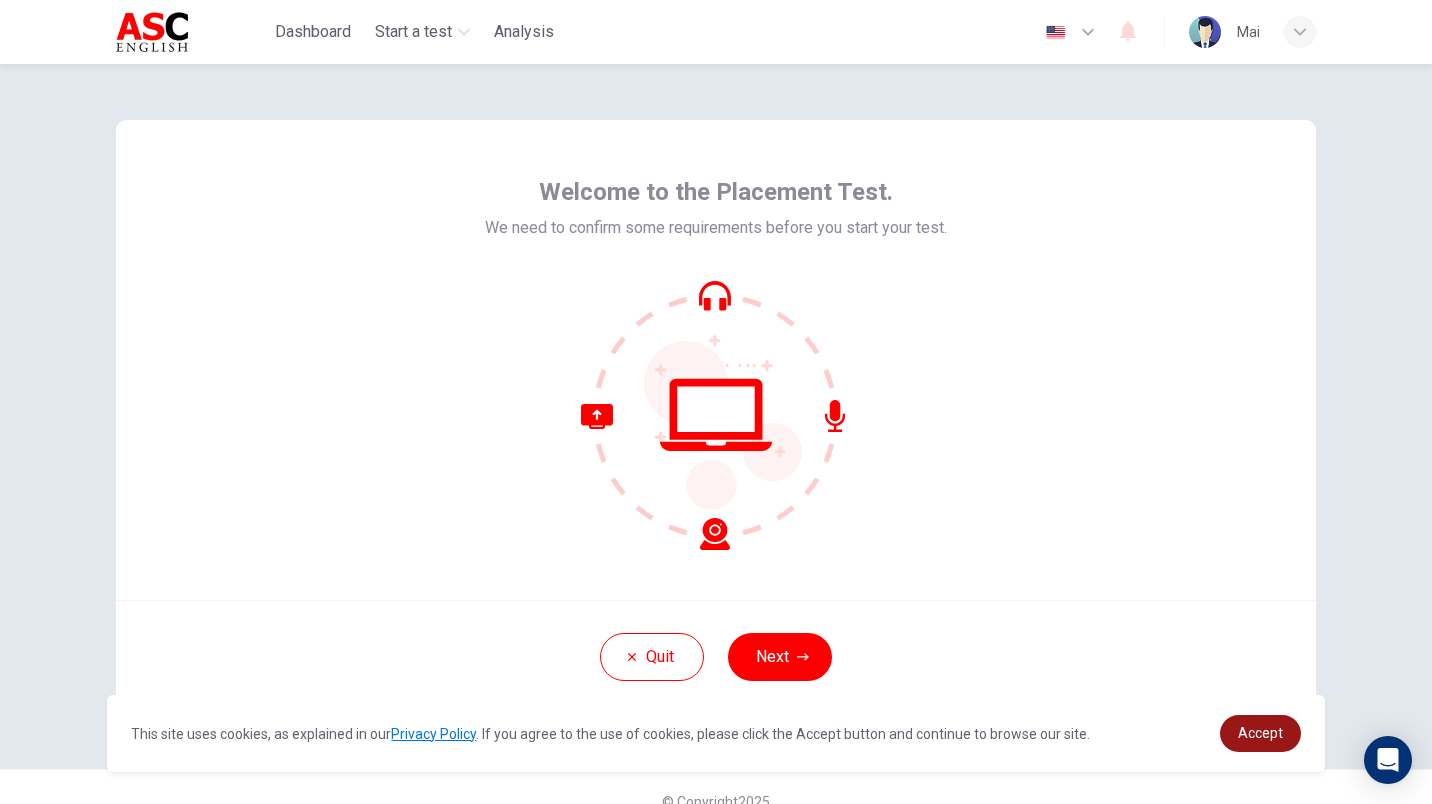 click on "Accept" at bounding box center (1260, 733) 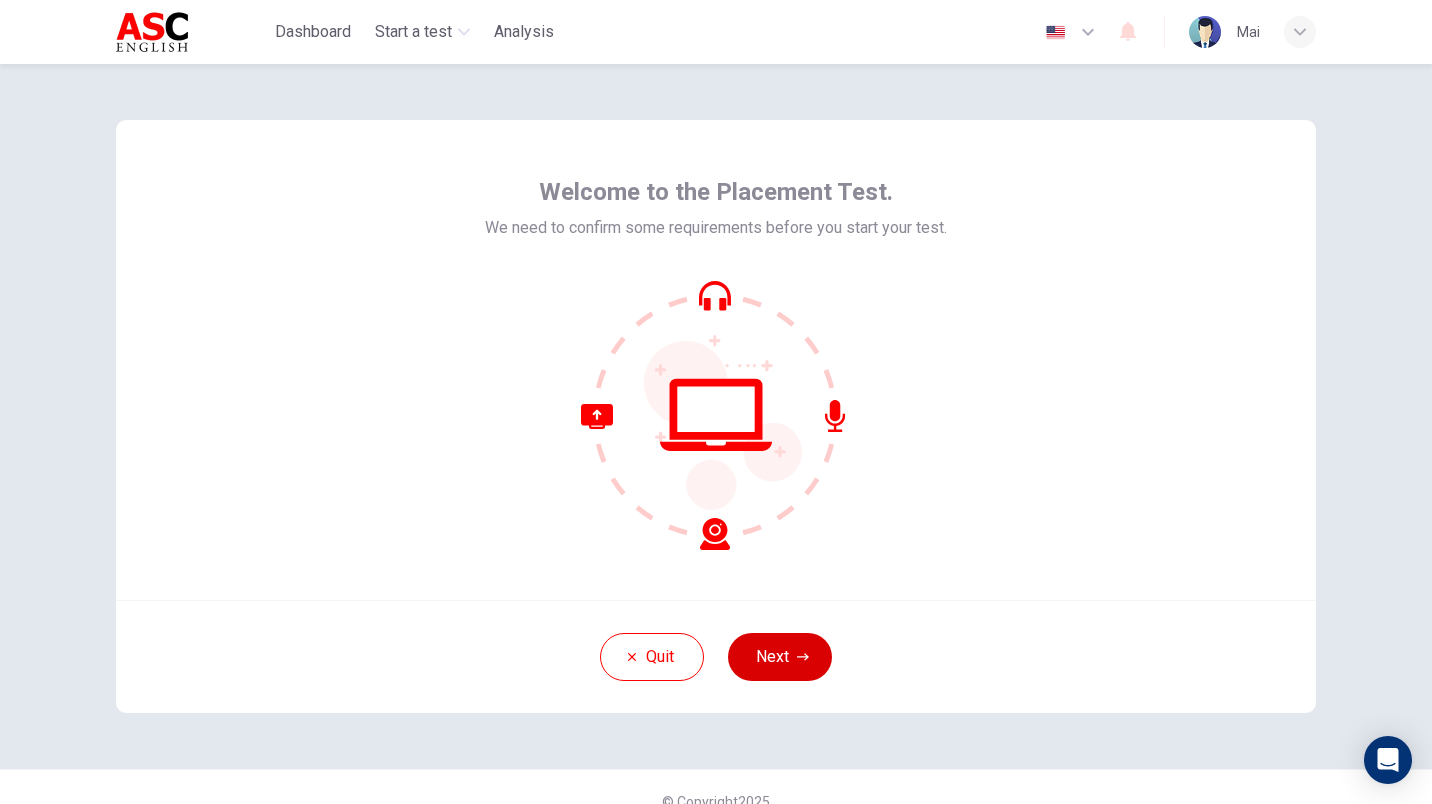 click on "Next" at bounding box center (780, 657) 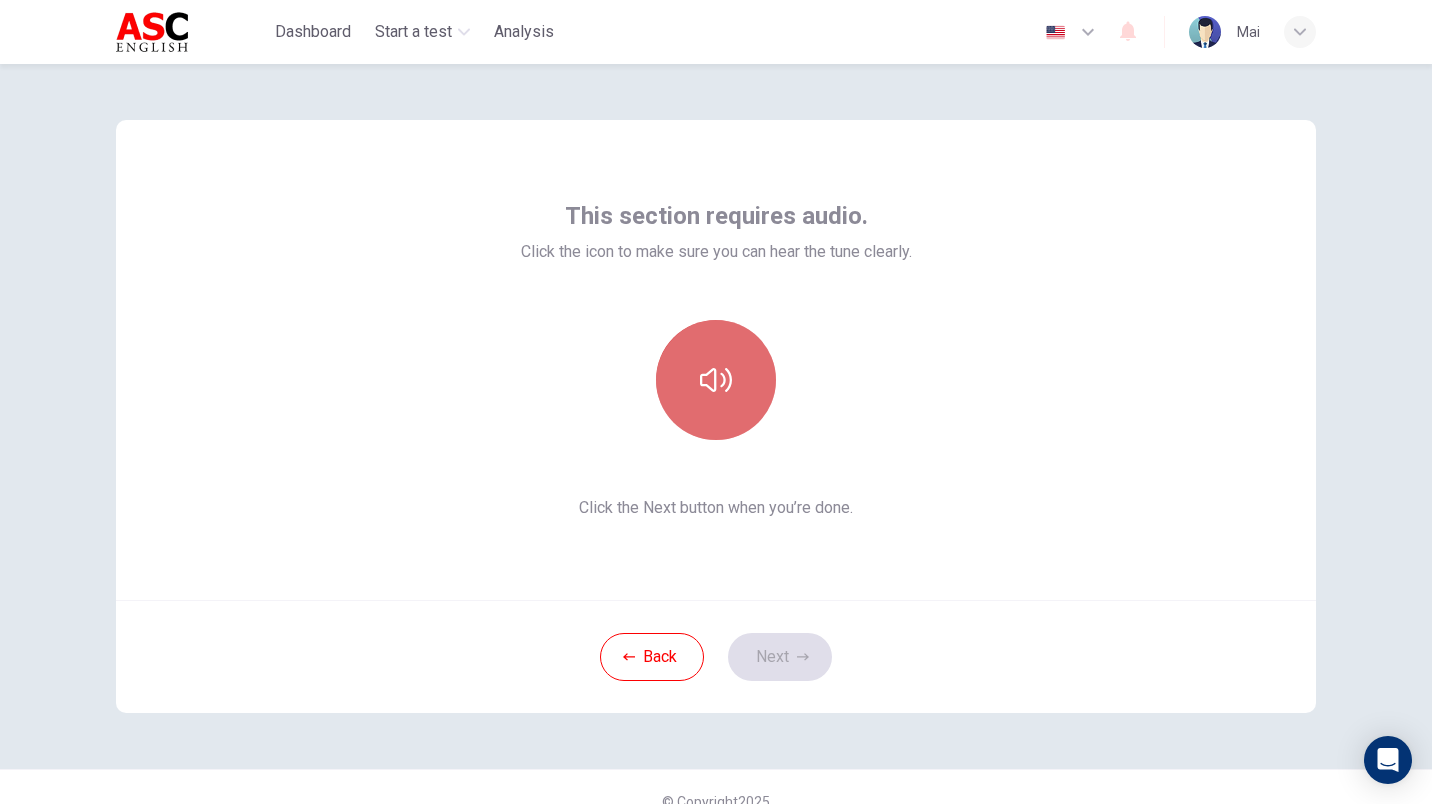 click at bounding box center (716, 380) 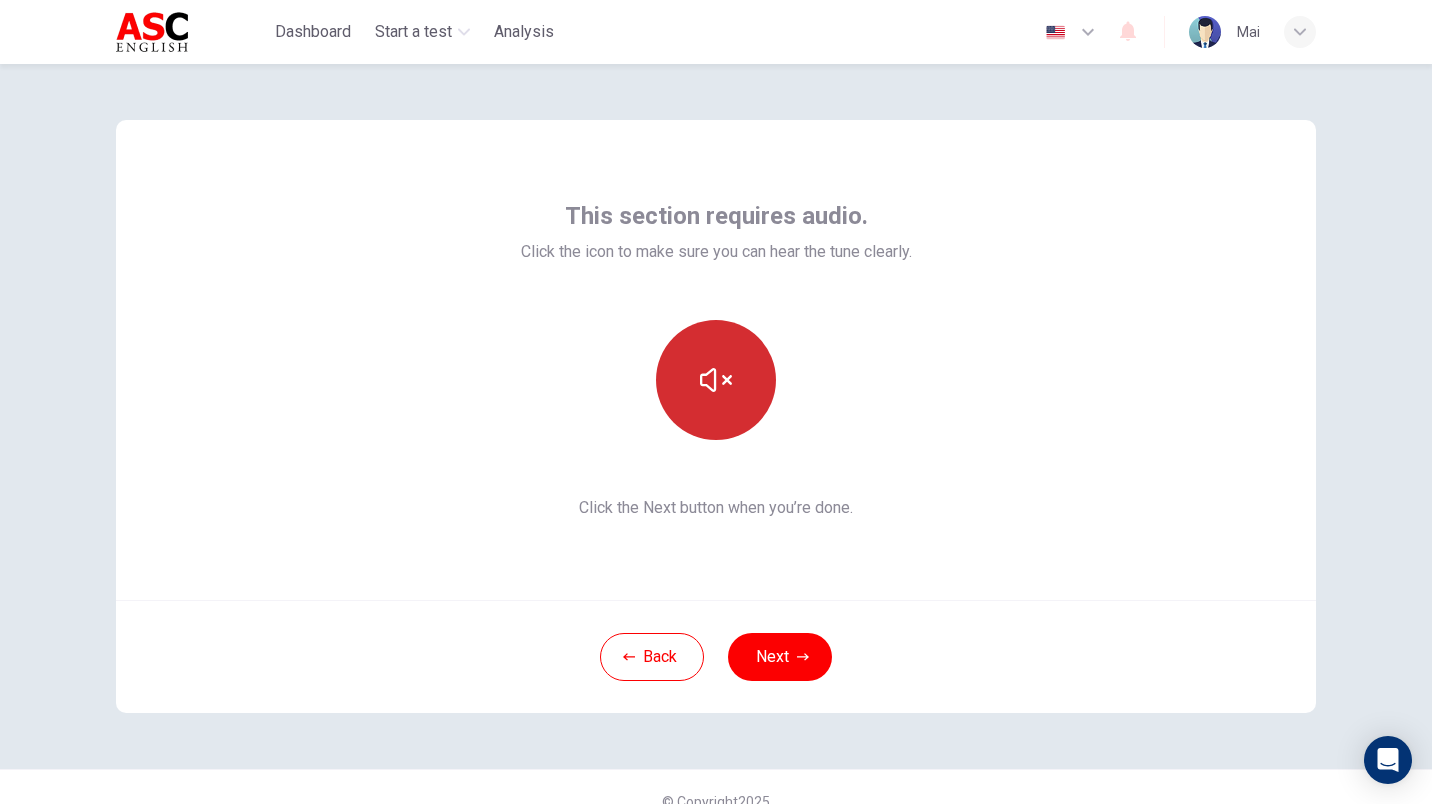 type 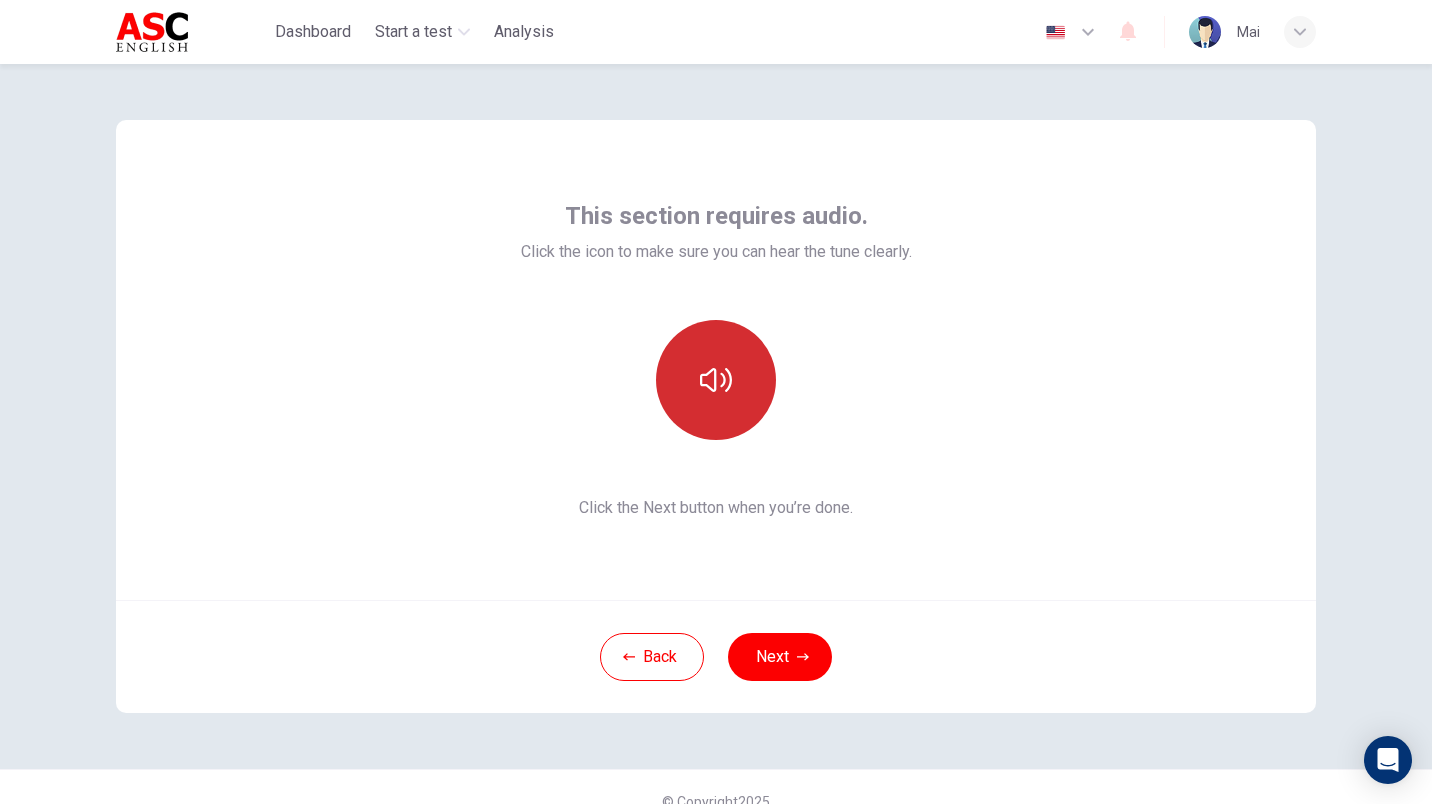 click at bounding box center (716, 380) 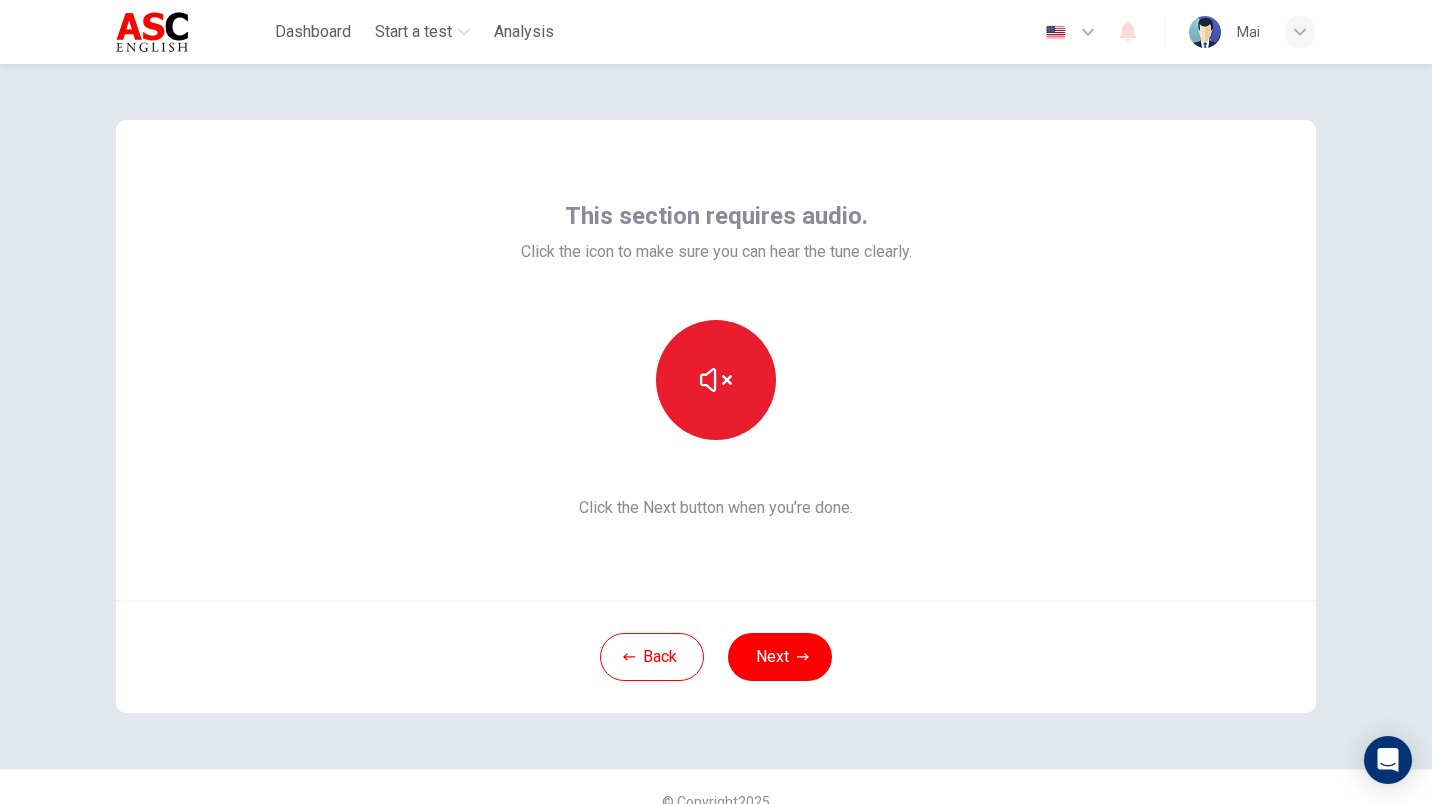 click on "Back Next" at bounding box center [716, 656] 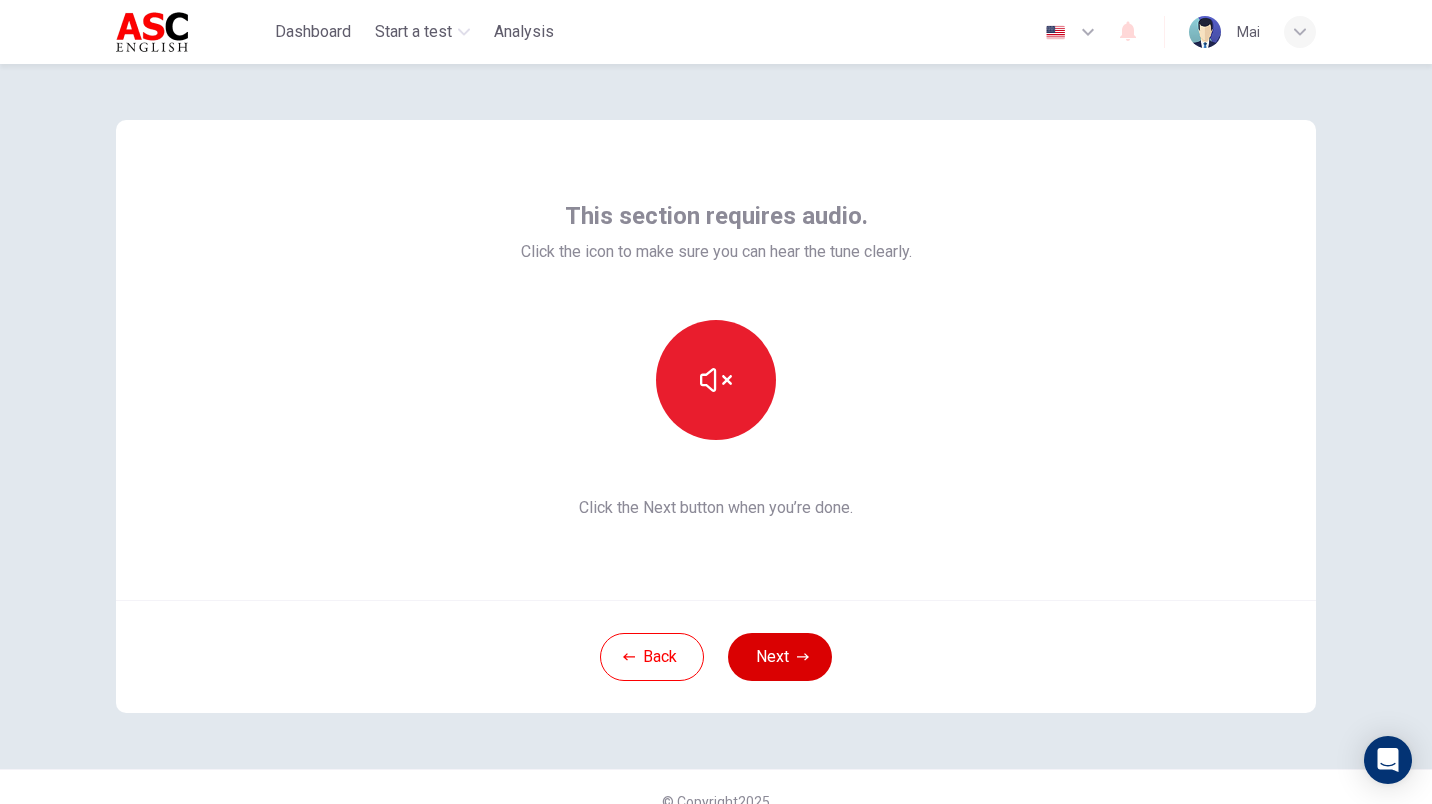click on "Next" at bounding box center [780, 657] 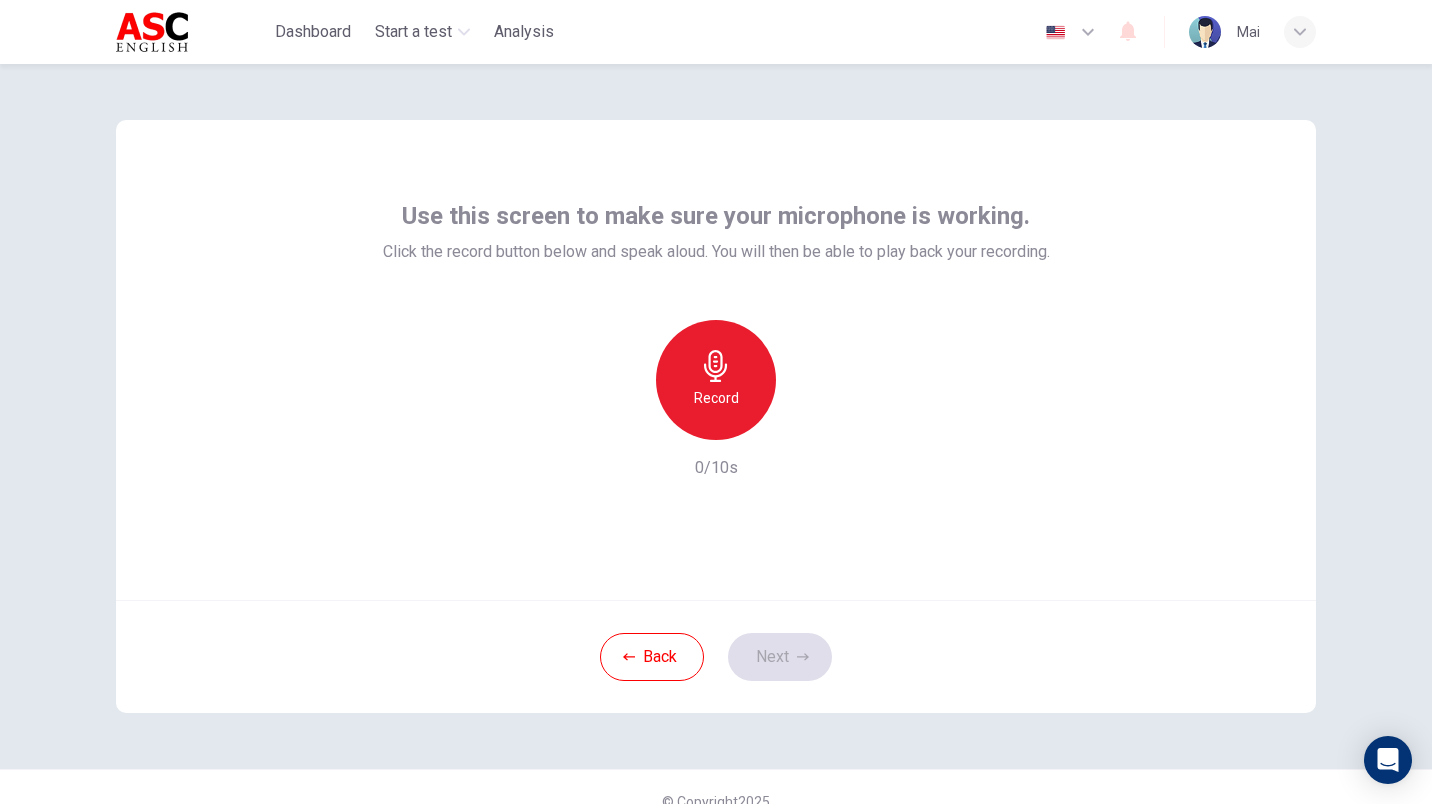 click on "Record" at bounding box center [716, 380] 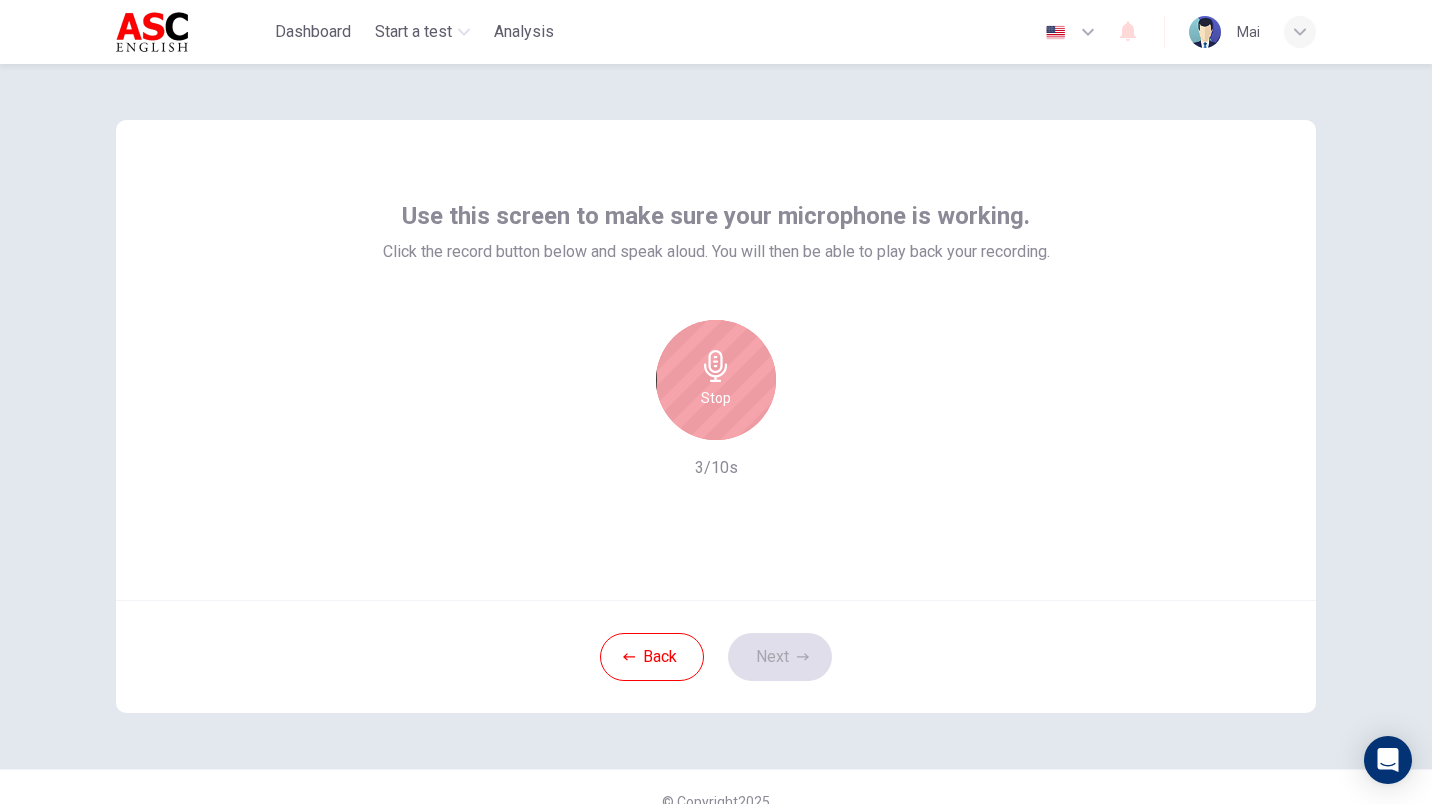 click on "Stop" at bounding box center [716, 380] 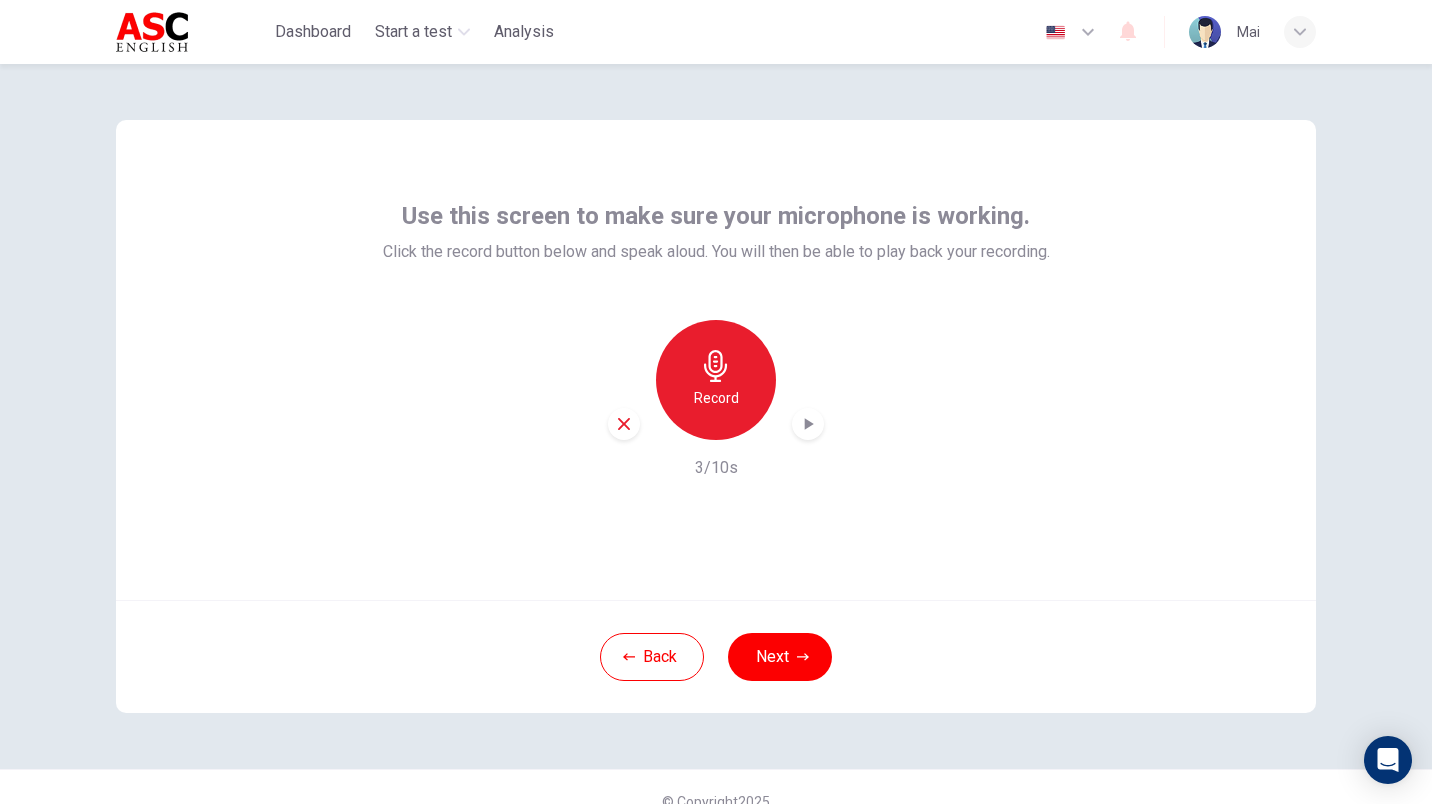 click on "Record 3/10s" at bounding box center [716, 400] 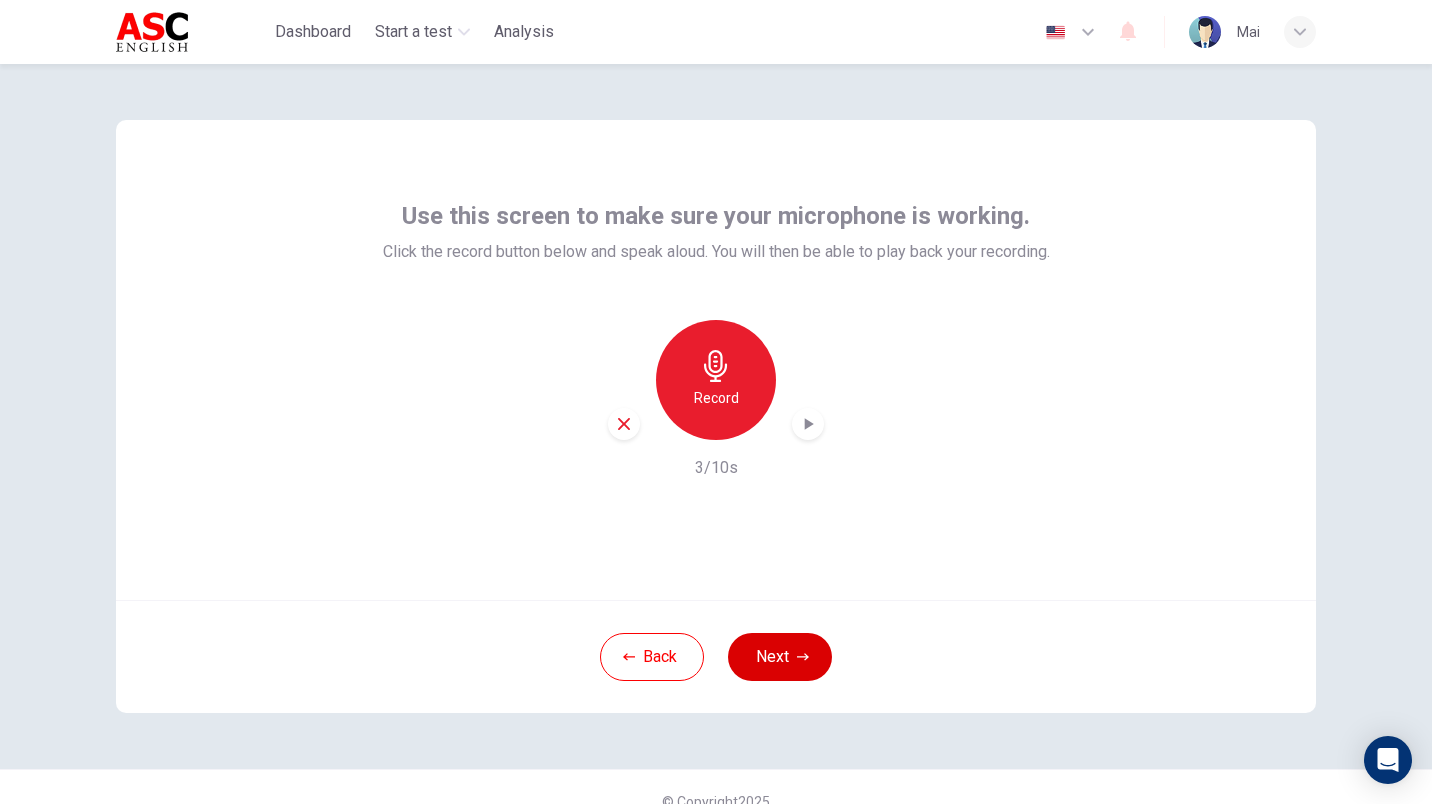click on "Next" at bounding box center (780, 657) 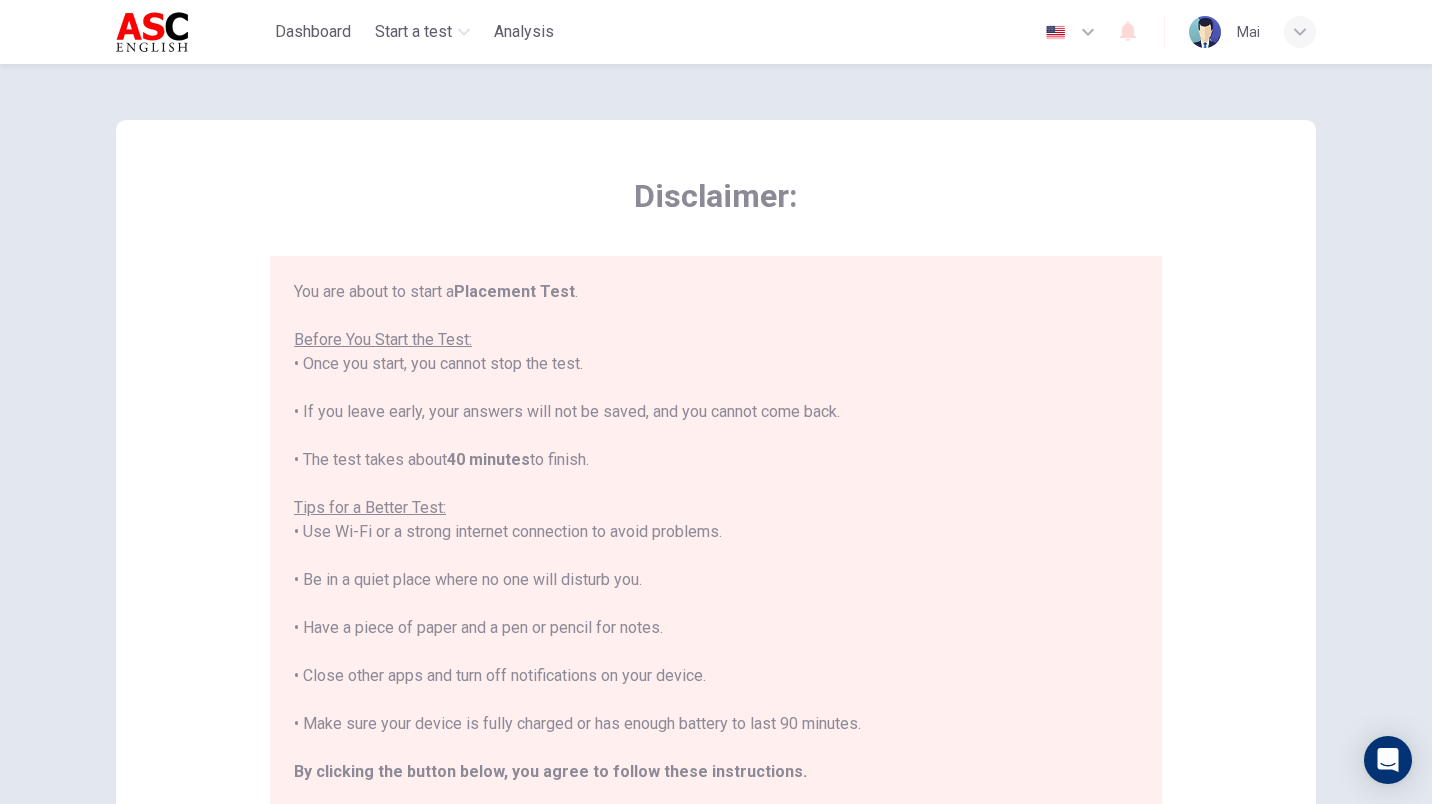 scroll, scrollTop: 23, scrollLeft: 0, axis: vertical 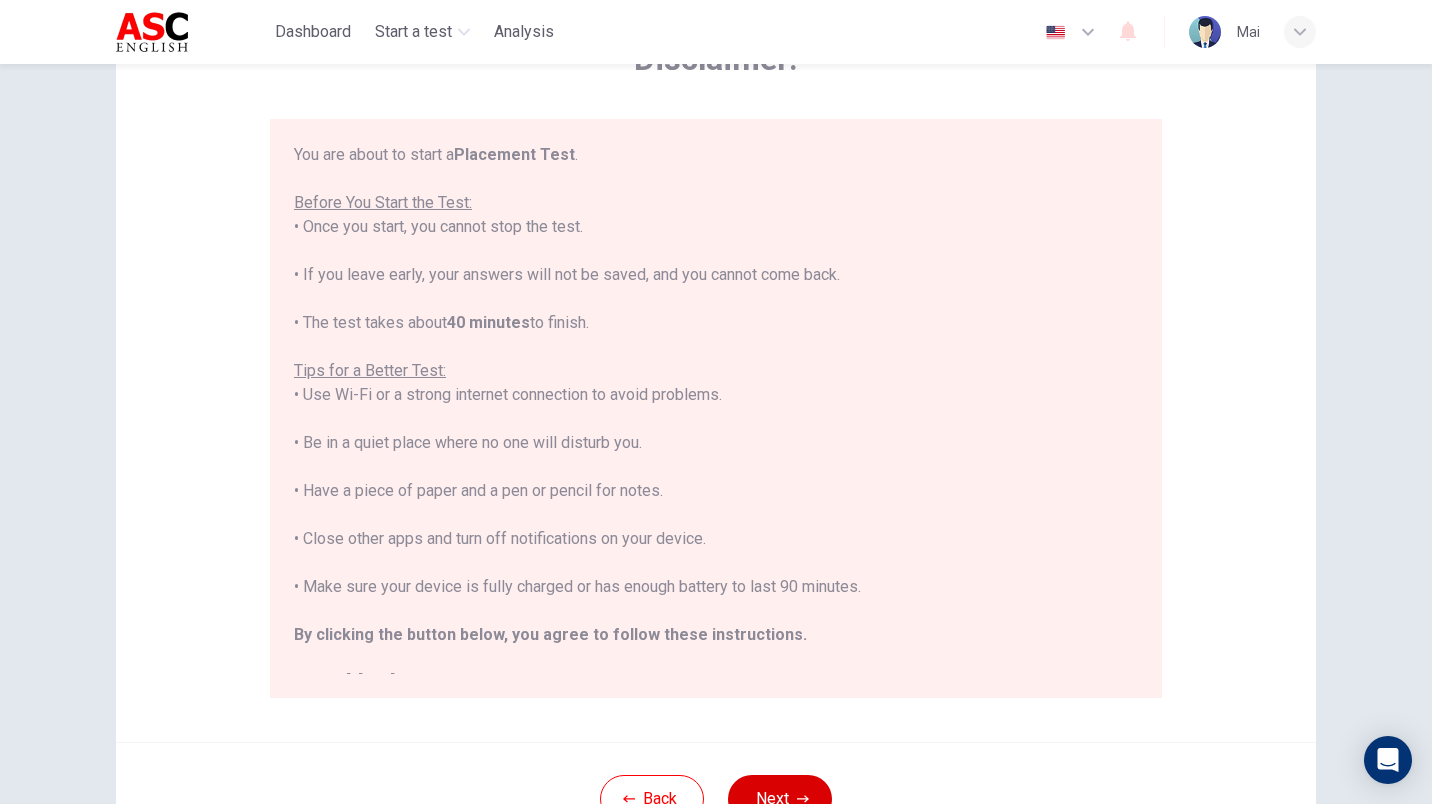click on "Next" at bounding box center (780, 799) 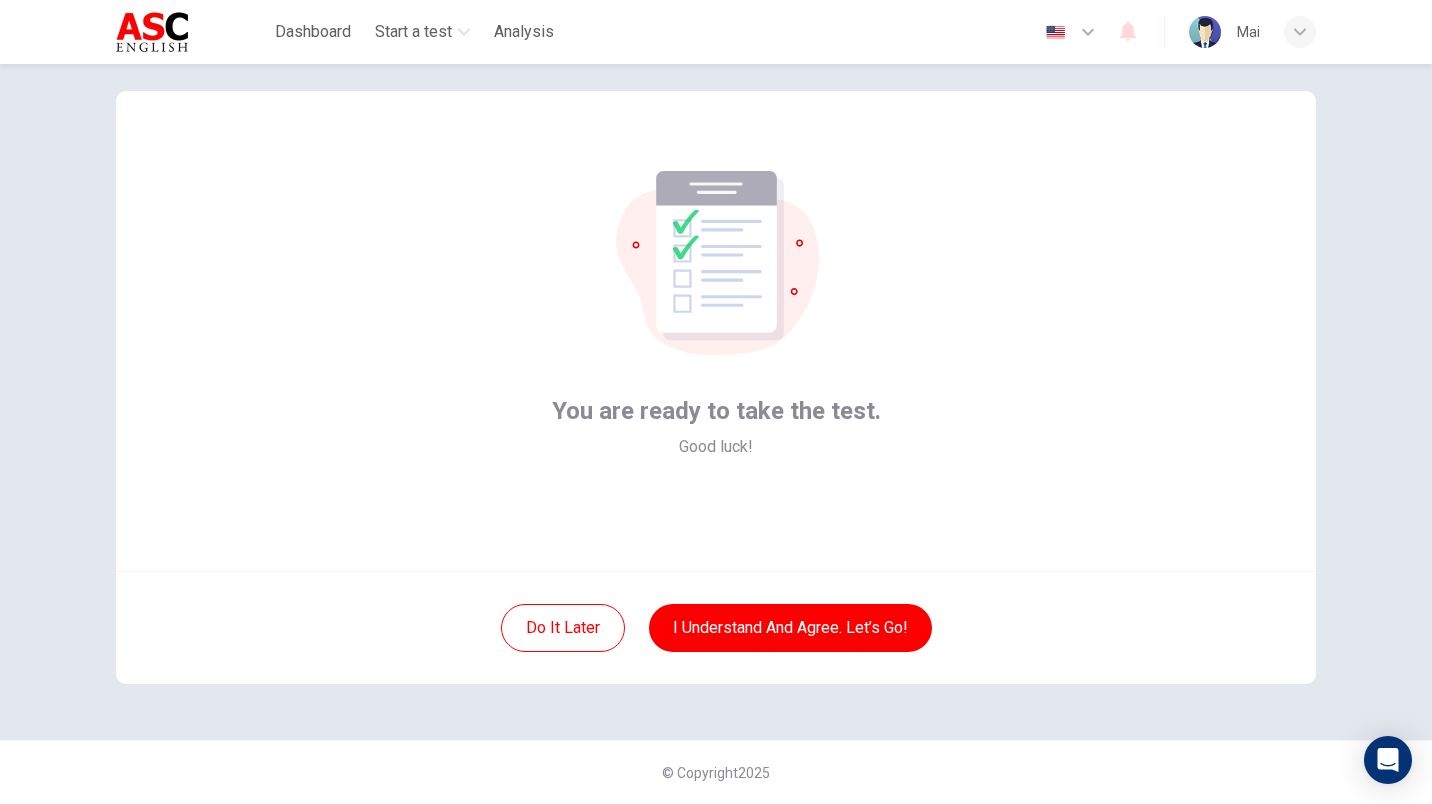 scroll, scrollTop: 0, scrollLeft: 0, axis: both 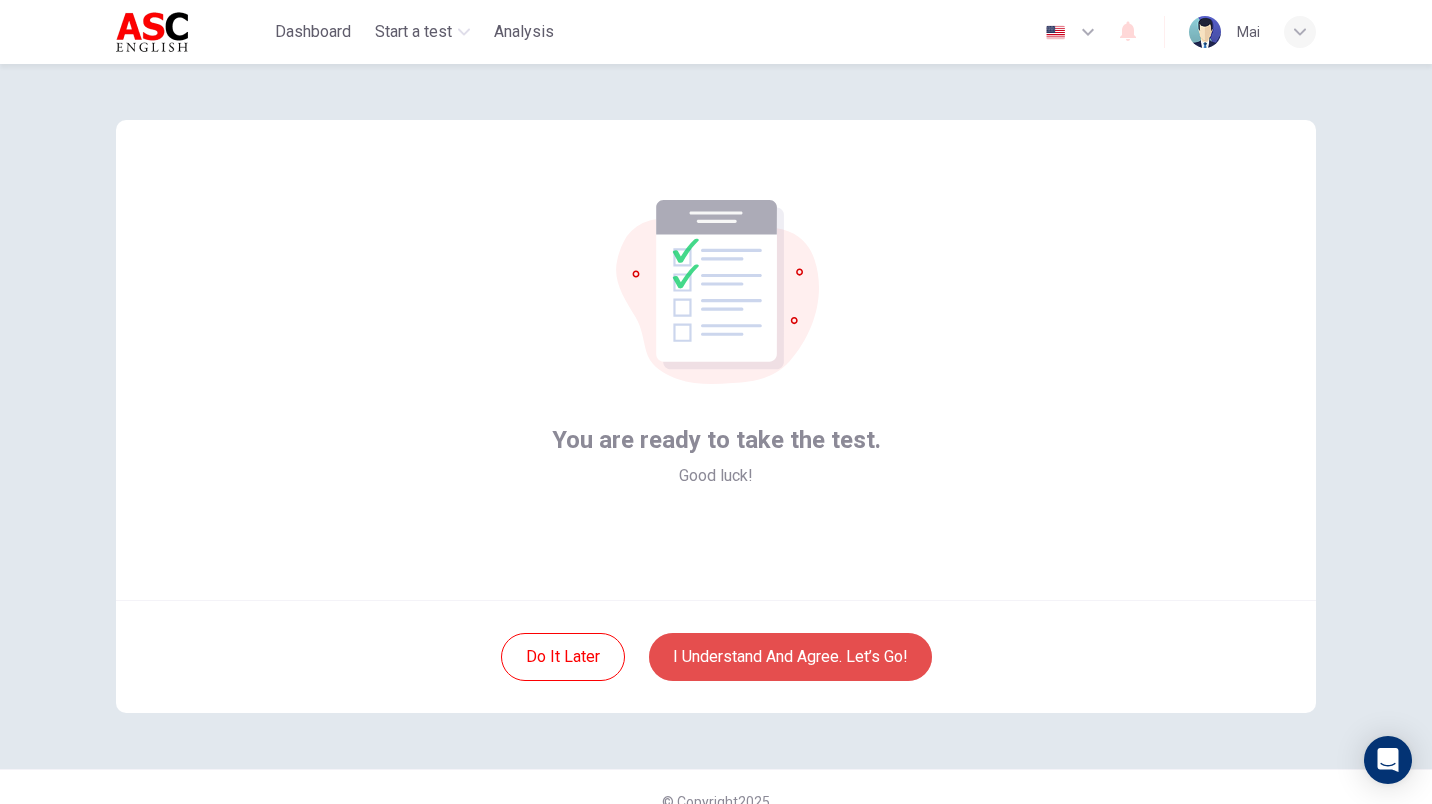 click on "I understand and agree. Let’s go!" at bounding box center (790, 657) 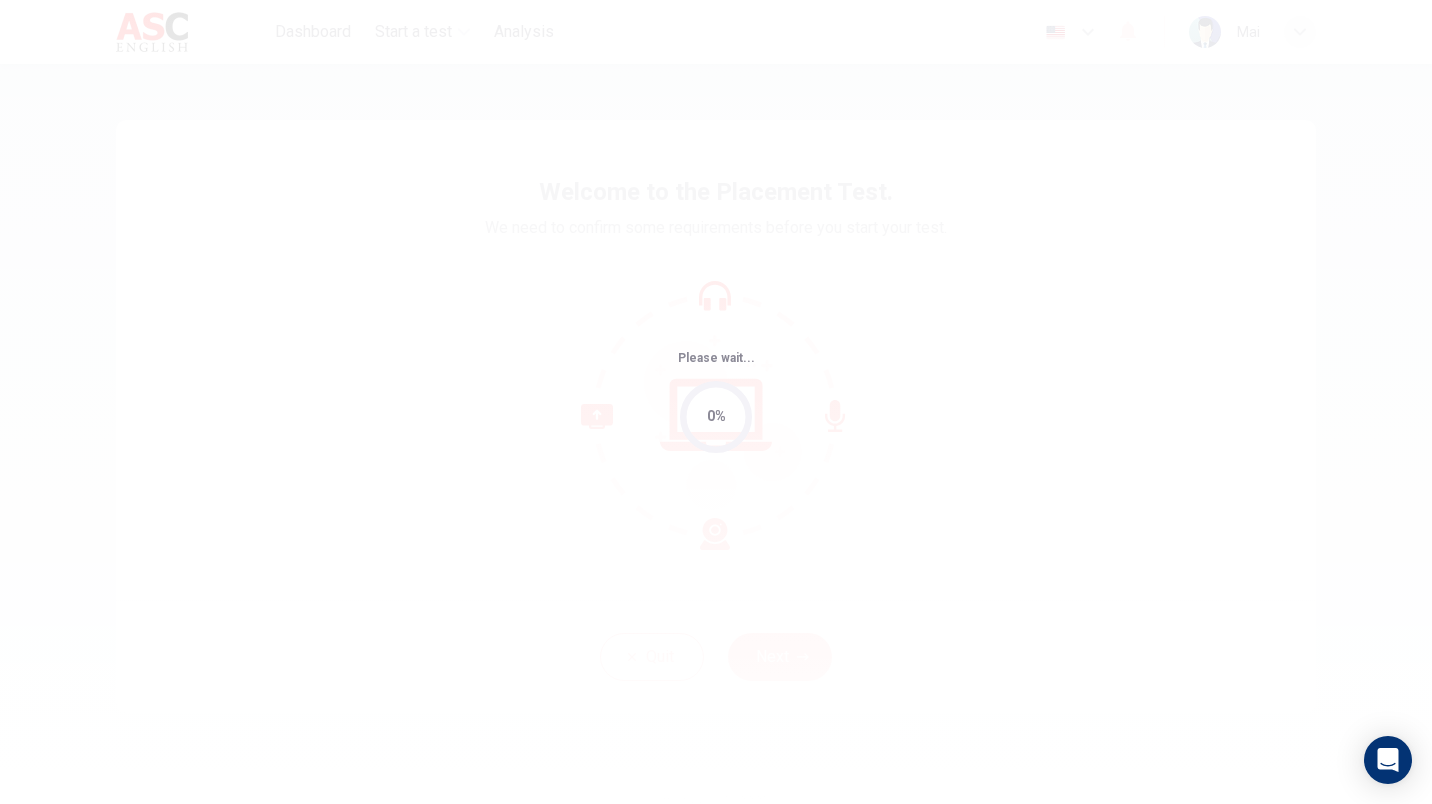 scroll, scrollTop: 0, scrollLeft: 0, axis: both 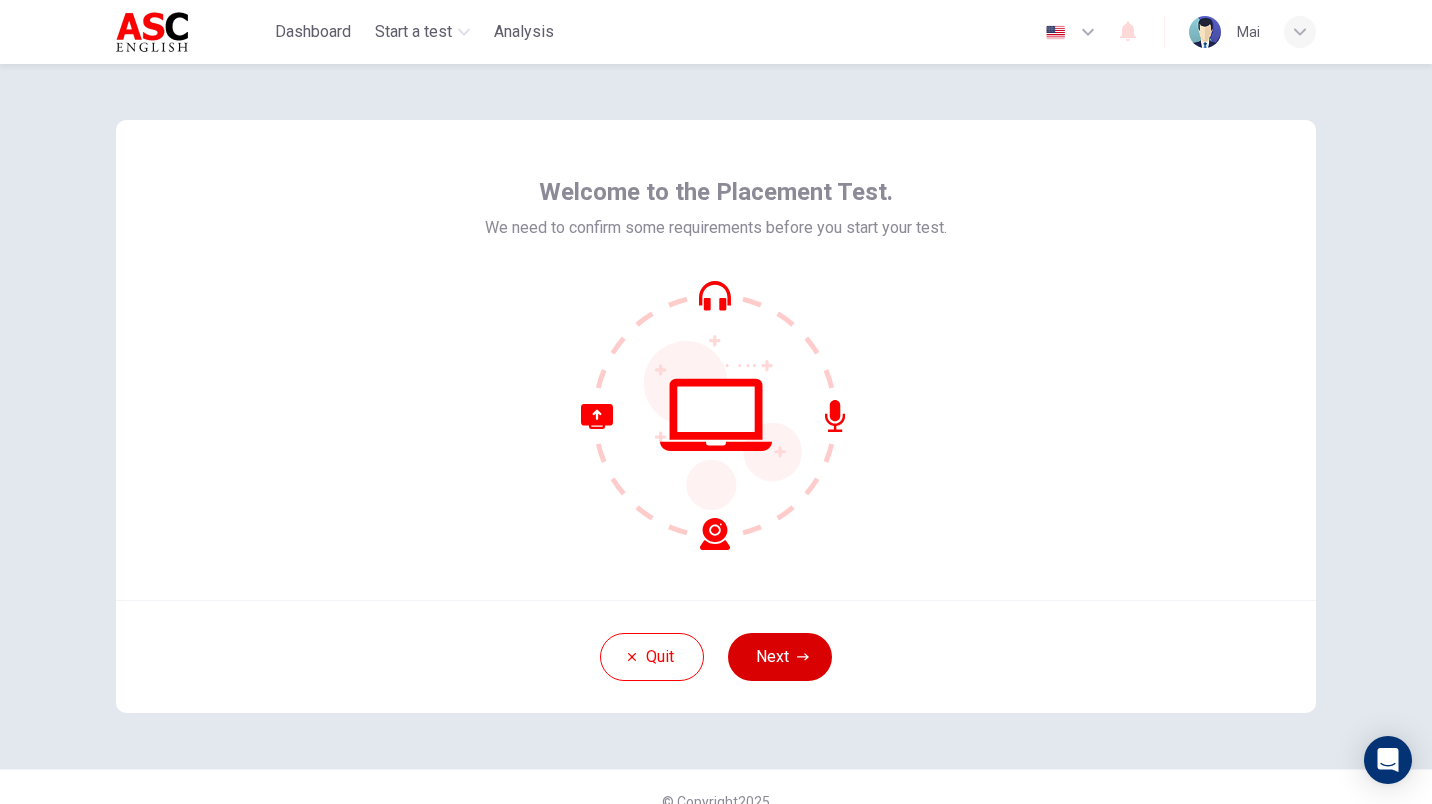 click on "Next" at bounding box center [780, 657] 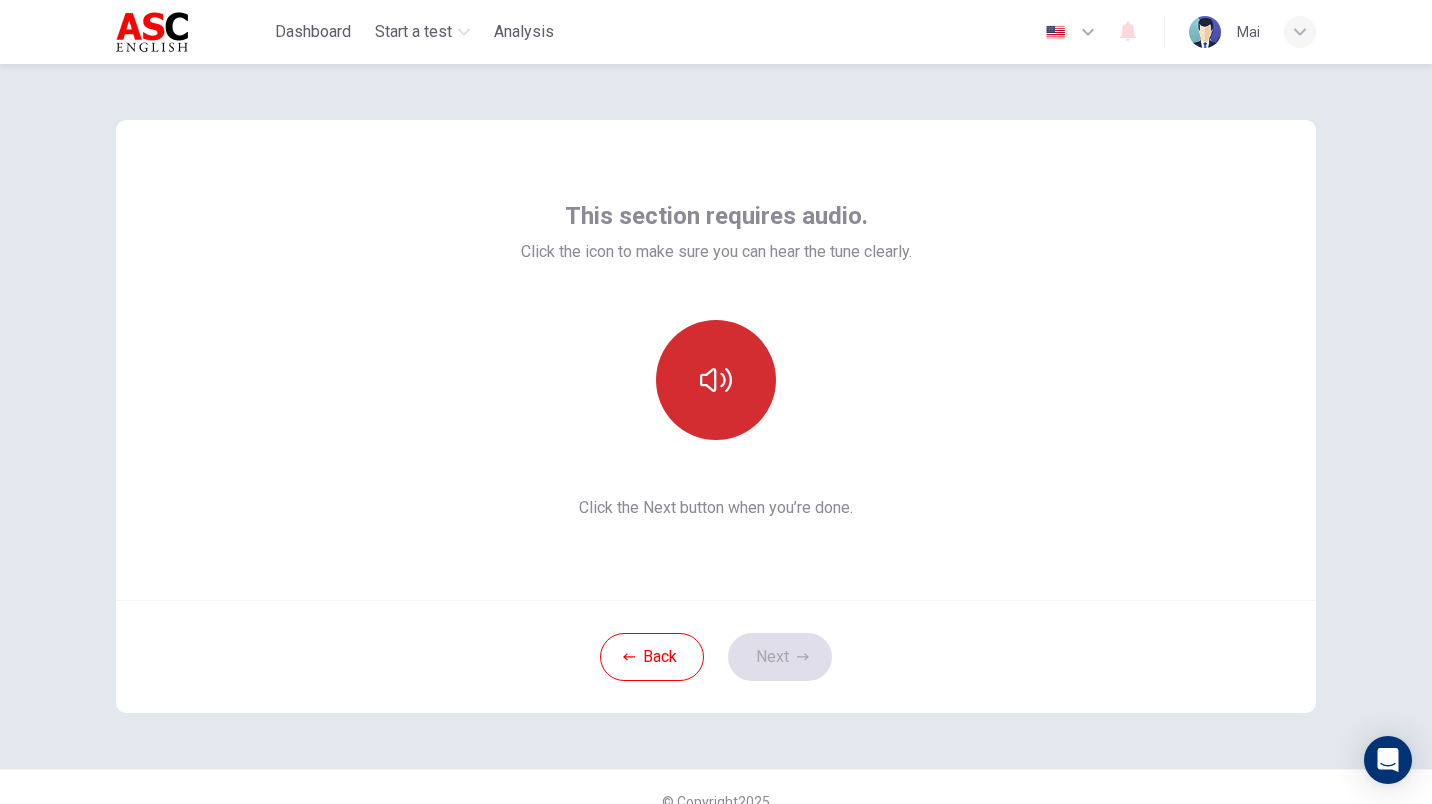 click at bounding box center [716, 380] 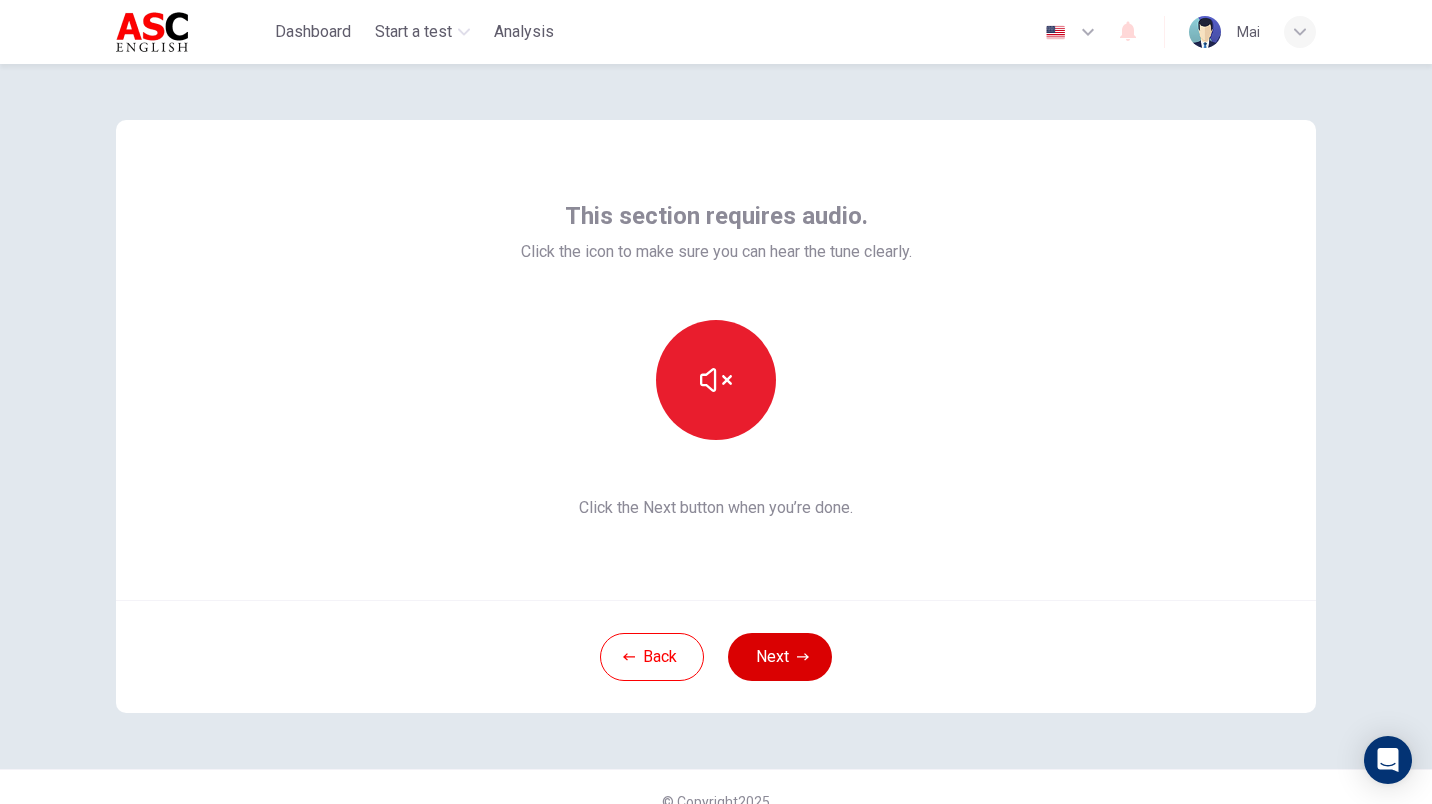 click on "Next" at bounding box center [780, 657] 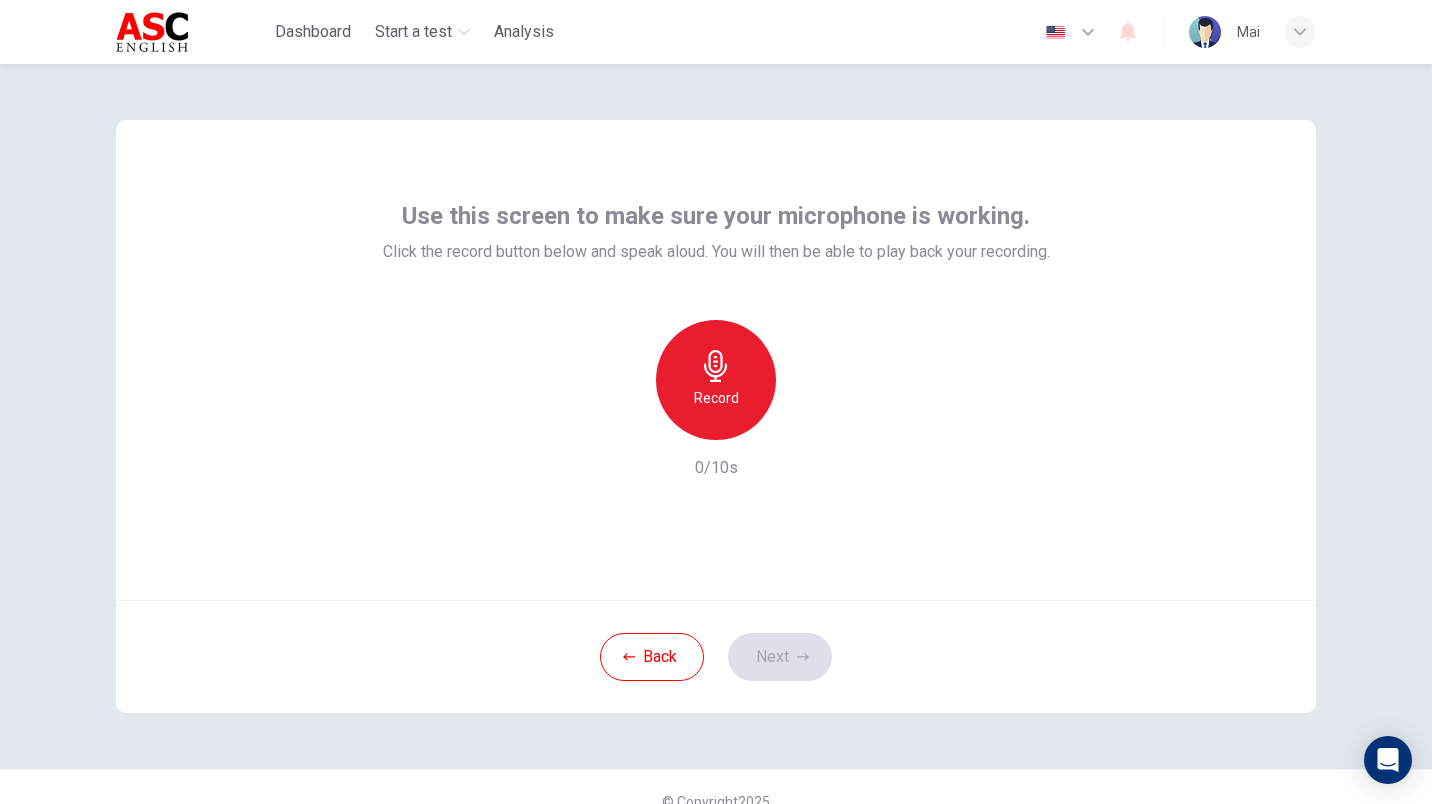 click on "Record" at bounding box center (716, 398) 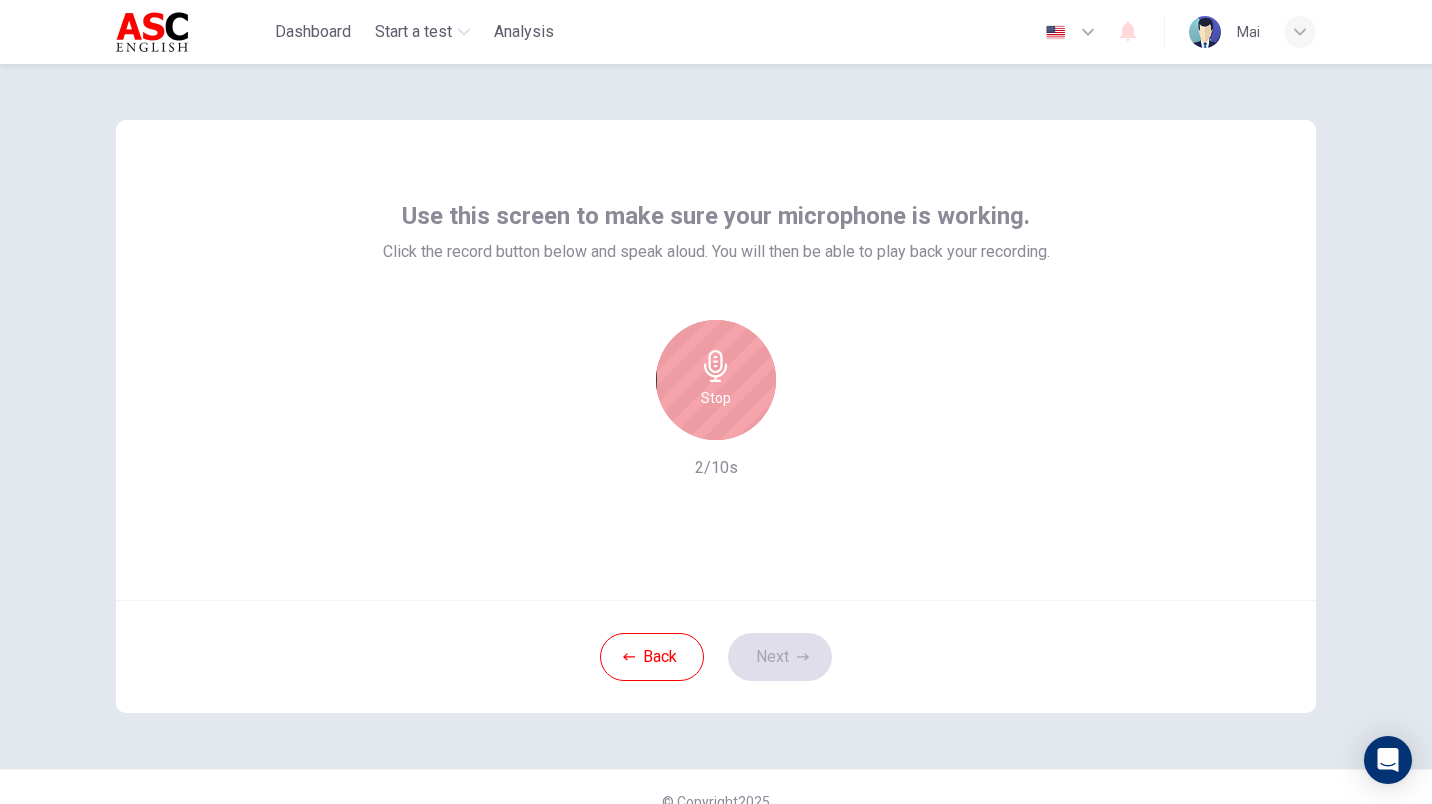 click on "Stop" at bounding box center [716, 398] 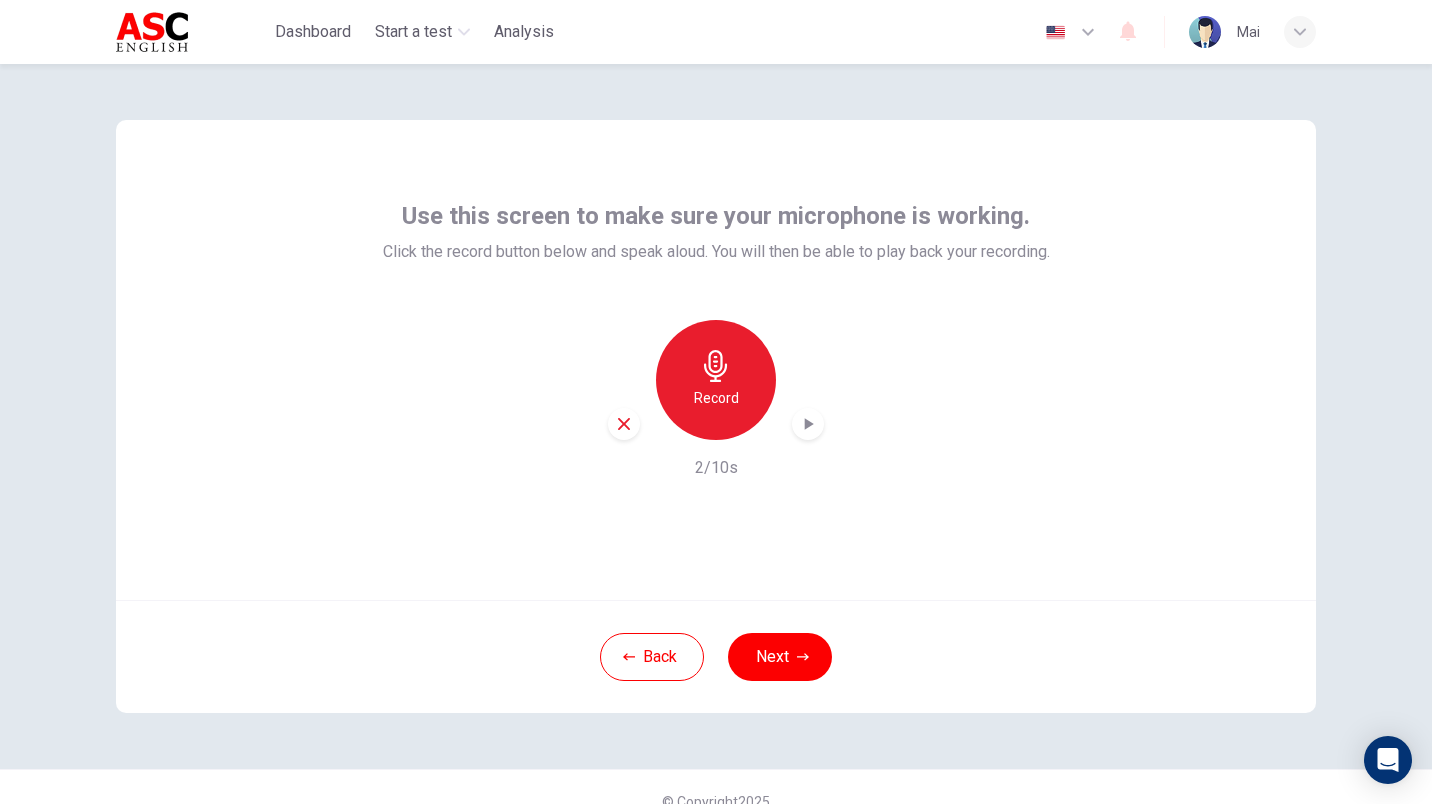 click 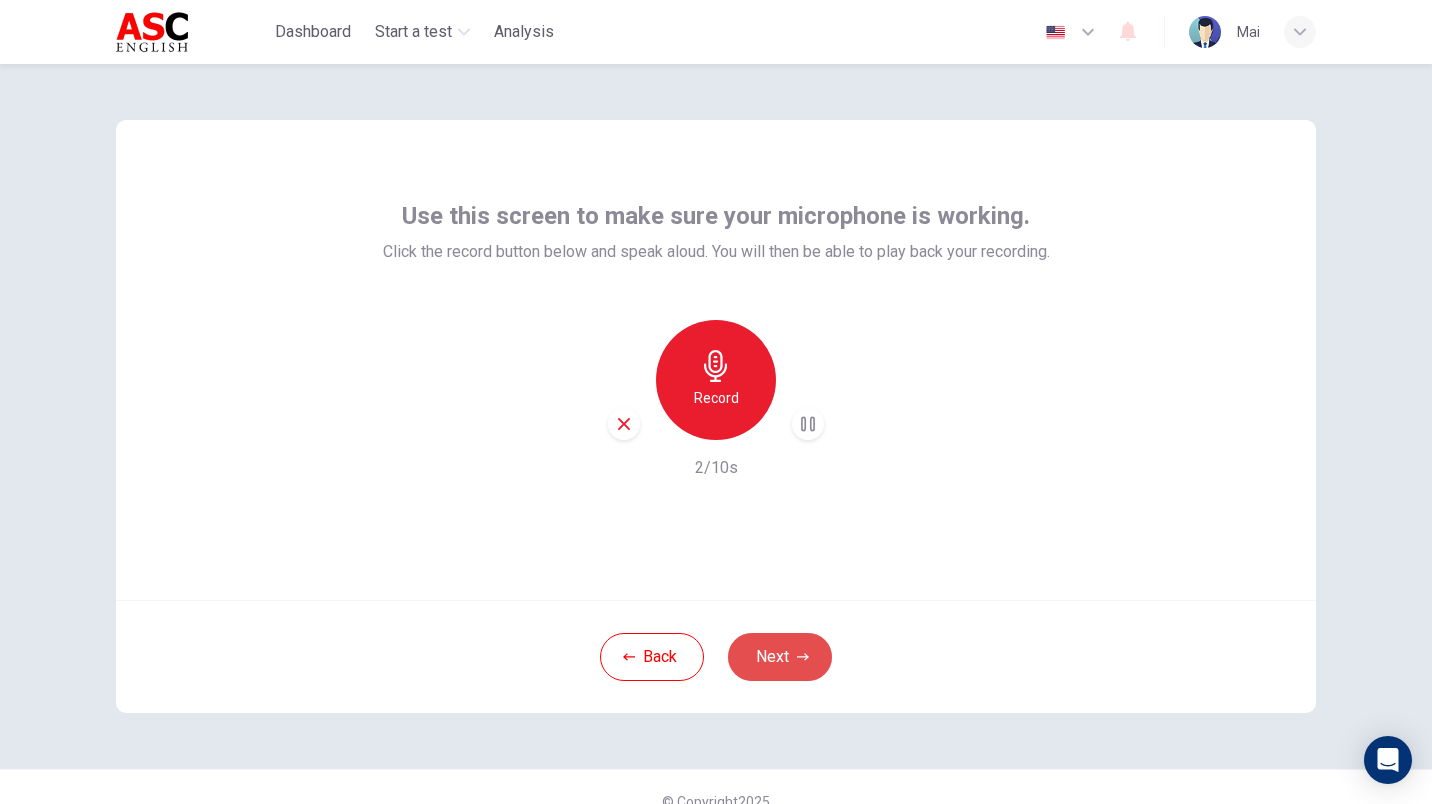 click on "Next" at bounding box center [780, 657] 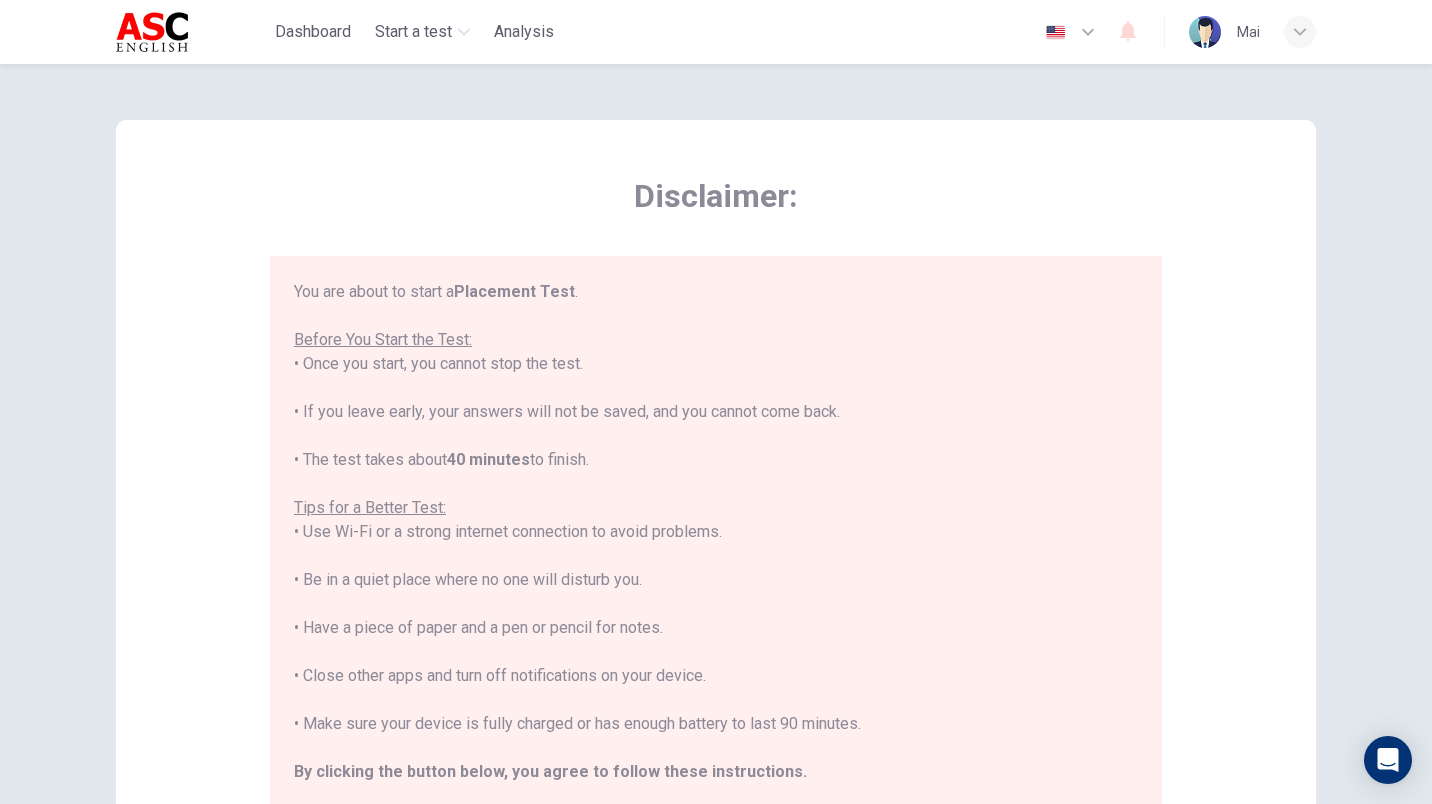scroll, scrollTop: 23, scrollLeft: 0, axis: vertical 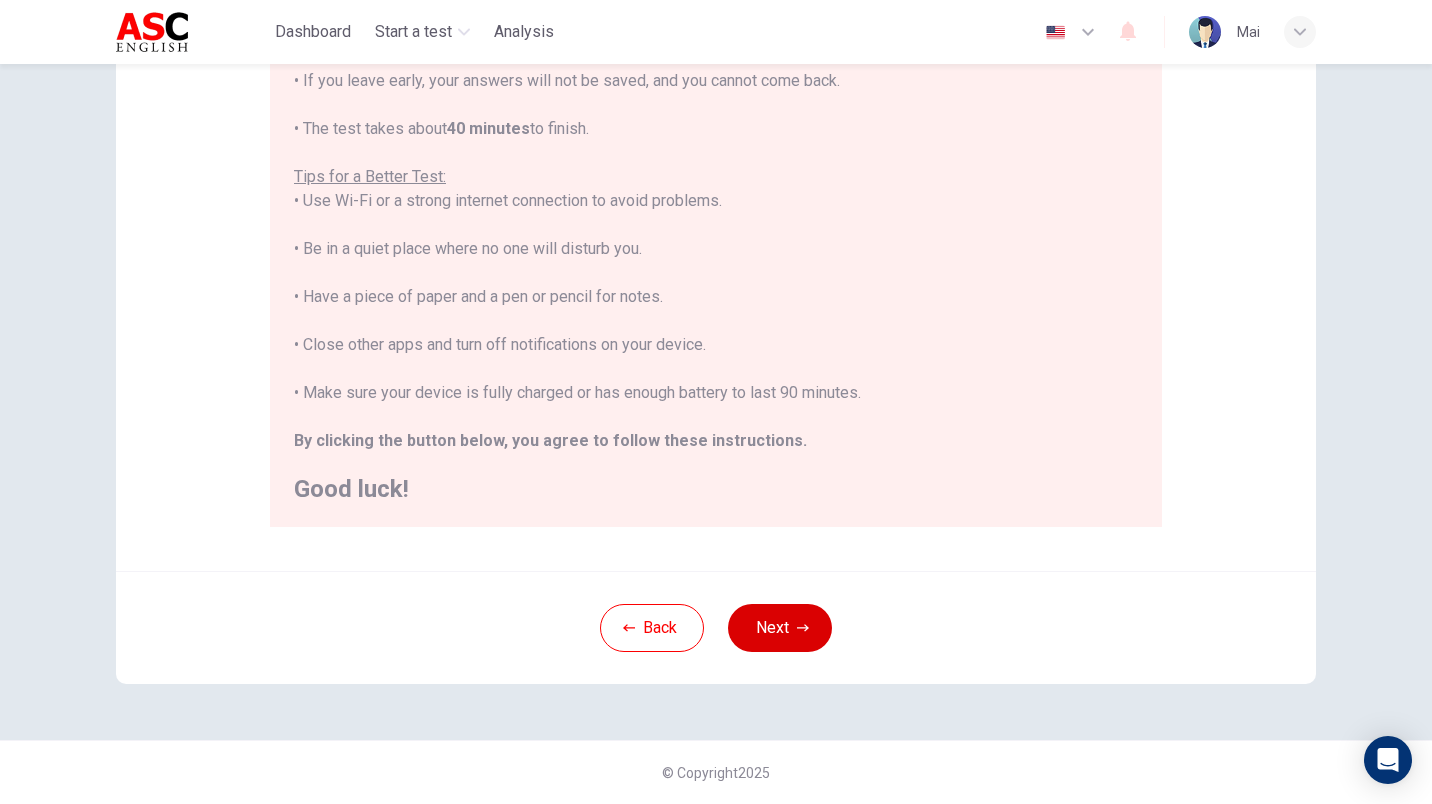 click on "Next" at bounding box center [780, 628] 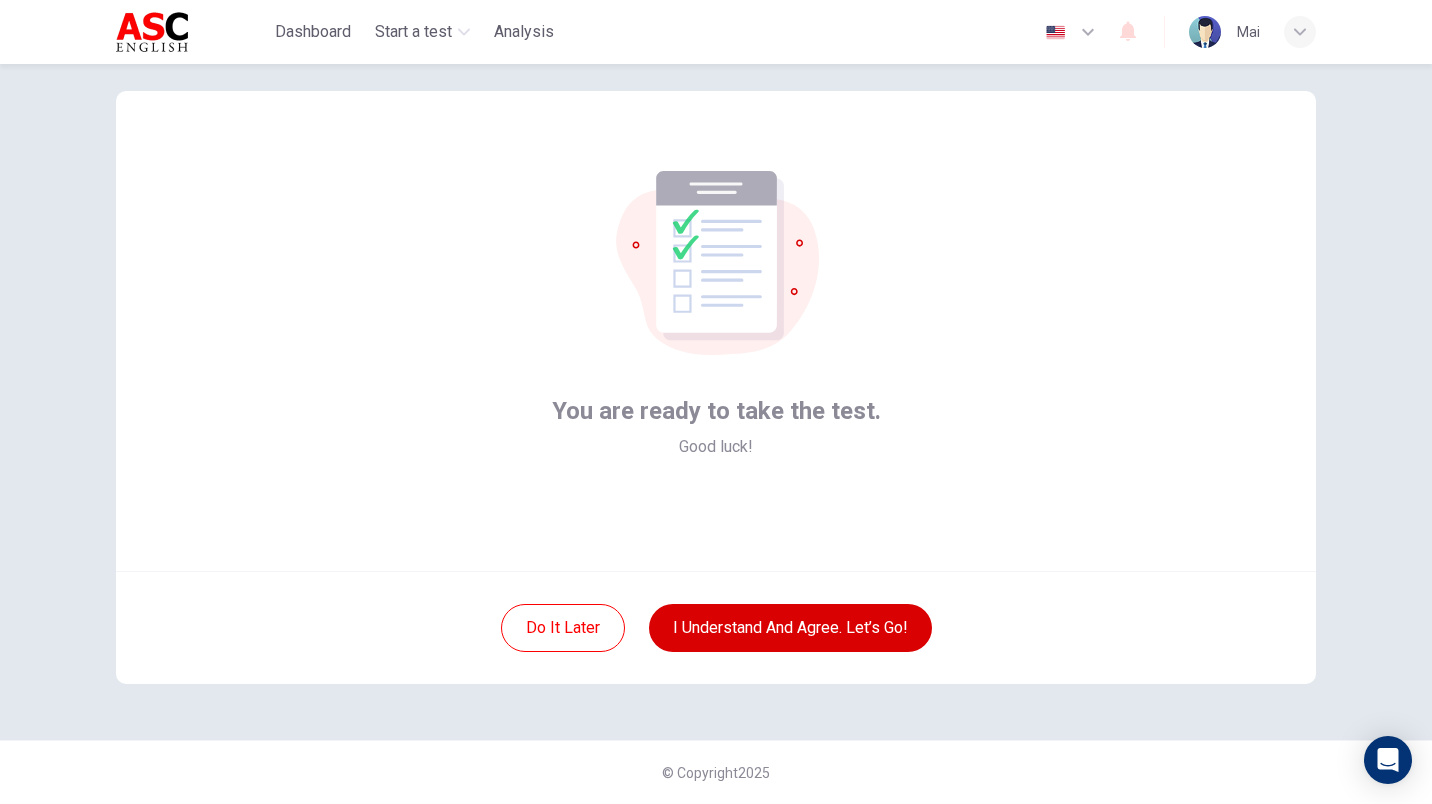 scroll, scrollTop: 29, scrollLeft: 0, axis: vertical 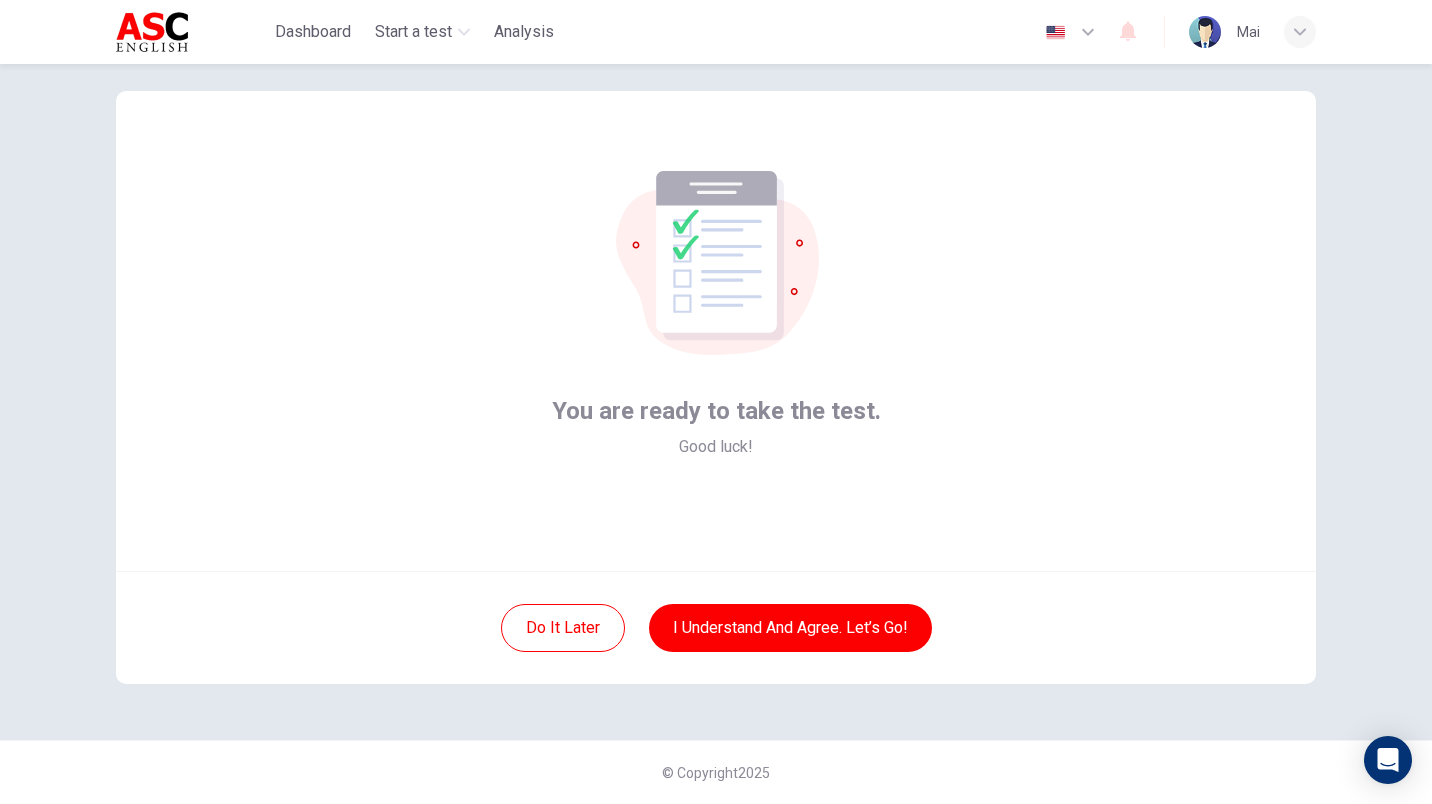 click 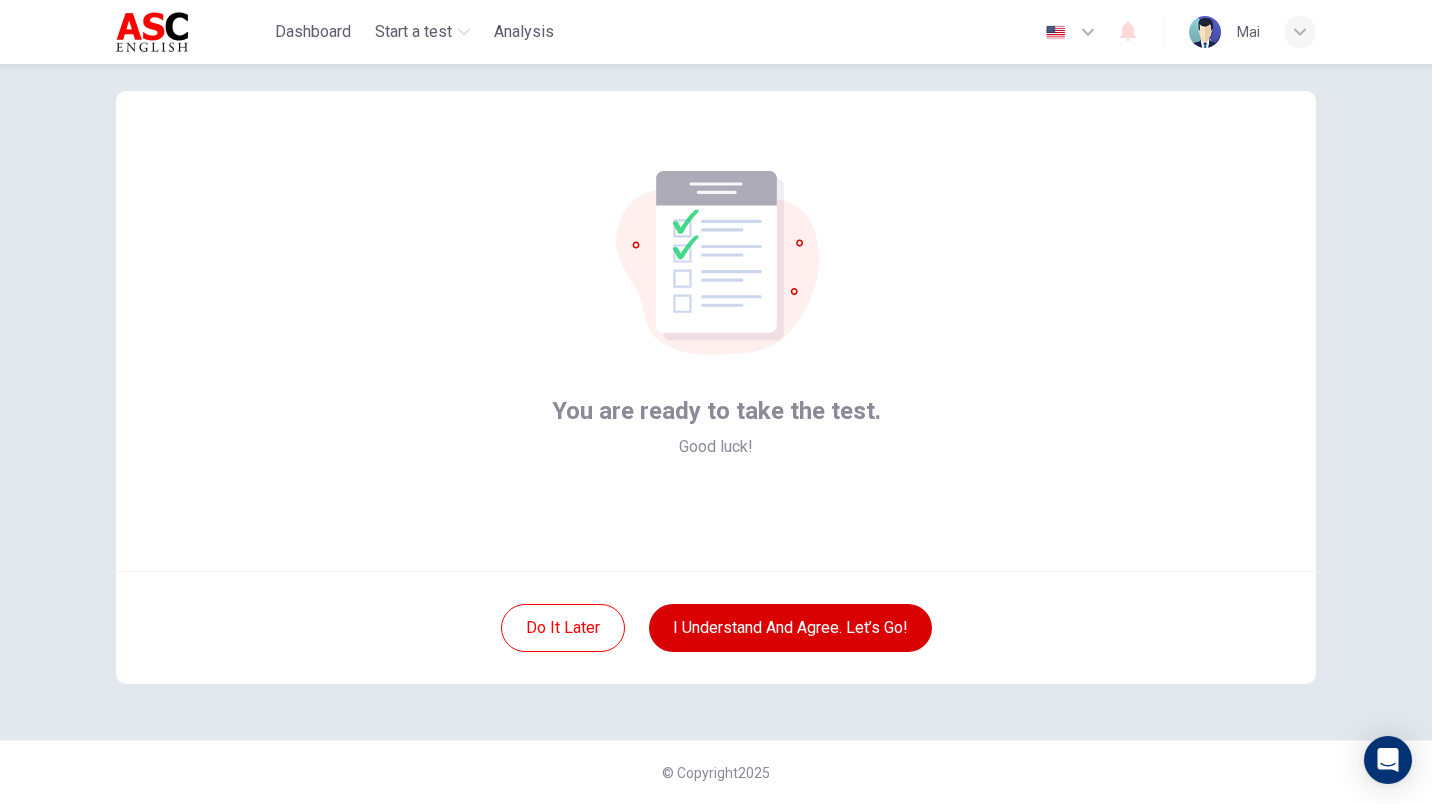 click on "I understand and agree. Let’s go!" at bounding box center (790, 628) 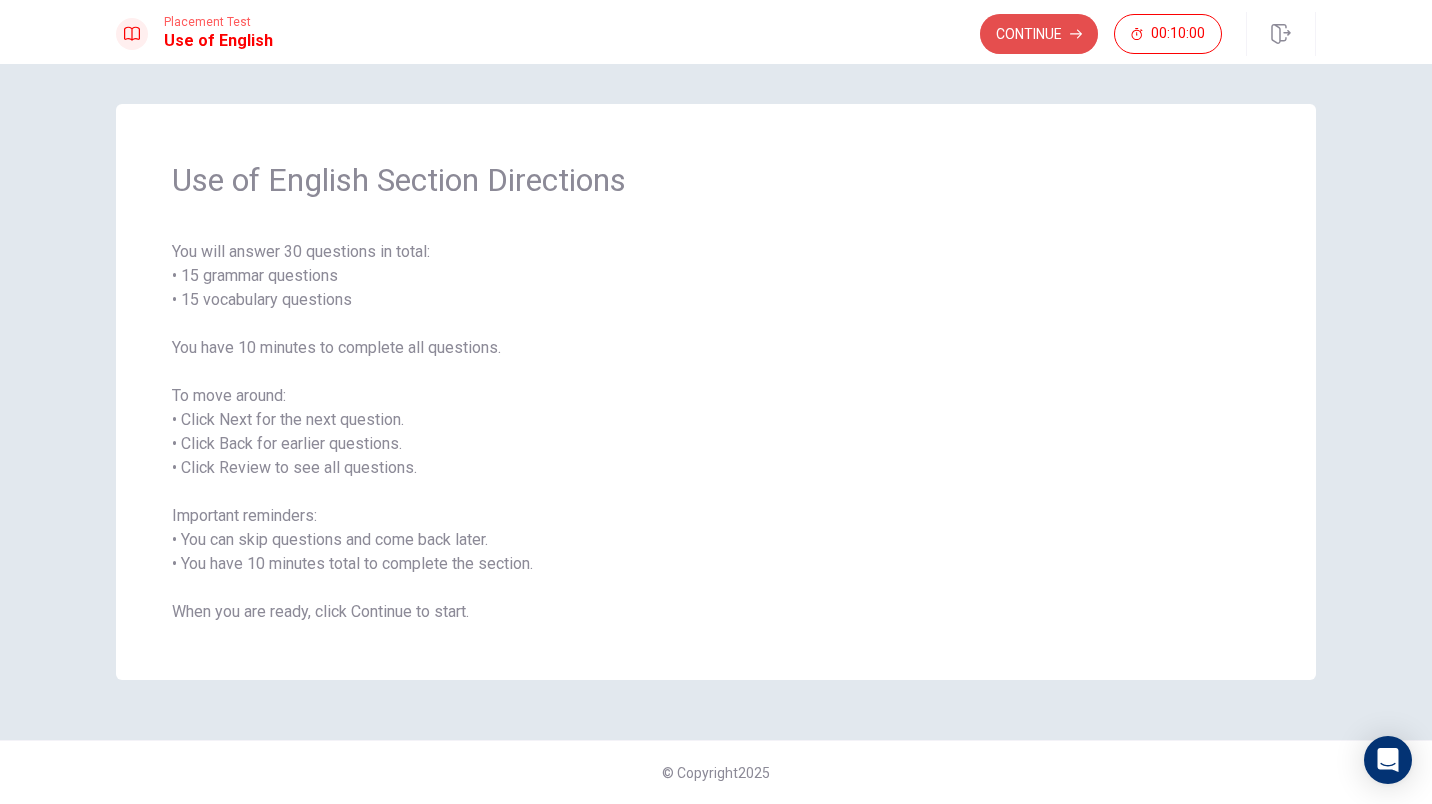 click on "Continue" at bounding box center [1039, 34] 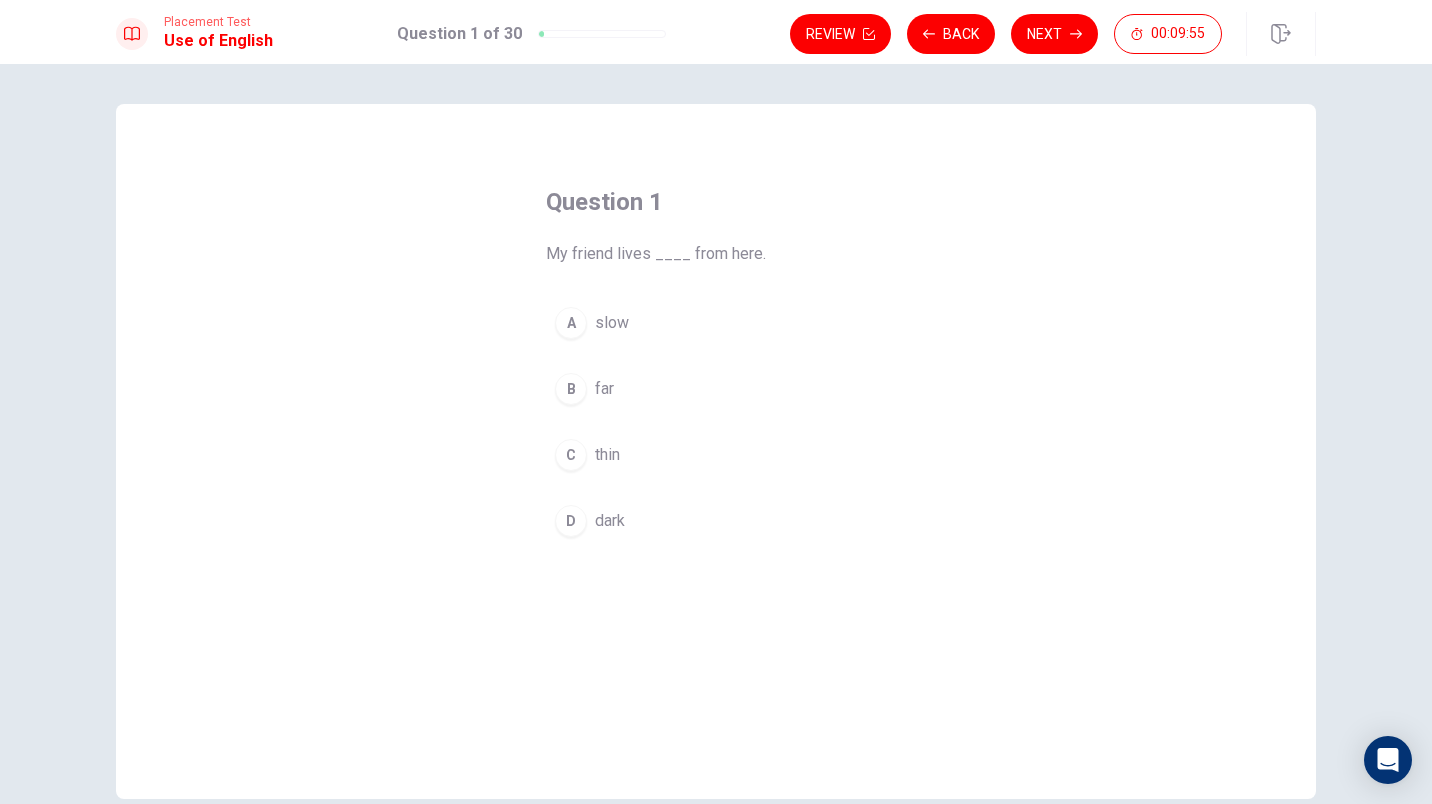 click on "far" at bounding box center [604, 389] 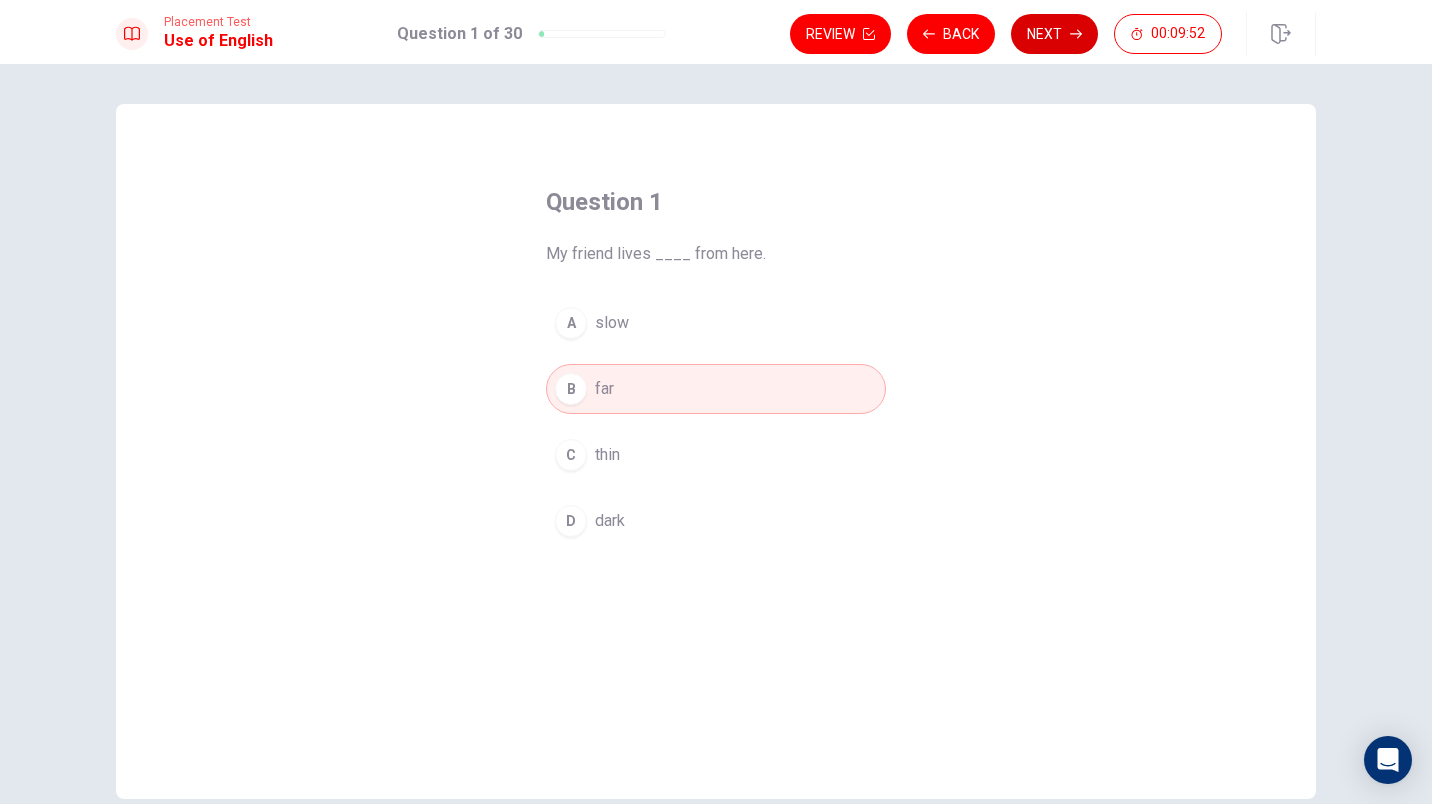 click on "Next" at bounding box center [1054, 34] 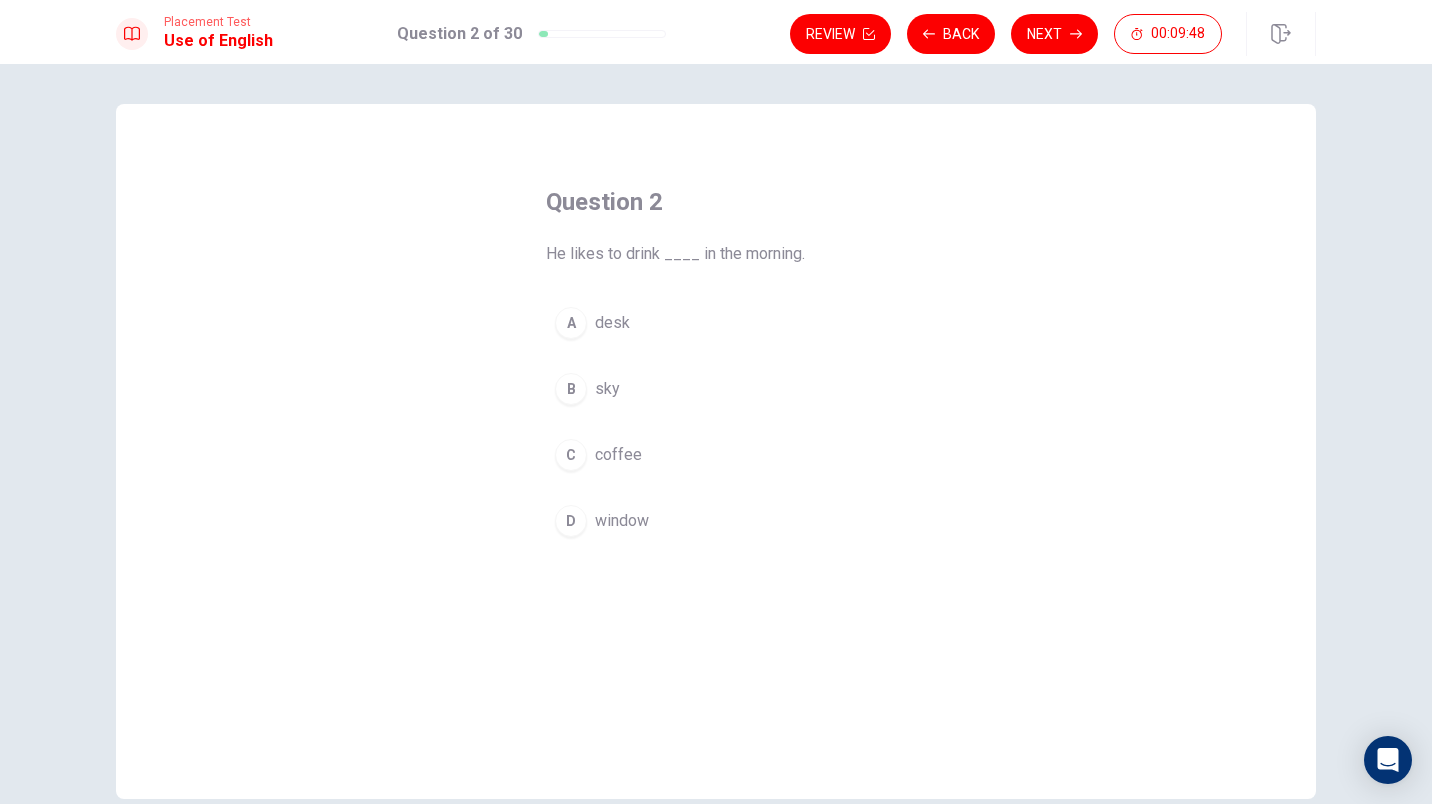 click on "coffee" at bounding box center (618, 455) 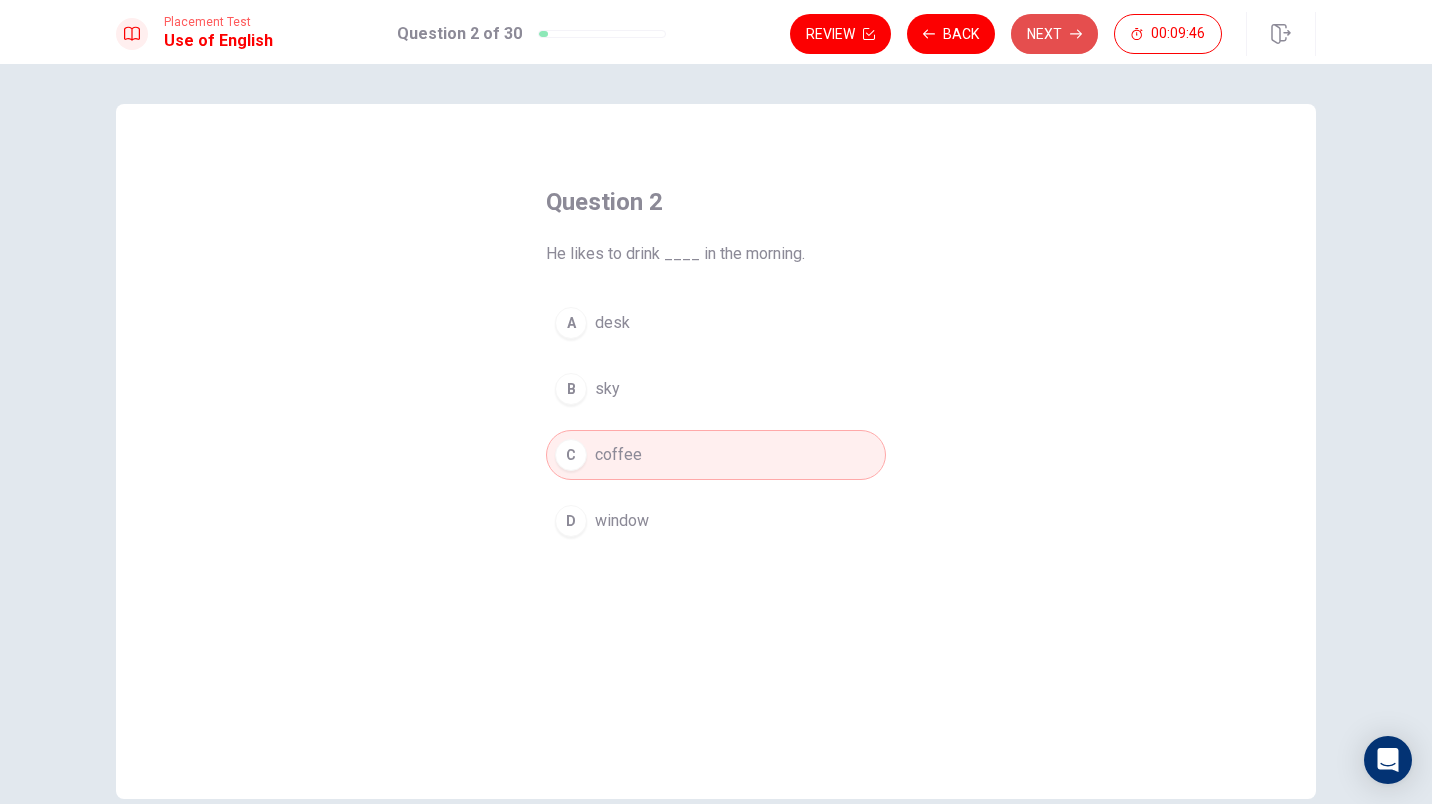 click on "Next" at bounding box center (1054, 34) 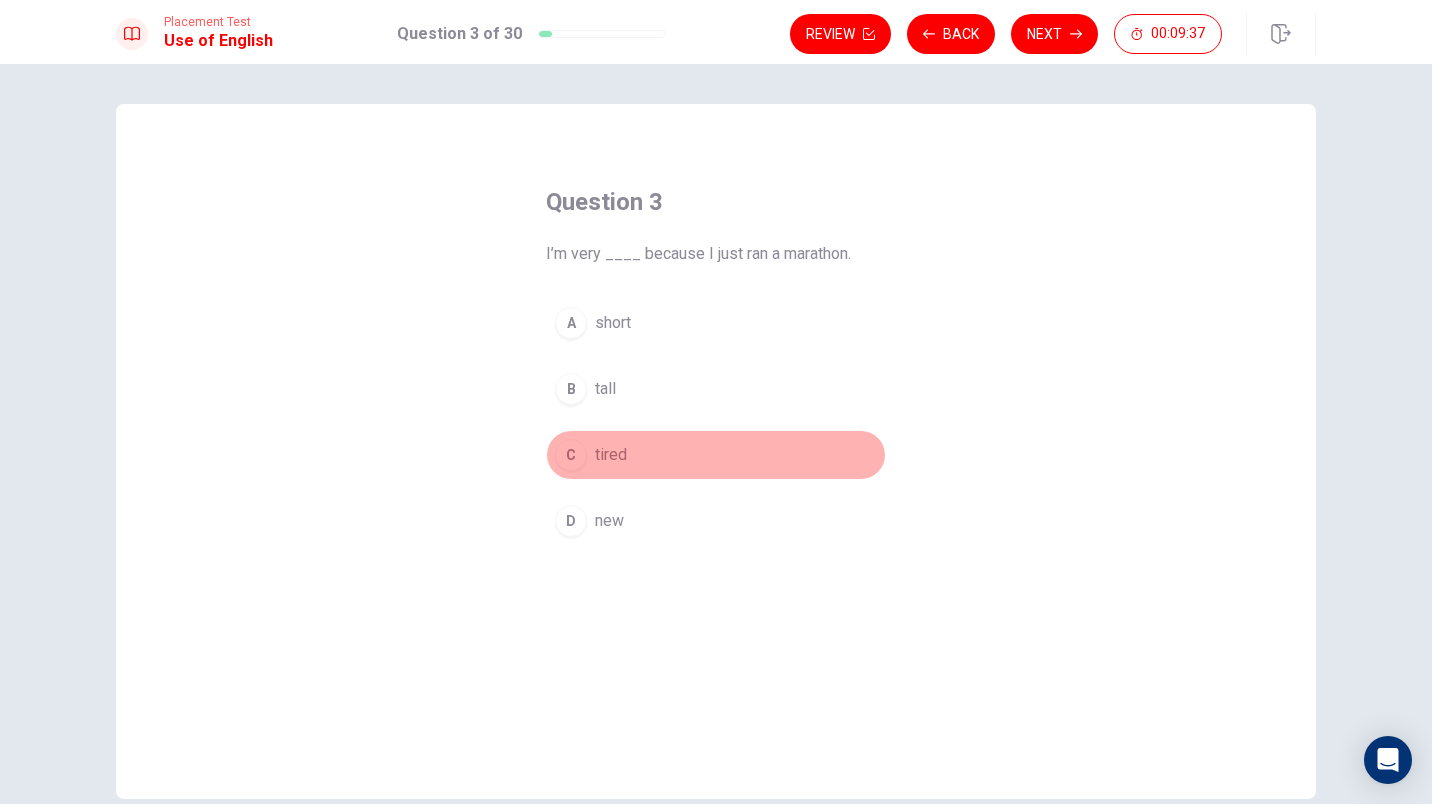 click on "tired" at bounding box center (611, 455) 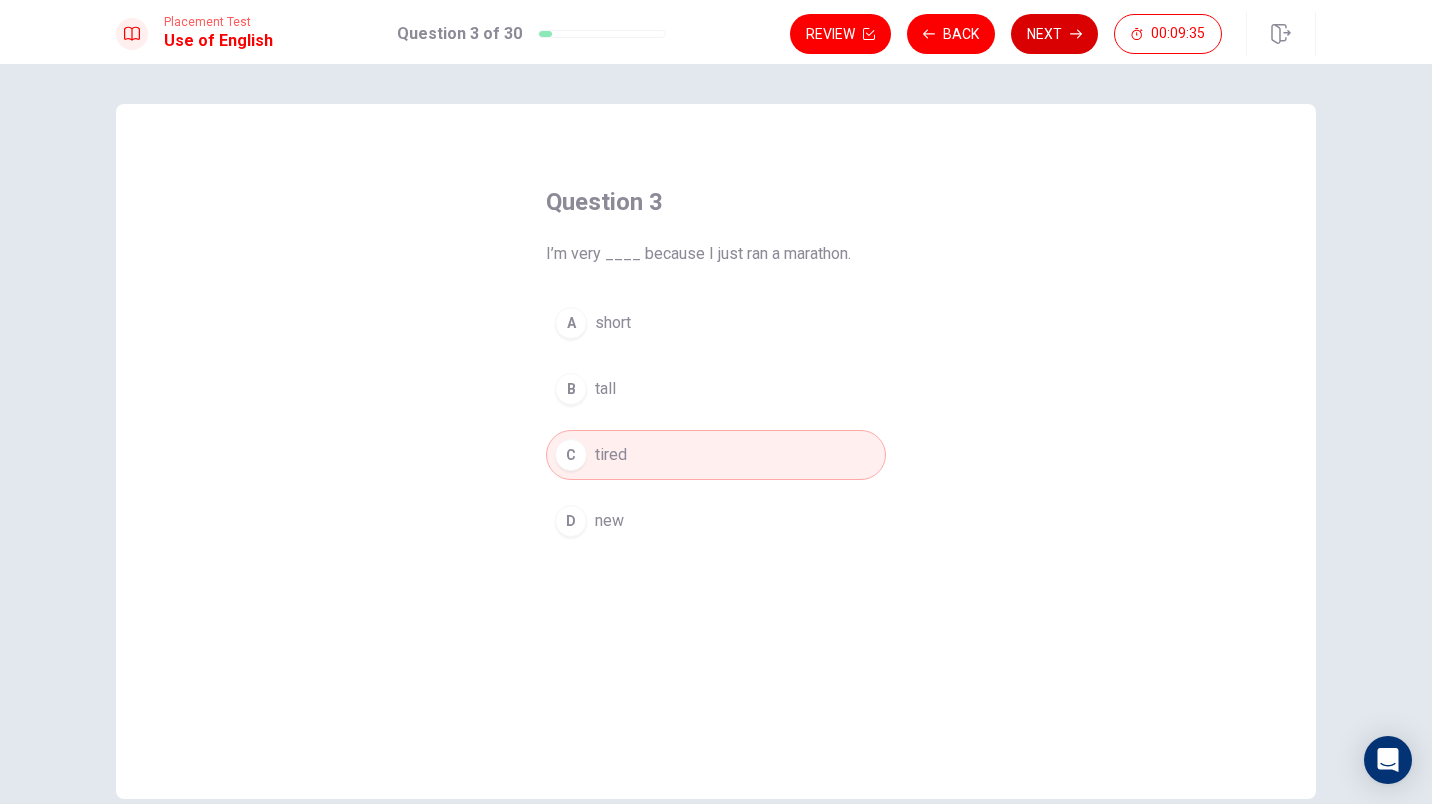 click on "Next" at bounding box center [1054, 34] 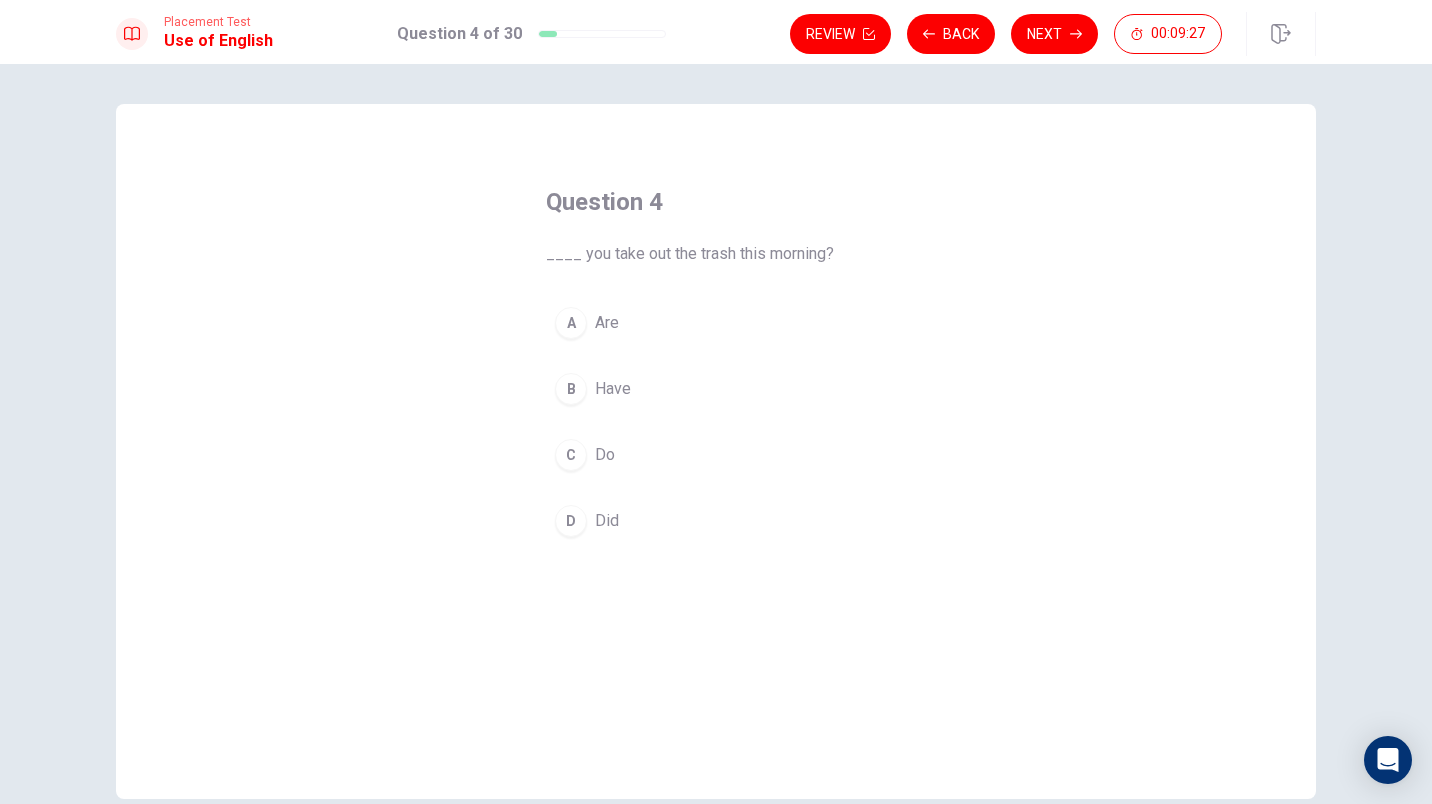 click on "D Did" at bounding box center (716, 521) 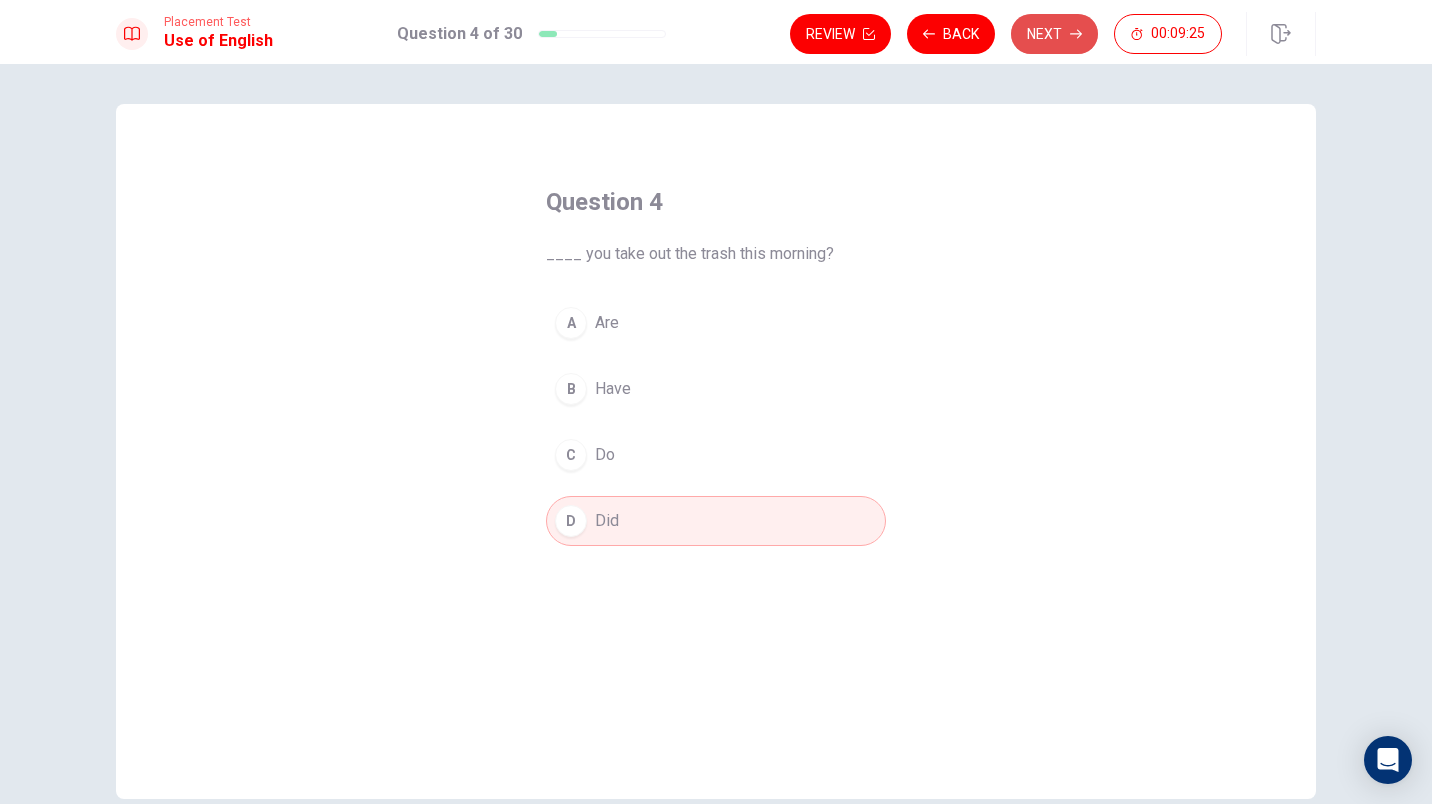 click on "Next" at bounding box center (1054, 34) 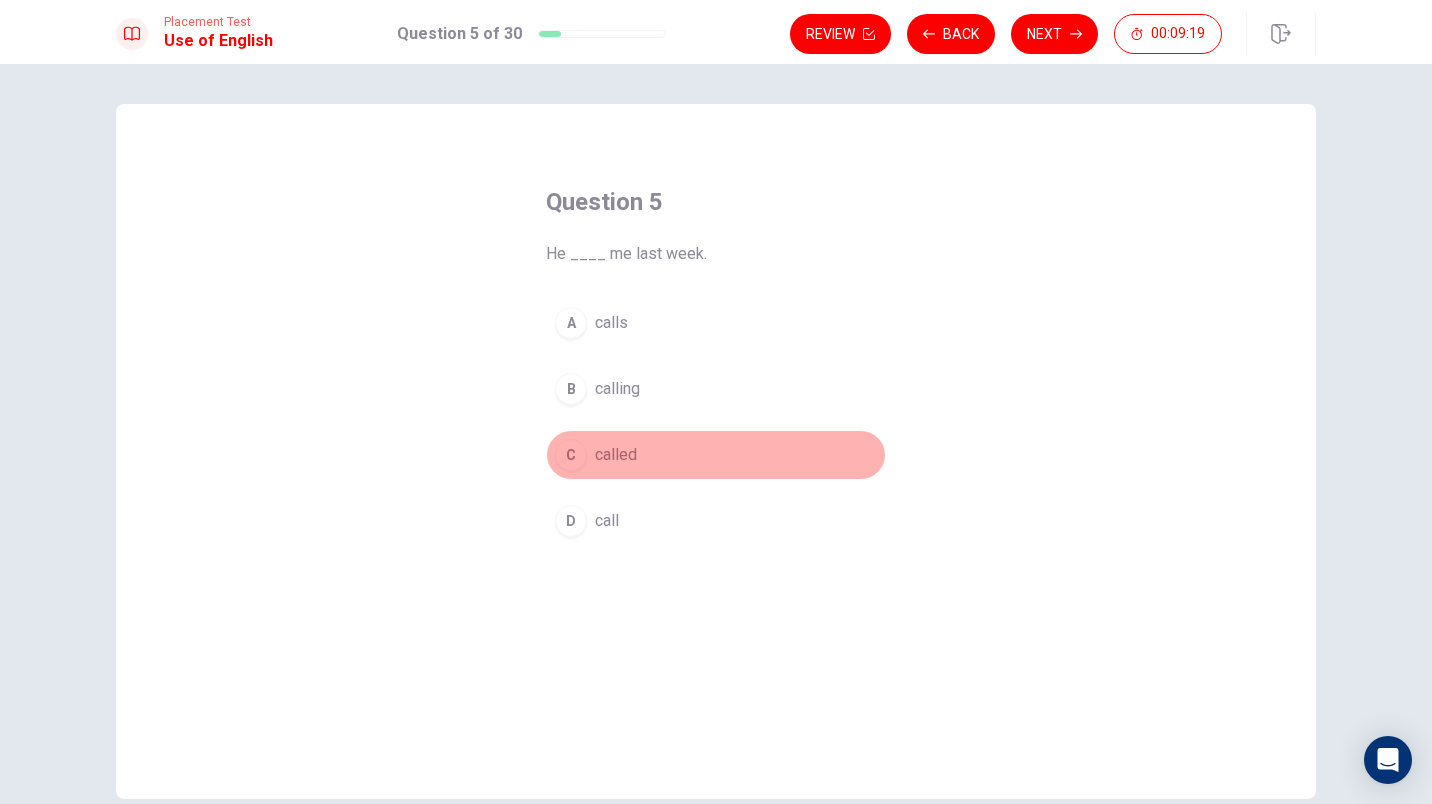 click on "called" at bounding box center (616, 455) 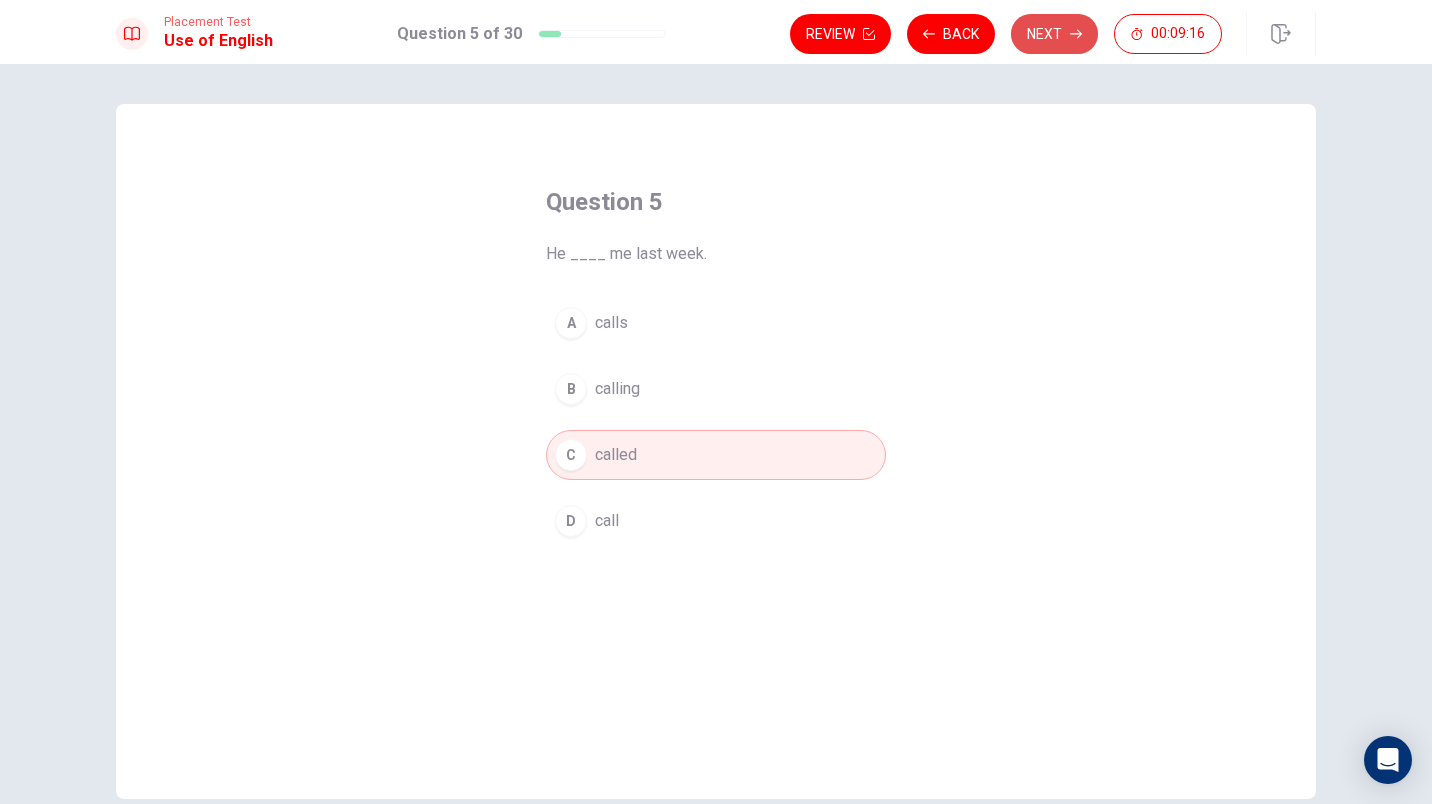 click on "Next" at bounding box center [1054, 34] 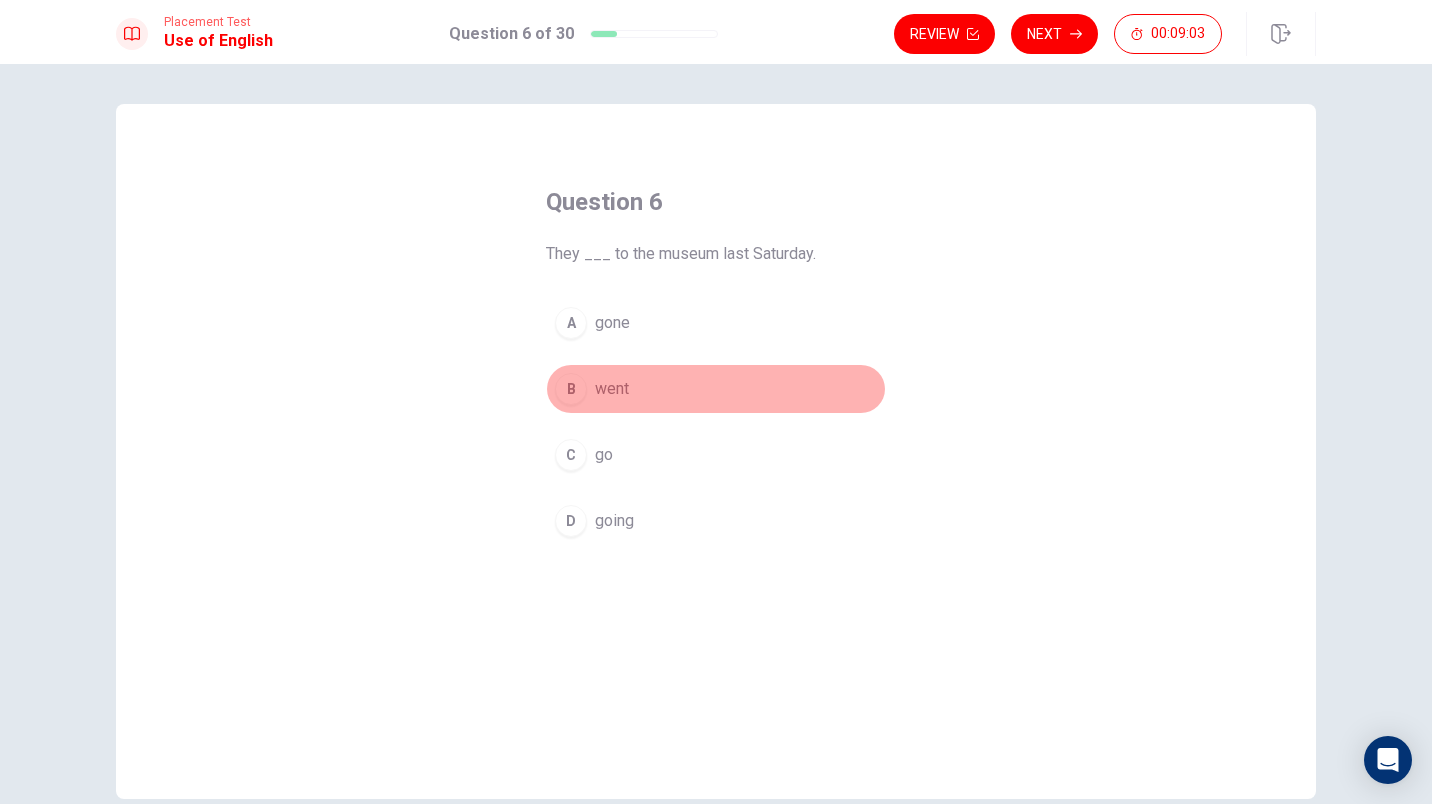 click on "B went" at bounding box center (716, 389) 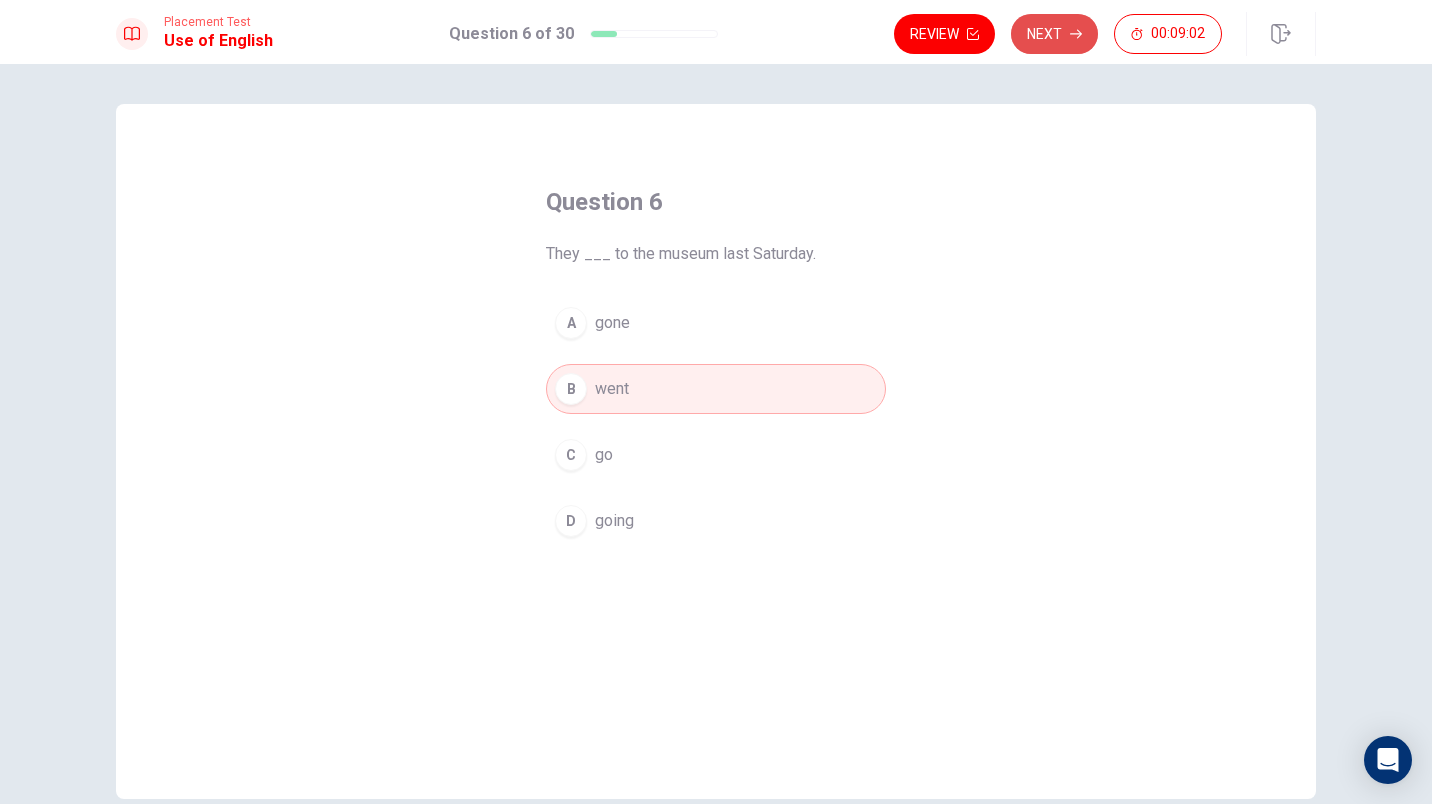click on "Next" at bounding box center (1054, 34) 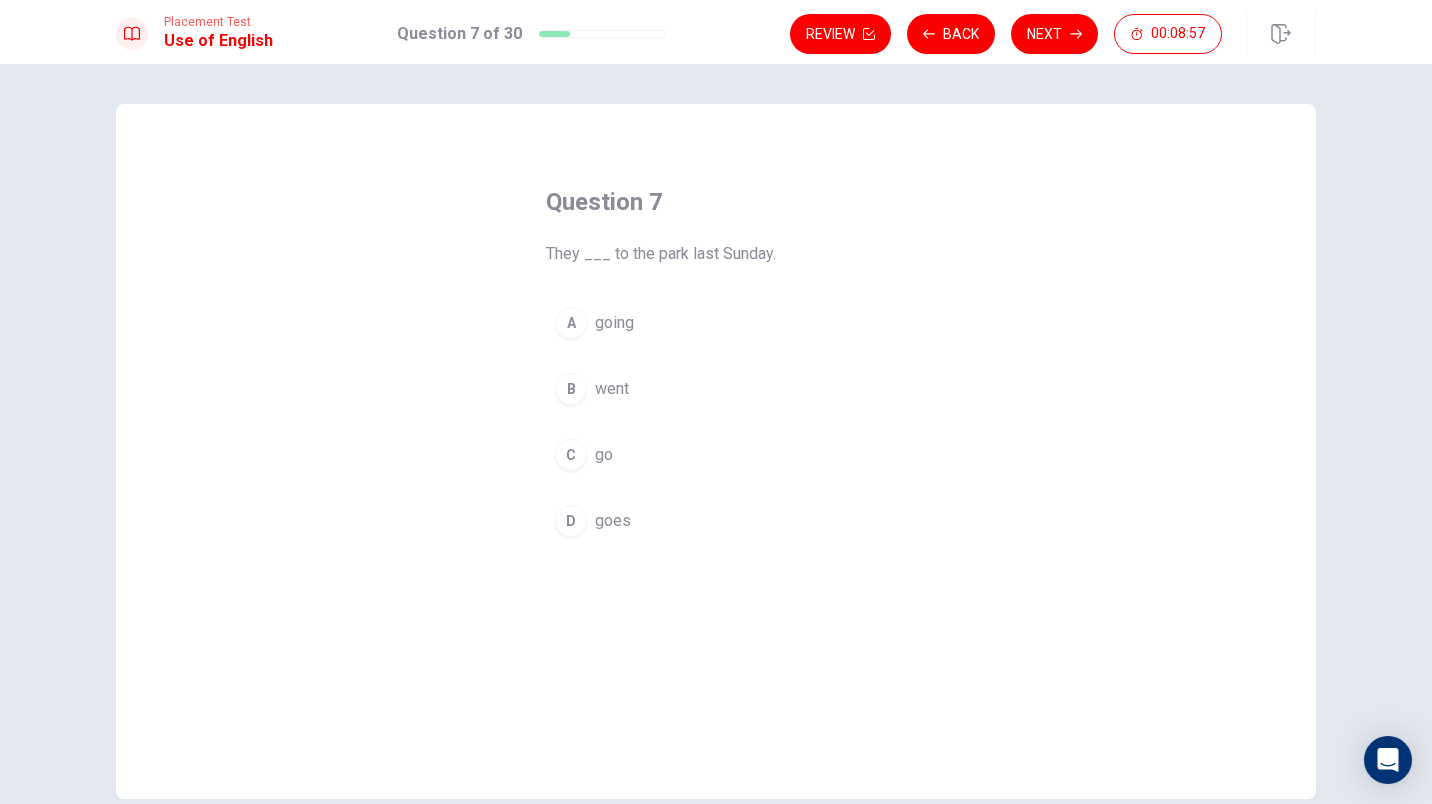 click on "B" at bounding box center (571, 389) 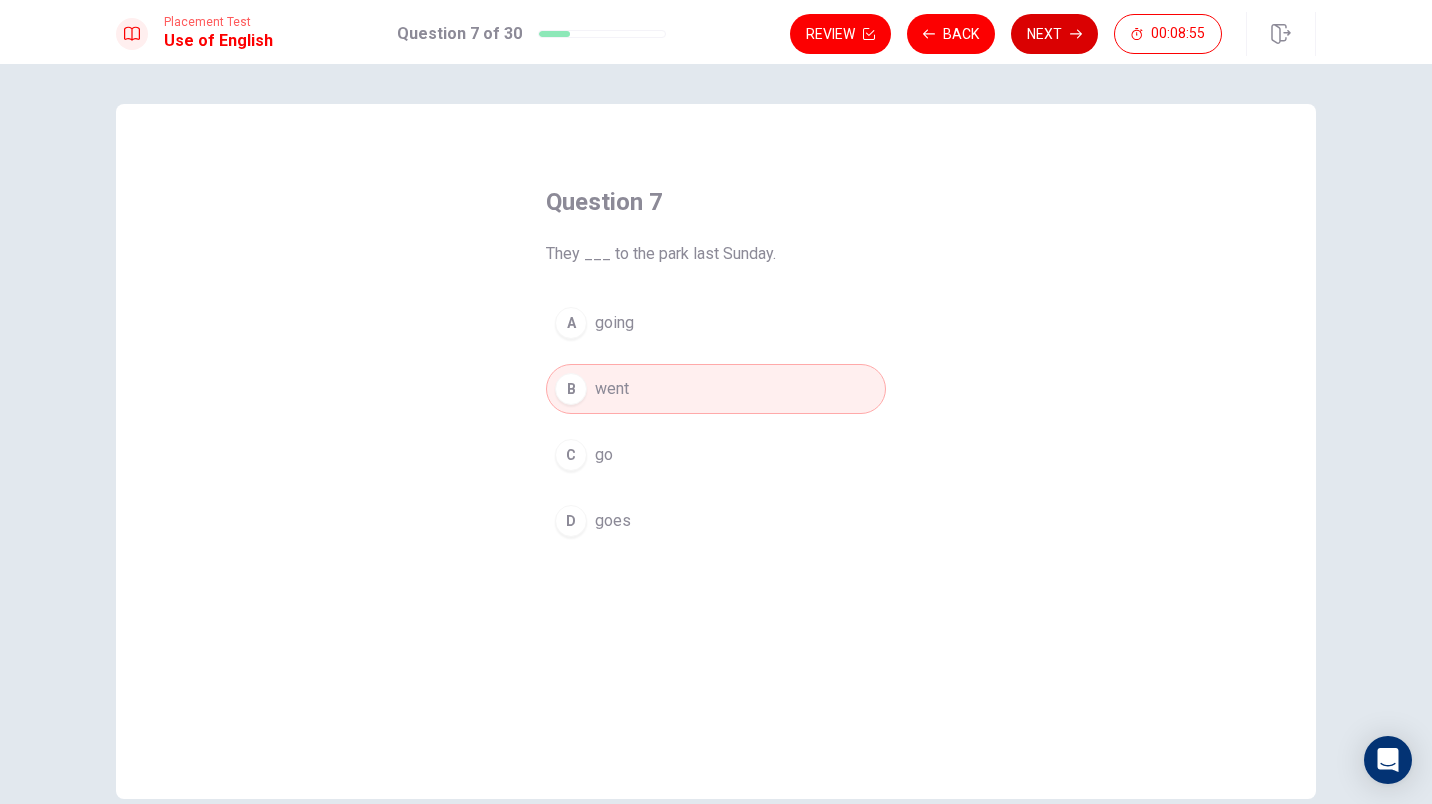 click on "Next" at bounding box center [1054, 34] 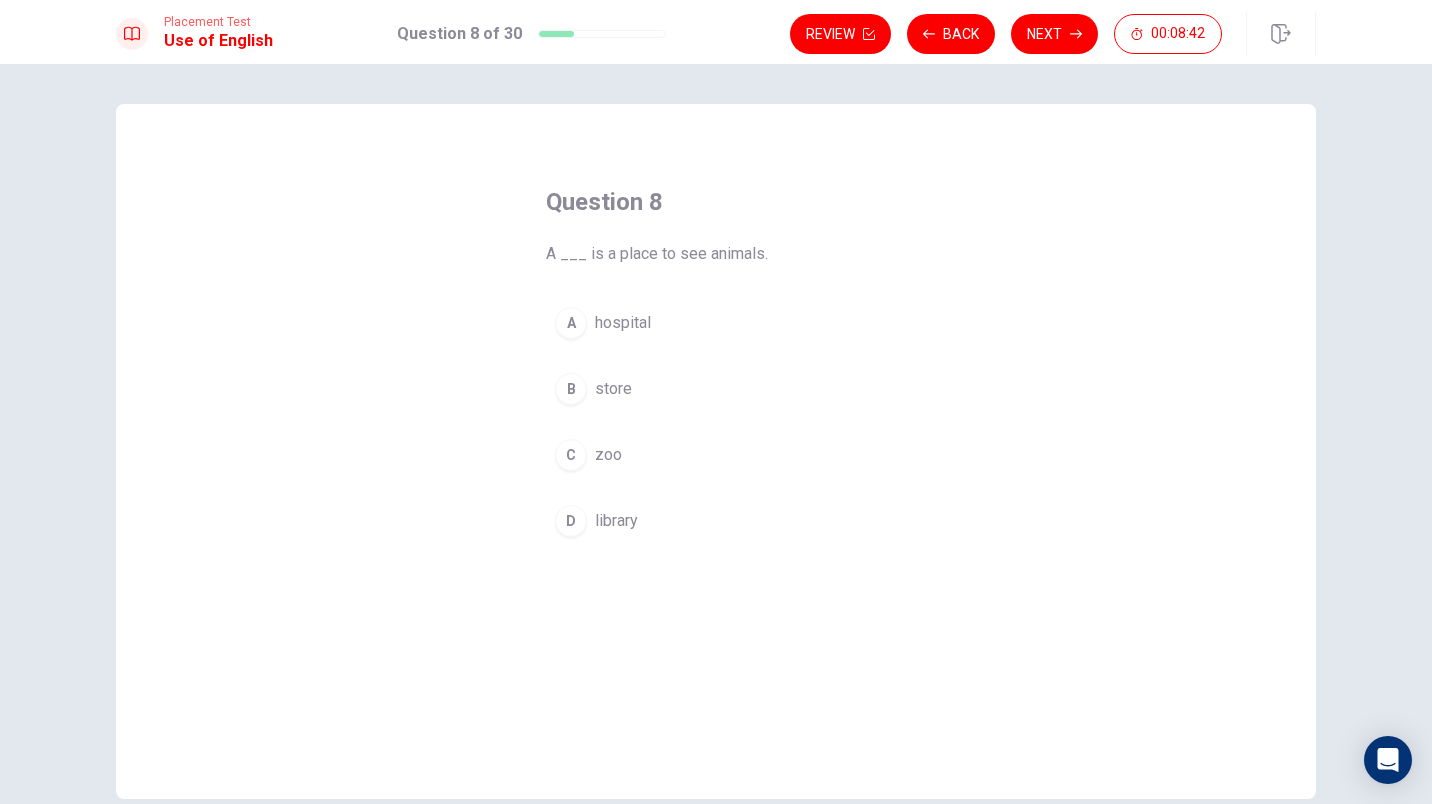 click on "C zoo" at bounding box center (716, 455) 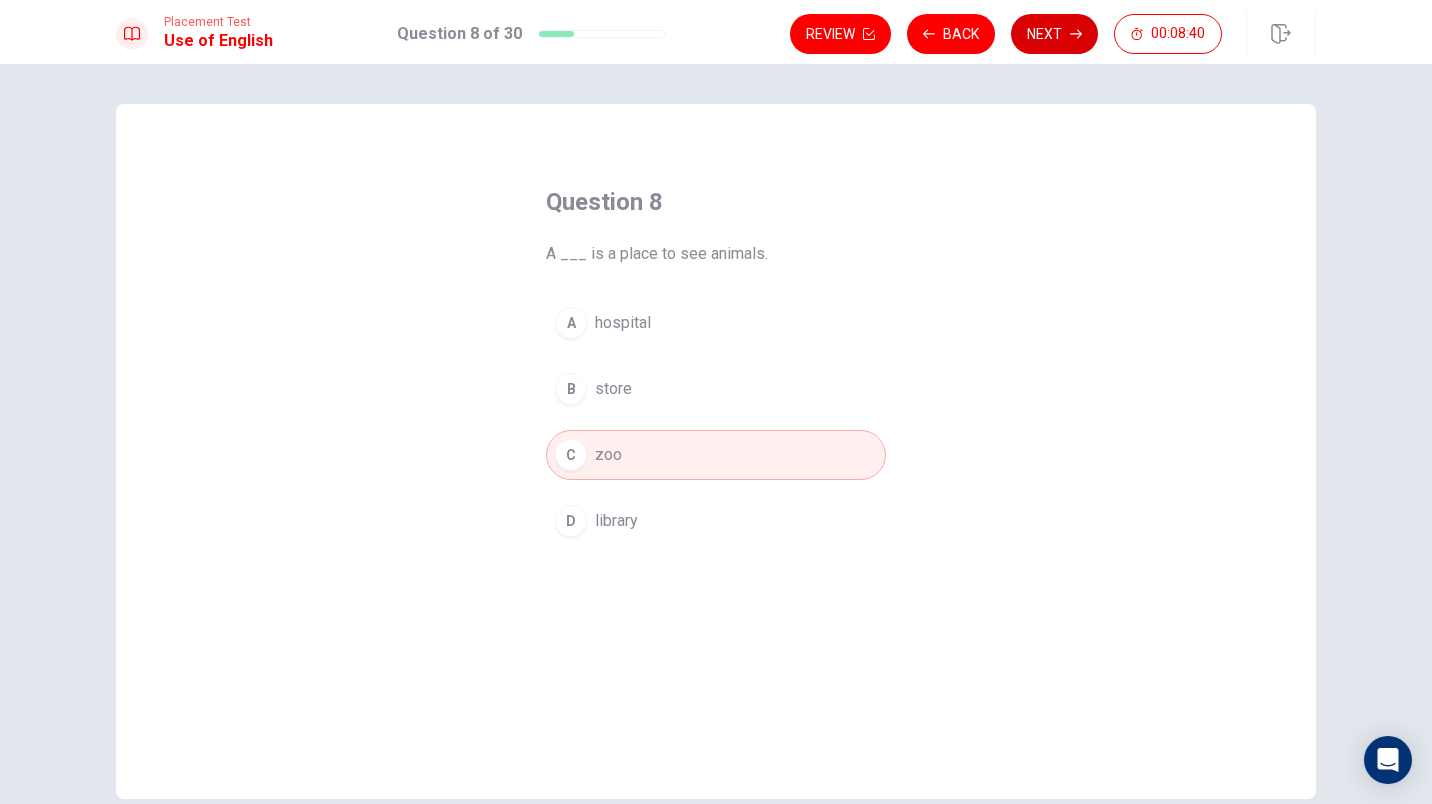 click on "Next" at bounding box center (1054, 34) 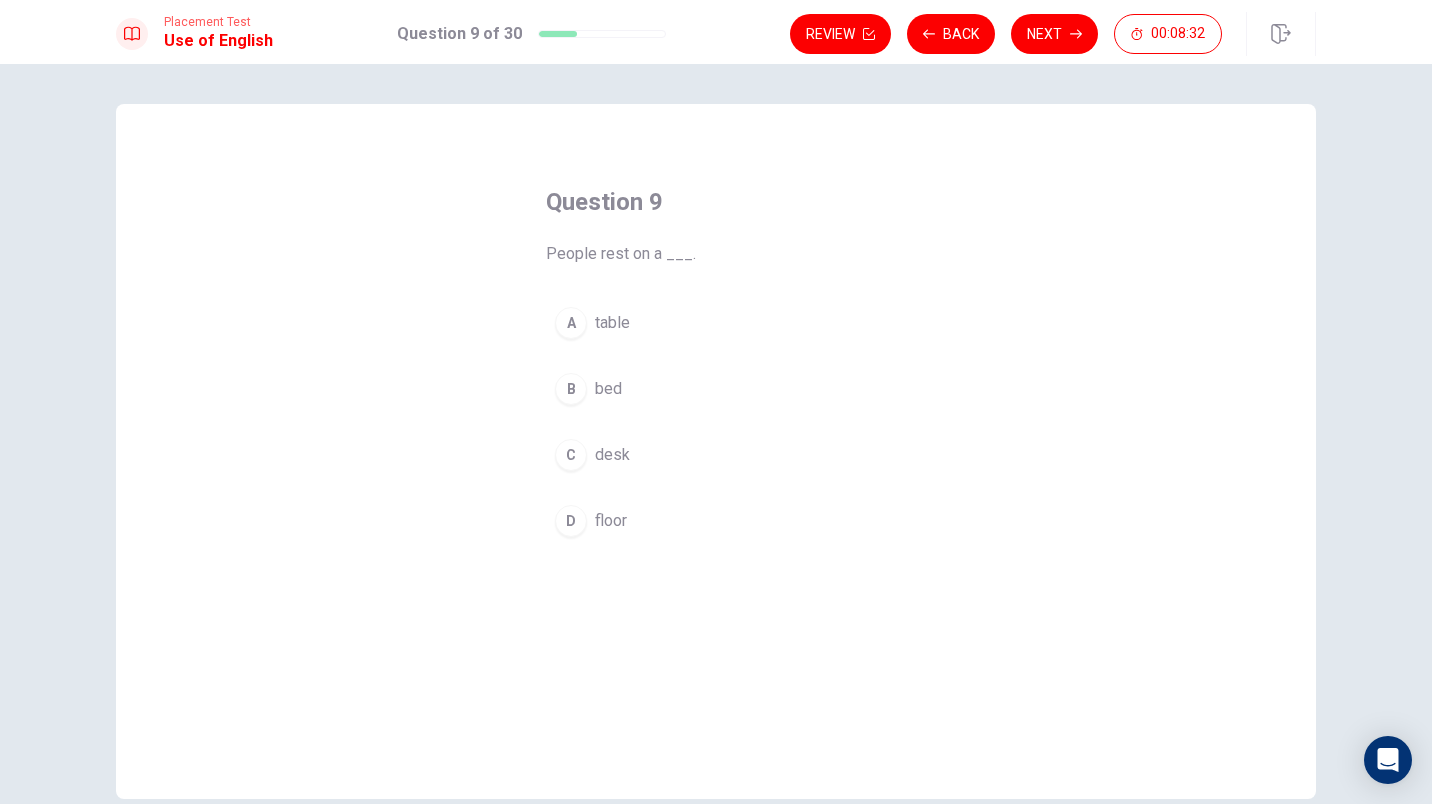 click on "bed" at bounding box center [608, 389] 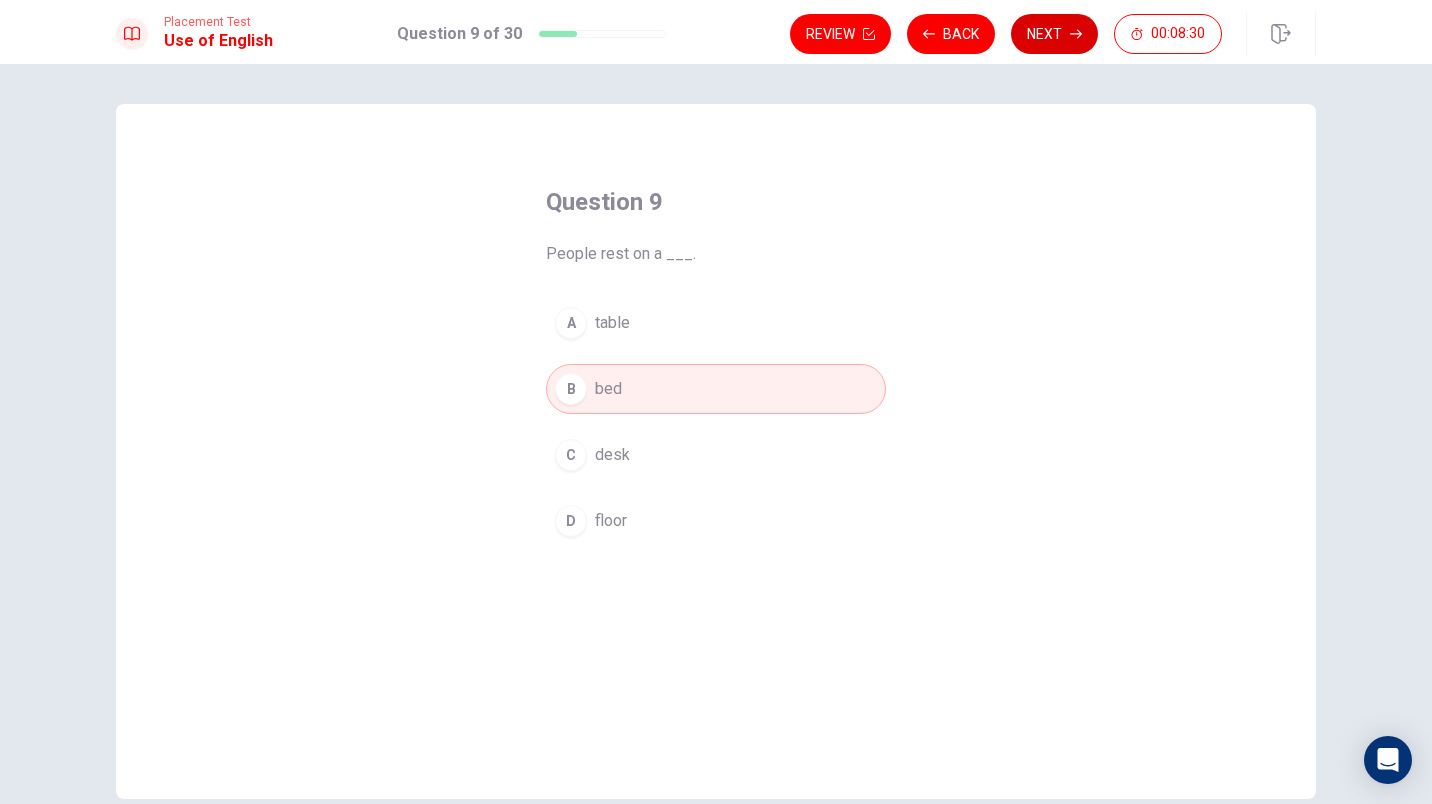 click on "Next" at bounding box center [1054, 34] 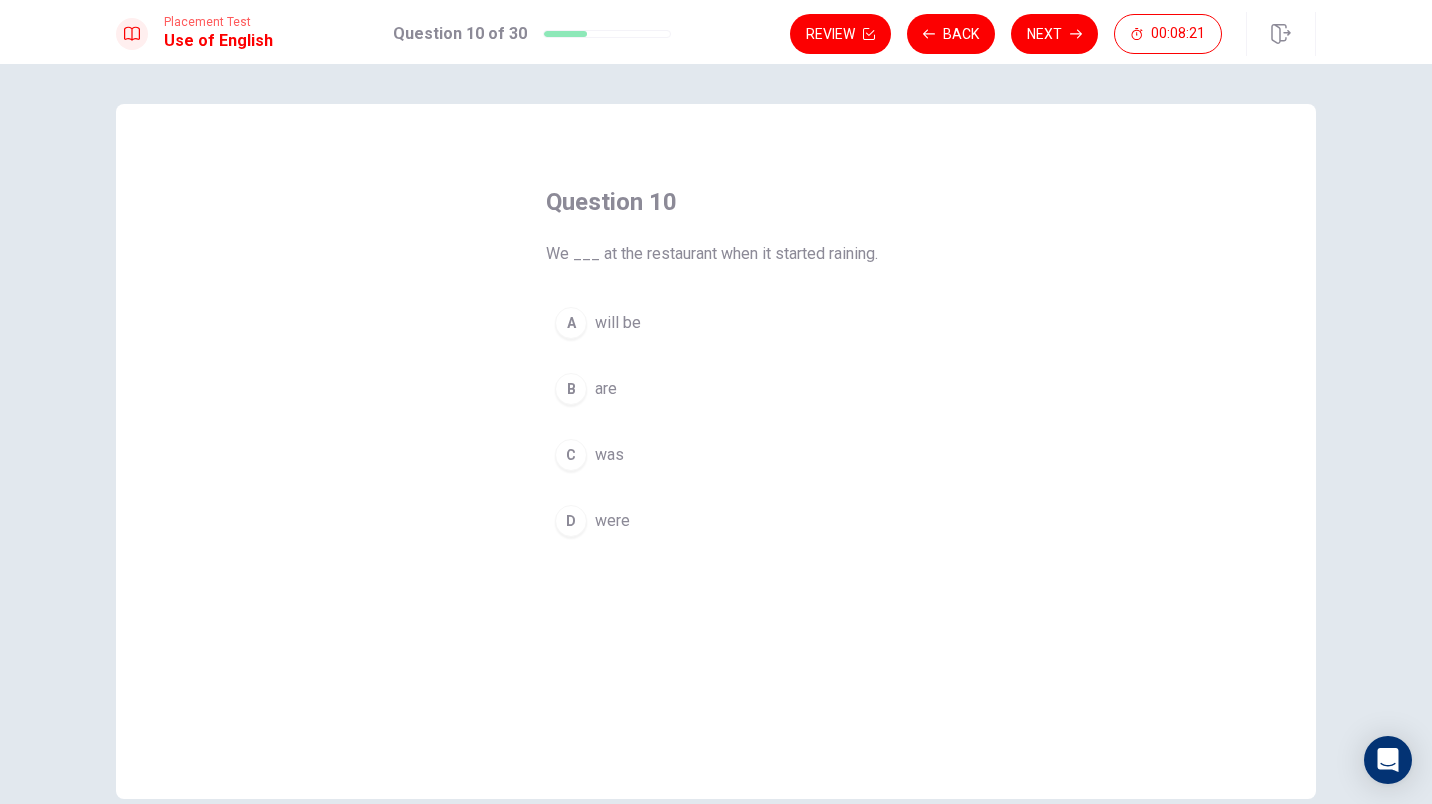 click on "D were" at bounding box center (716, 521) 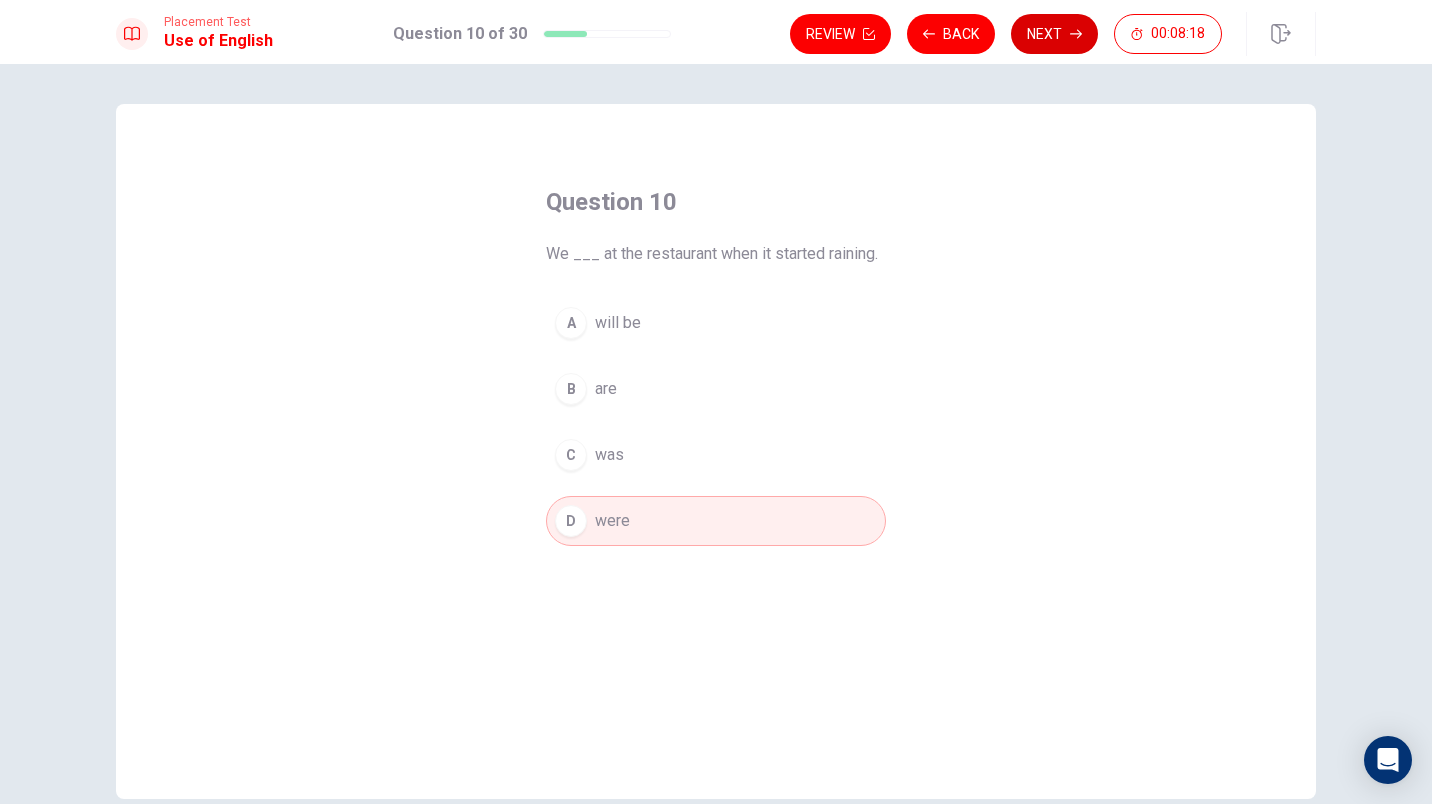 click on "Next" at bounding box center (1054, 34) 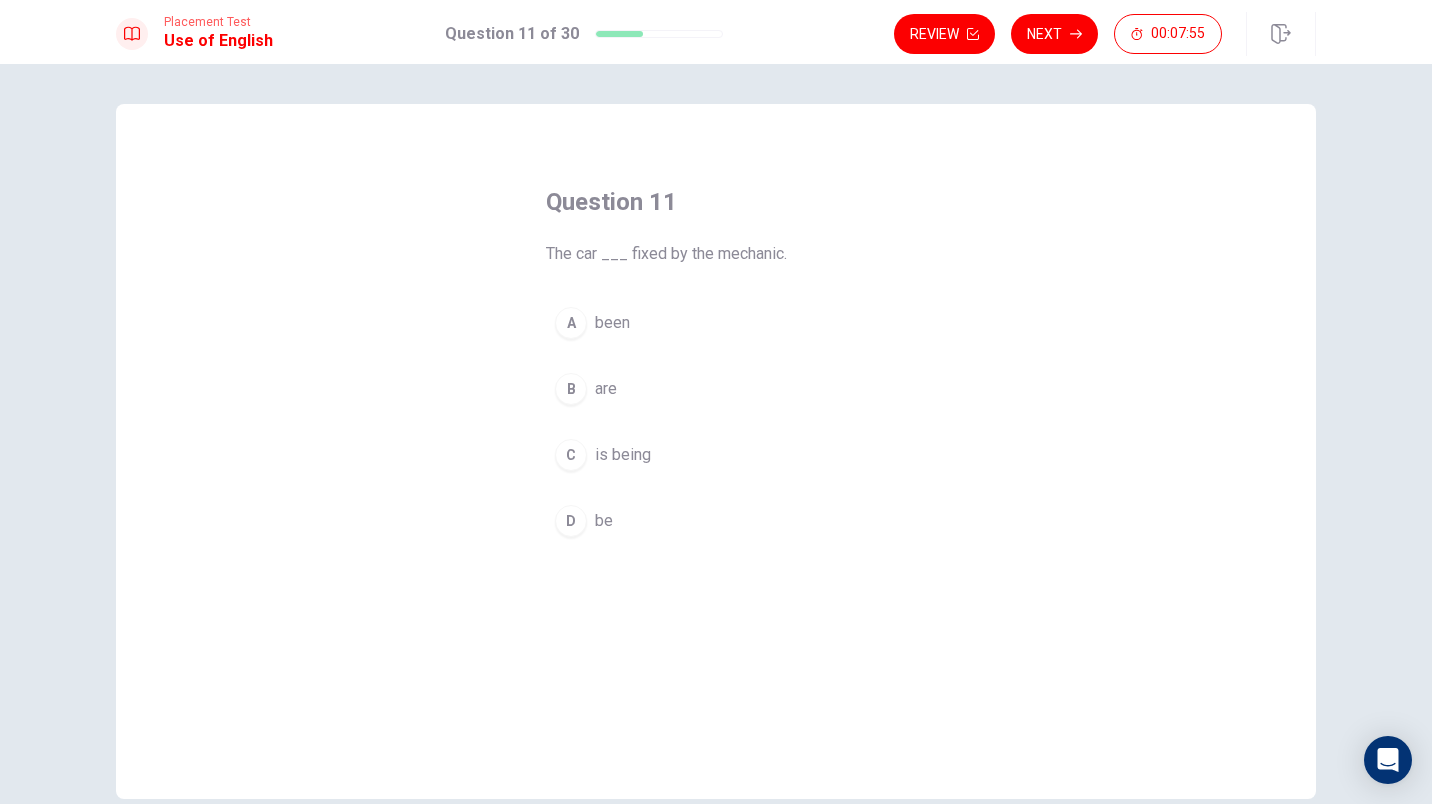 click on "is being" at bounding box center (623, 455) 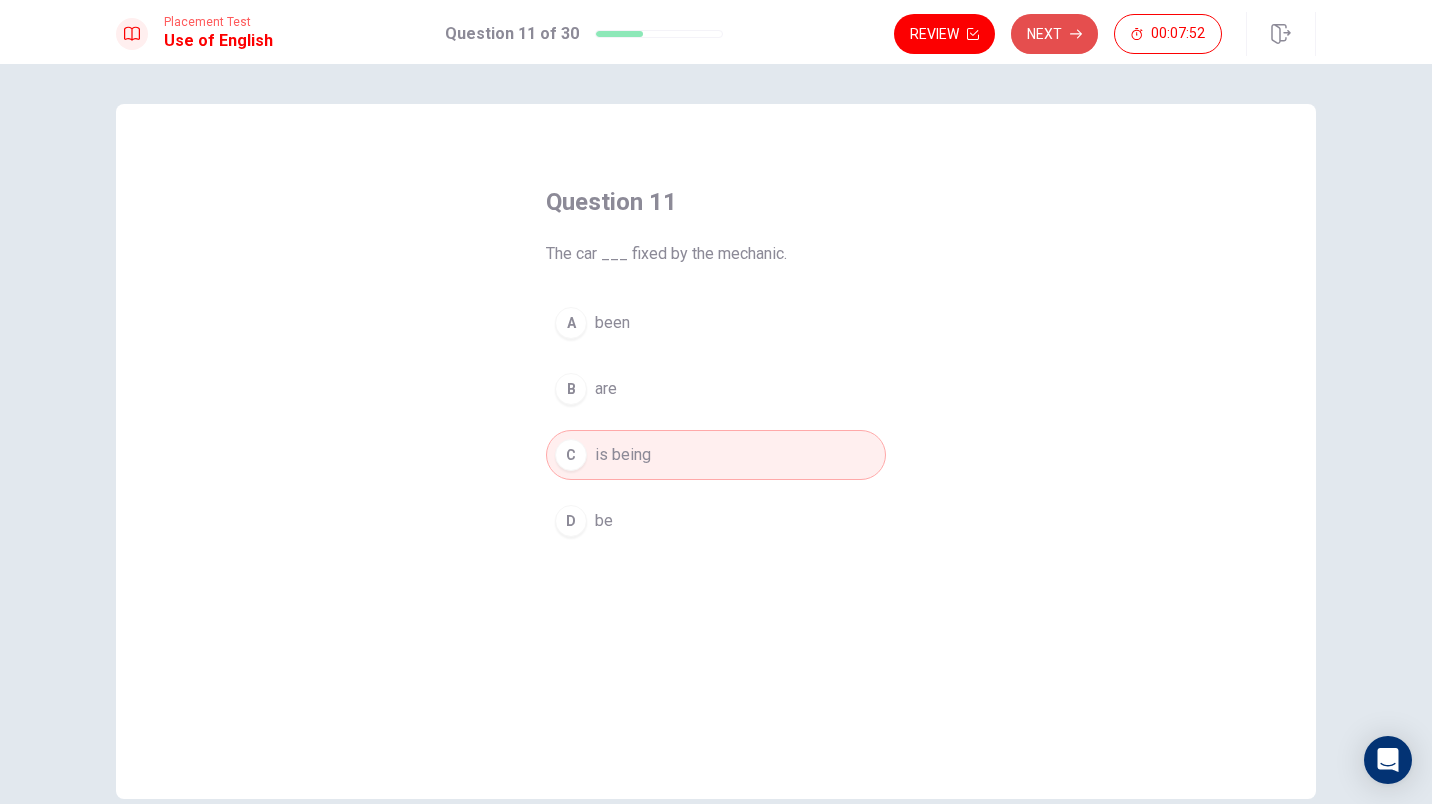 click on "Next" at bounding box center [1054, 34] 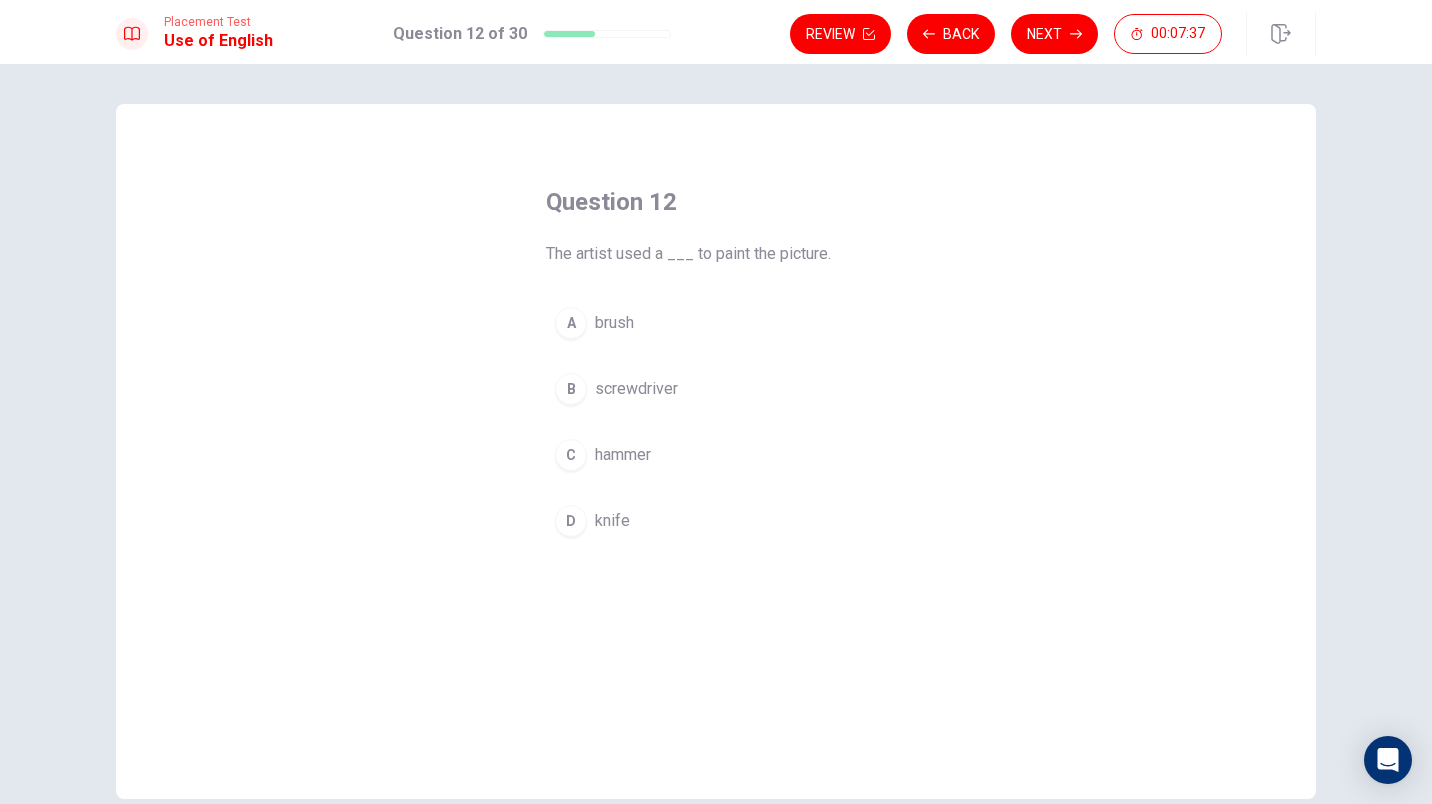 click on "A brush" at bounding box center (716, 323) 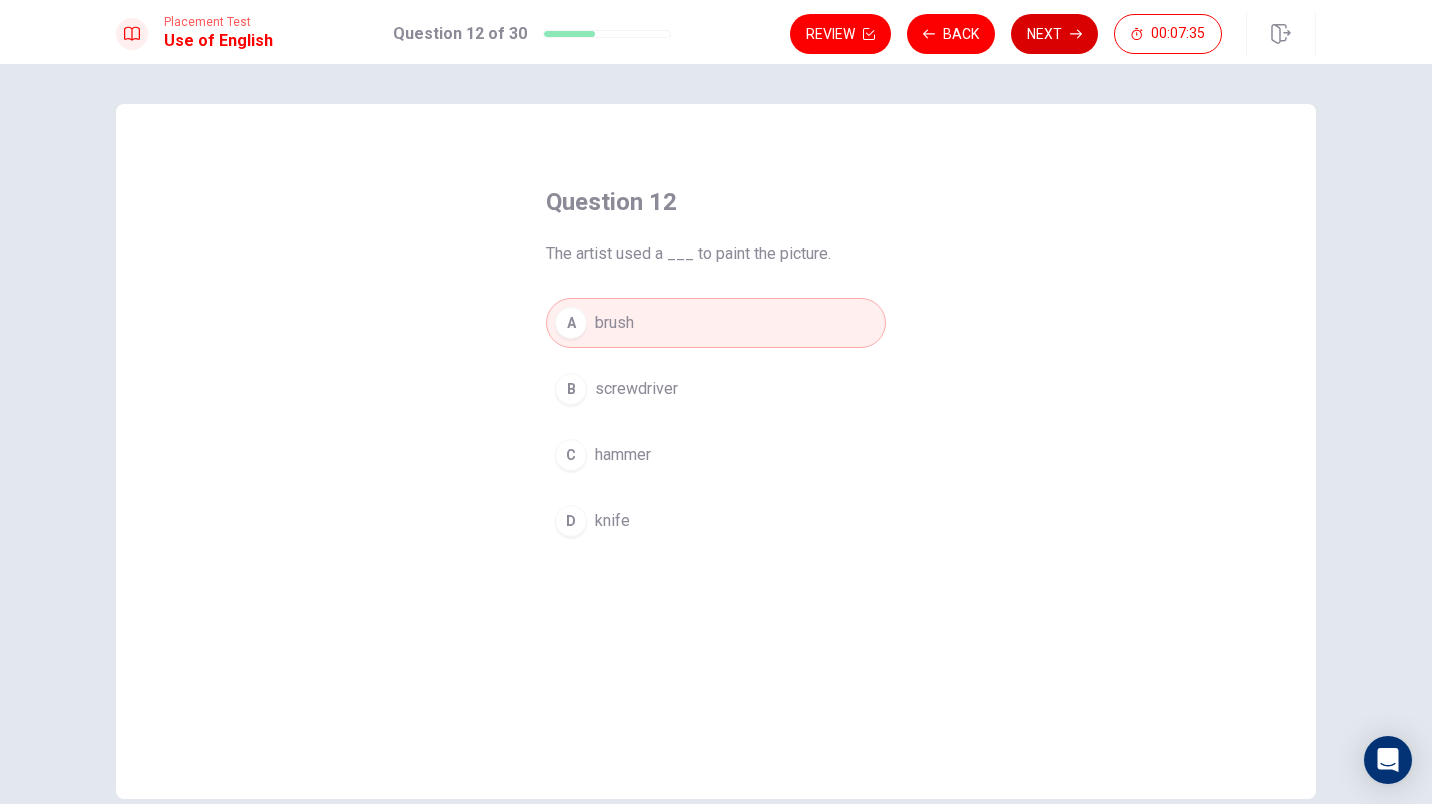 click on "Next" at bounding box center [1054, 34] 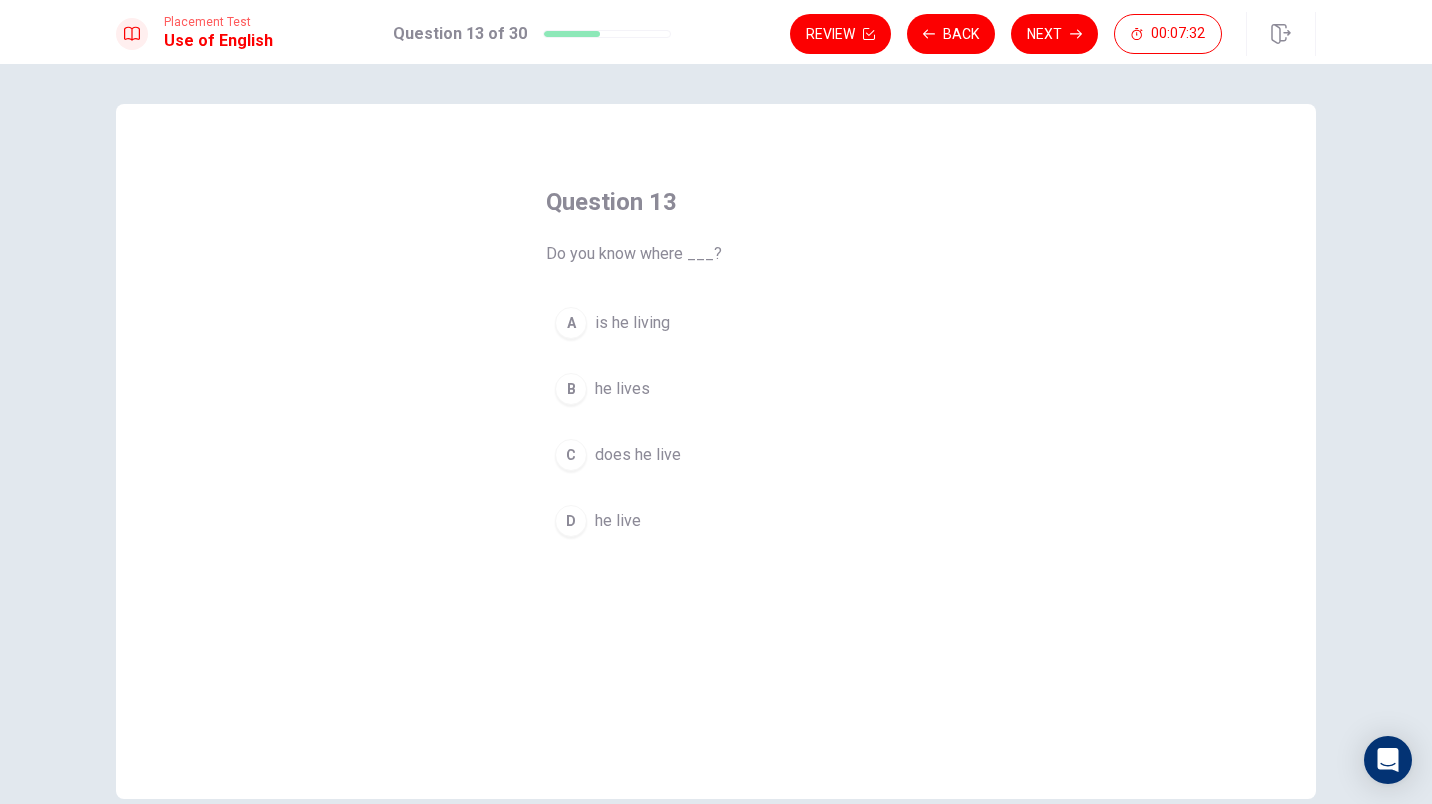 click on "B he lives" at bounding box center [716, 389] 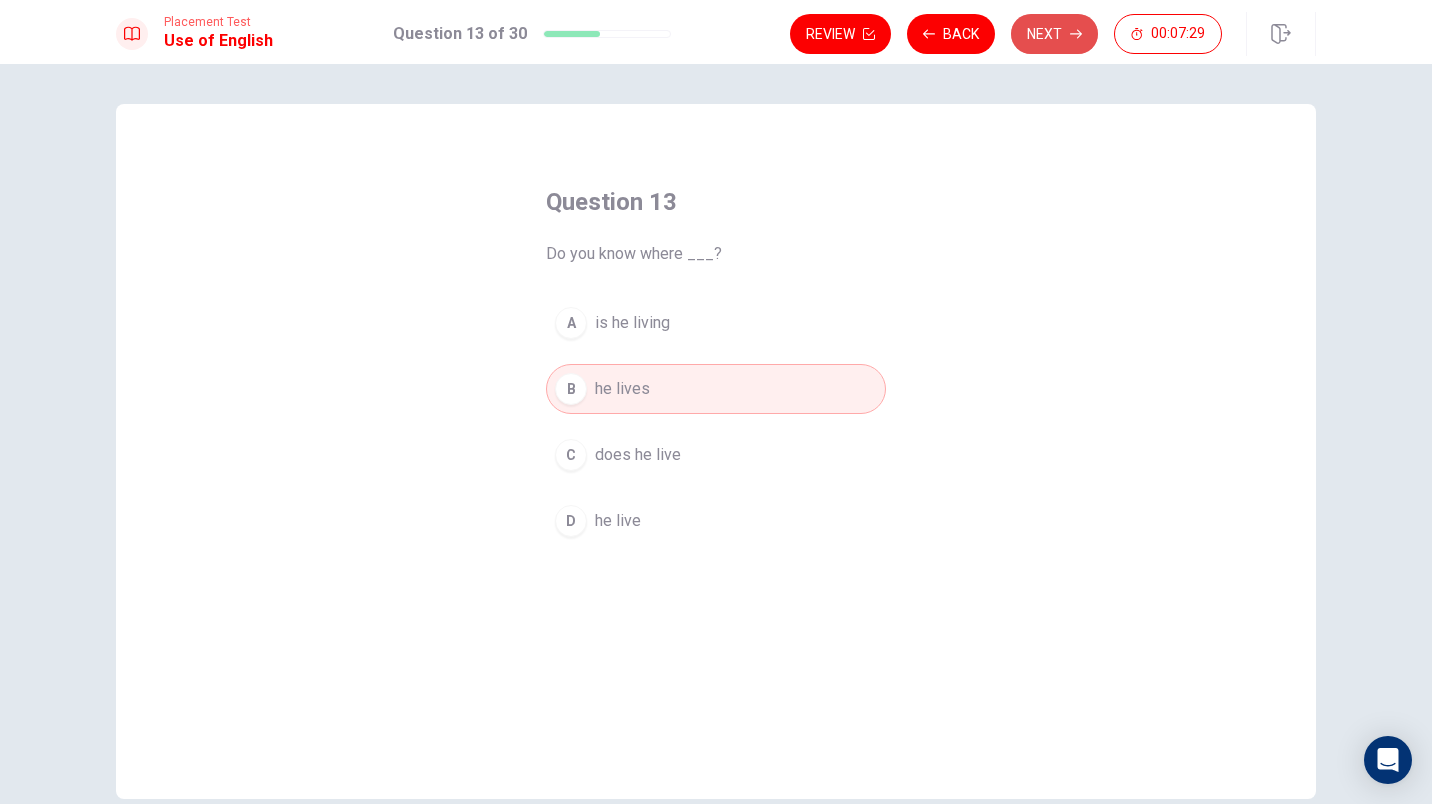 click on "Next" at bounding box center (1054, 34) 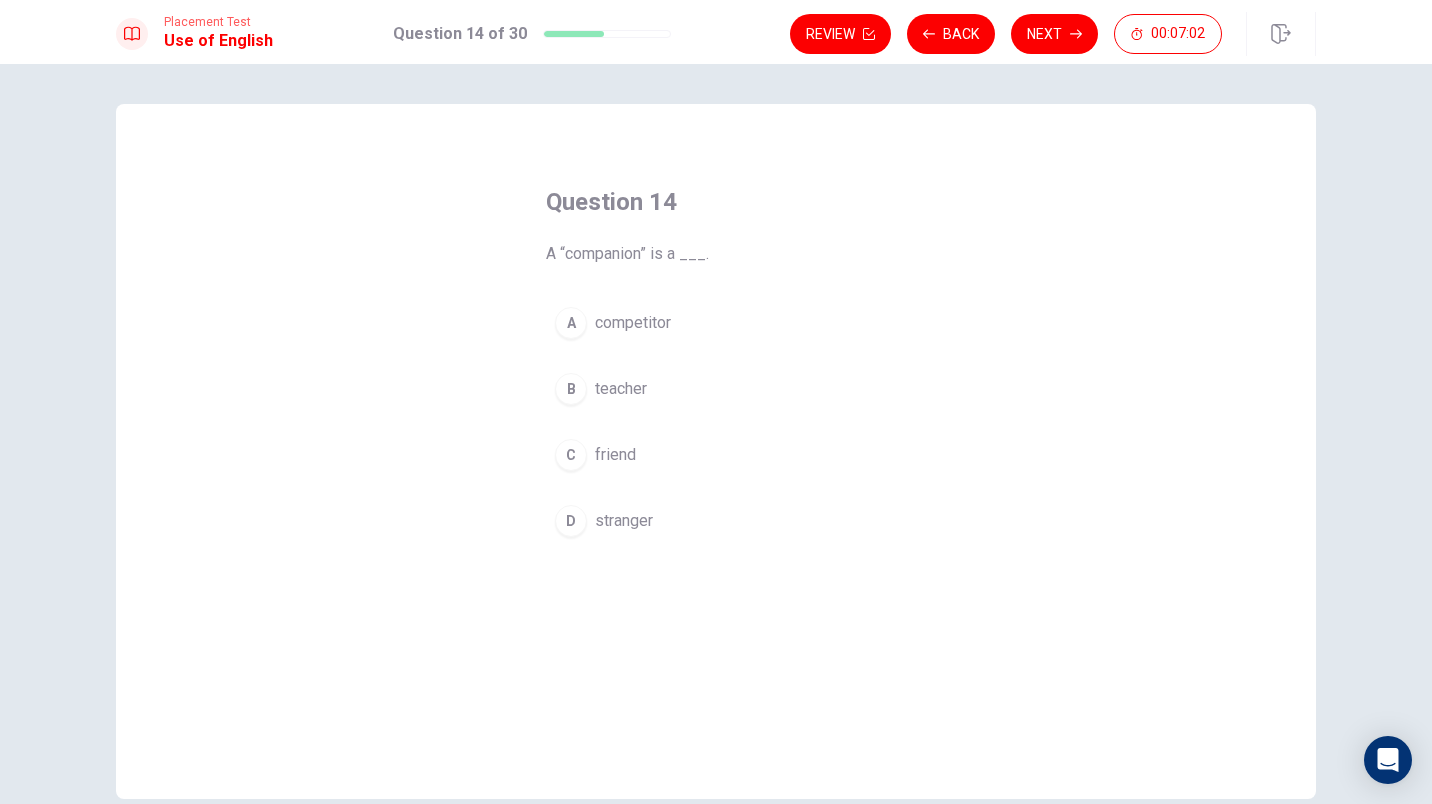 click on "stranger" at bounding box center [624, 521] 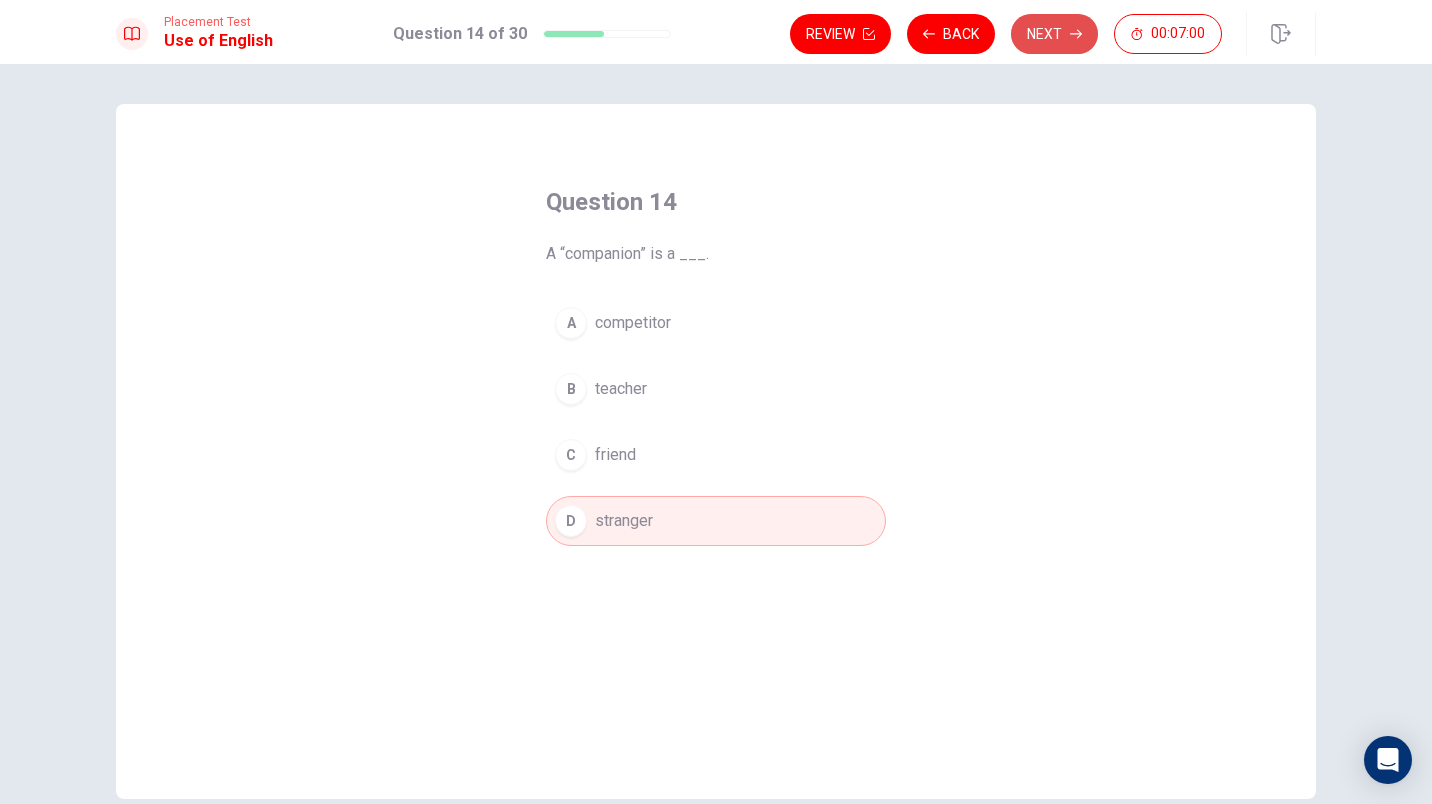 click on "Next" at bounding box center [1054, 34] 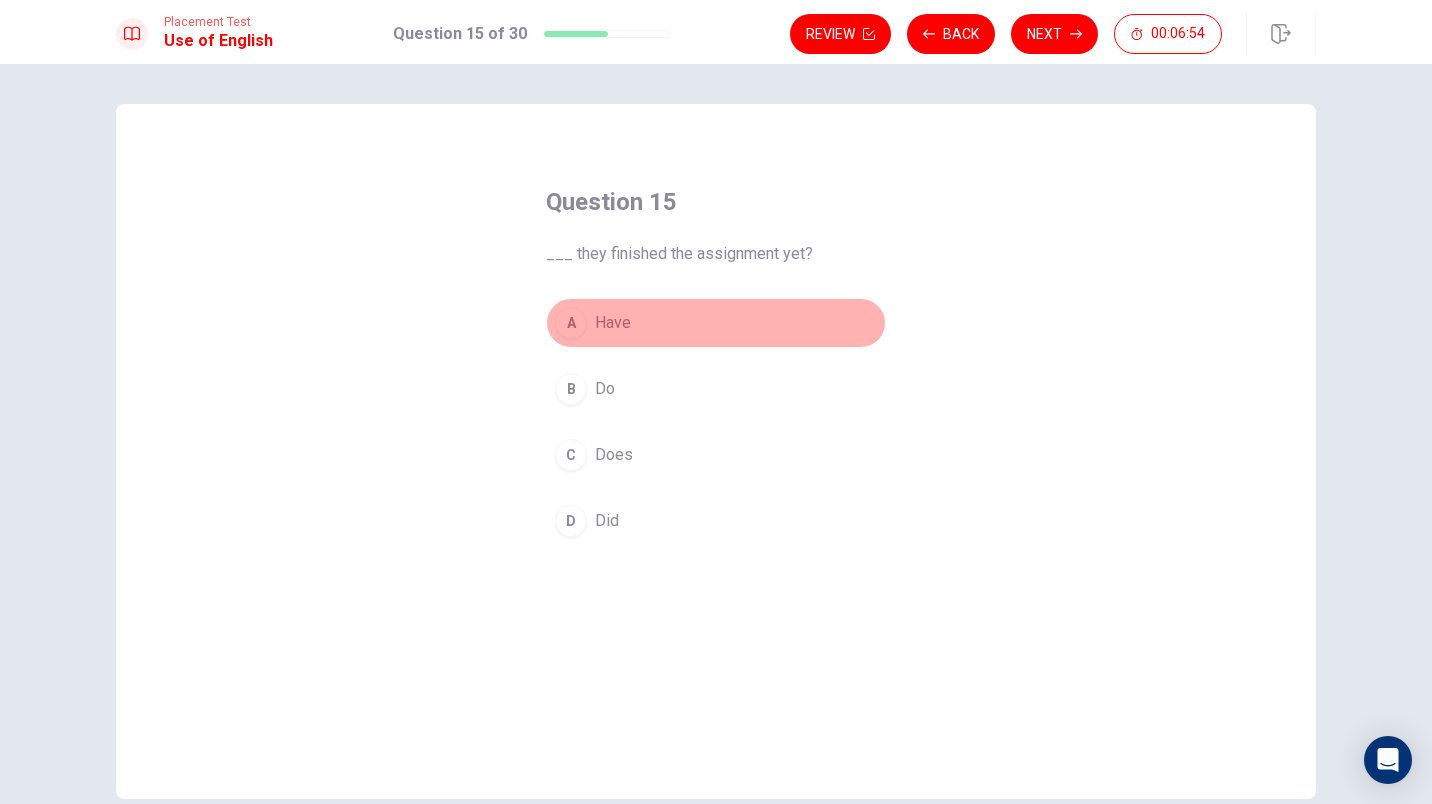 click on "A Have" at bounding box center (716, 323) 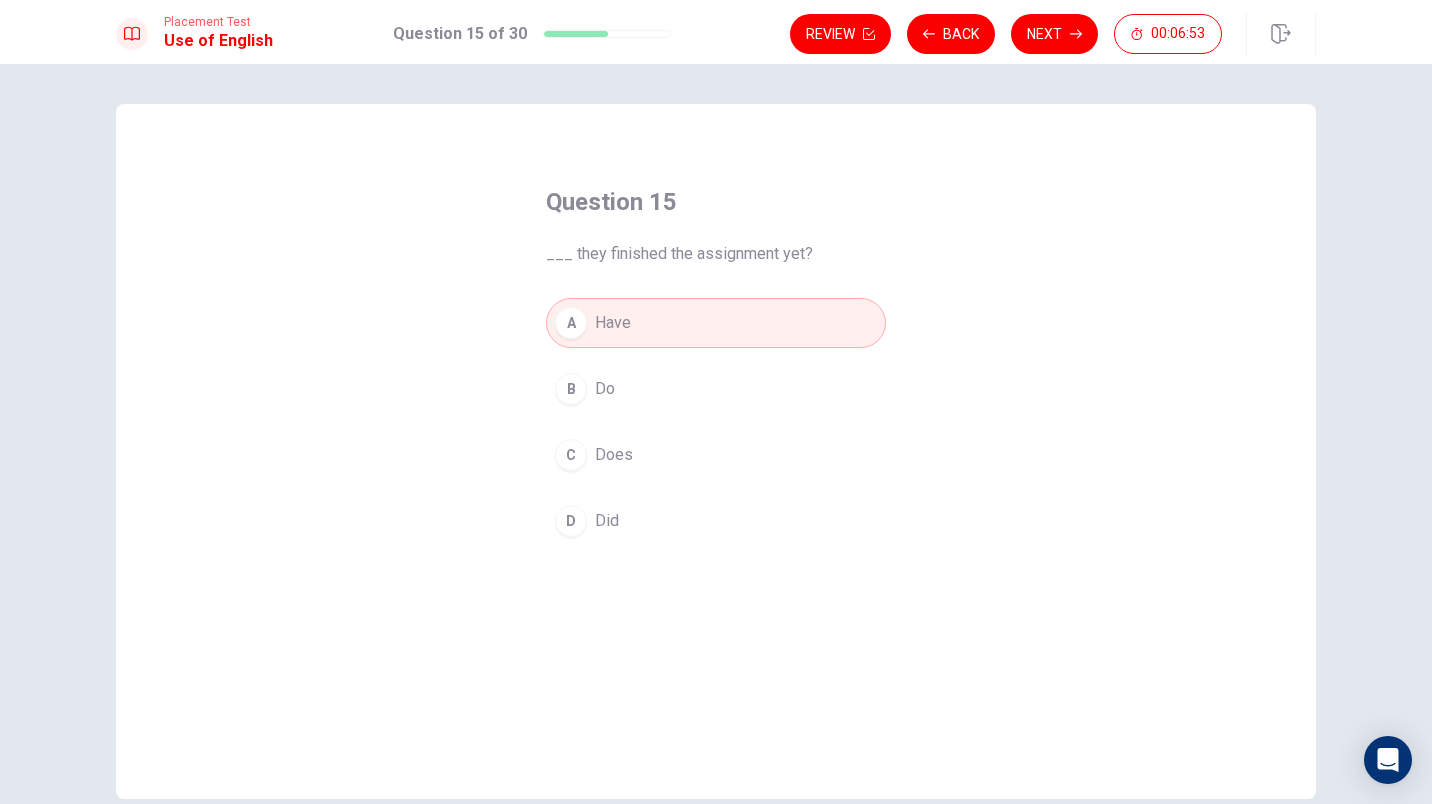 click on "Review Back Next [TIME]" at bounding box center [1053, 34] 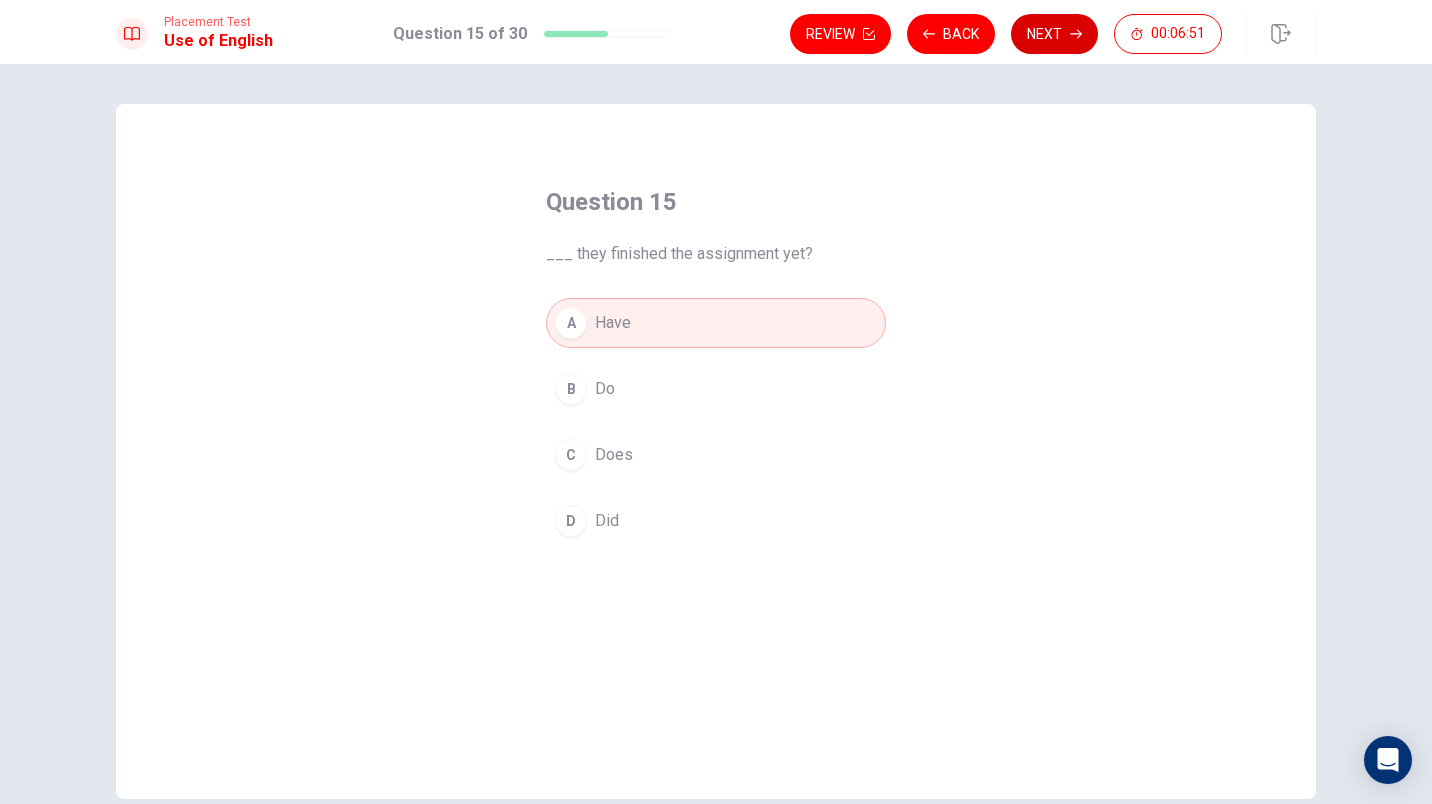 click on "Next" at bounding box center (1054, 34) 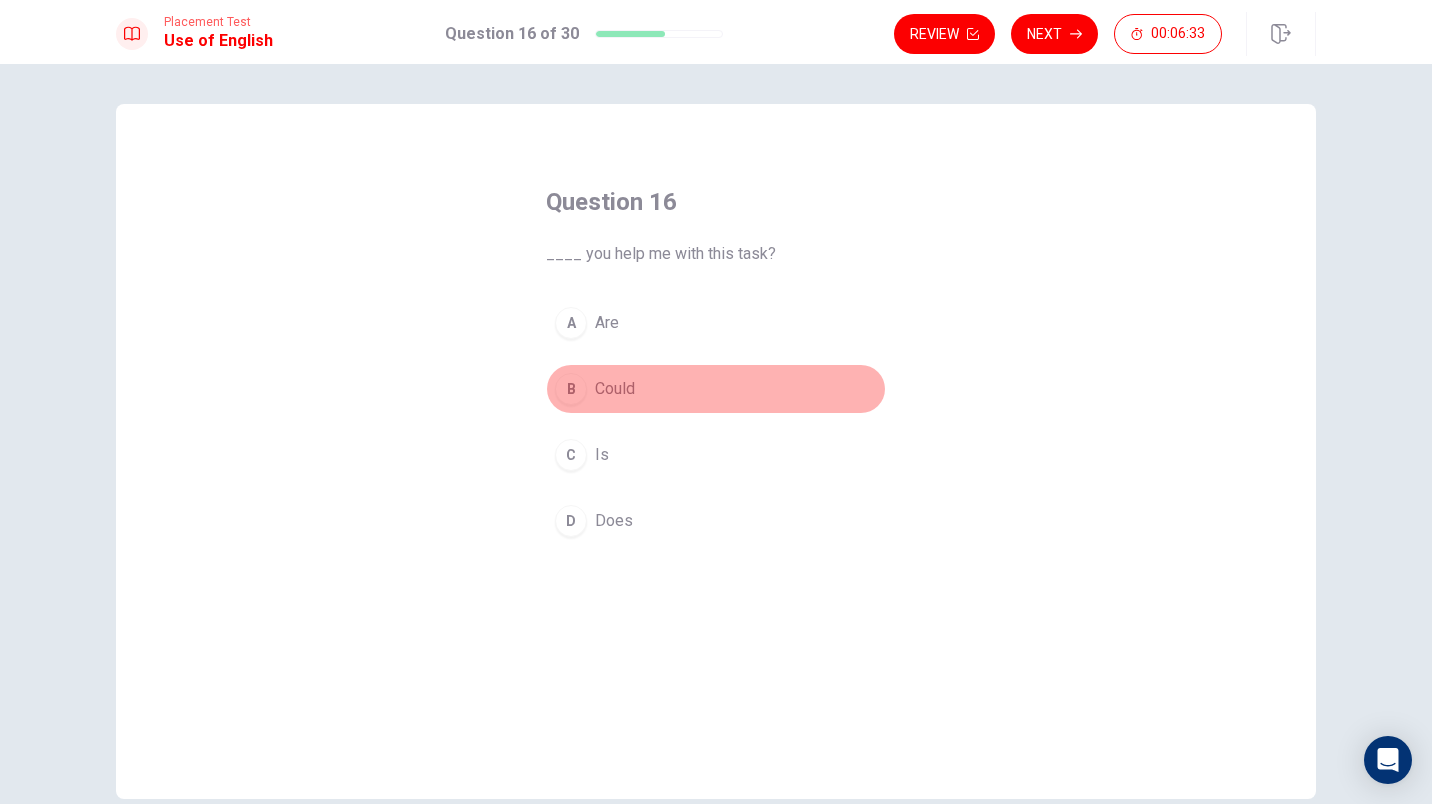 click on "Could" at bounding box center [615, 389] 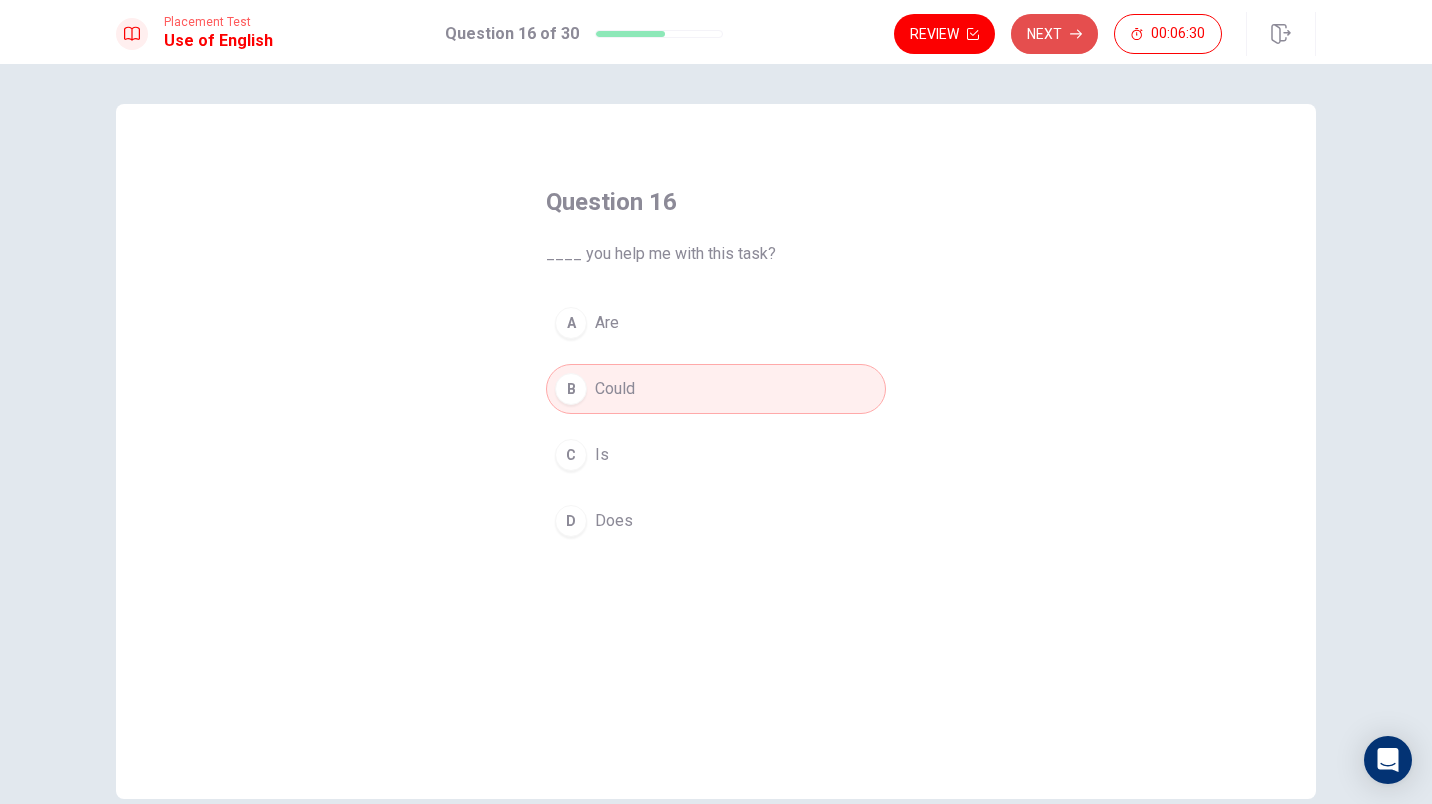 click on "Next" at bounding box center [1054, 34] 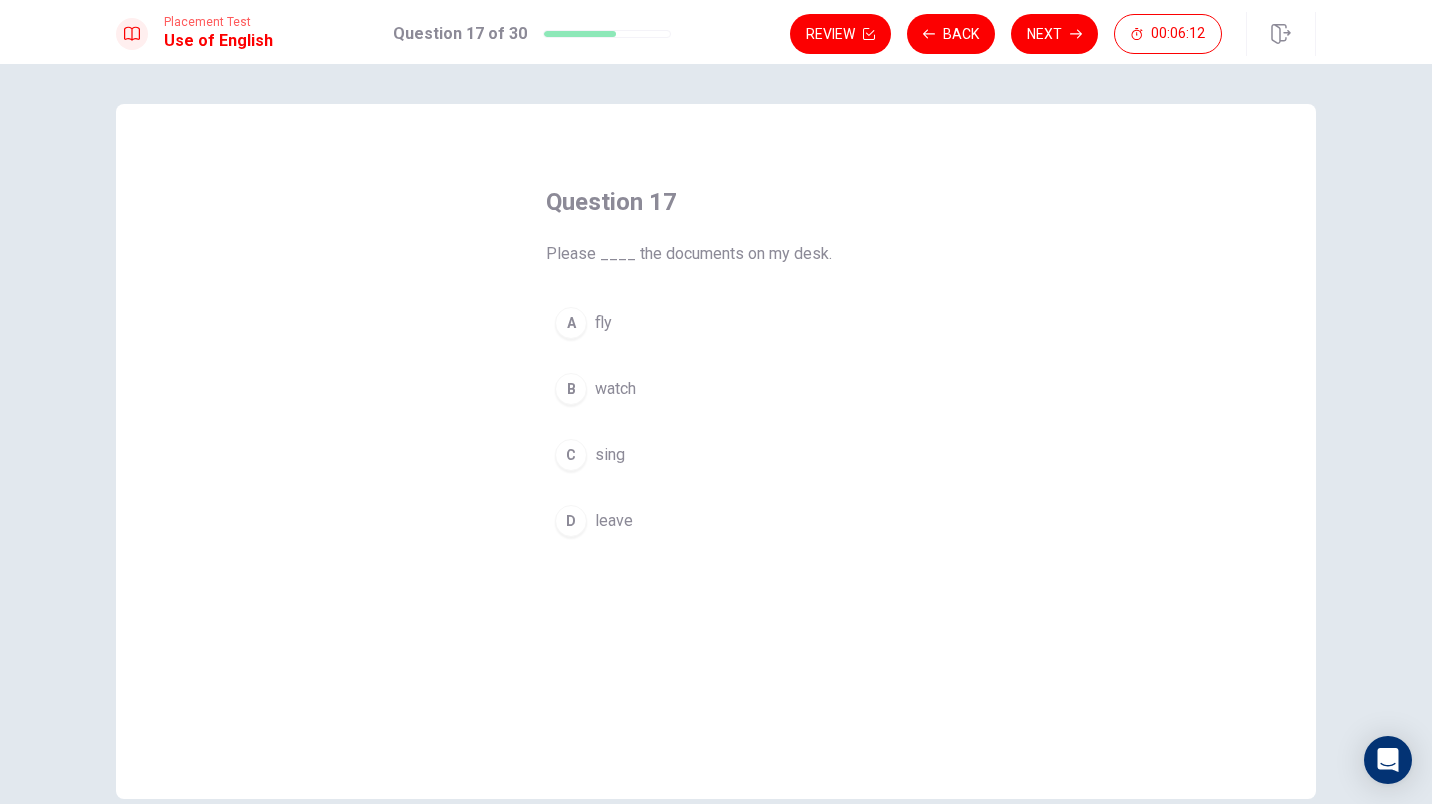 click on "B watch" at bounding box center (716, 389) 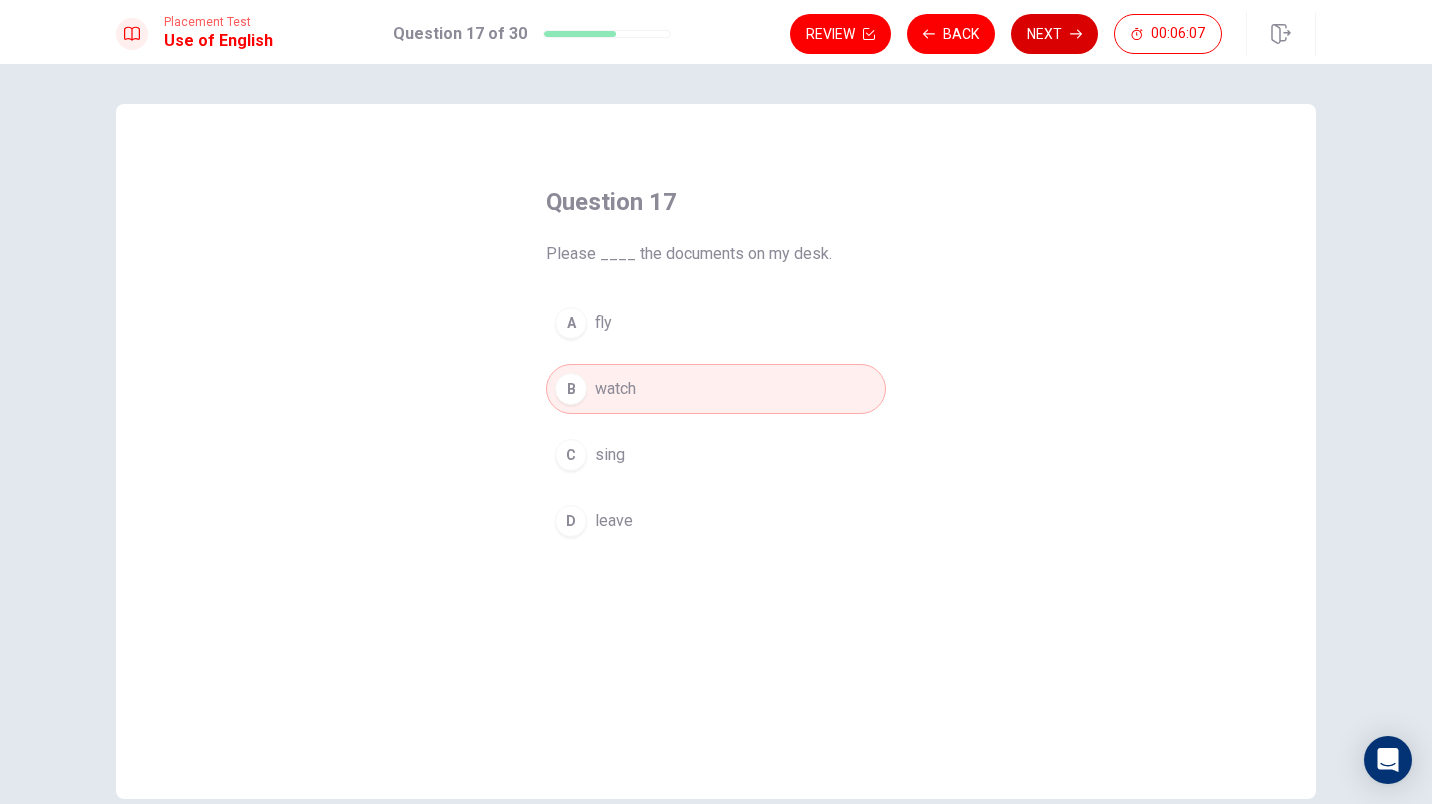 click on "Next" at bounding box center (1054, 34) 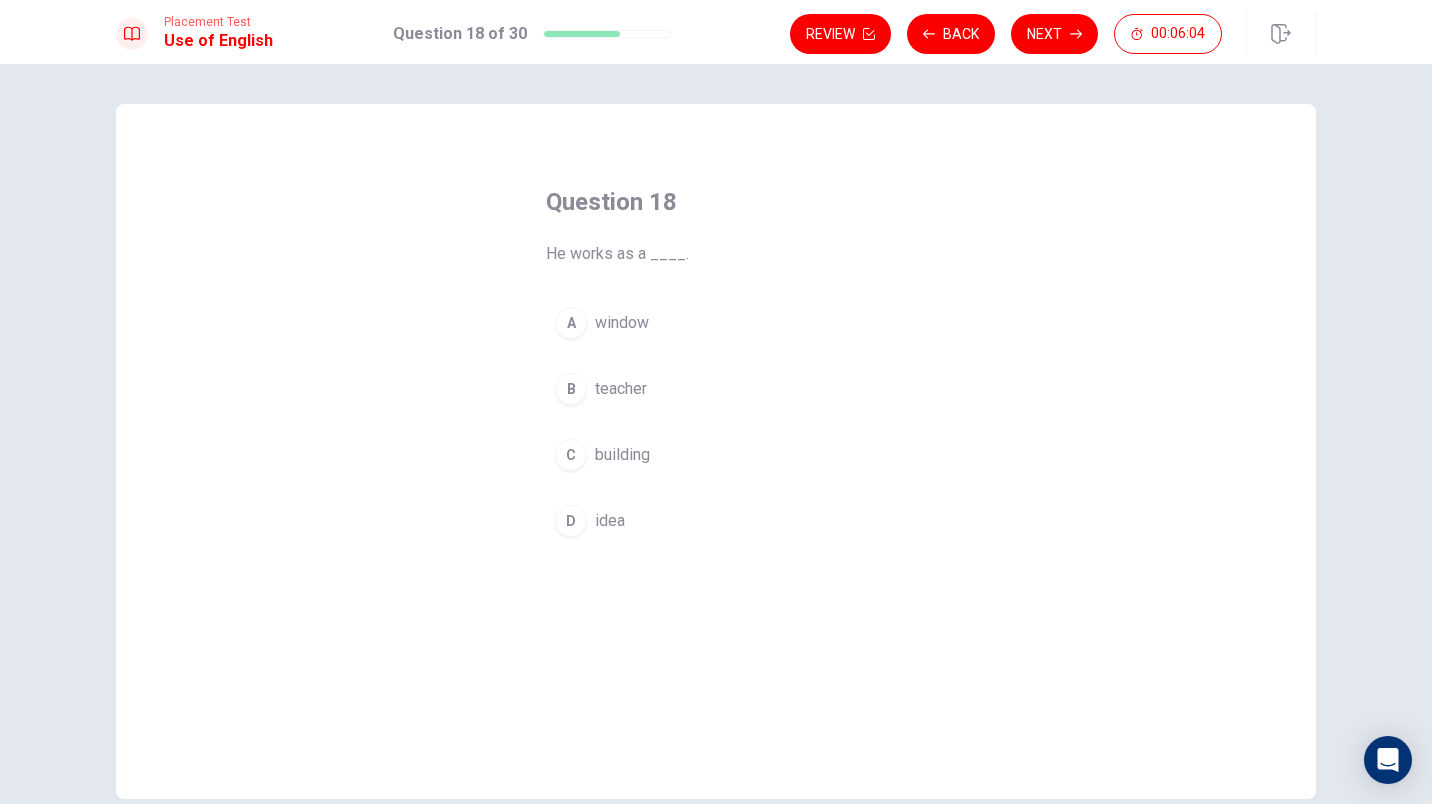 click on "B teacher" at bounding box center [716, 389] 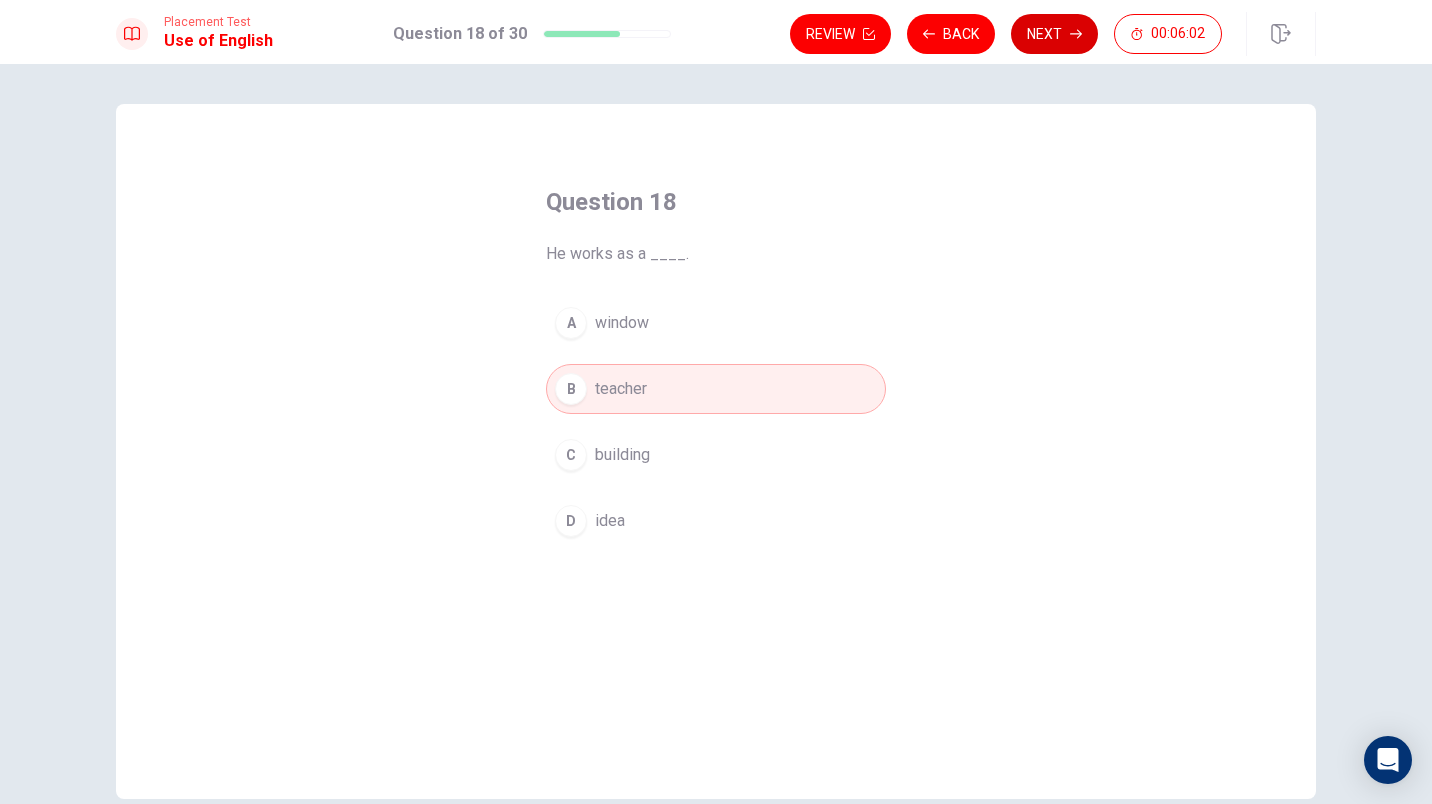 click on "Next" at bounding box center (1054, 34) 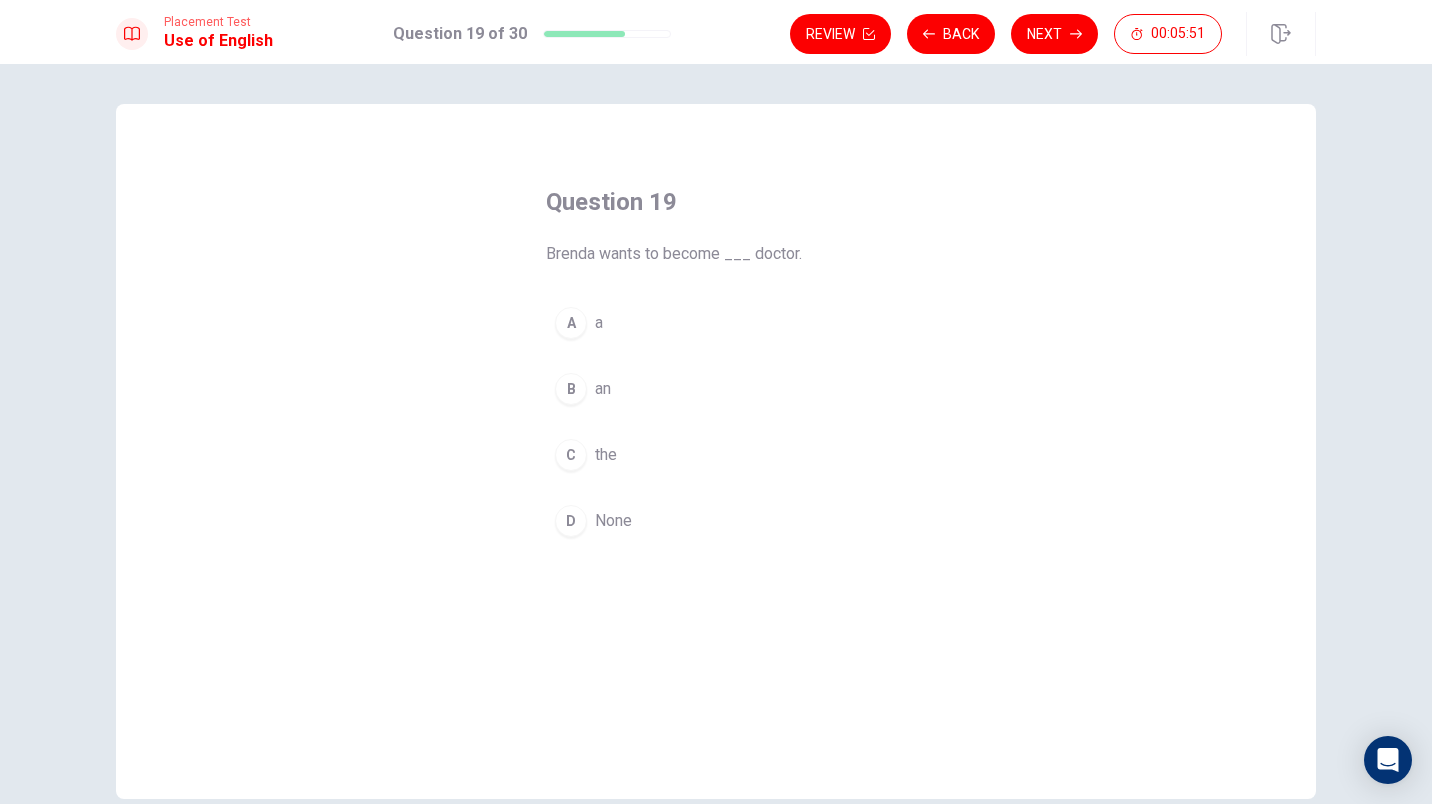 click on "A  a" at bounding box center (716, 323) 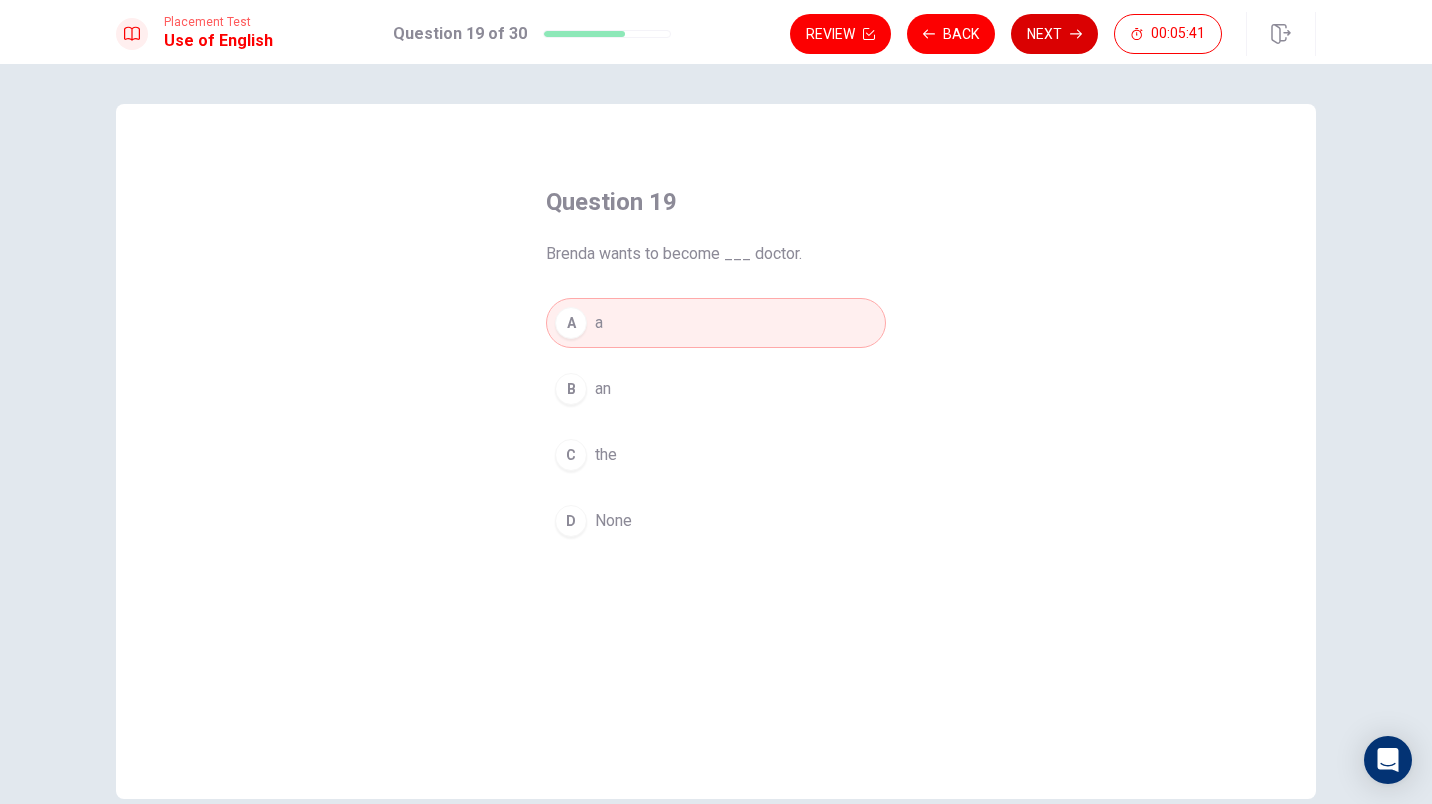click on "Next" at bounding box center [1054, 34] 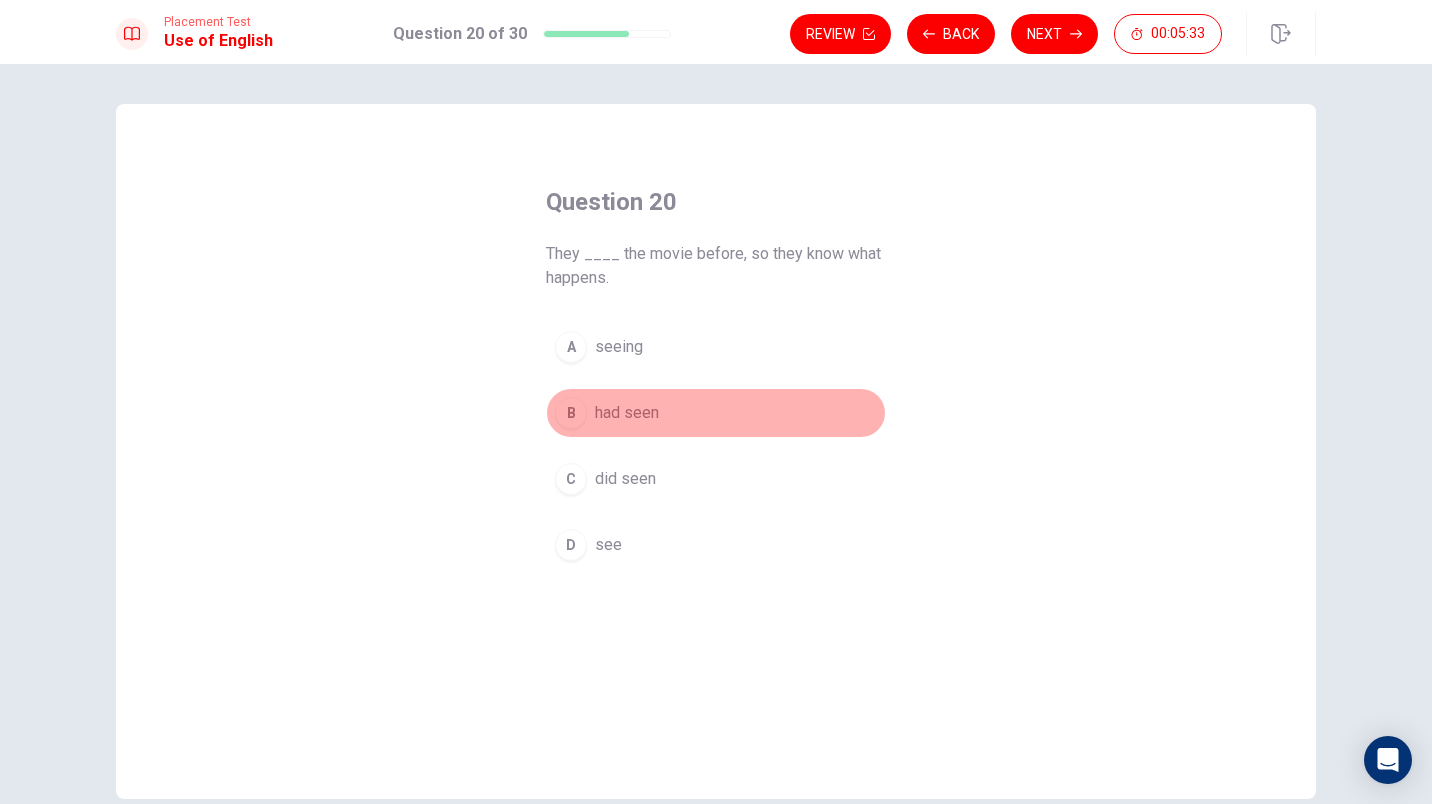 click on "B had seen" at bounding box center [716, 413] 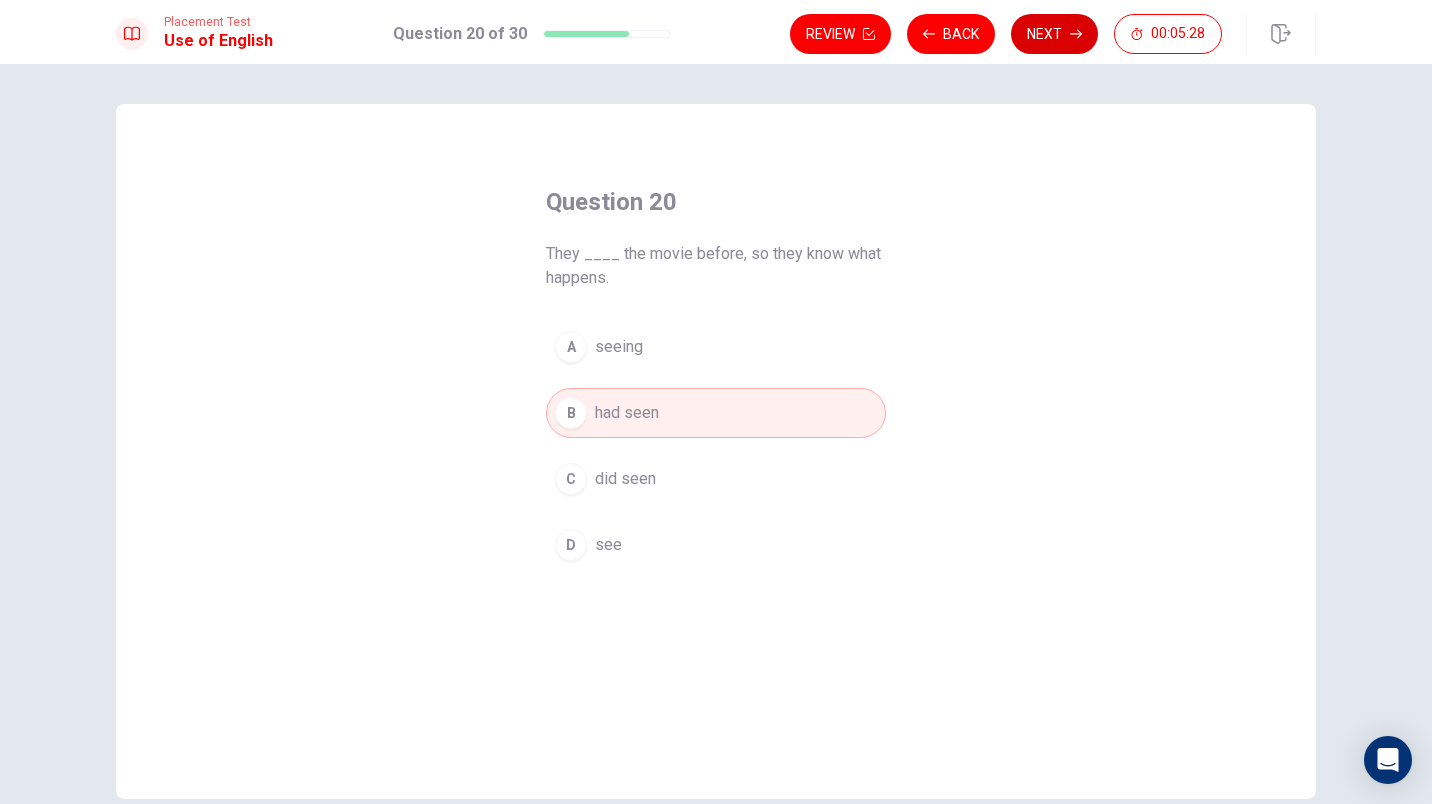 click on "Next" at bounding box center [1054, 34] 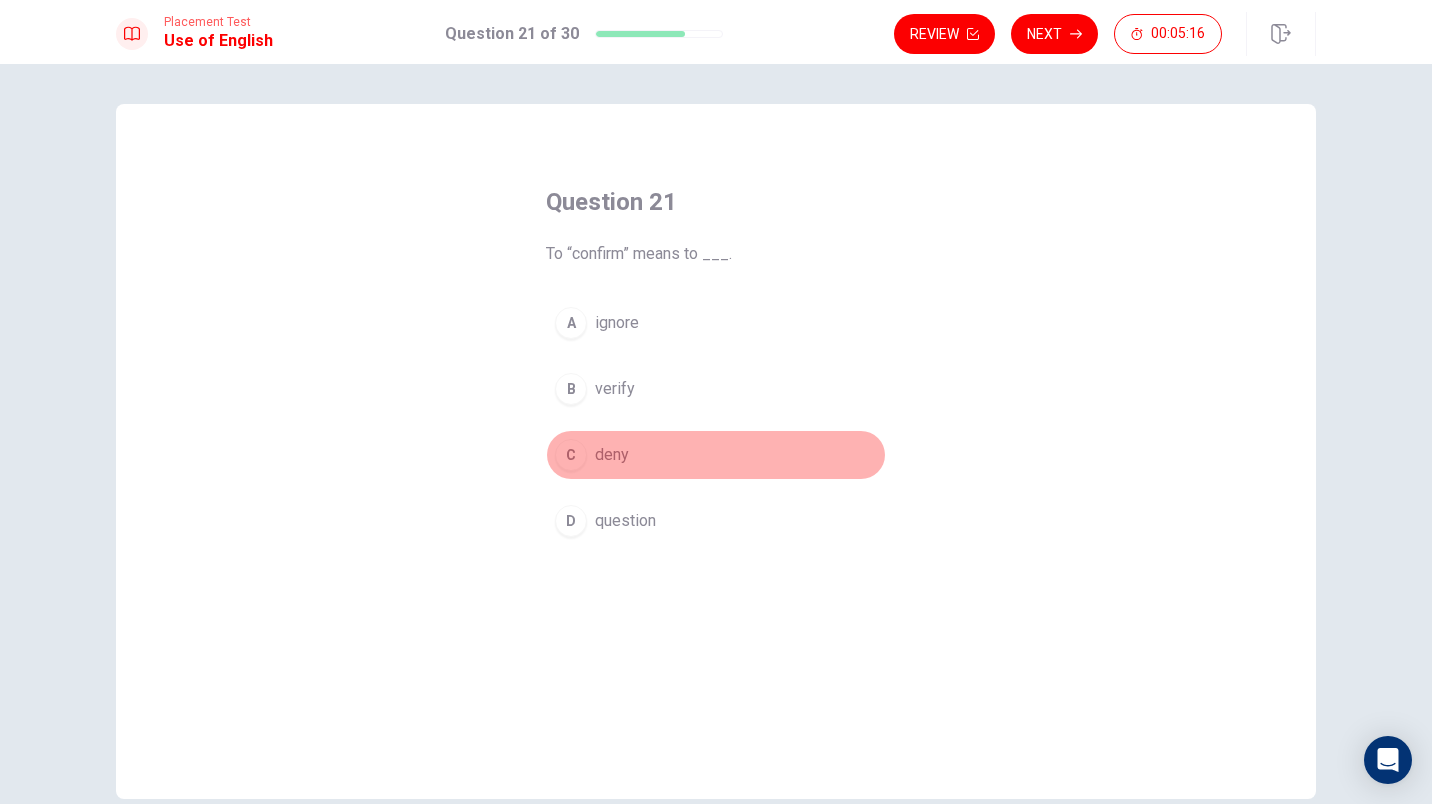 click on "C deny" at bounding box center (716, 455) 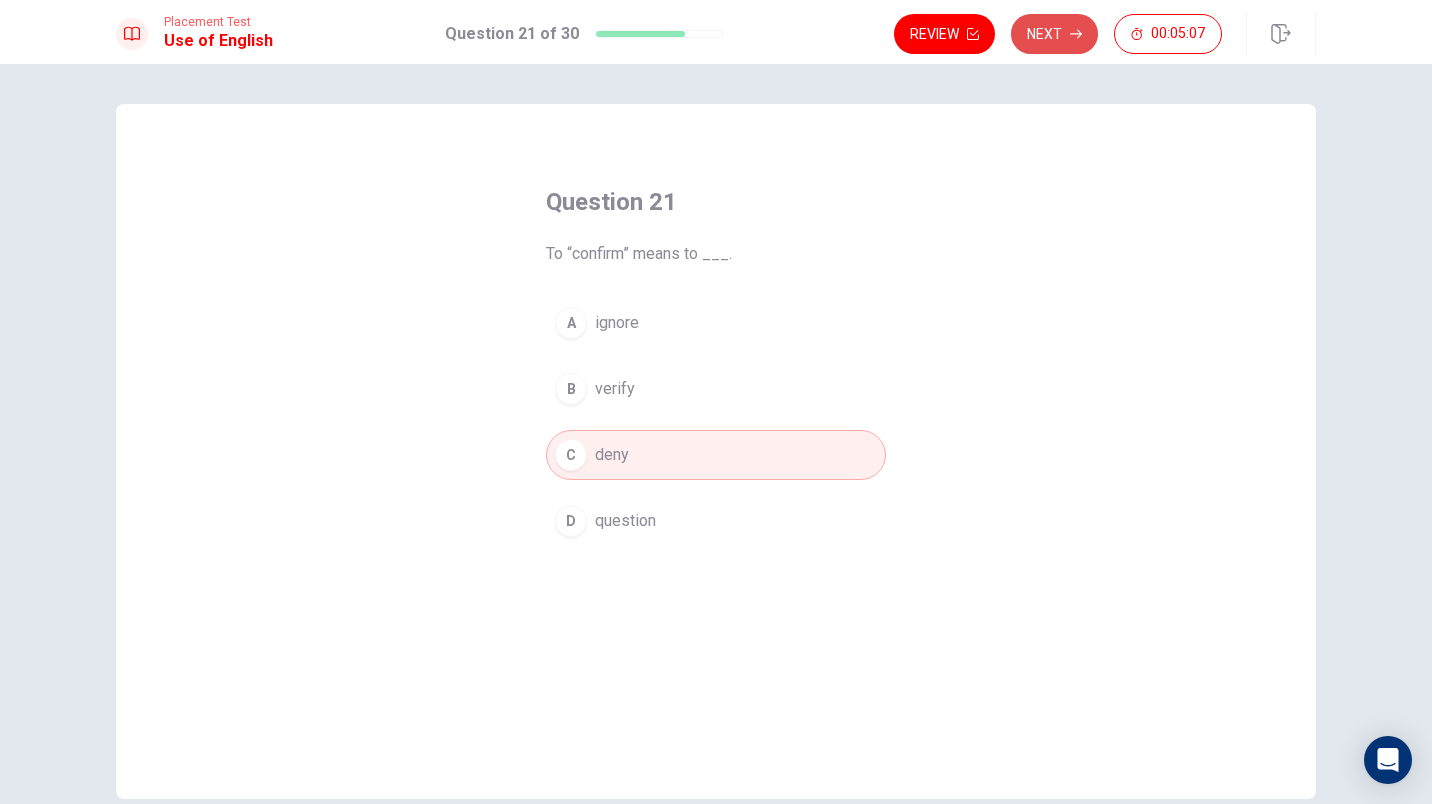 click on "Next" at bounding box center [1054, 34] 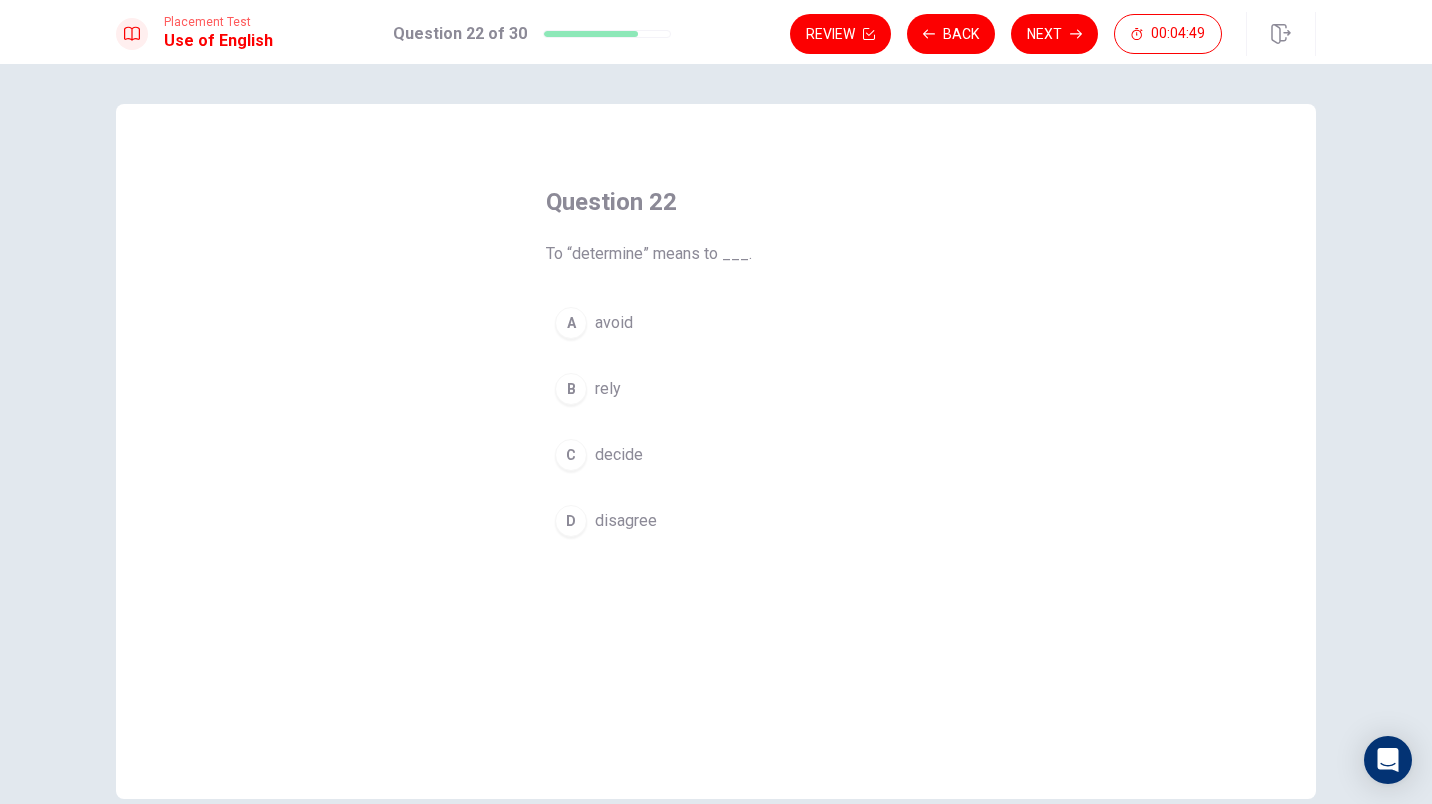 click on "B rely" at bounding box center [716, 389] 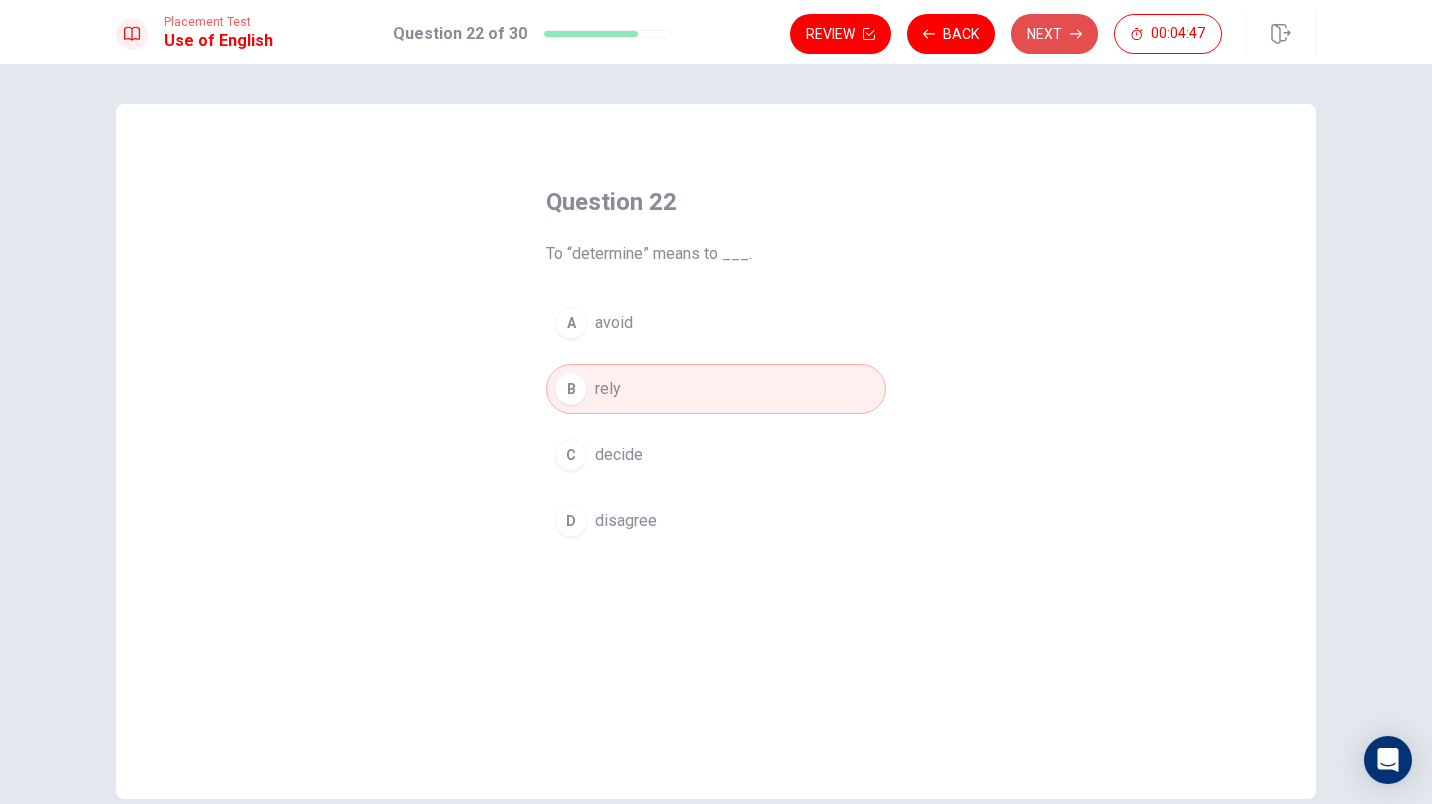 click on "Next" at bounding box center (1054, 34) 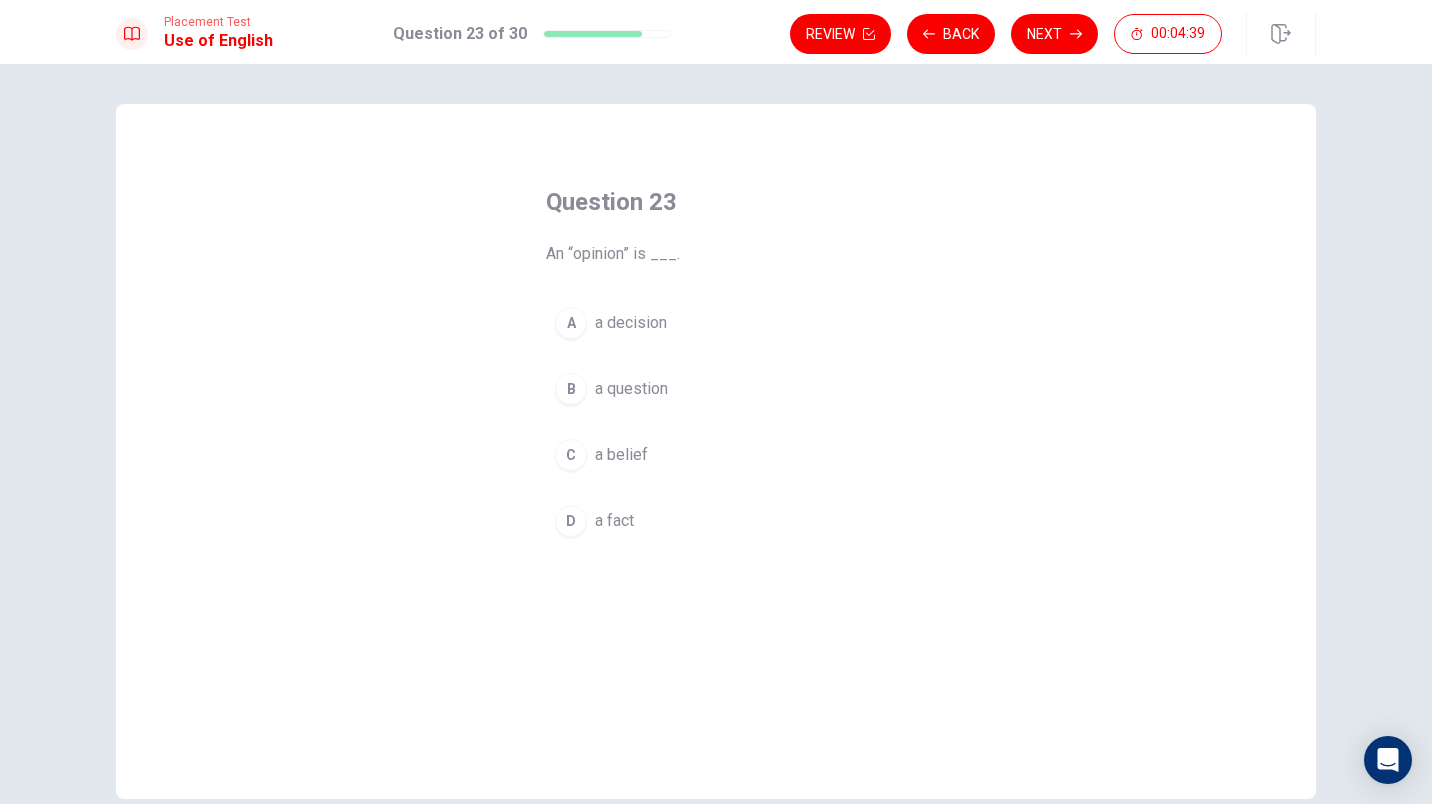 click on "C a belief" at bounding box center [716, 455] 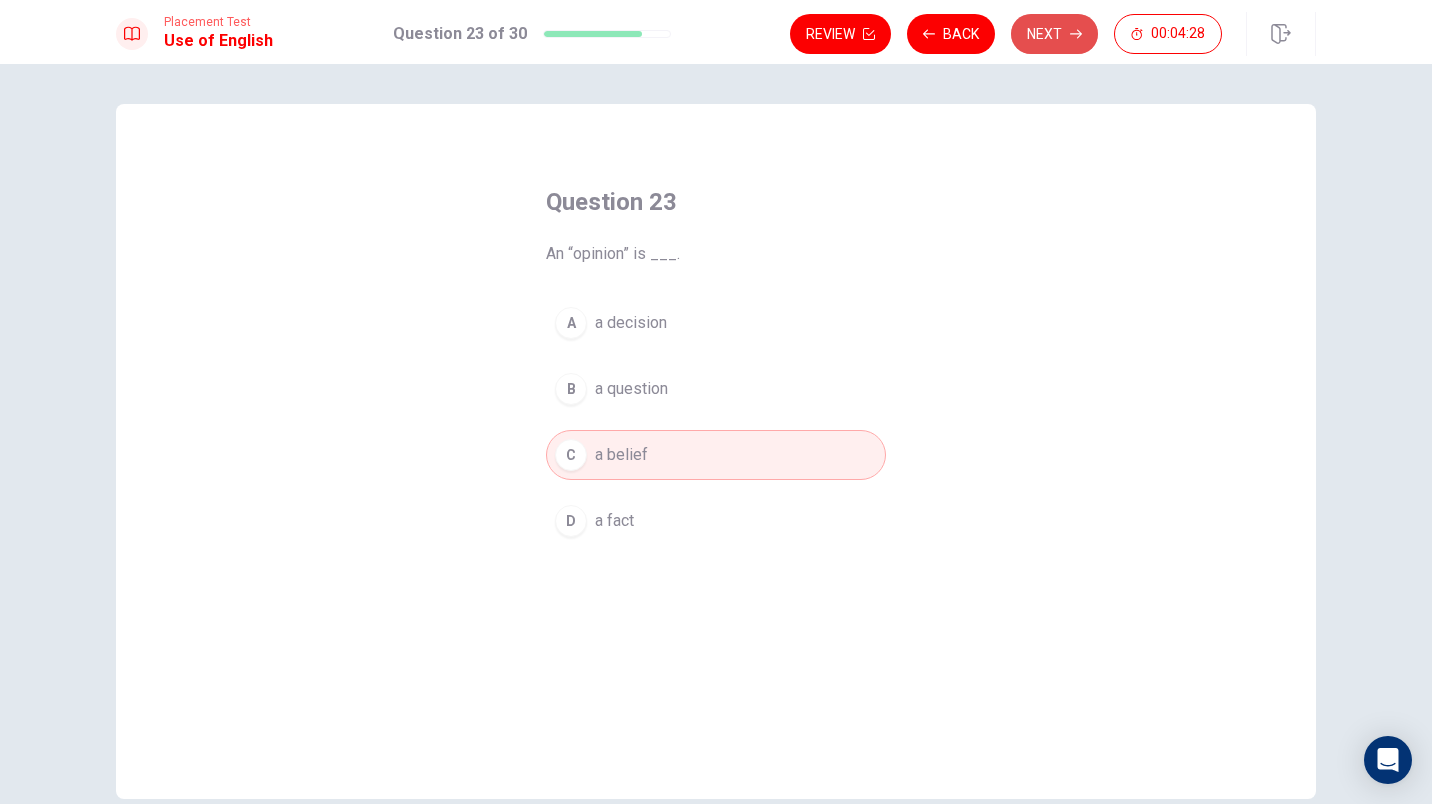click on "Next" at bounding box center [1054, 34] 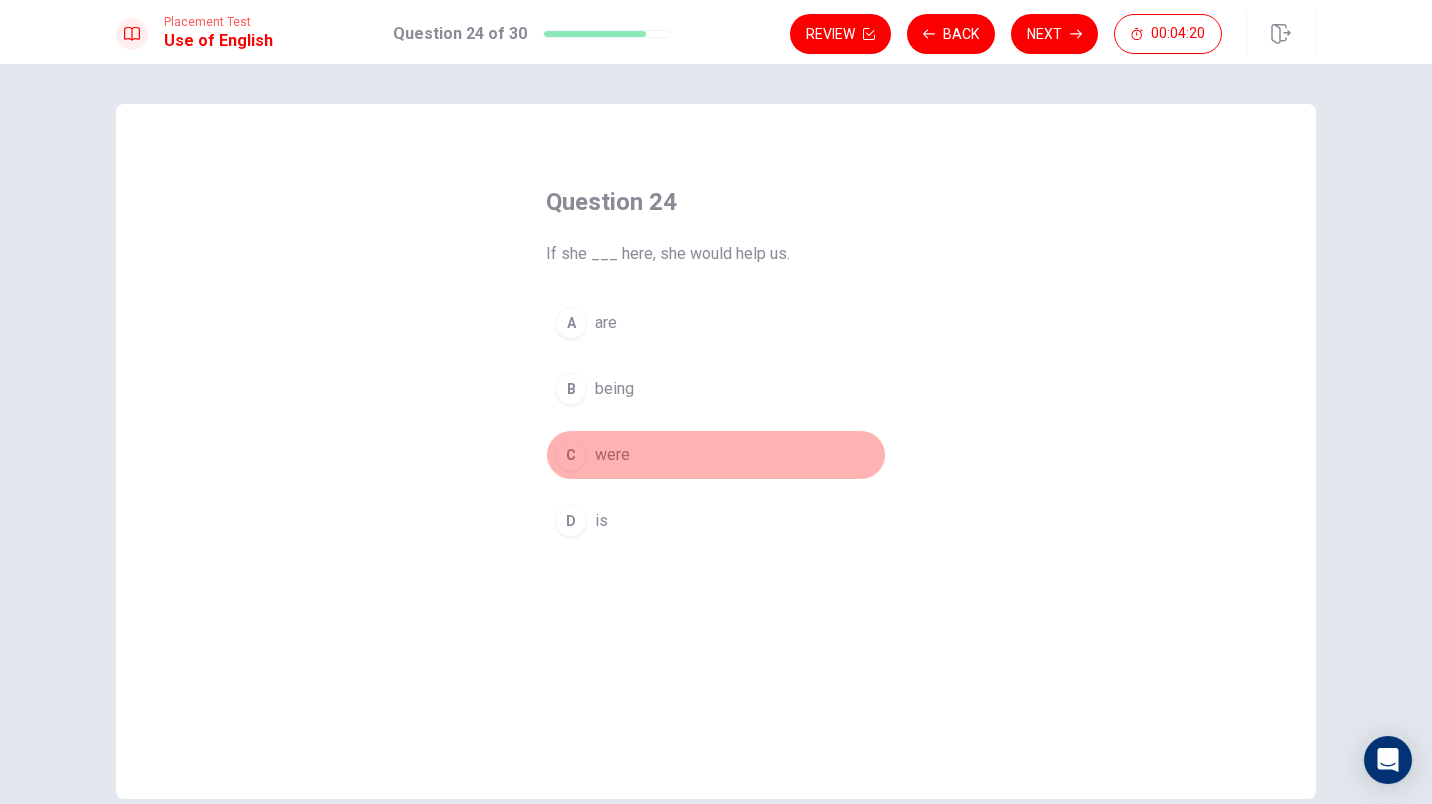 click on "C were" at bounding box center [716, 455] 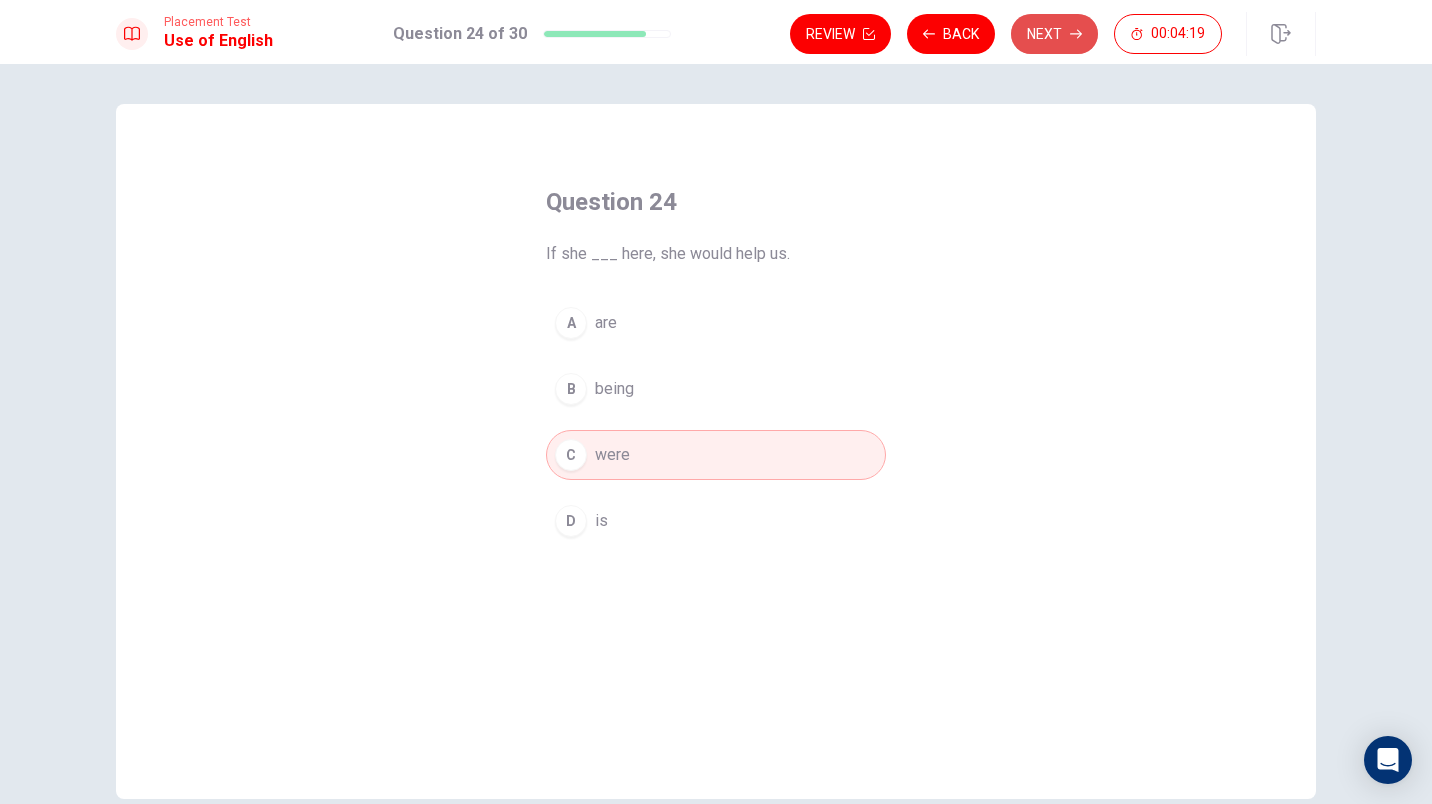 click on "Next" at bounding box center (1054, 34) 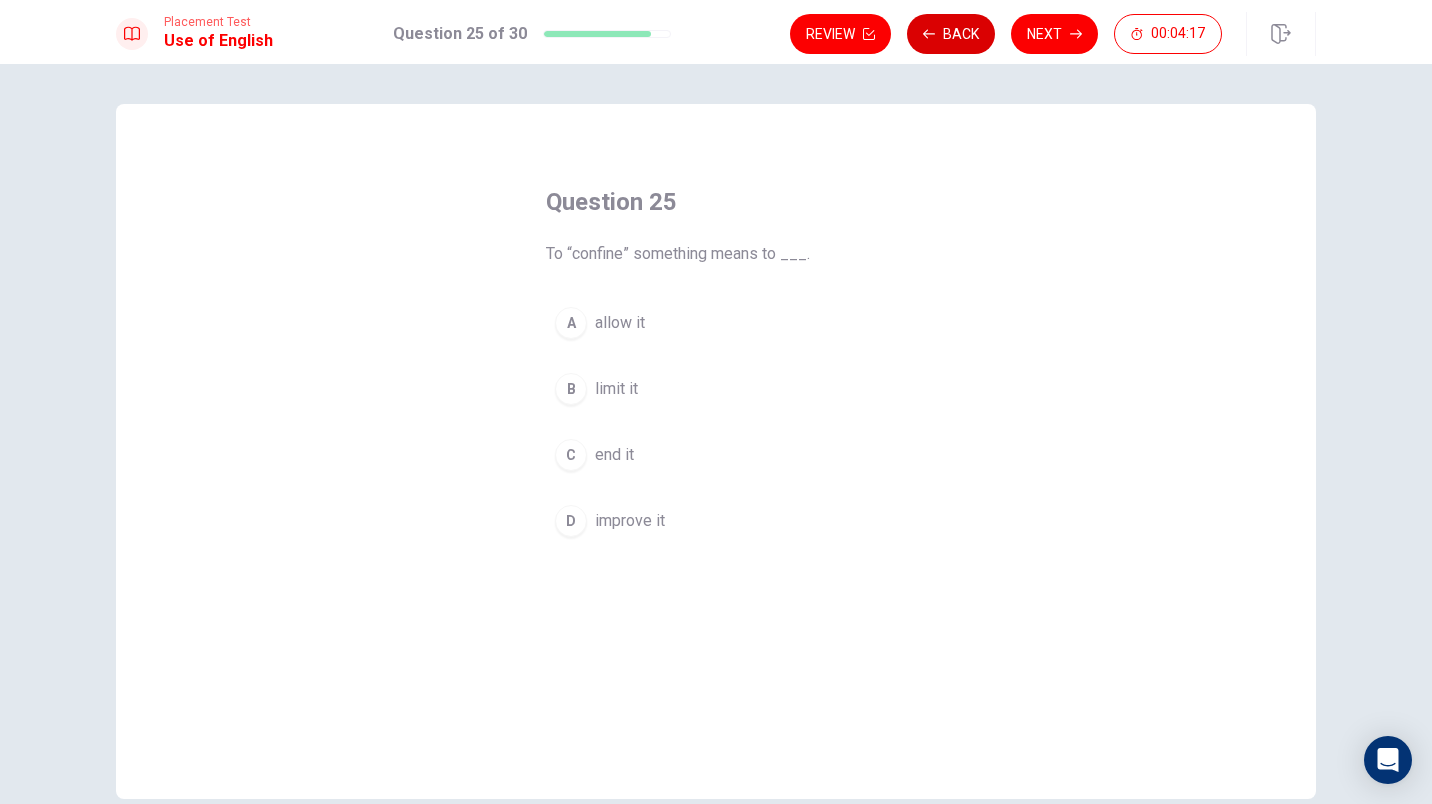 click on "Back" at bounding box center [951, 34] 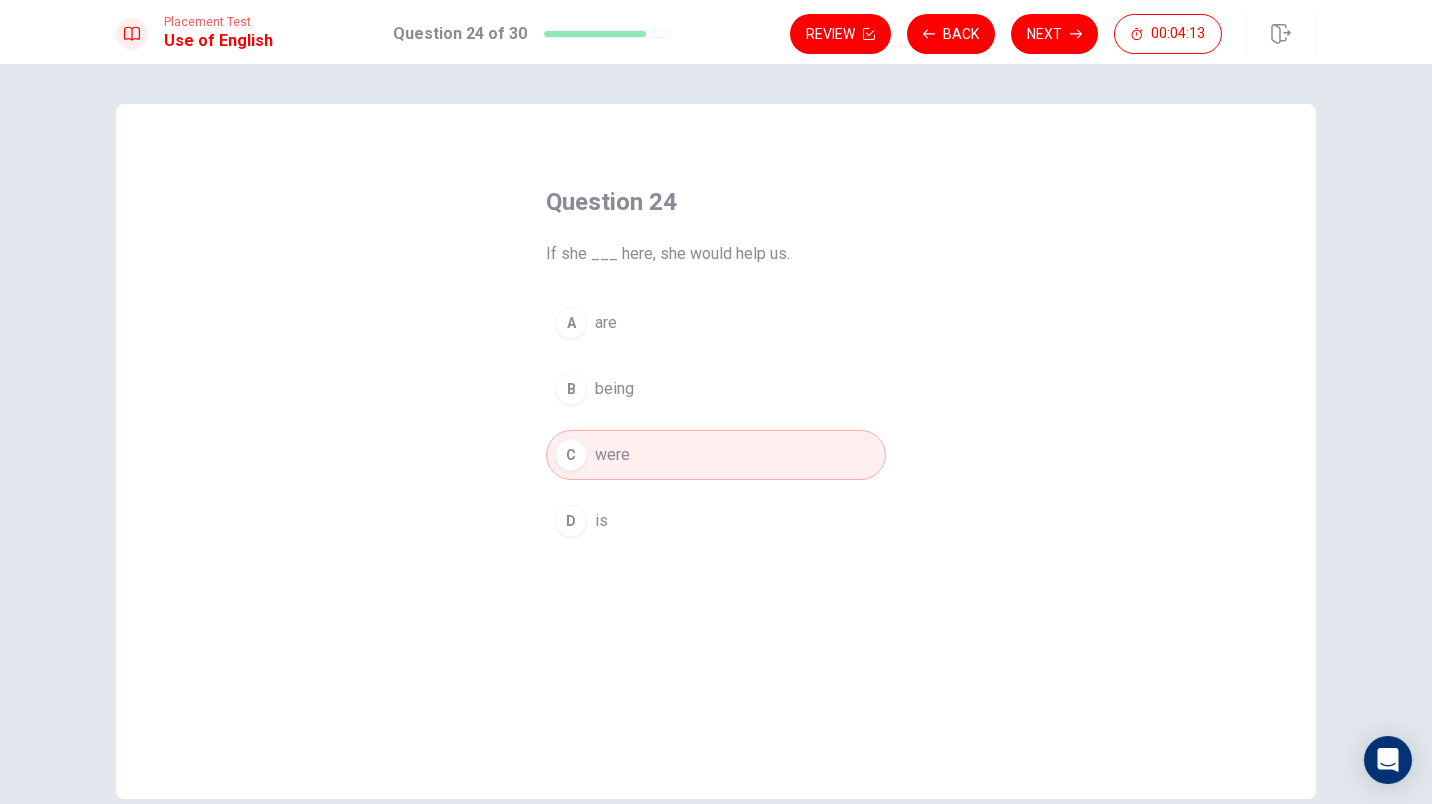 click on "D is" at bounding box center [716, 521] 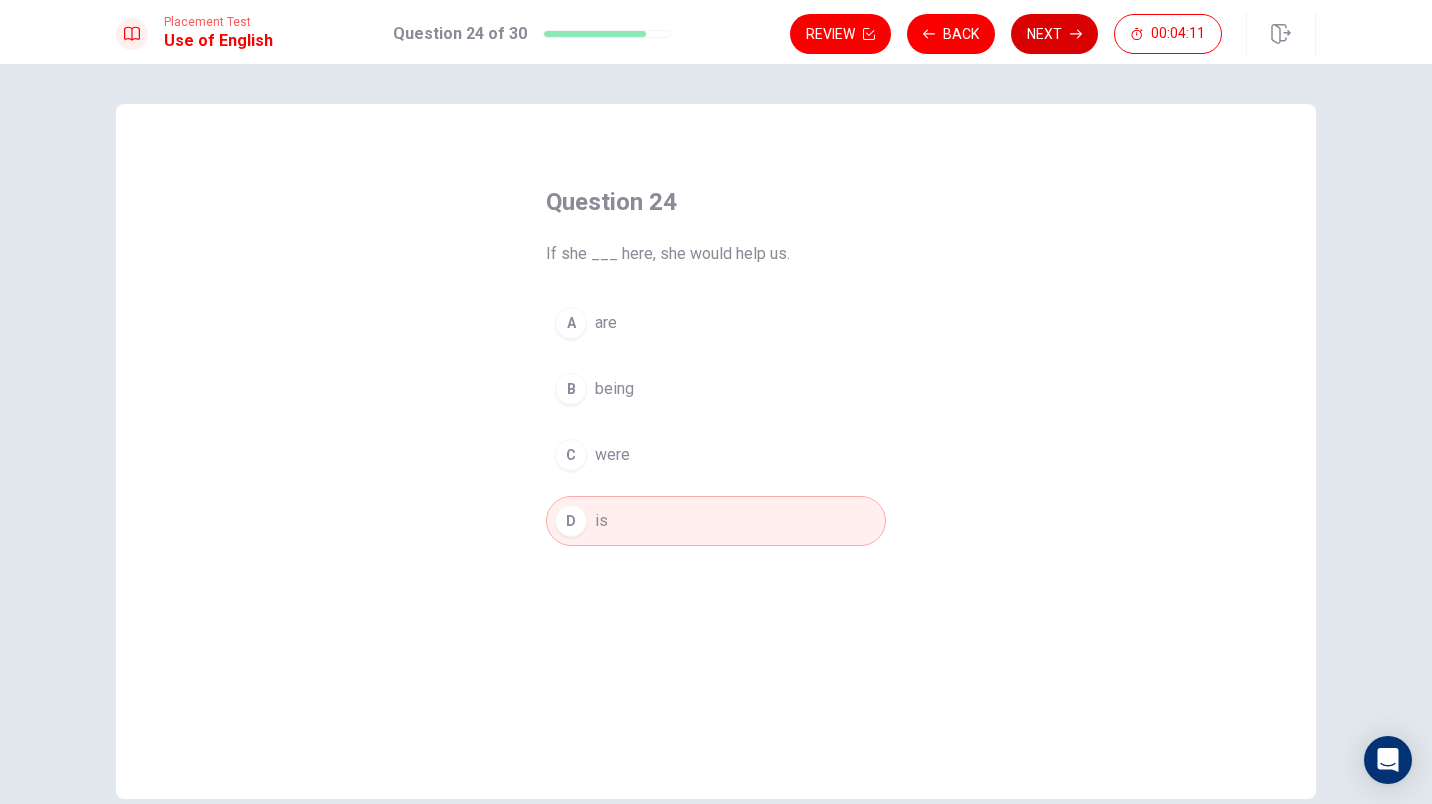 click on "Next" at bounding box center (1054, 34) 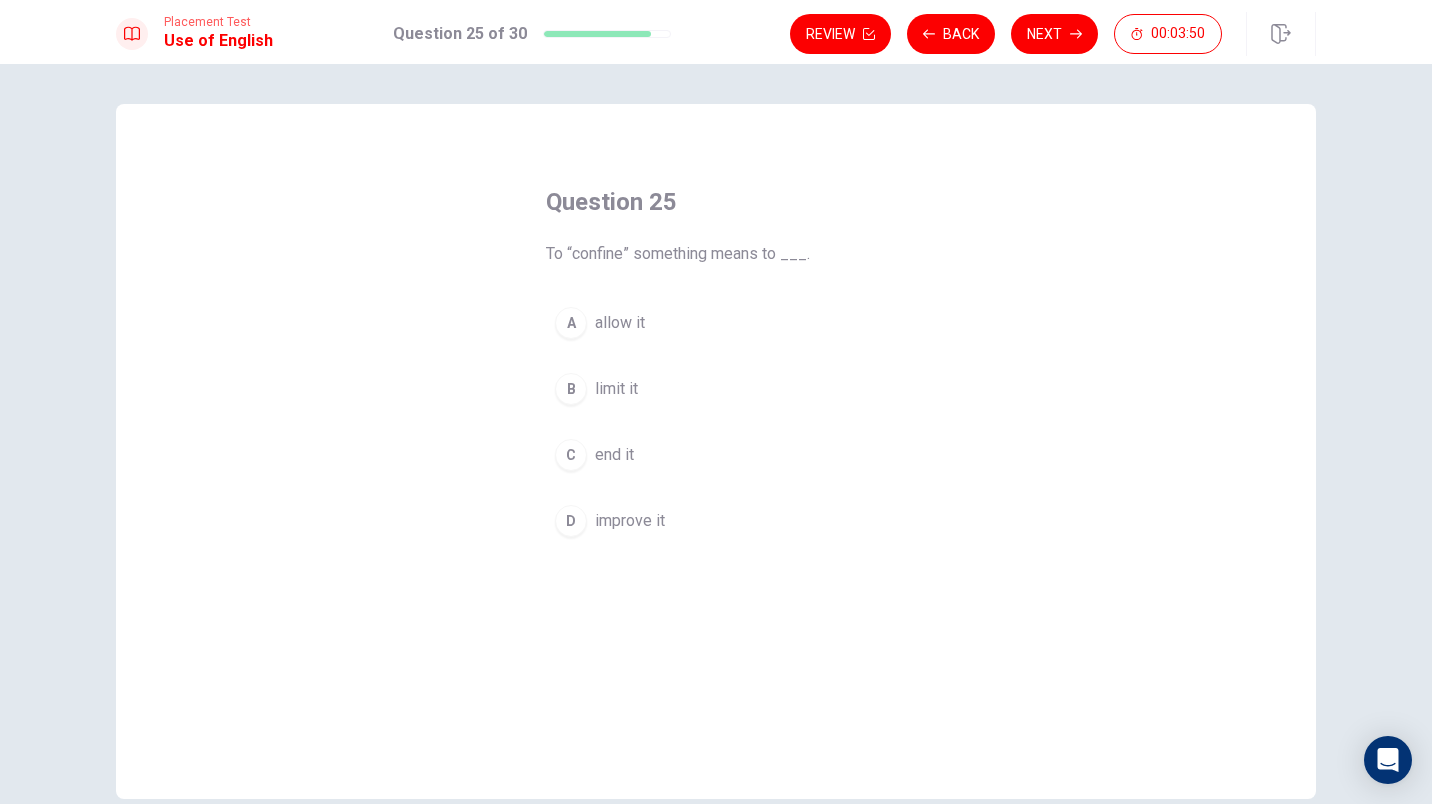 click on "allow it" at bounding box center [620, 323] 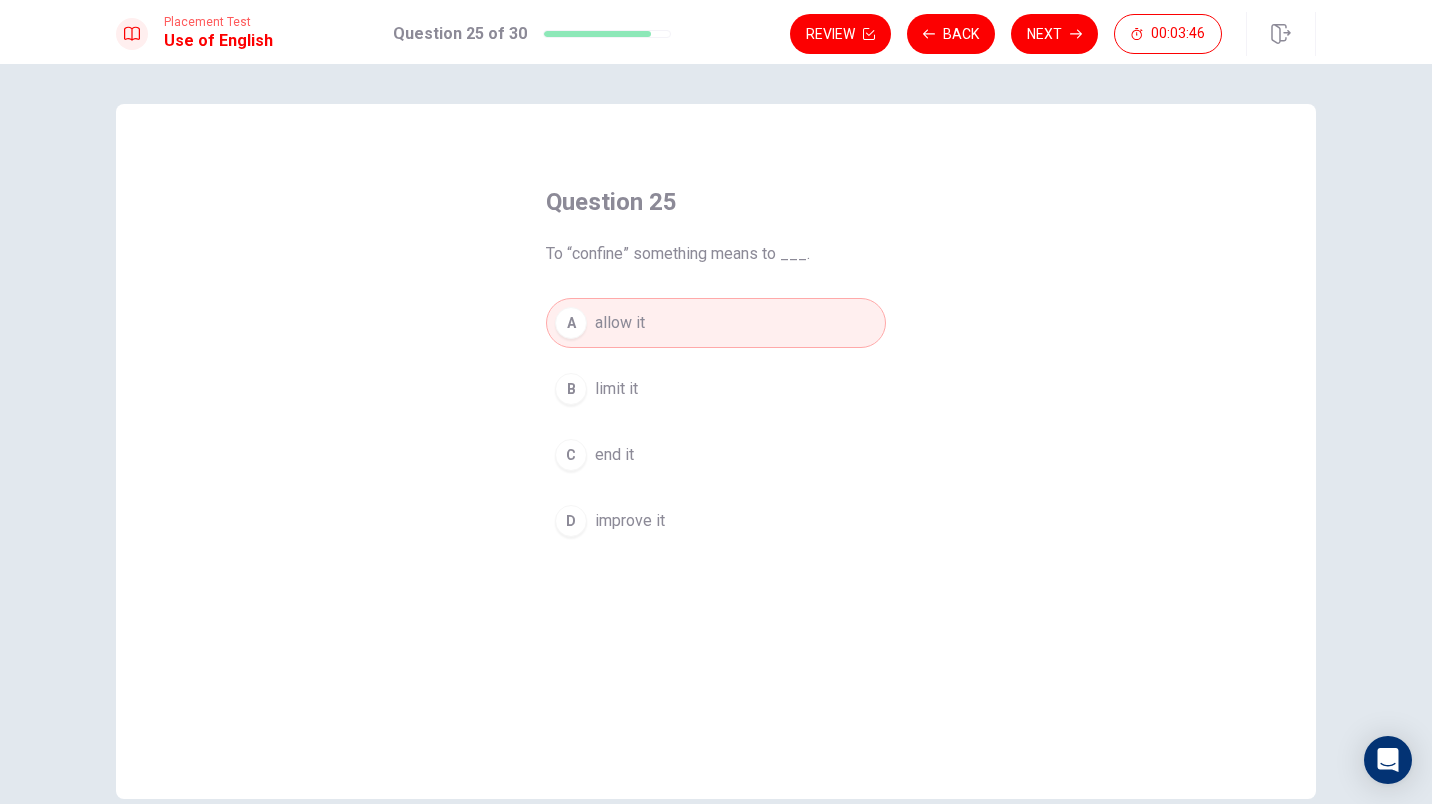 click on "improve it" at bounding box center [630, 521] 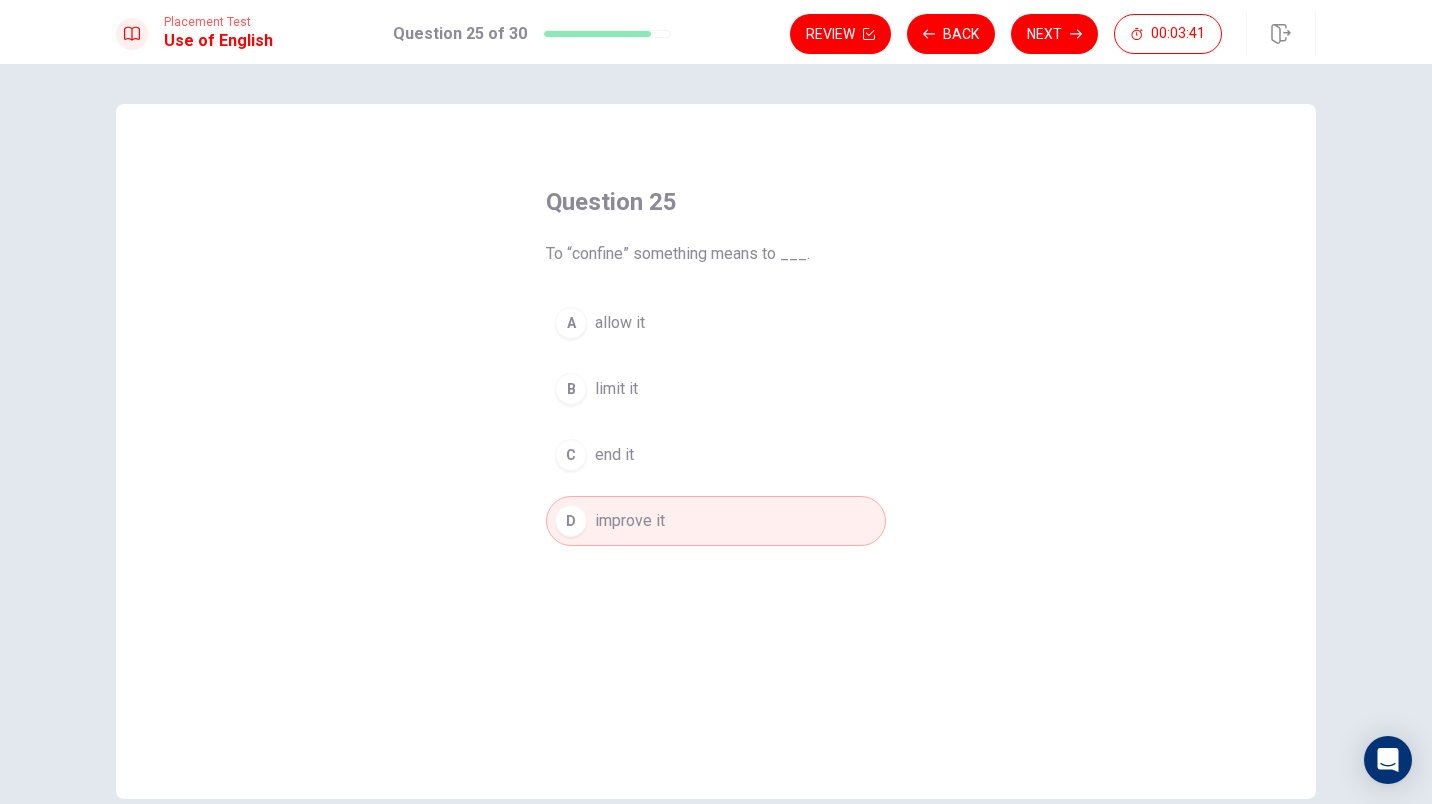 click on "A allow it" at bounding box center (716, 323) 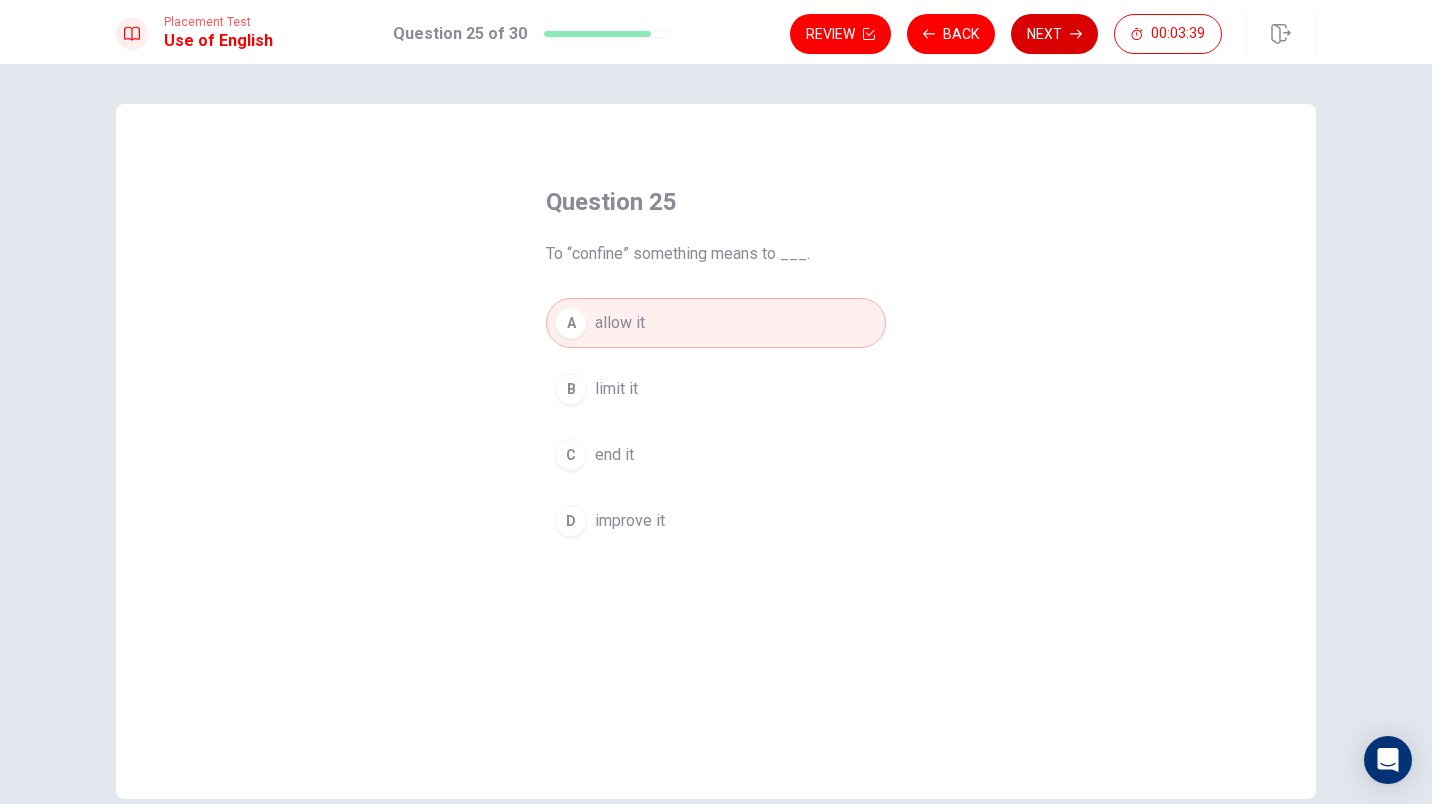 click on "Next" at bounding box center [1054, 34] 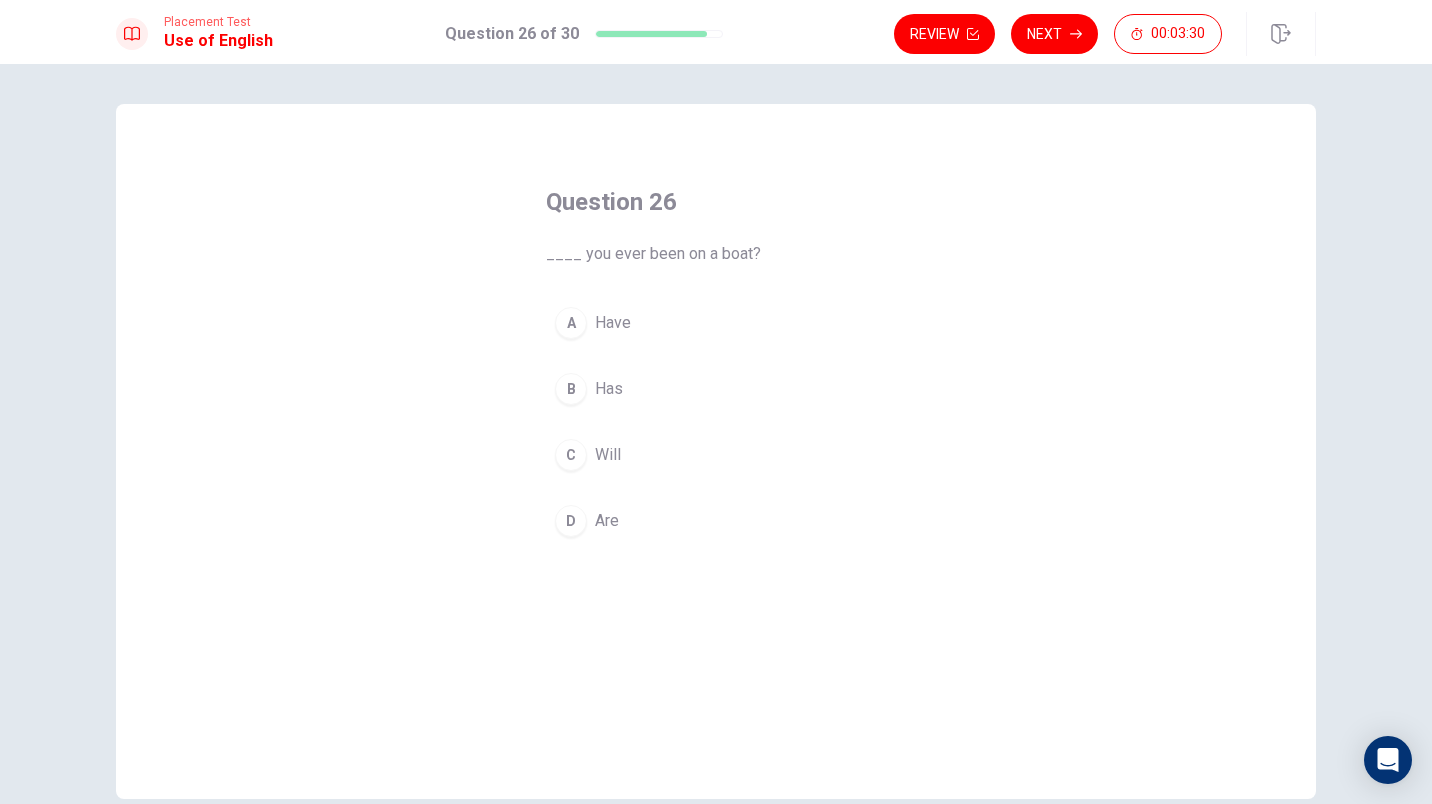 click on "A Have" at bounding box center (716, 323) 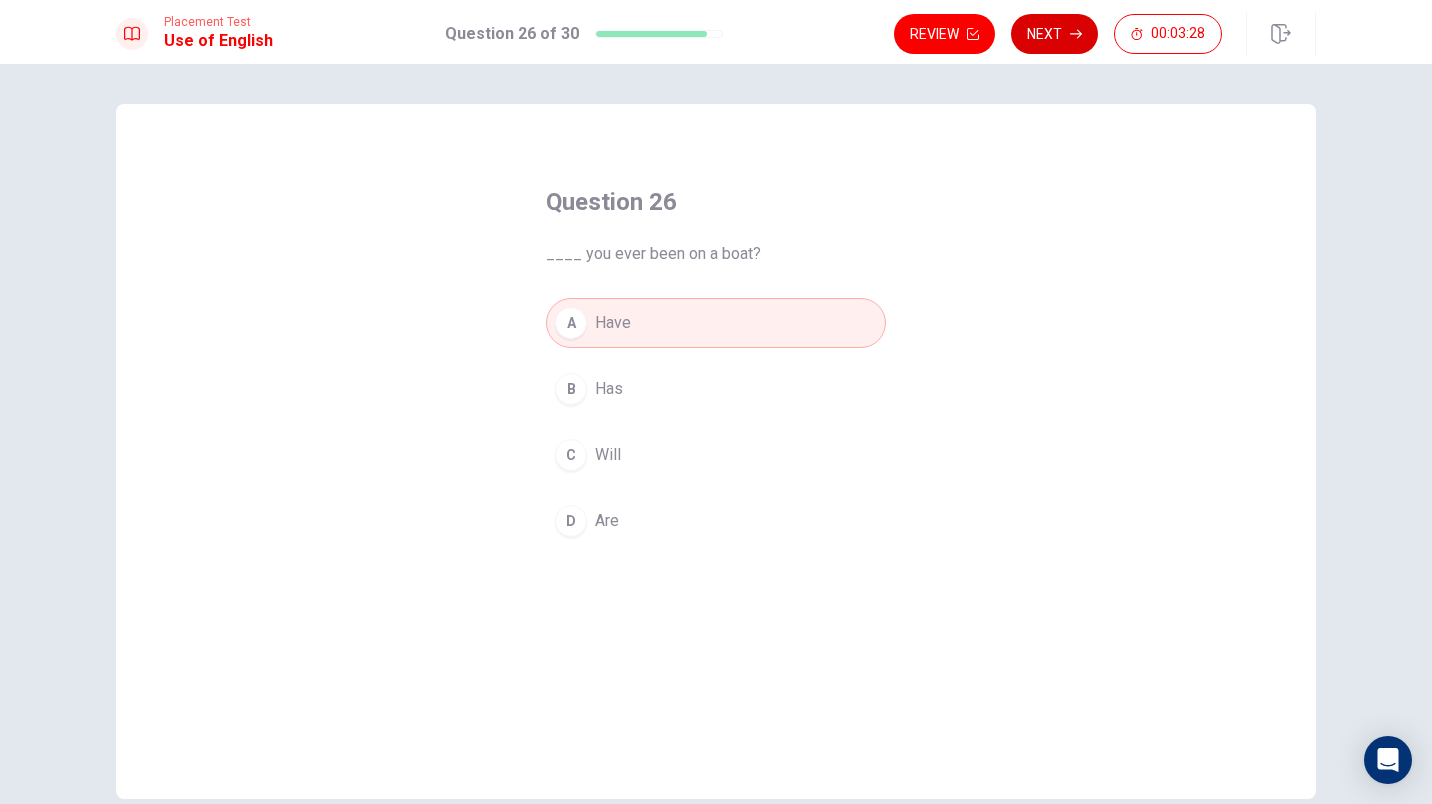 click on "Next" at bounding box center (1054, 34) 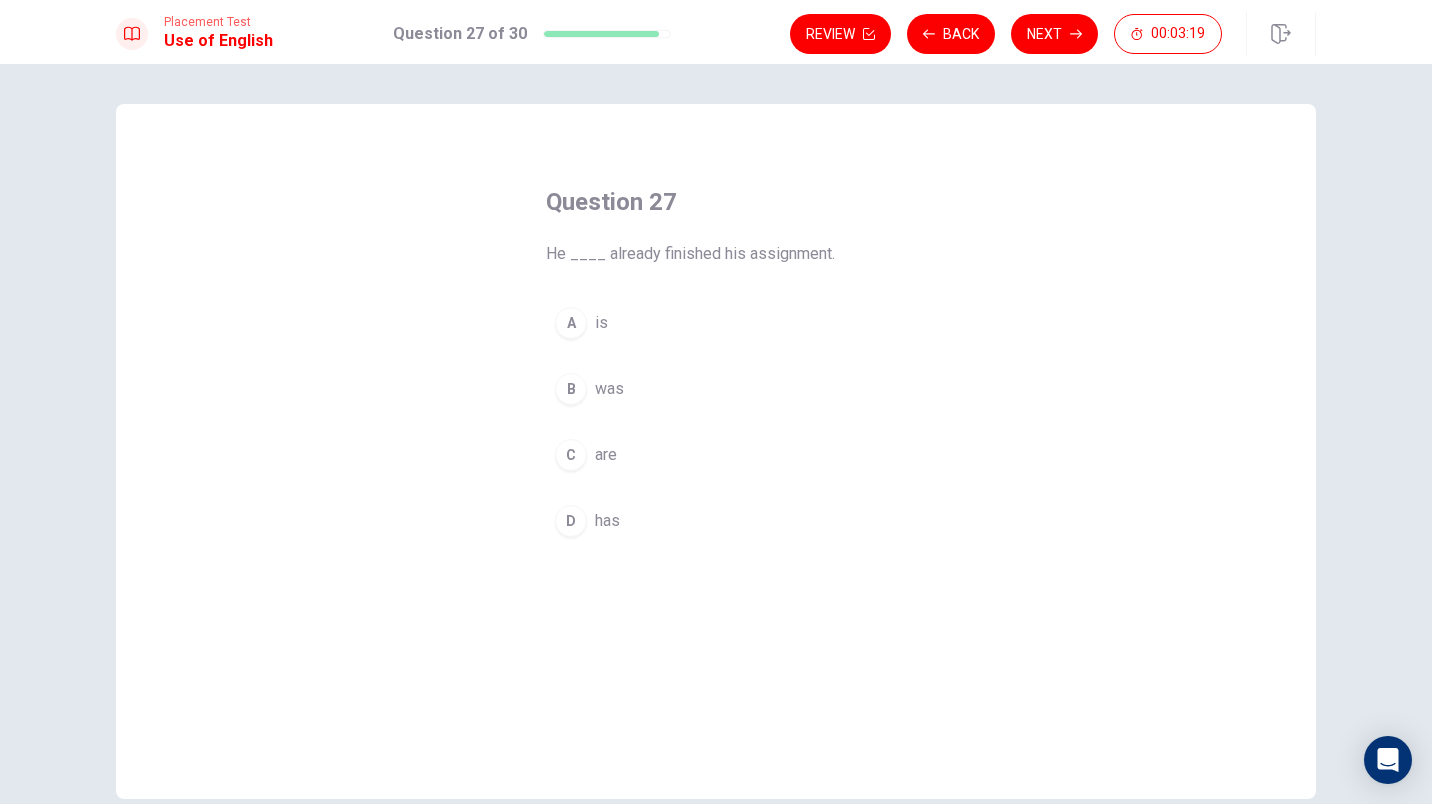 click on "B was" at bounding box center [716, 389] 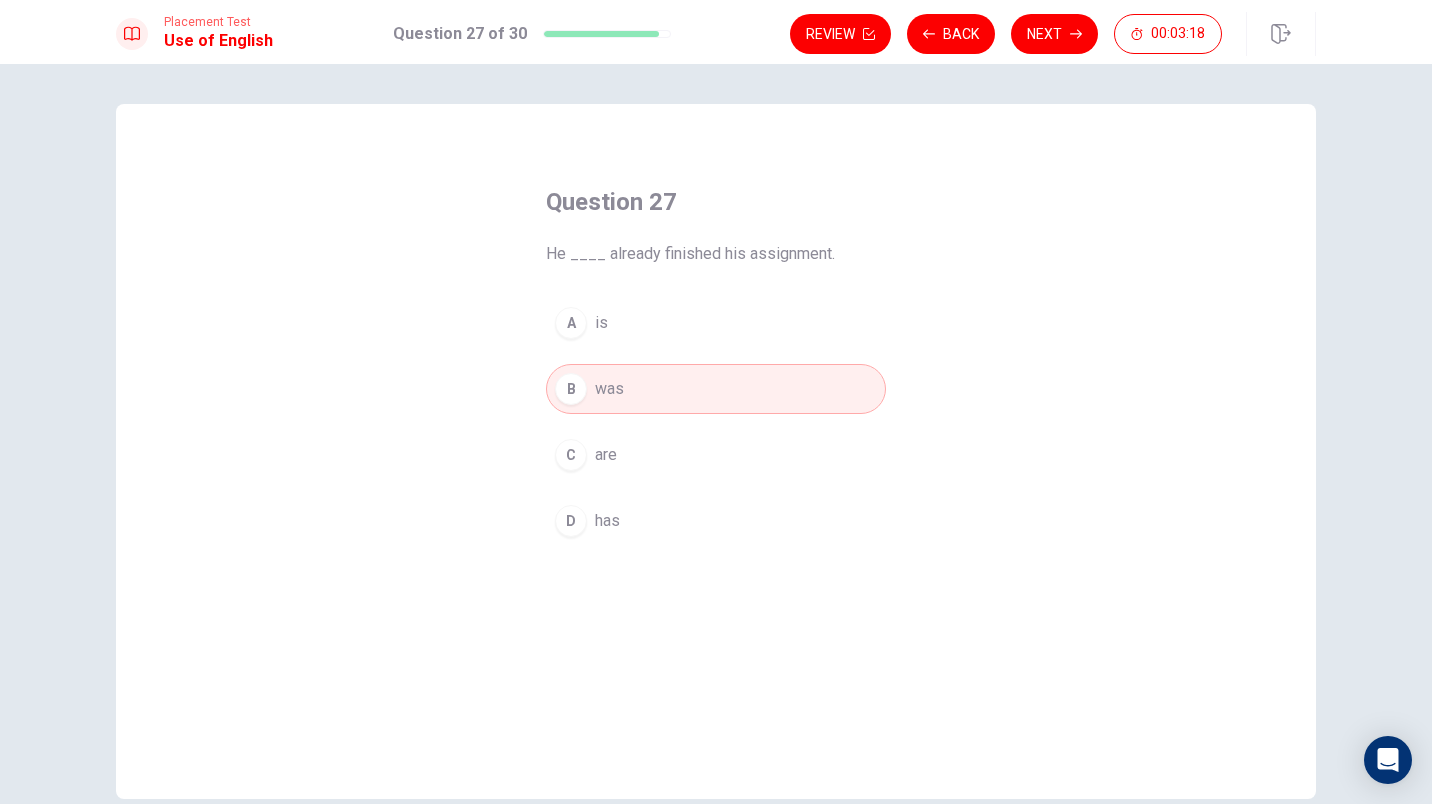 click on "D has" at bounding box center (716, 521) 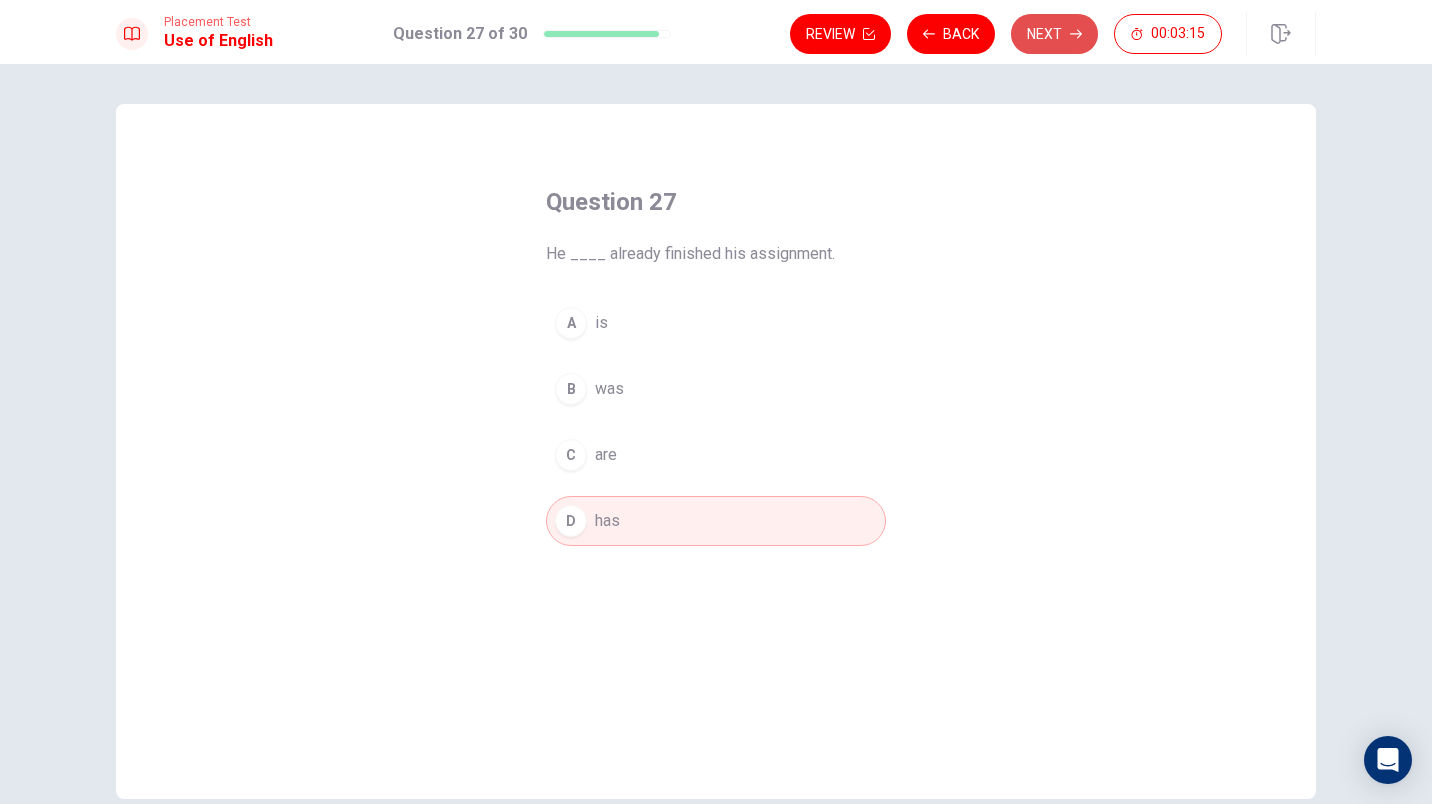 click on "Next" at bounding box center [1054, 34] 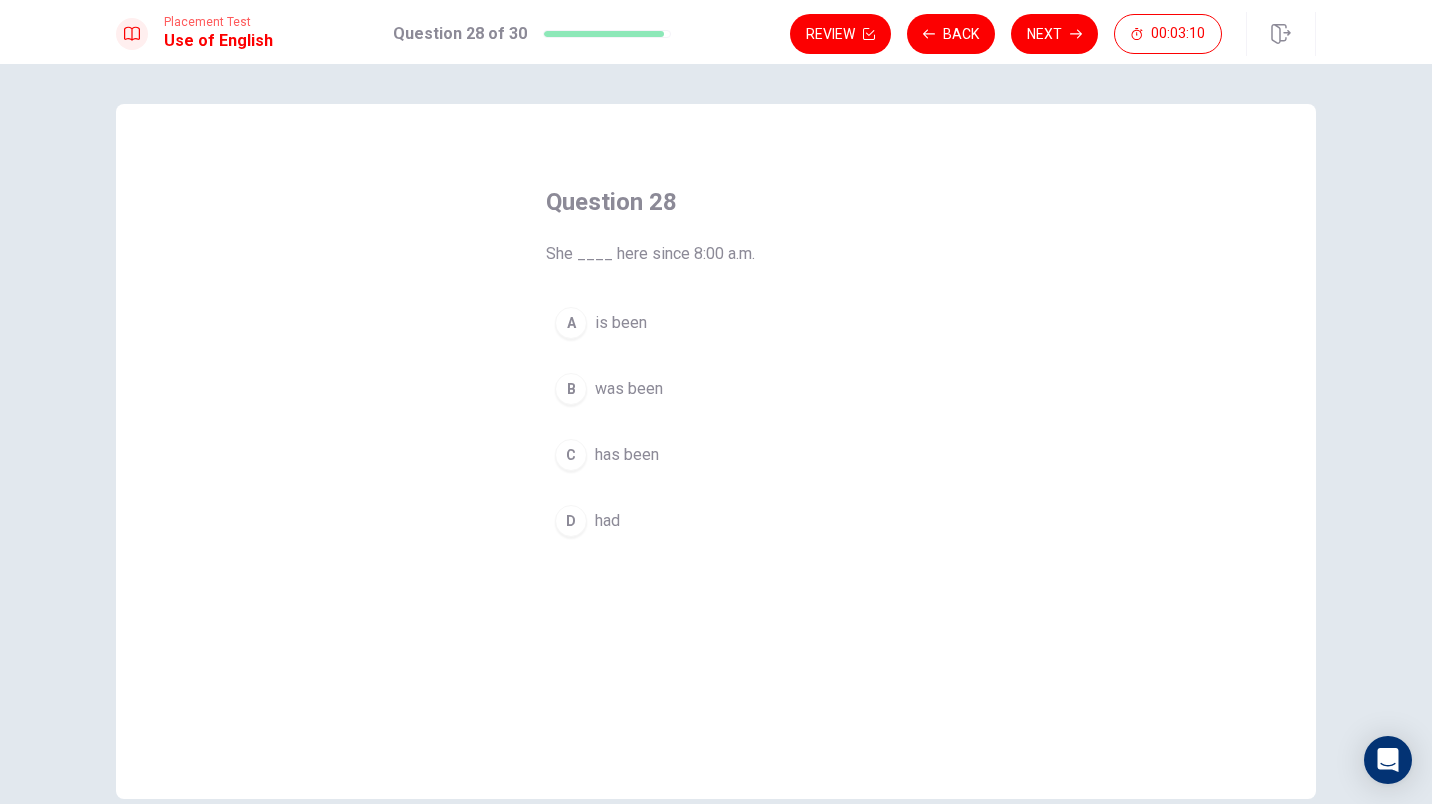 click on "has been" at bounding box center [627, 455] 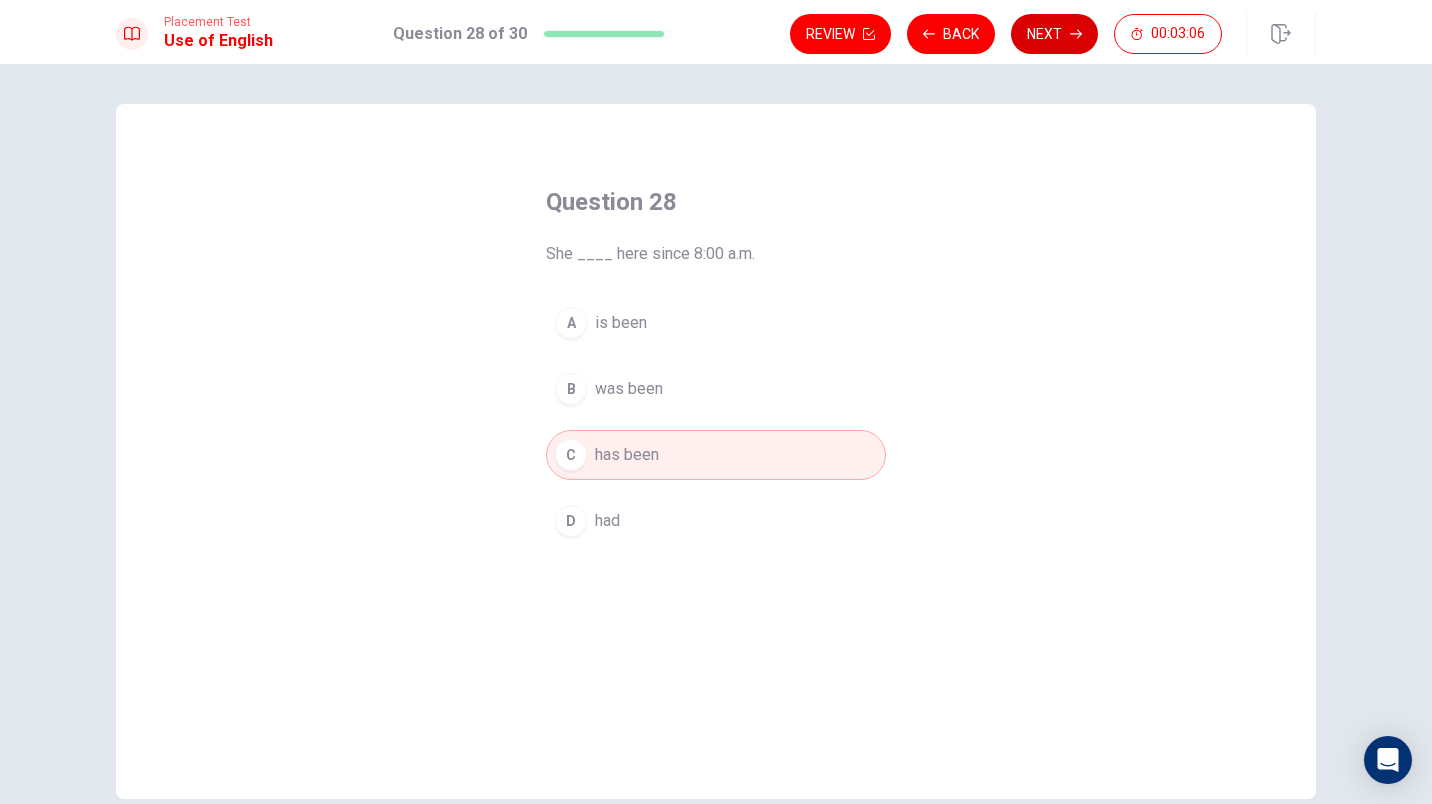 click on "Next" at bounding box center [1054, 34] 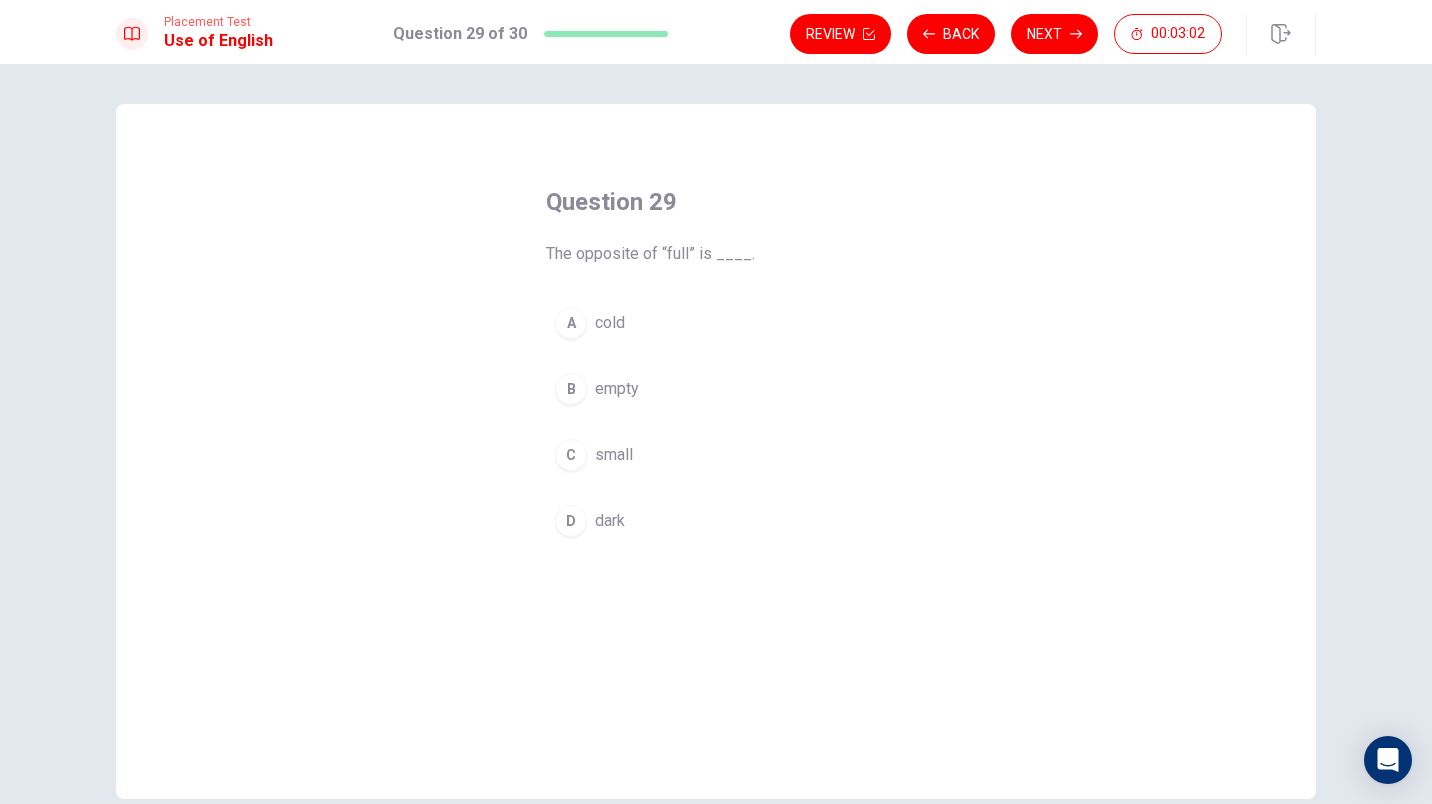 click on "B empty" at bounding box center (716, 389) 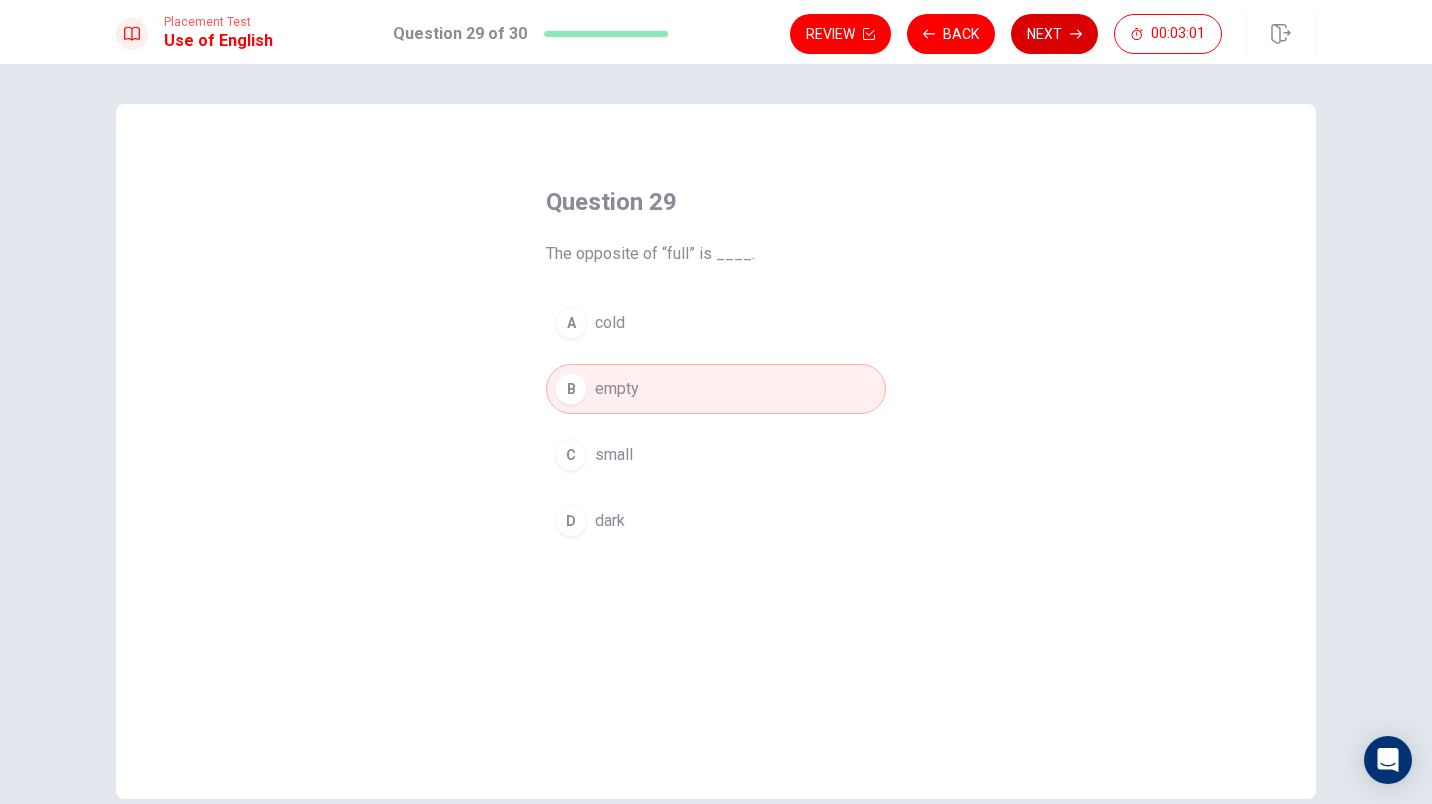 click on "Next" at bounding box center [1054, 34] 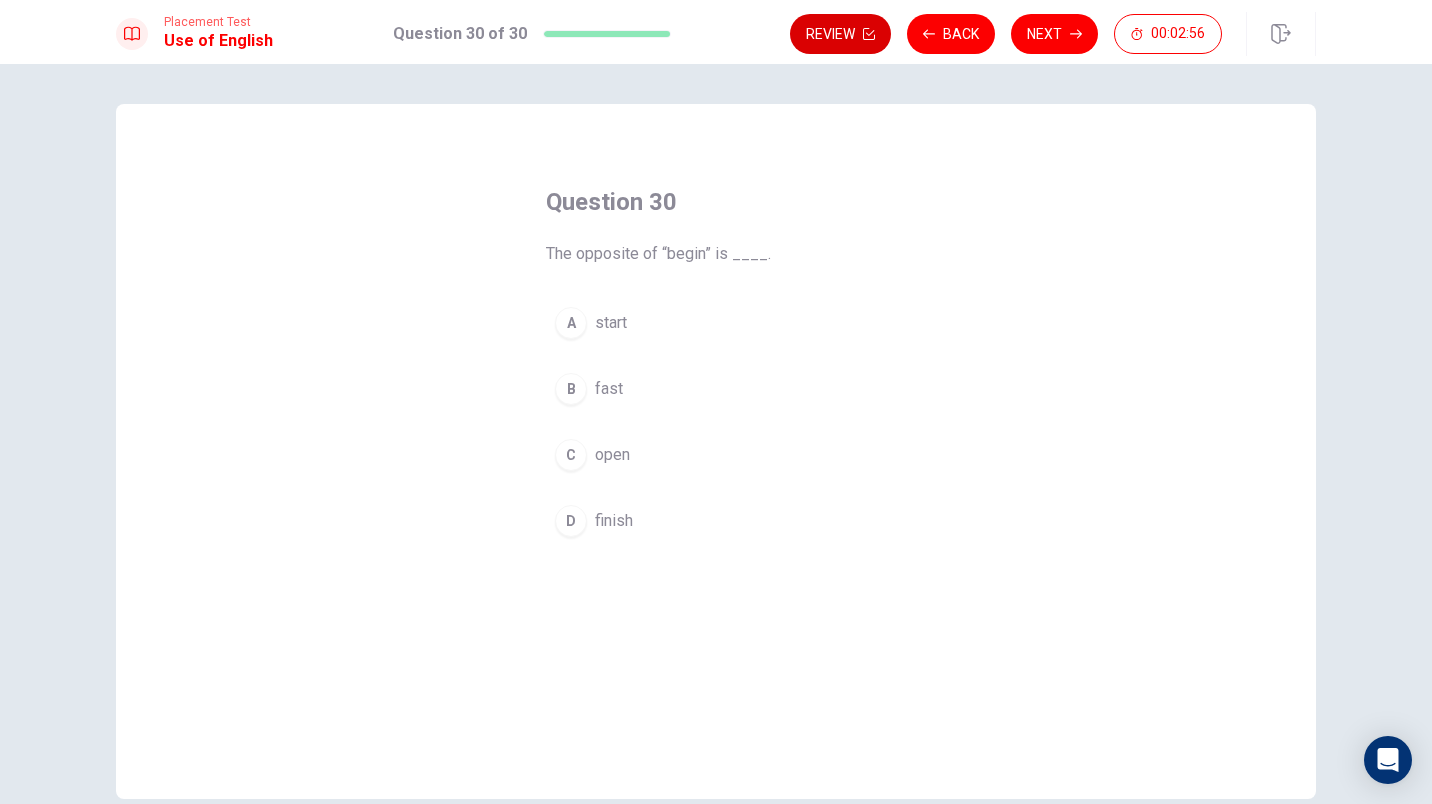 click on "Review" at bounding box center [840, 34] 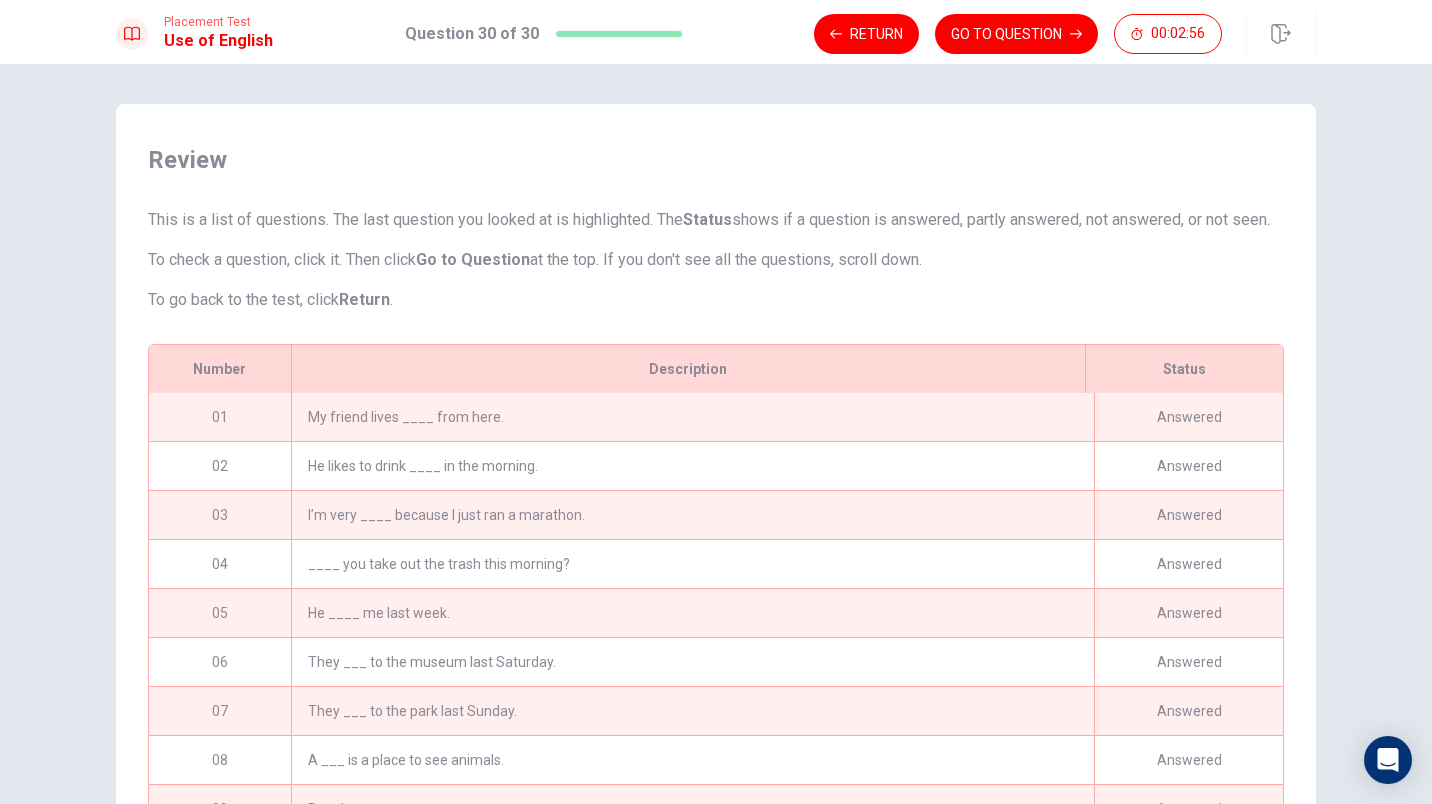 scroll, scrollTop: 165, scrollLeft: 0, axis: vertical 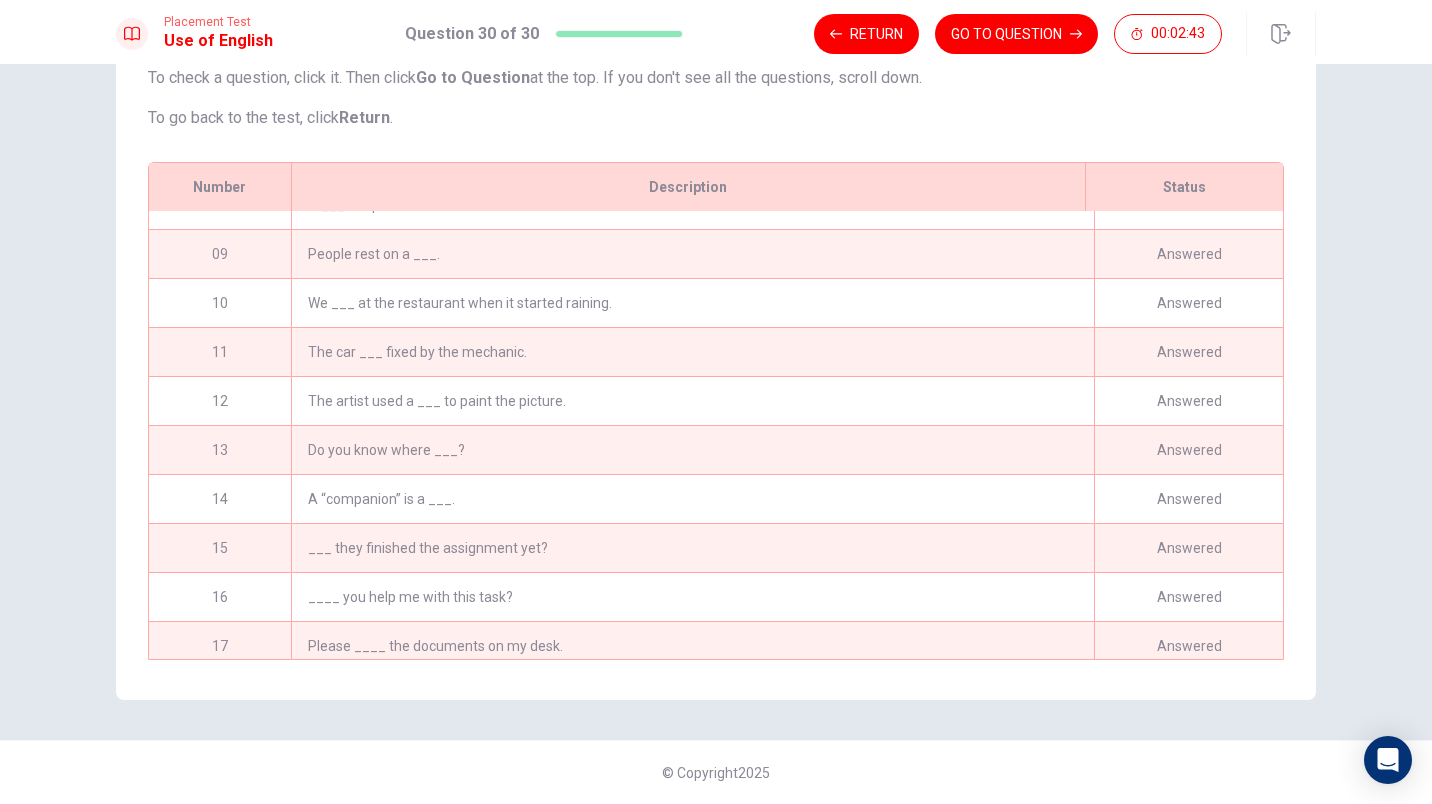 click on "A “companion” is a ___." at bounding box center [692, 499] 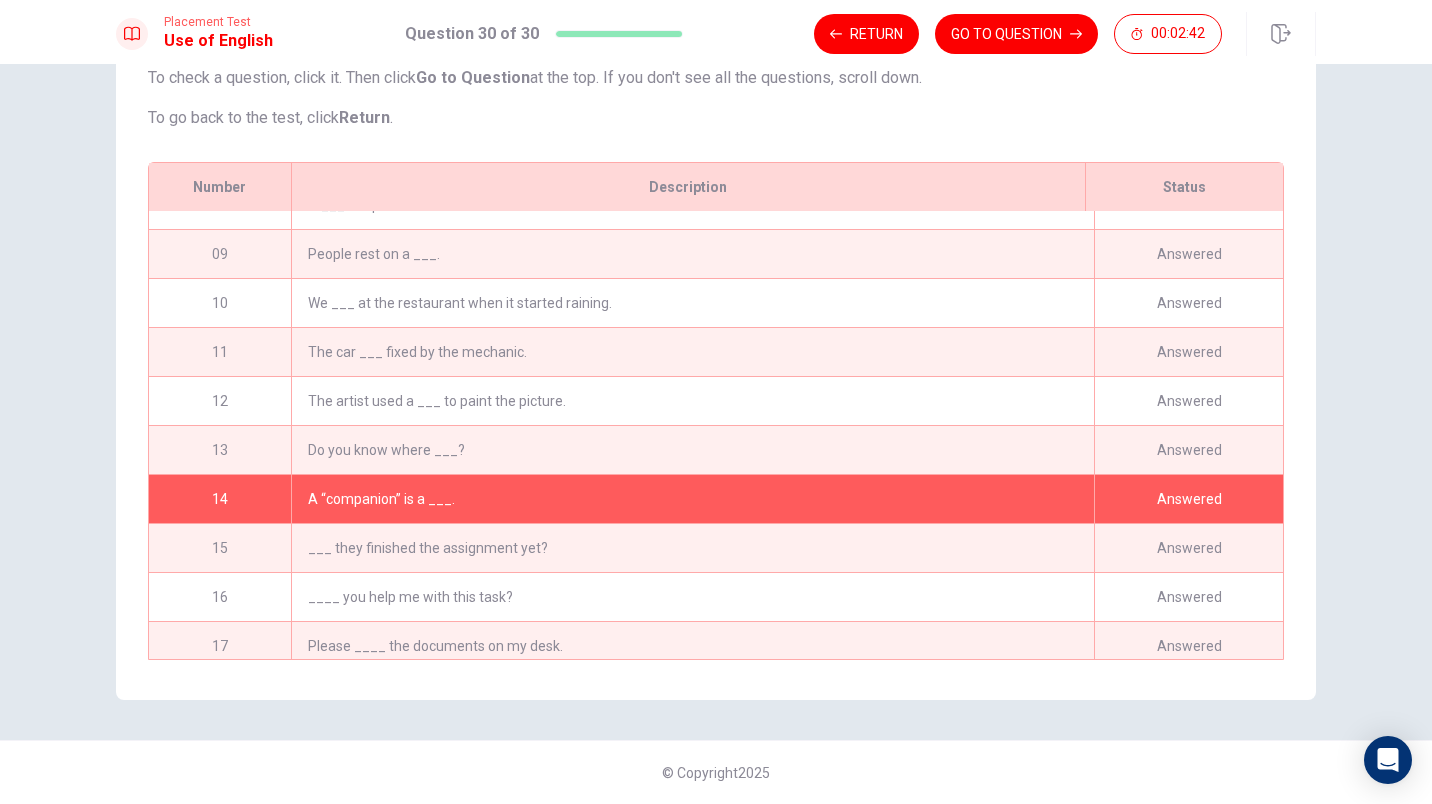 click on "A “companion” is a ___." at bounding box center (692, 499) 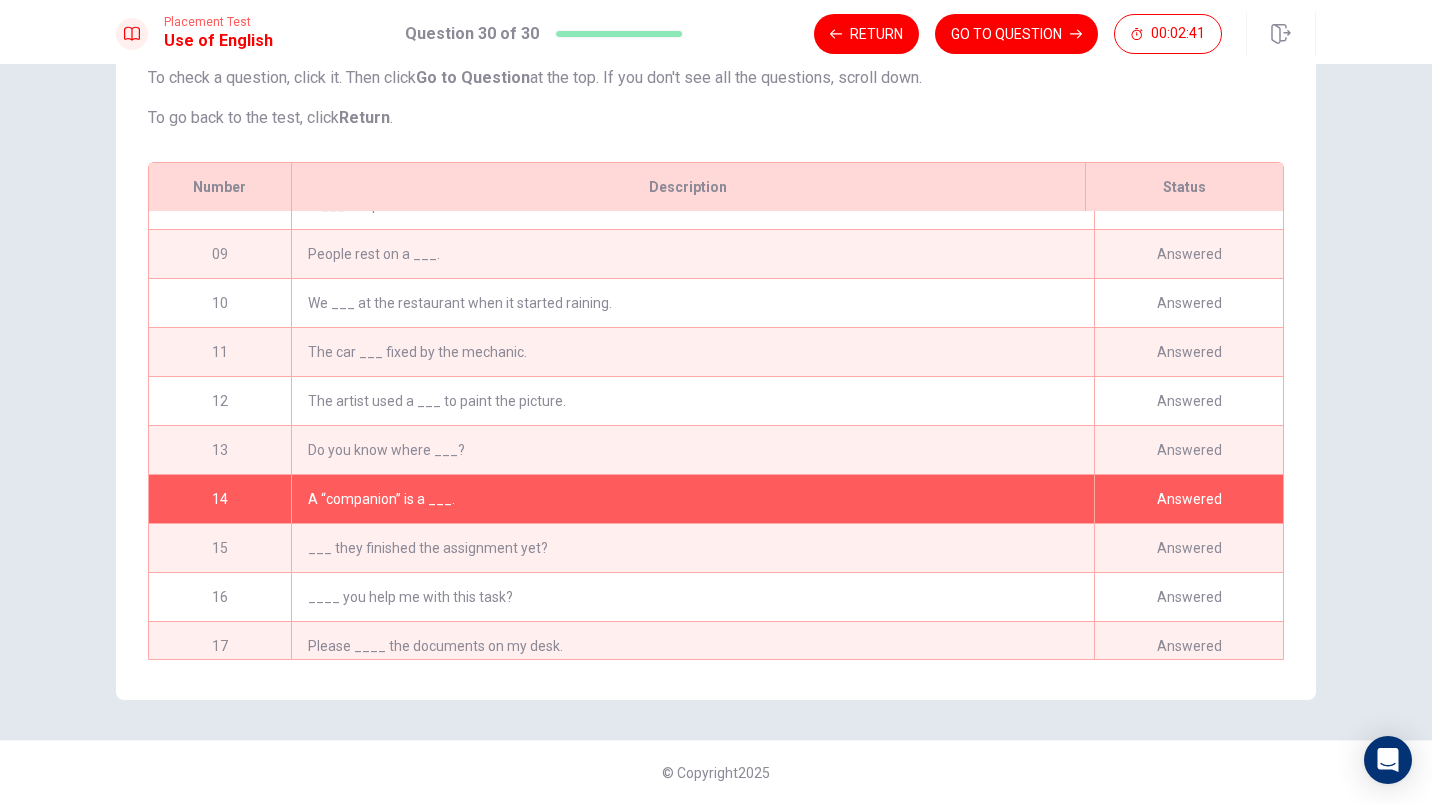 click on "A “companion” is a ___." at bounding box center (692, 499) 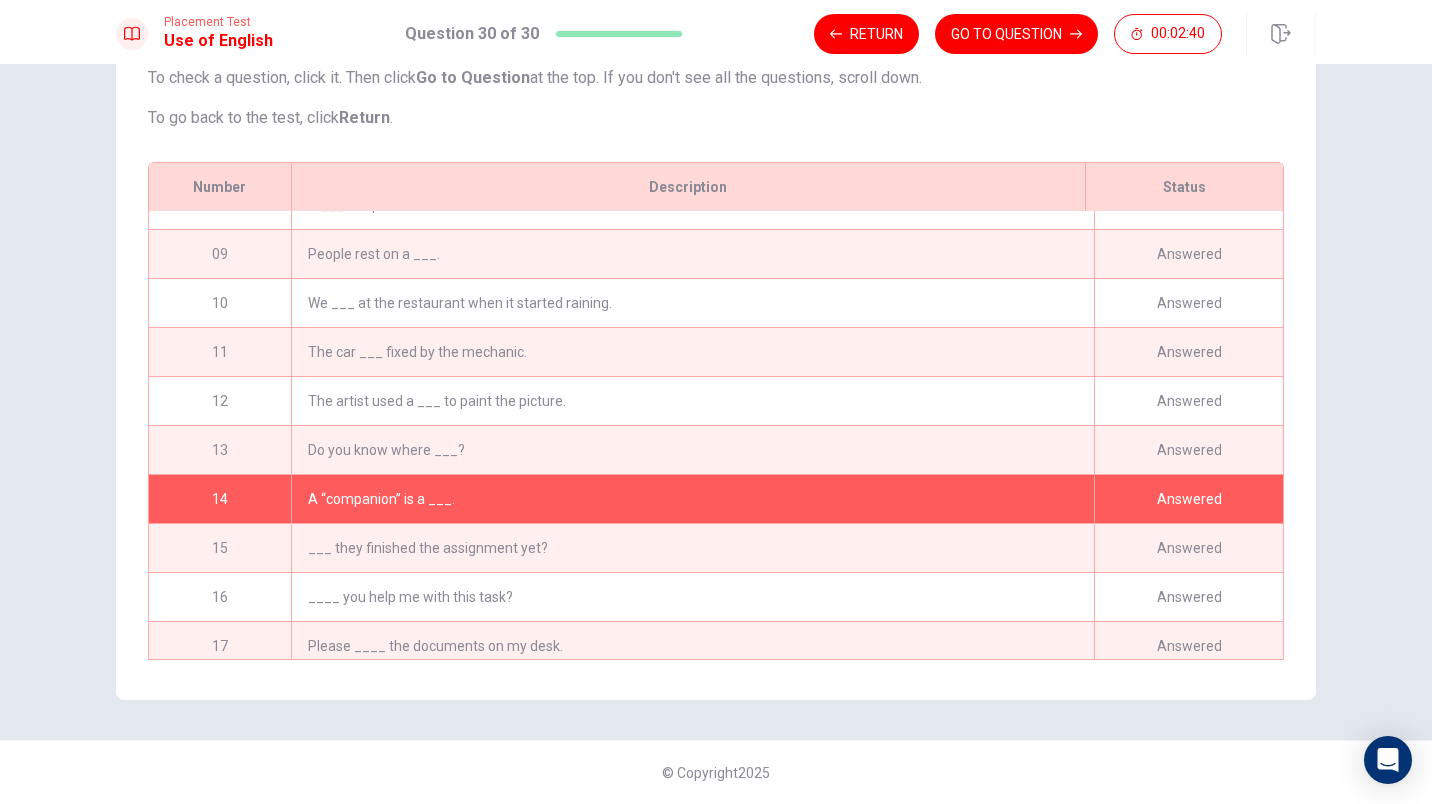 click on "Answered" at bounding box center [1188, 499] 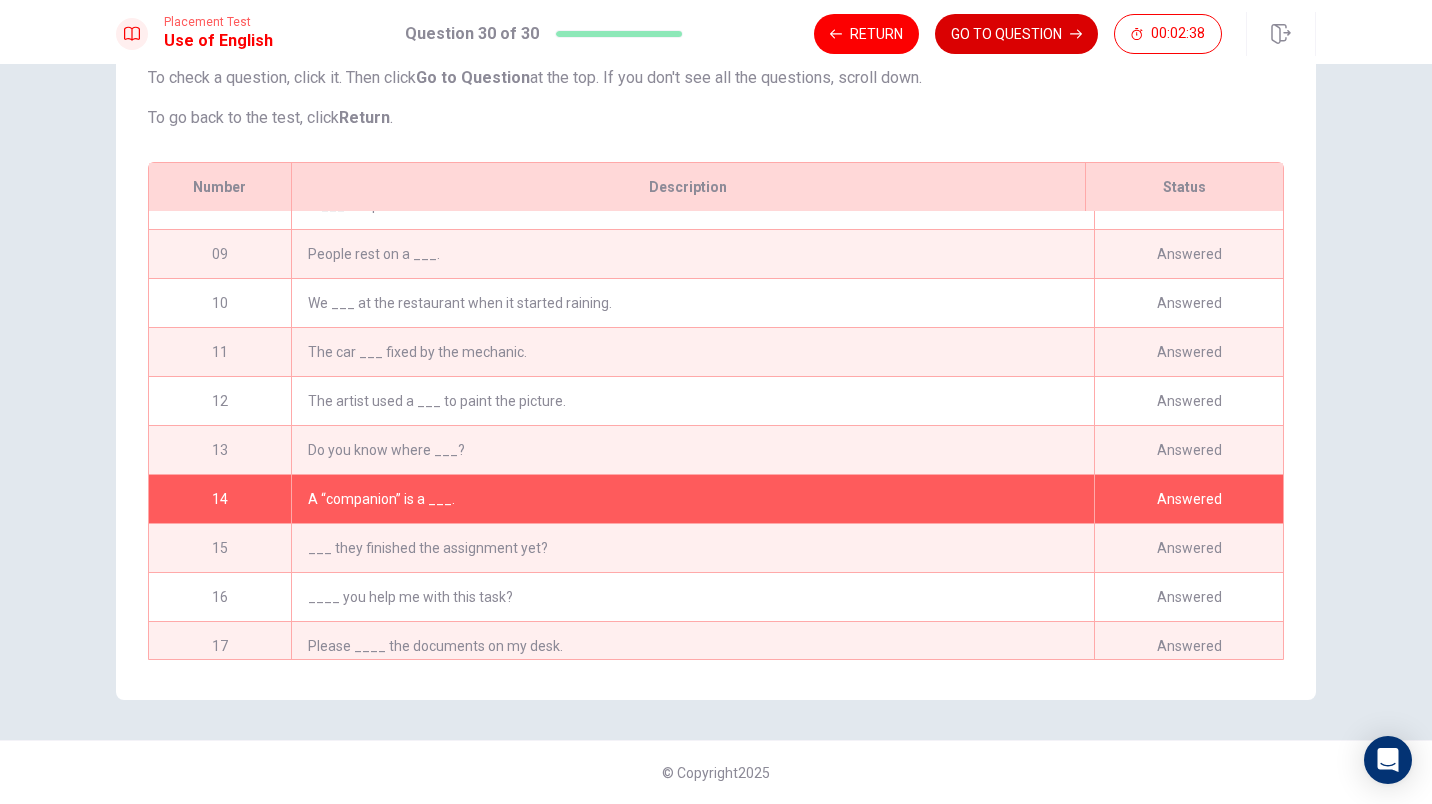 click on "GO TO QUESTION" at bounding box center [1016, 34] 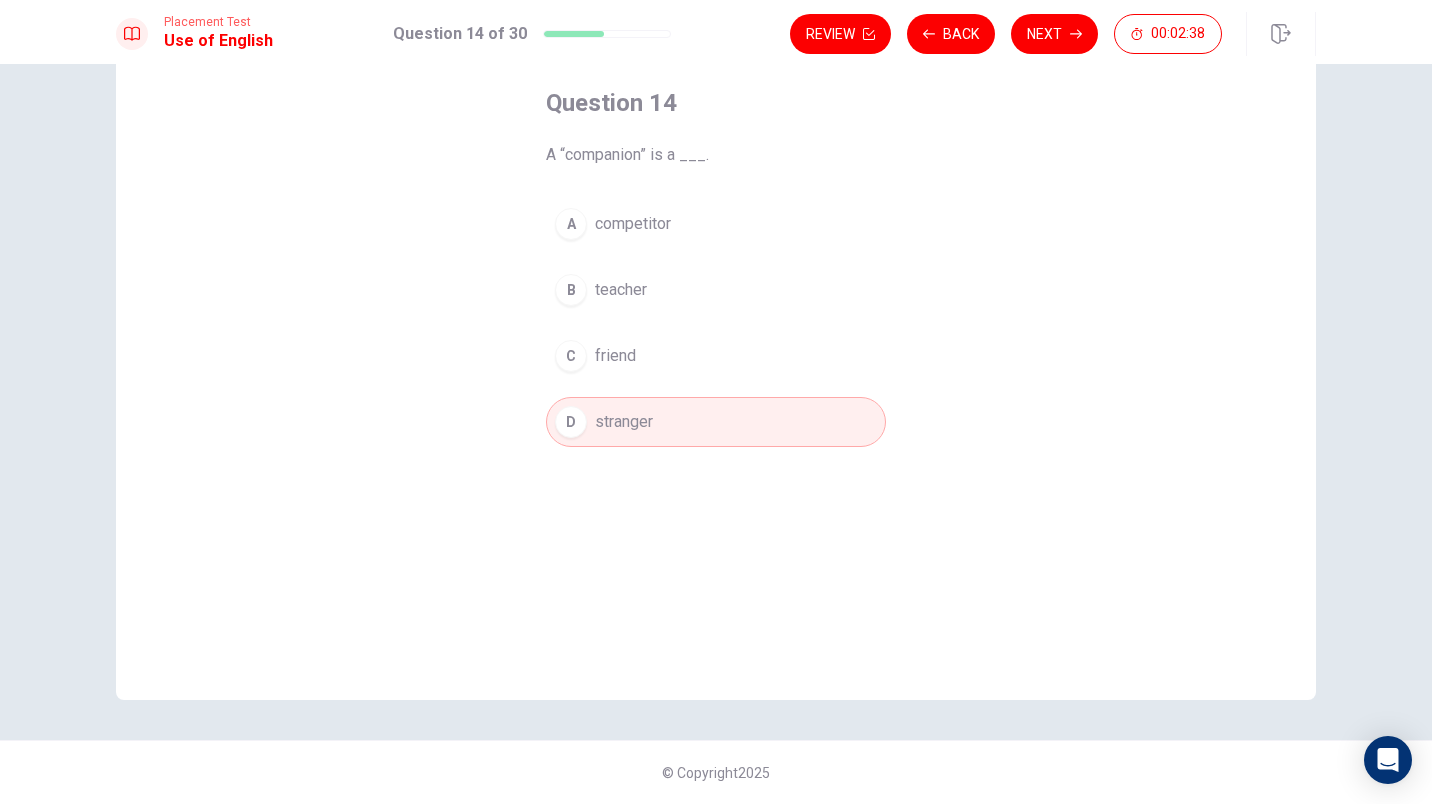 scroll, scrollTop: 99, scrollLeft: 0, axis: vertical 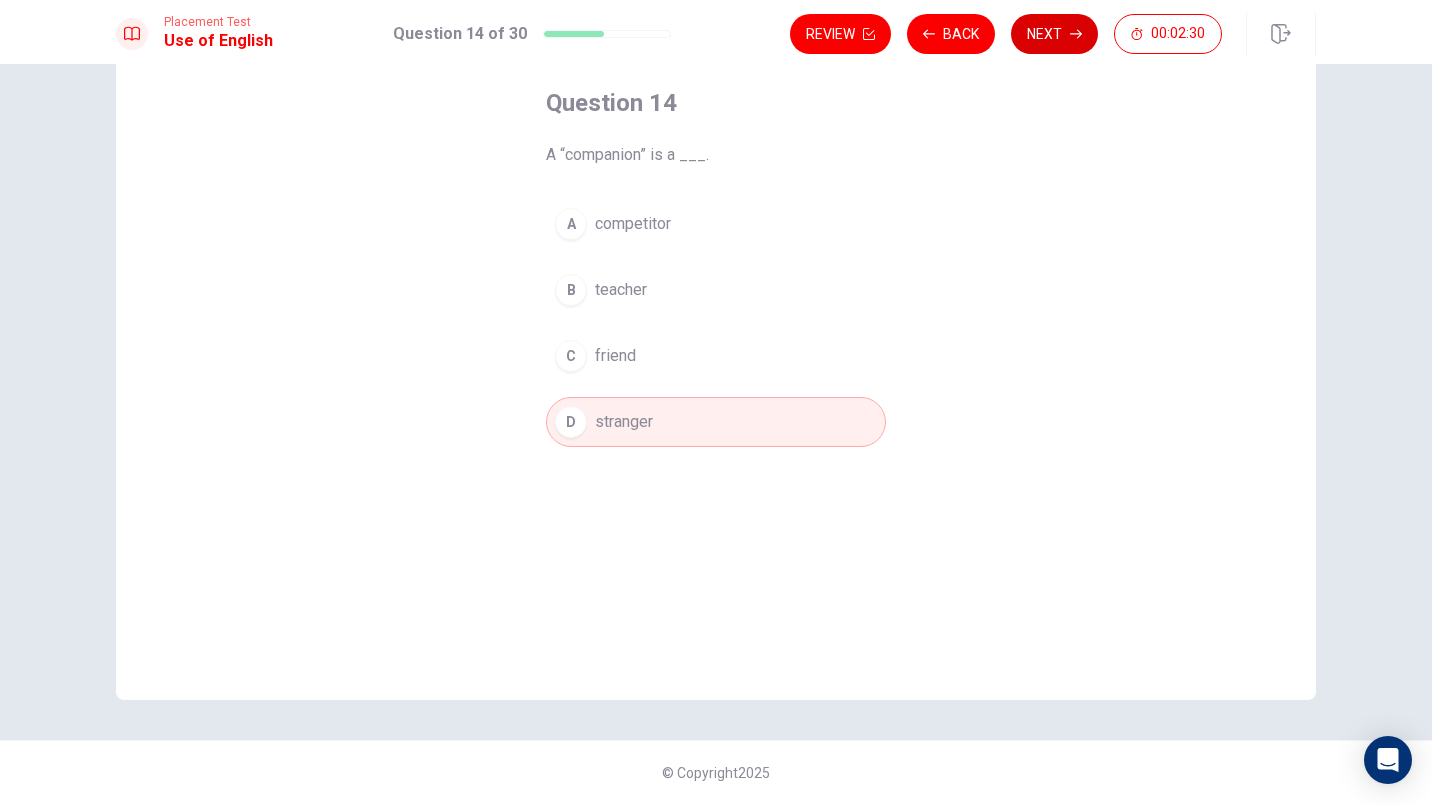 click on "Next" at bounding box center (1054, 34) 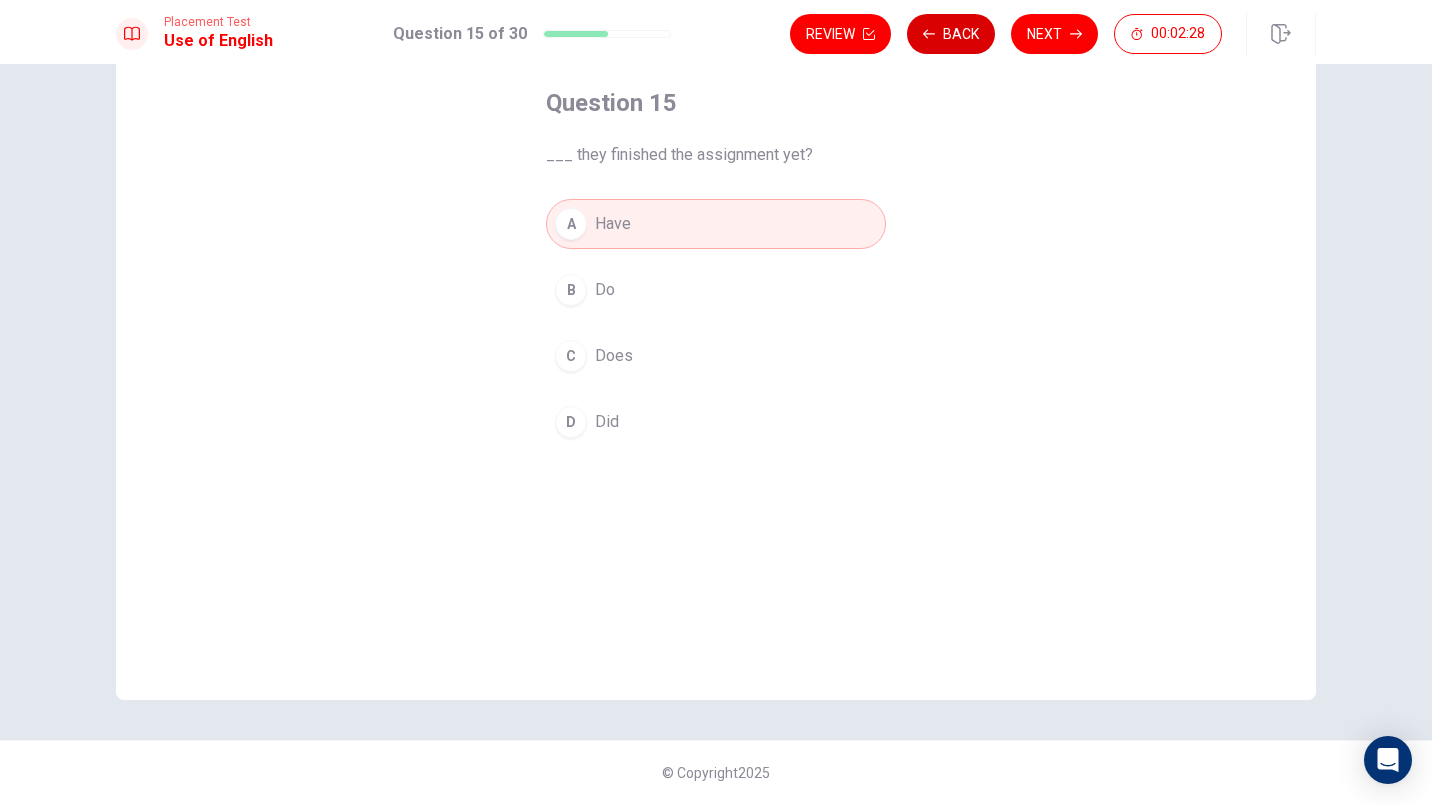 click 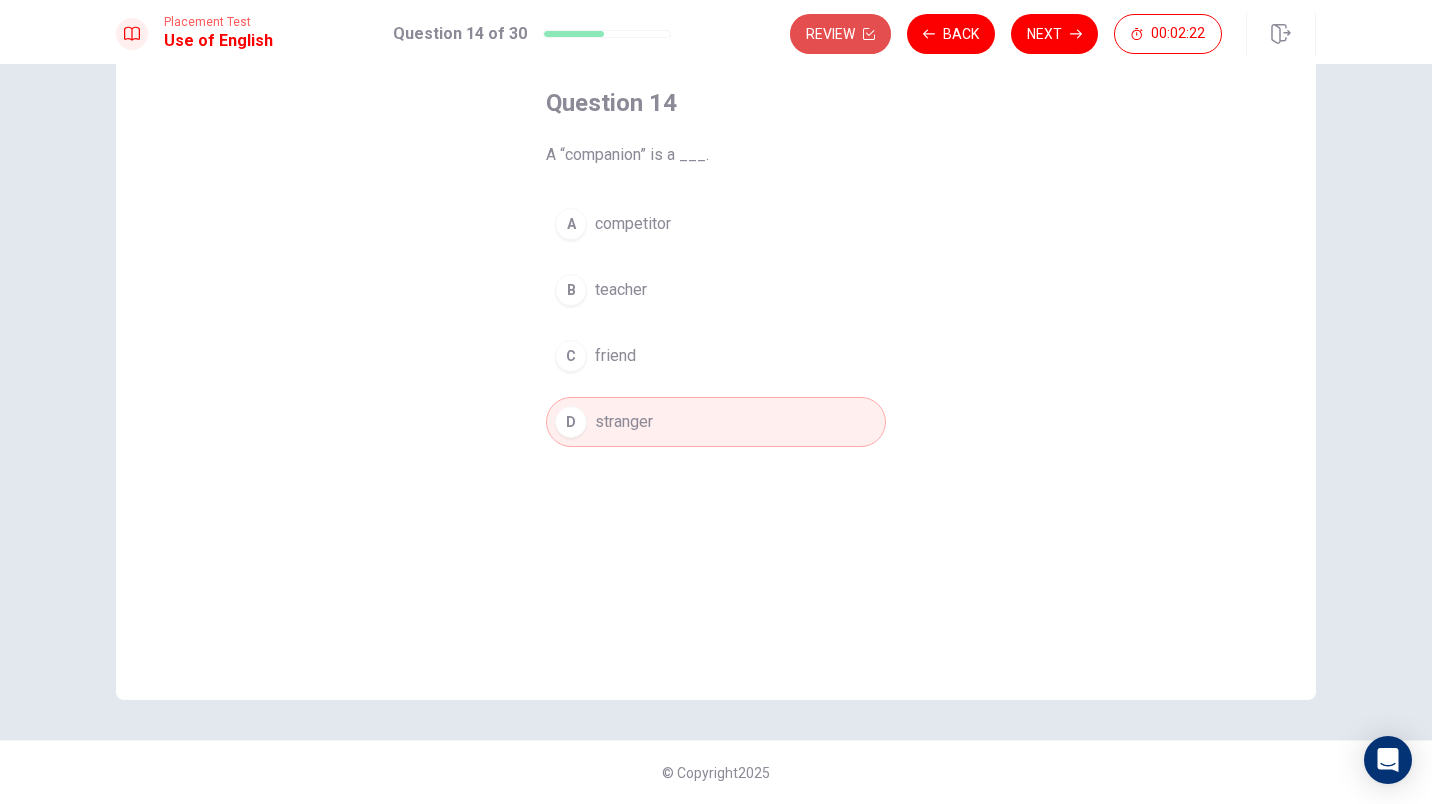 click on "Review" at bounding box center (840, 34) 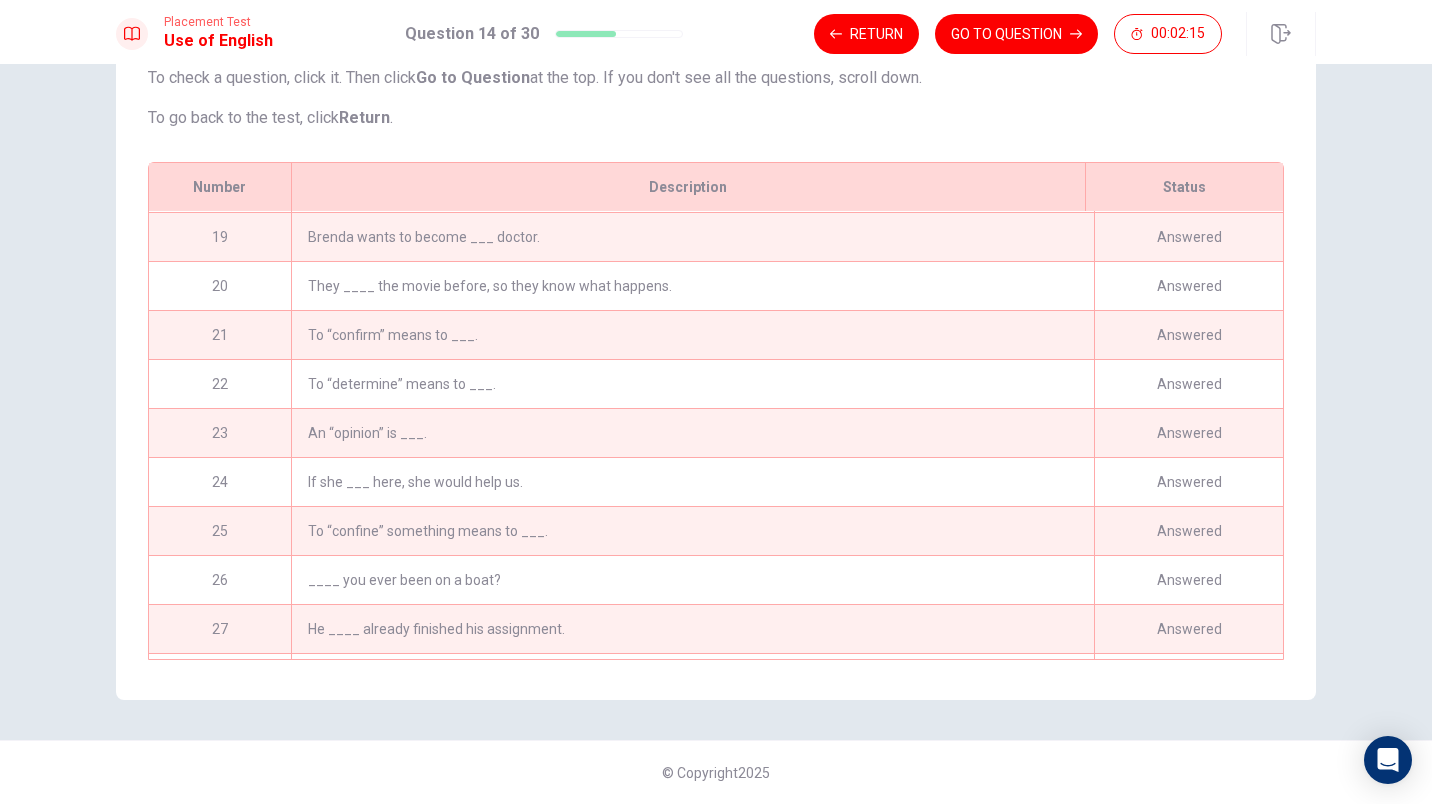 scroll, scrollTop: 879, scrollLeft: 0, axis: vertical 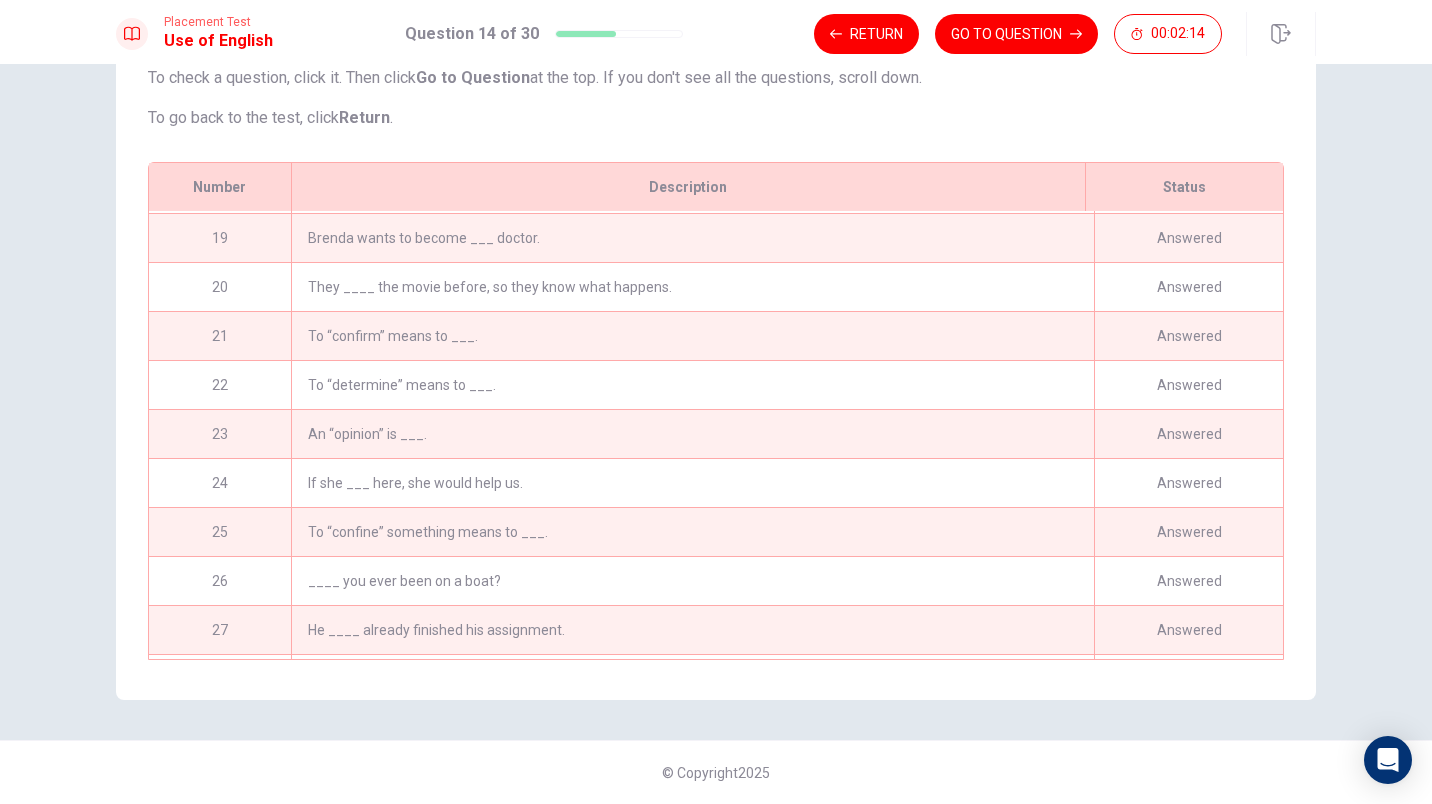 click on "To “confirm” means to ___." at bounding box center (692, 336) 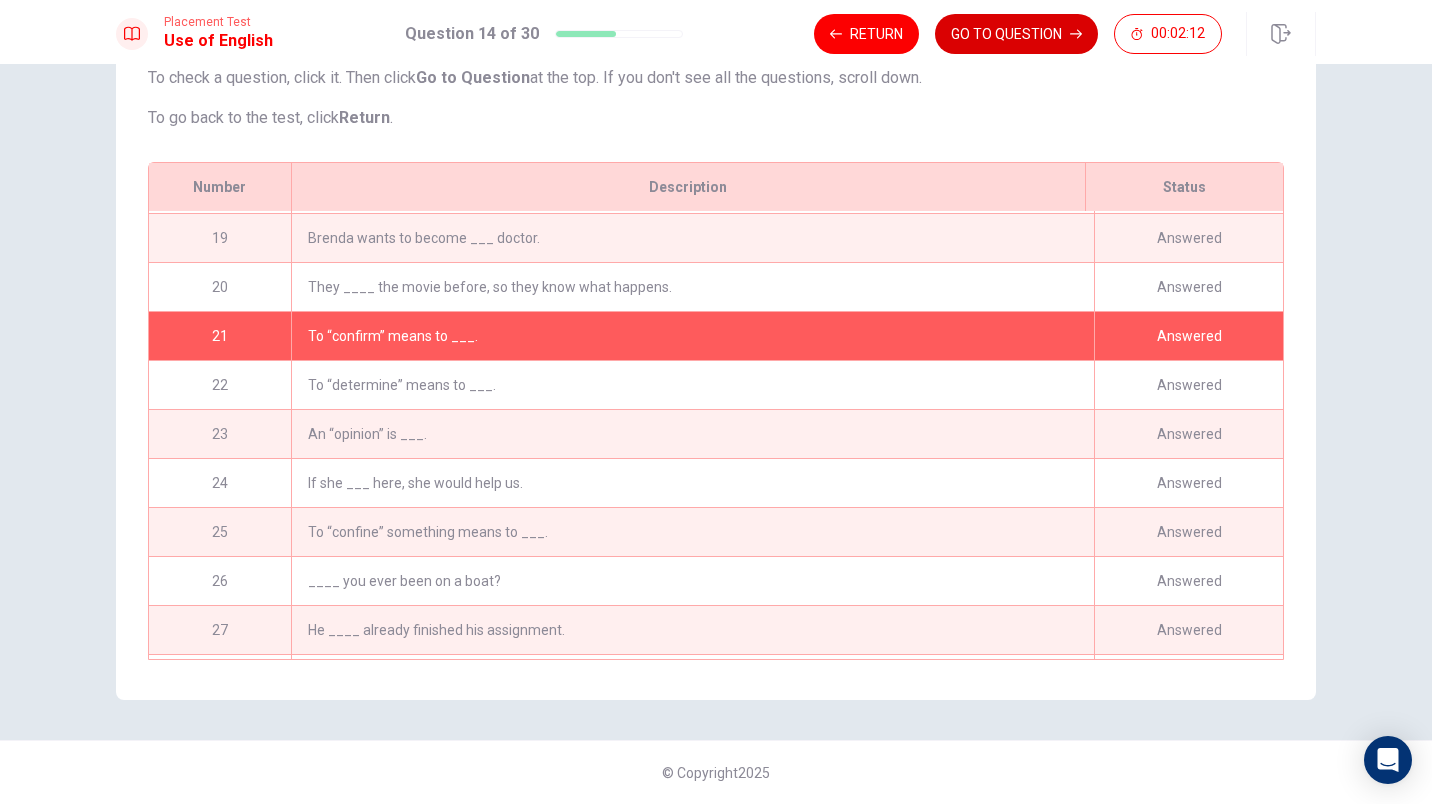 click 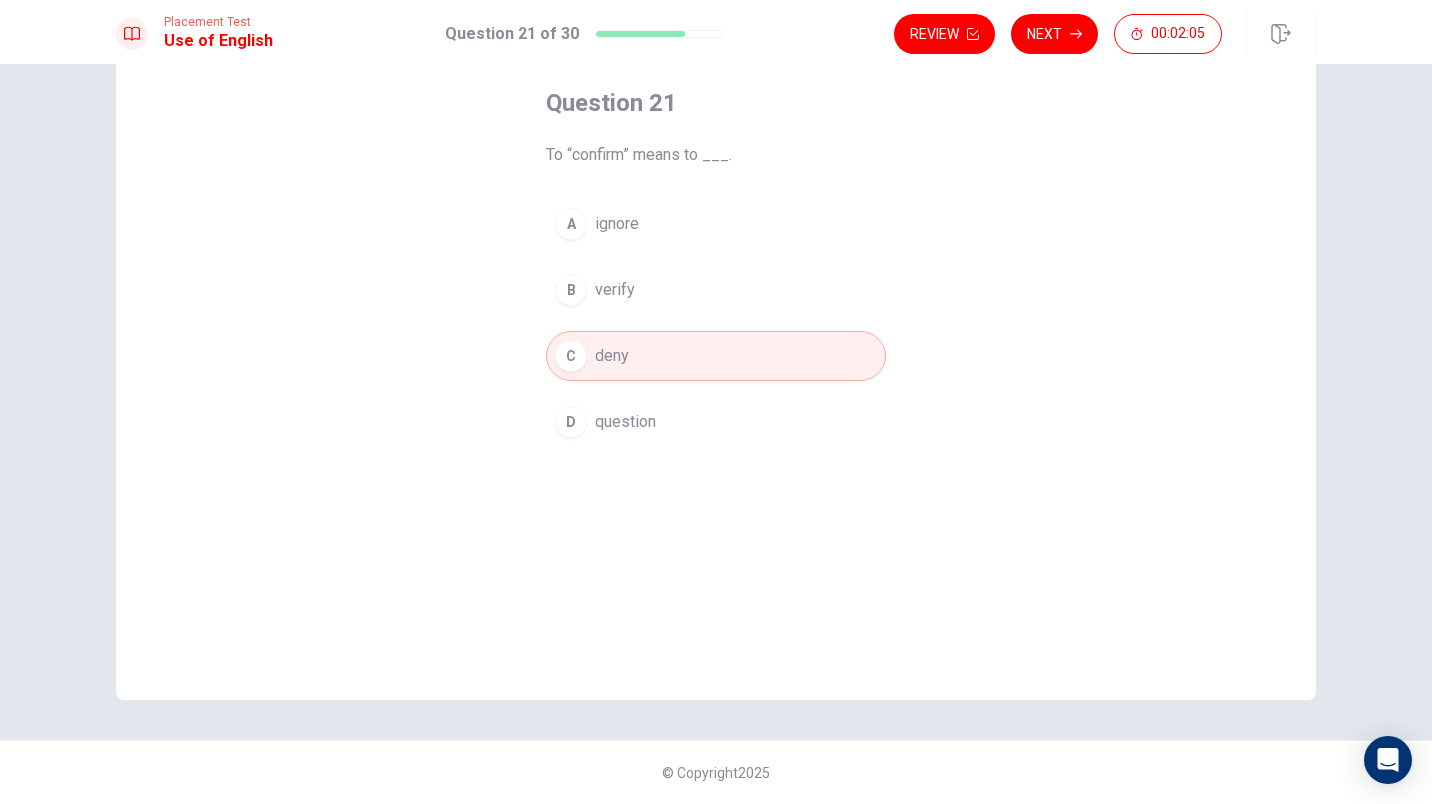 click on "B verify" at bounding box center [716, 290] 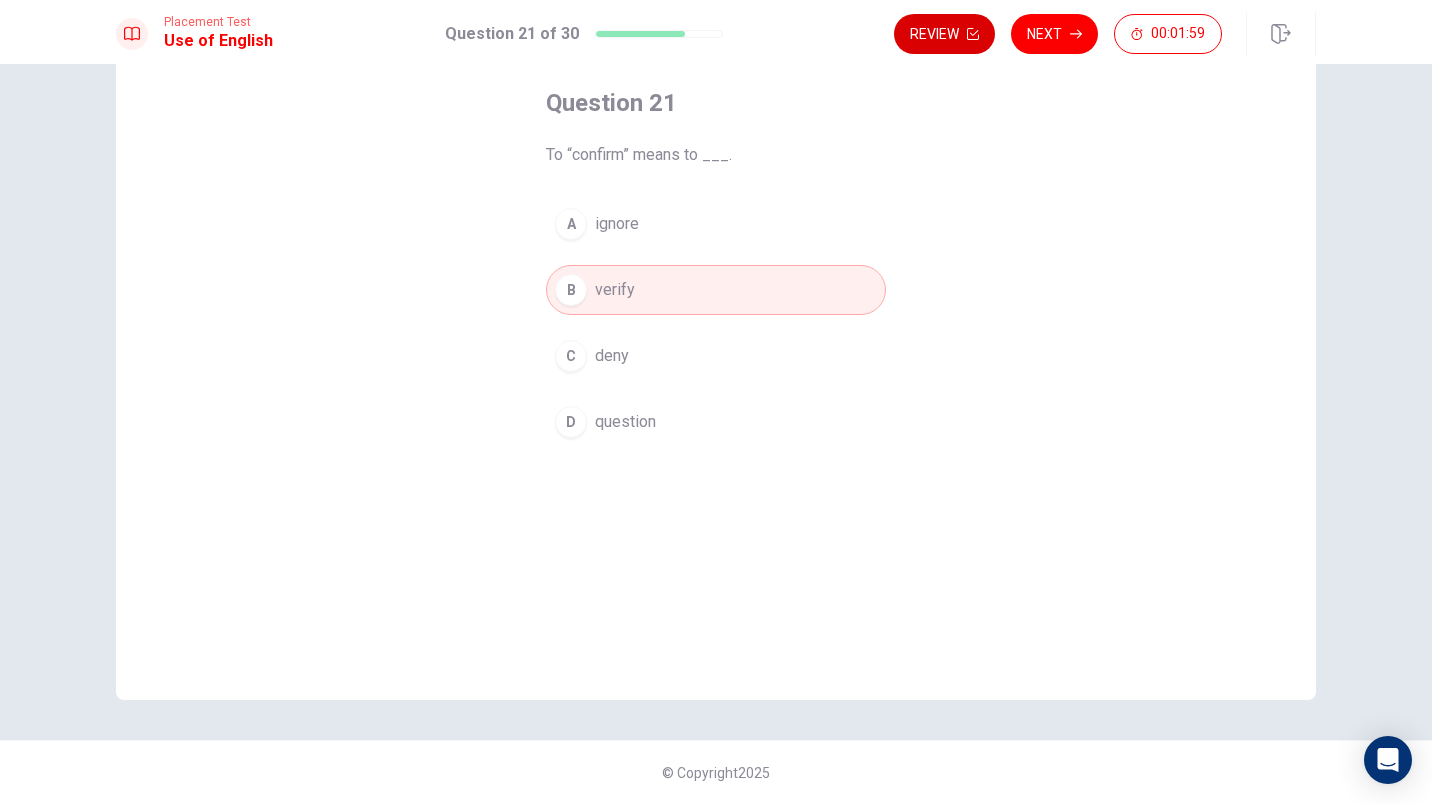 click on "Review" at bounding box center [944, 34] 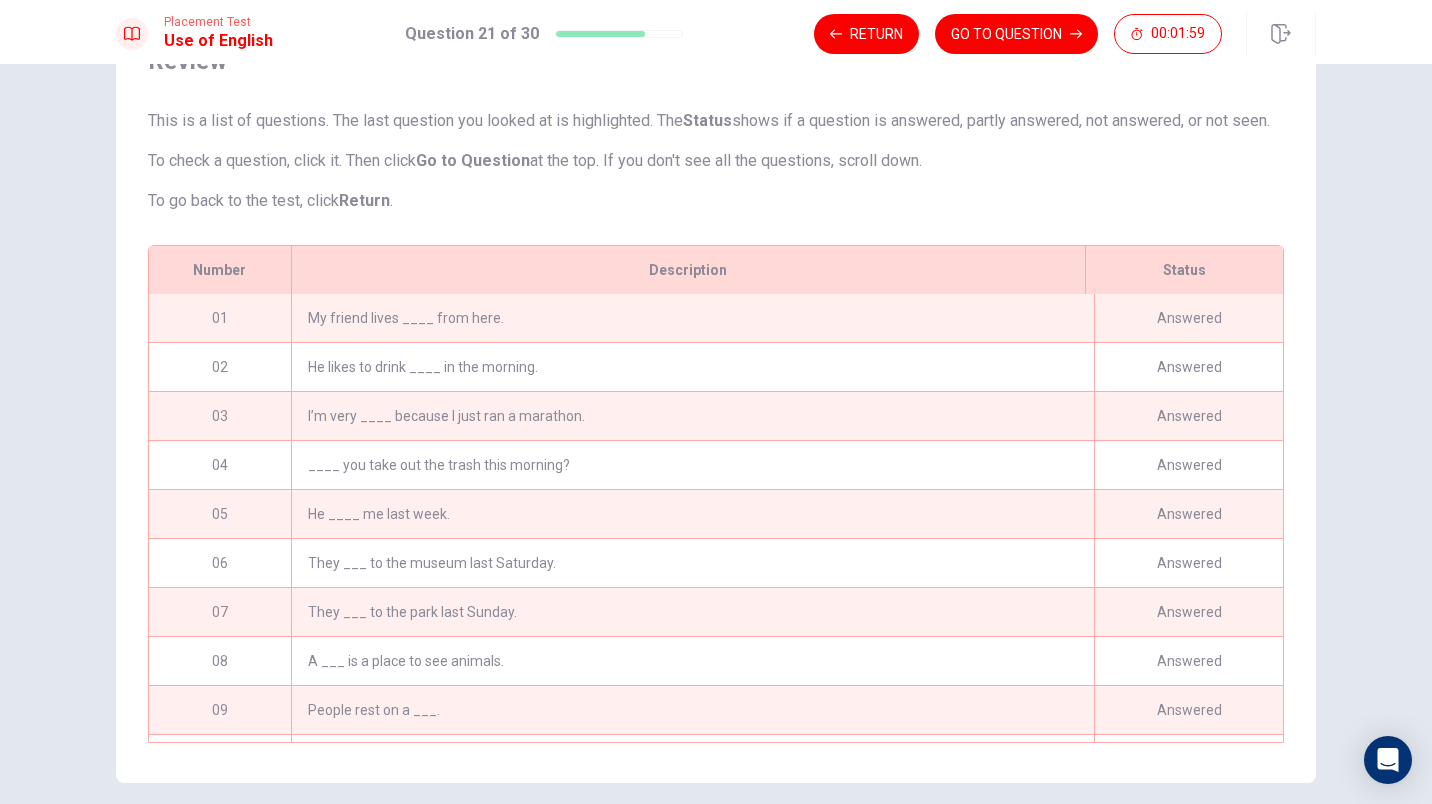 scroll, scrollTop: 203, scrollLeft: 0, axis: vertical 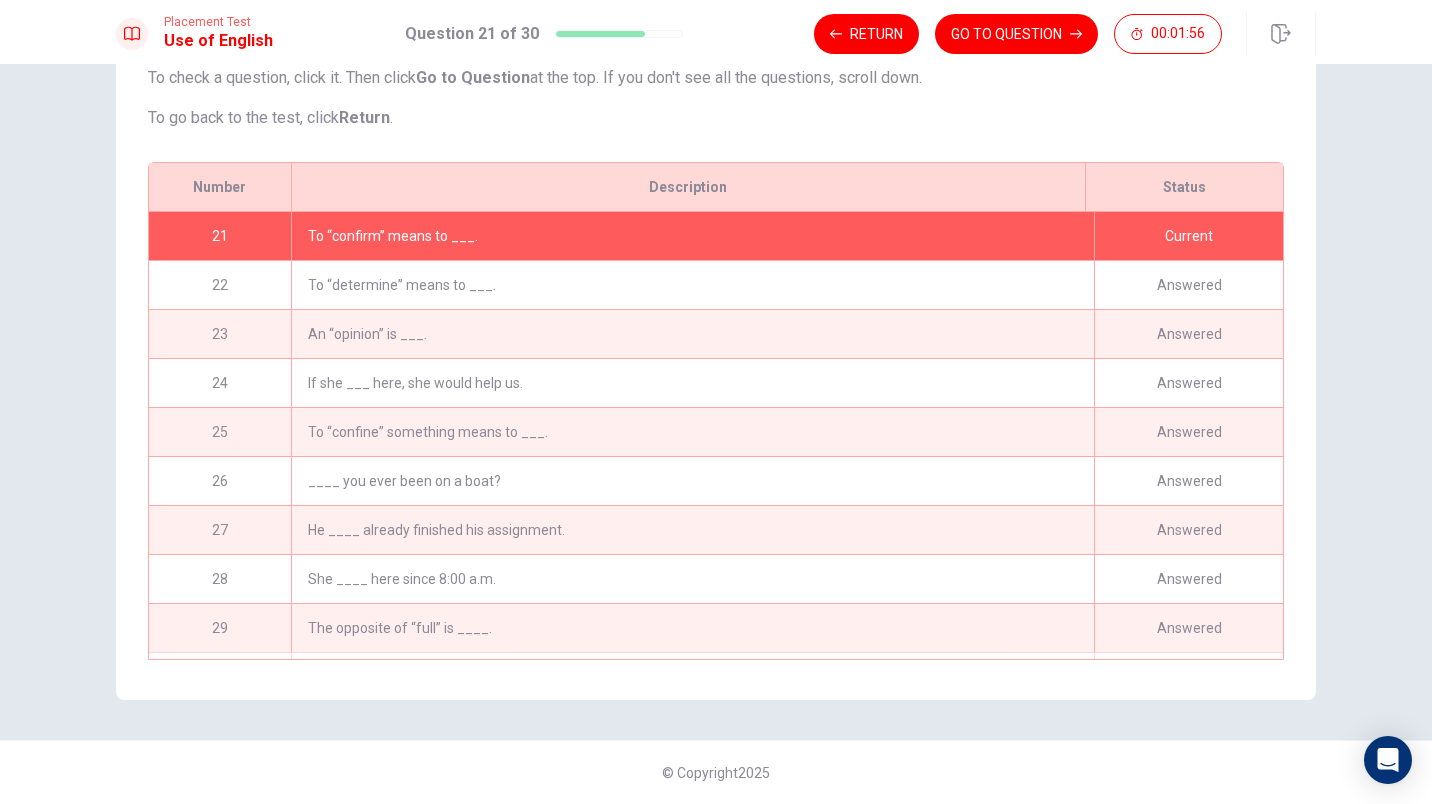 click on "To “determine” means to ___." at bounding box center [692, 285] 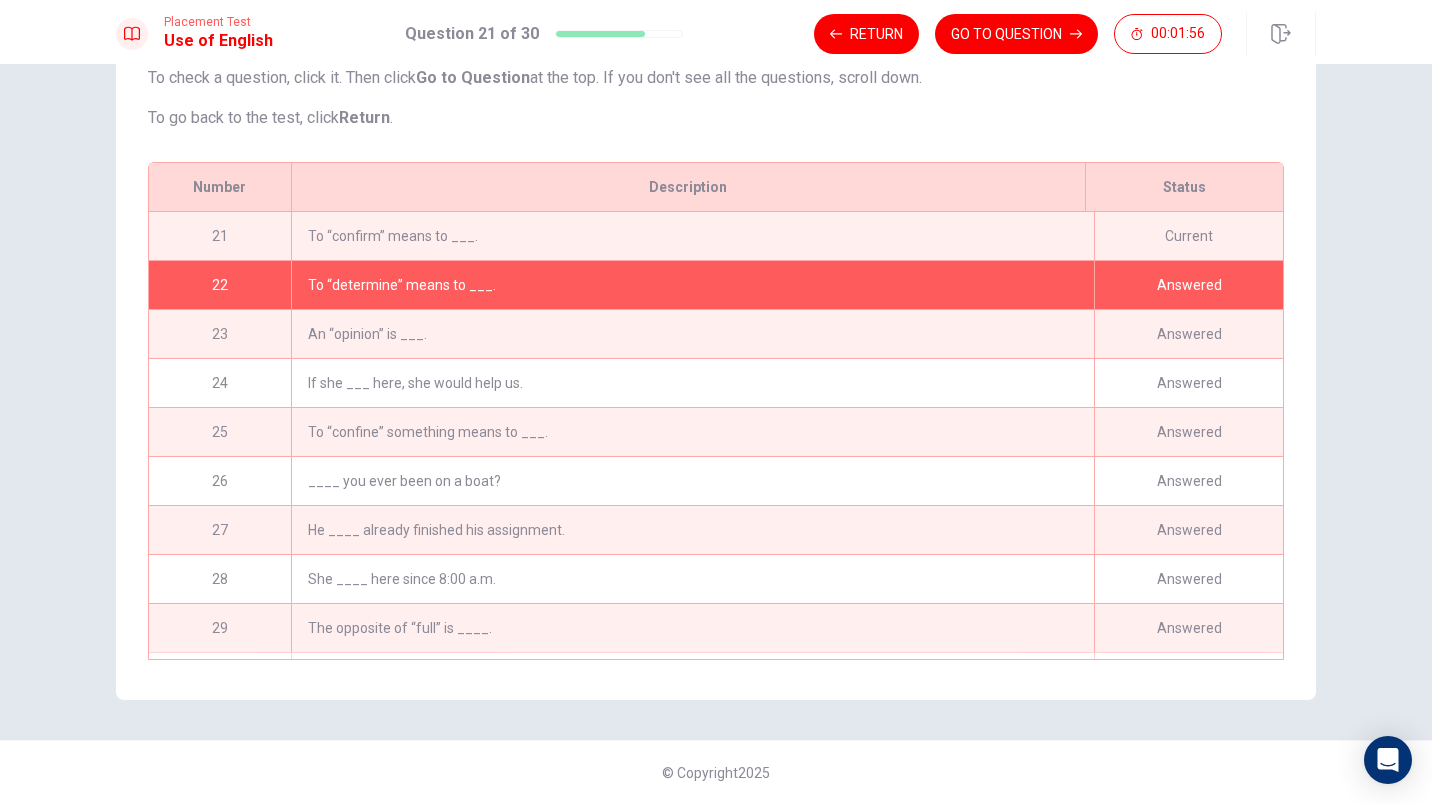 click on "To “determine” means to ___." at bounding box center (692, 285) 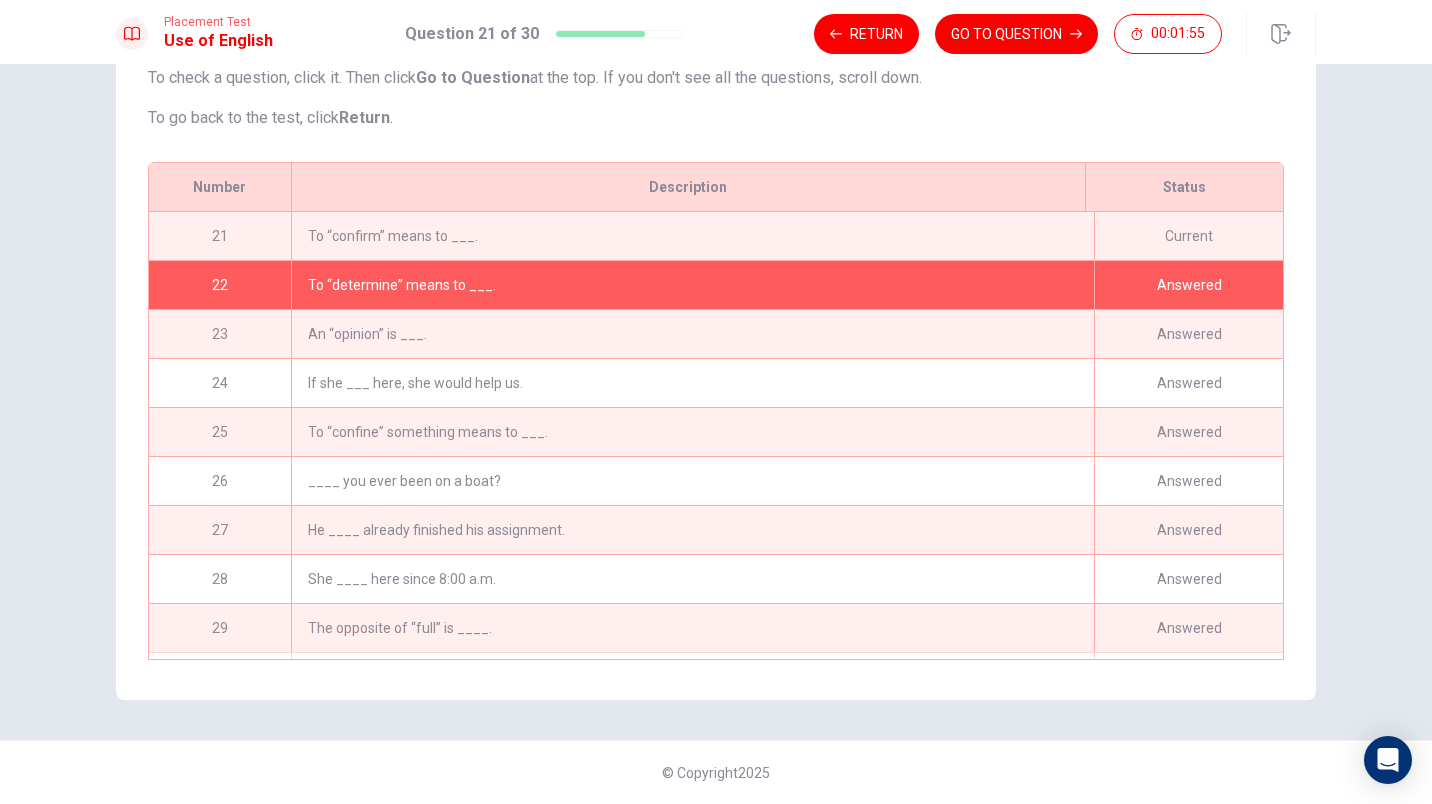 click on "Placement Test   Use of English Question 21 of 30 Return GO TO QUESTION 00:01:55" at bounding box center (716, 32) 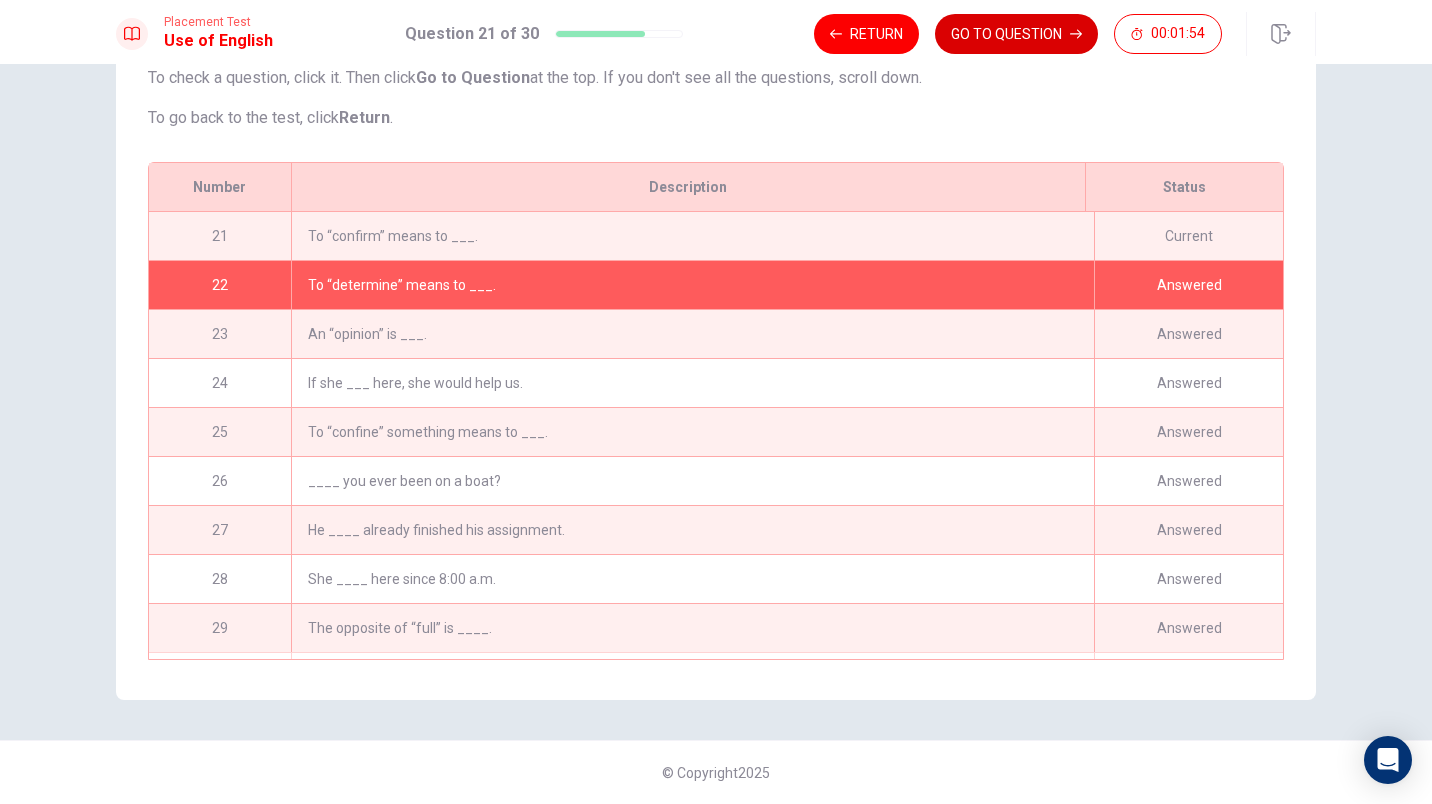 click on "GO TO QUESTION" at bounding box center [1016, 34] 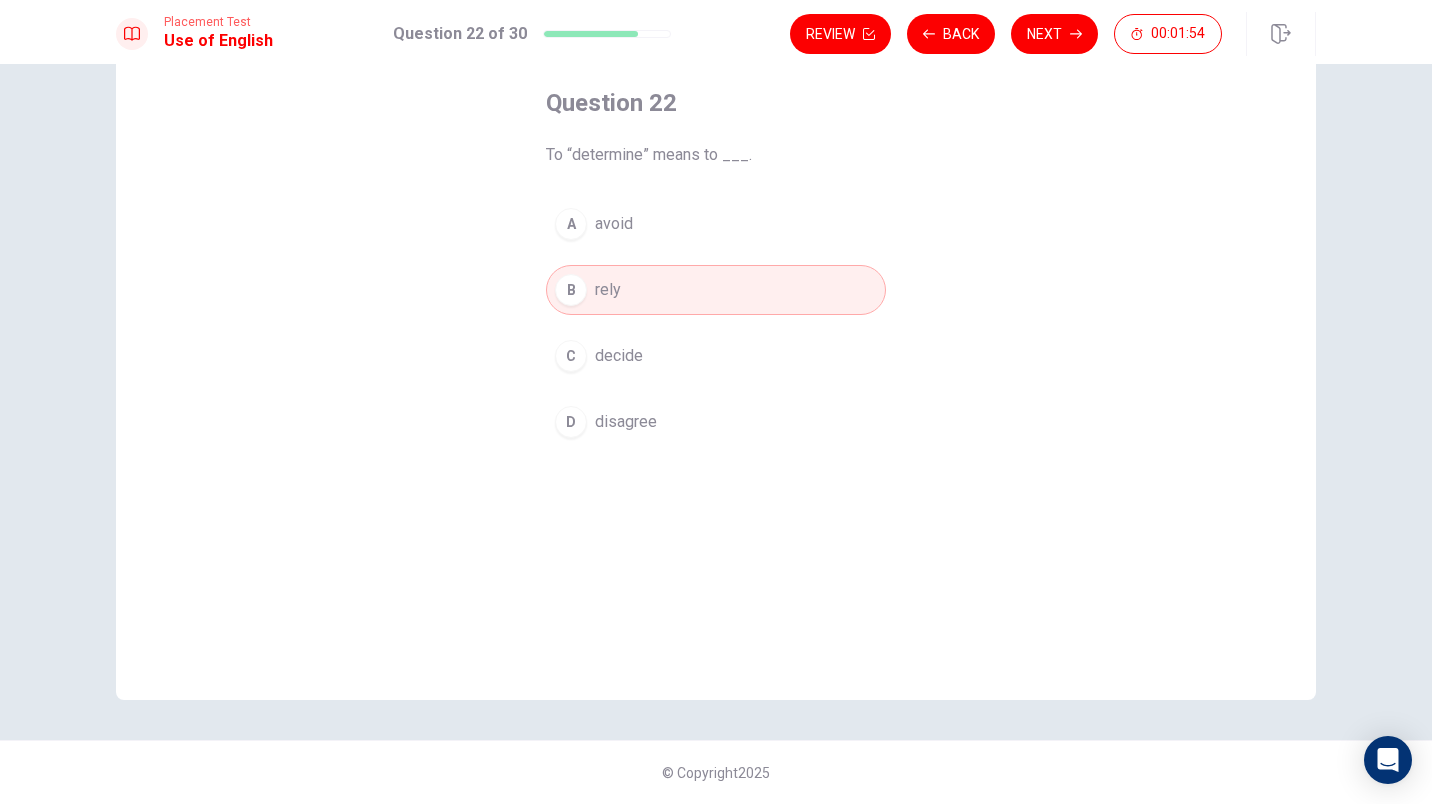 scroll, scrollTop: 99, scrollLeft: 0, axis: vertical 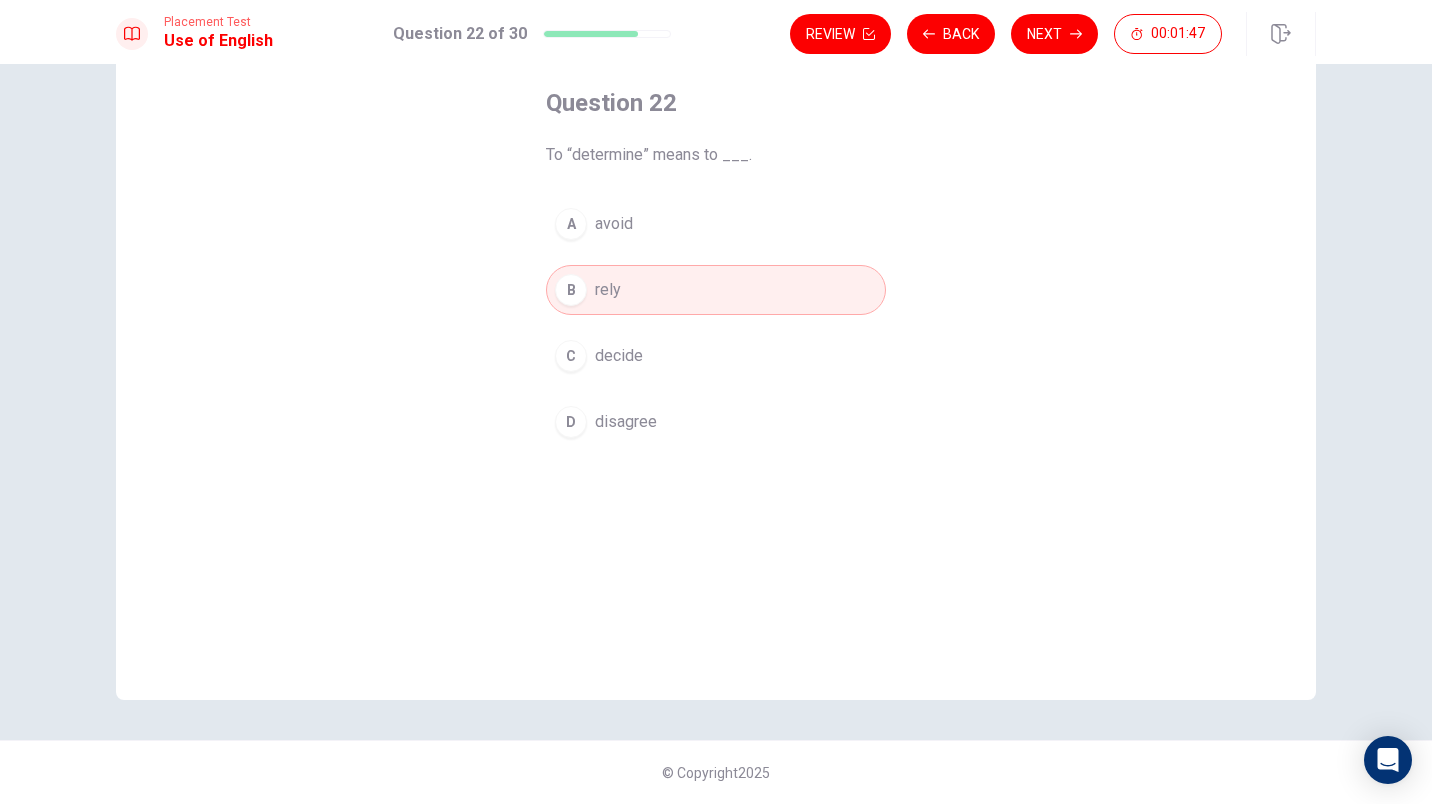 click on "To “determine” means to ___." at bounding box center [716, 155] 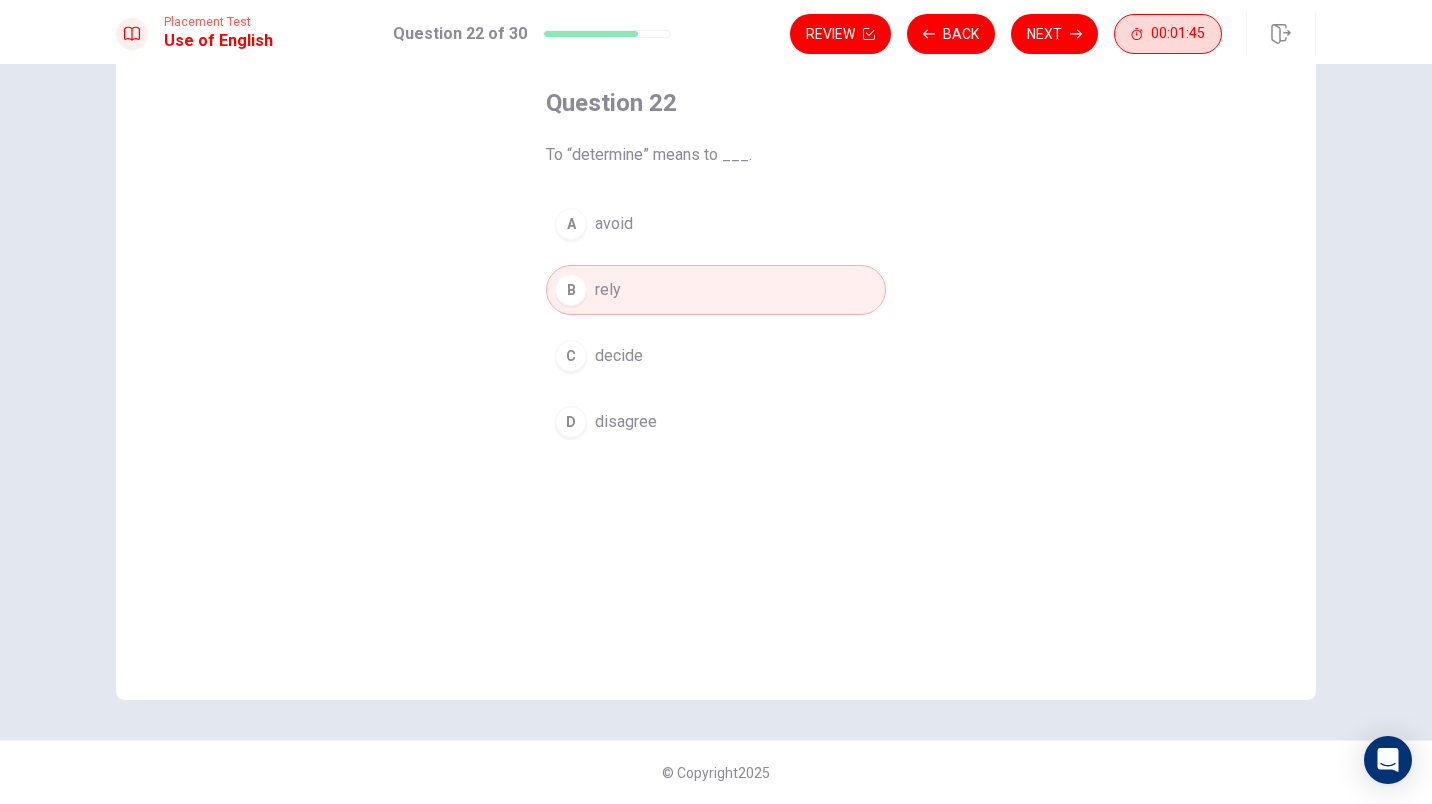 click on "00:01:45" at bounding box center [1178, 34] 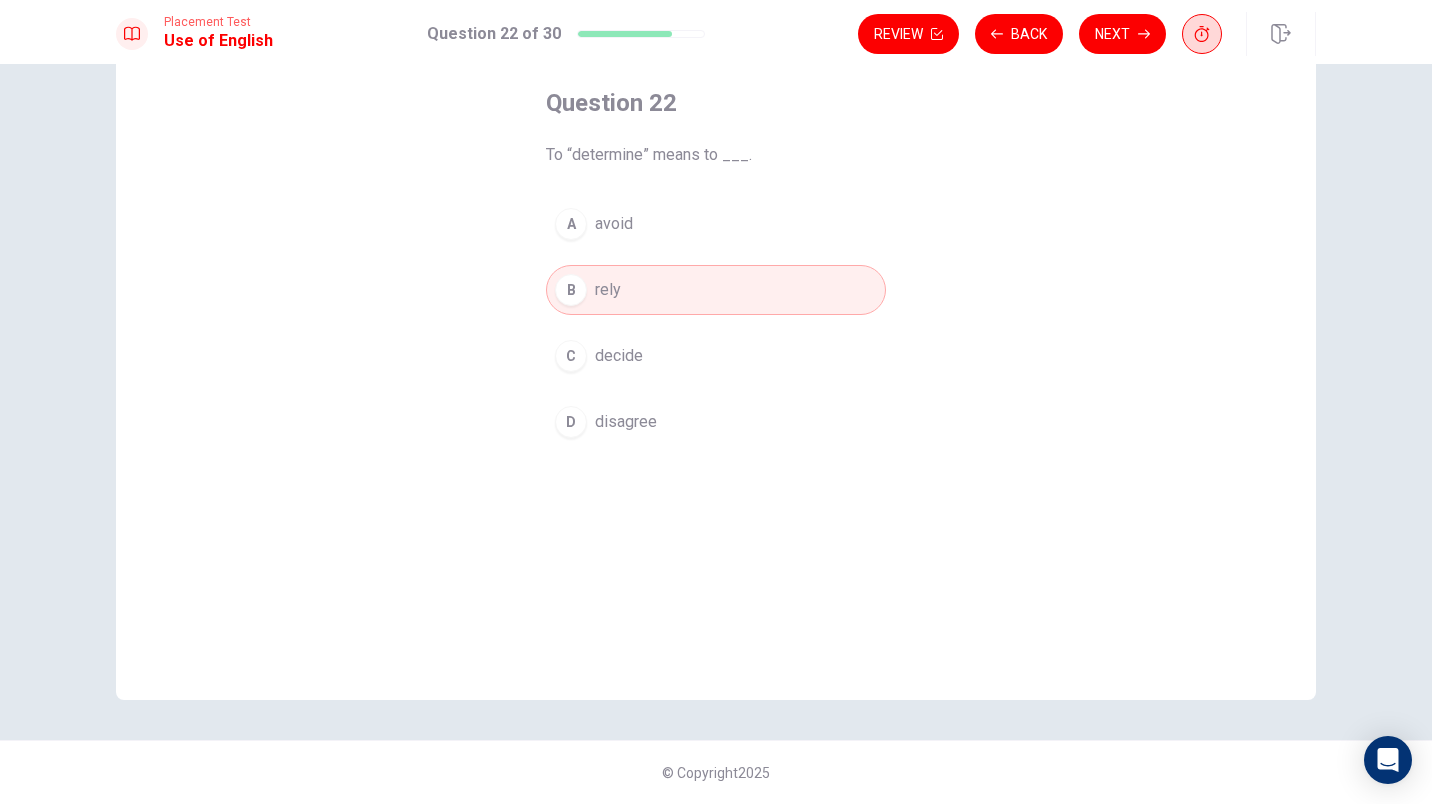 click 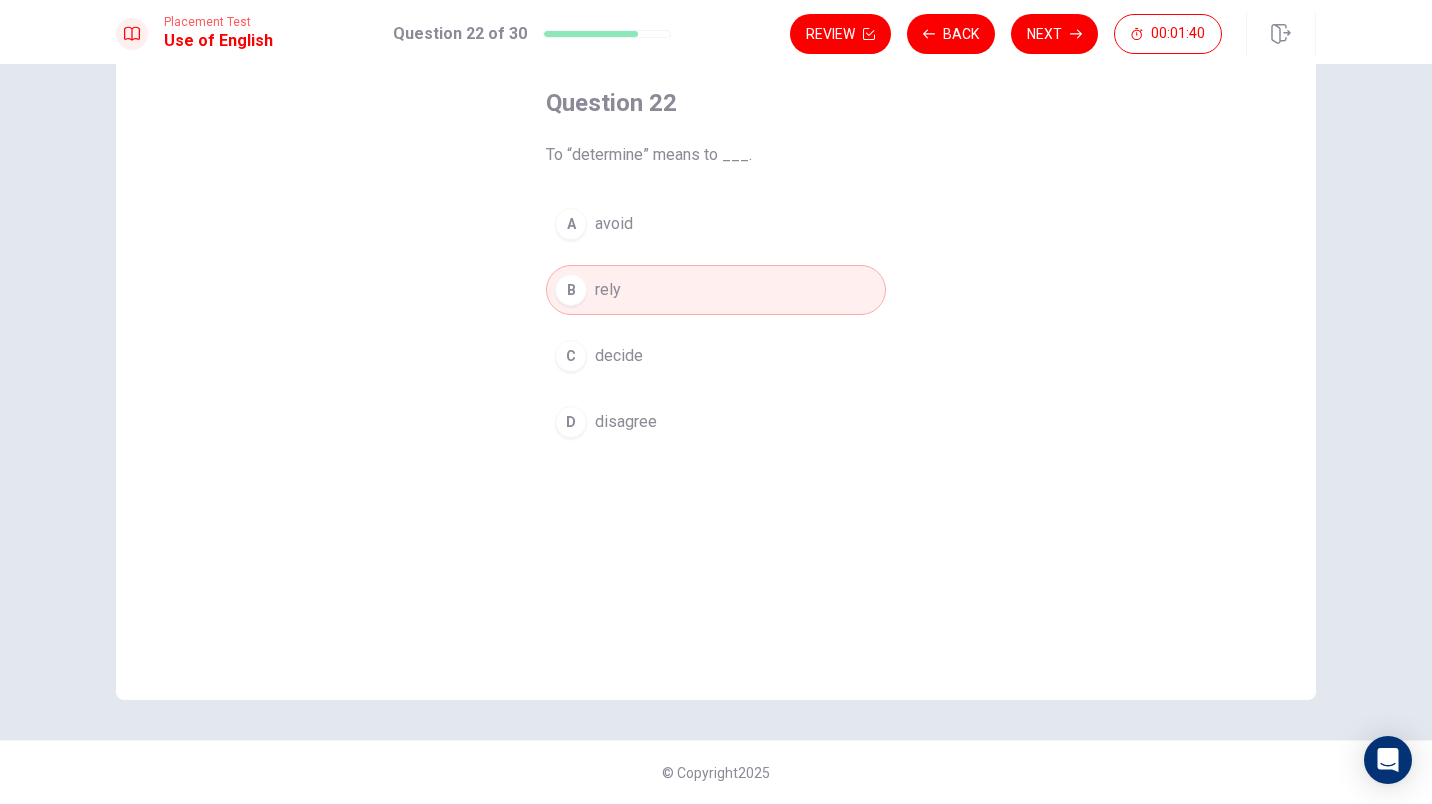 scroll, scrollTop: 0, scrollLeft: 0, axis: both 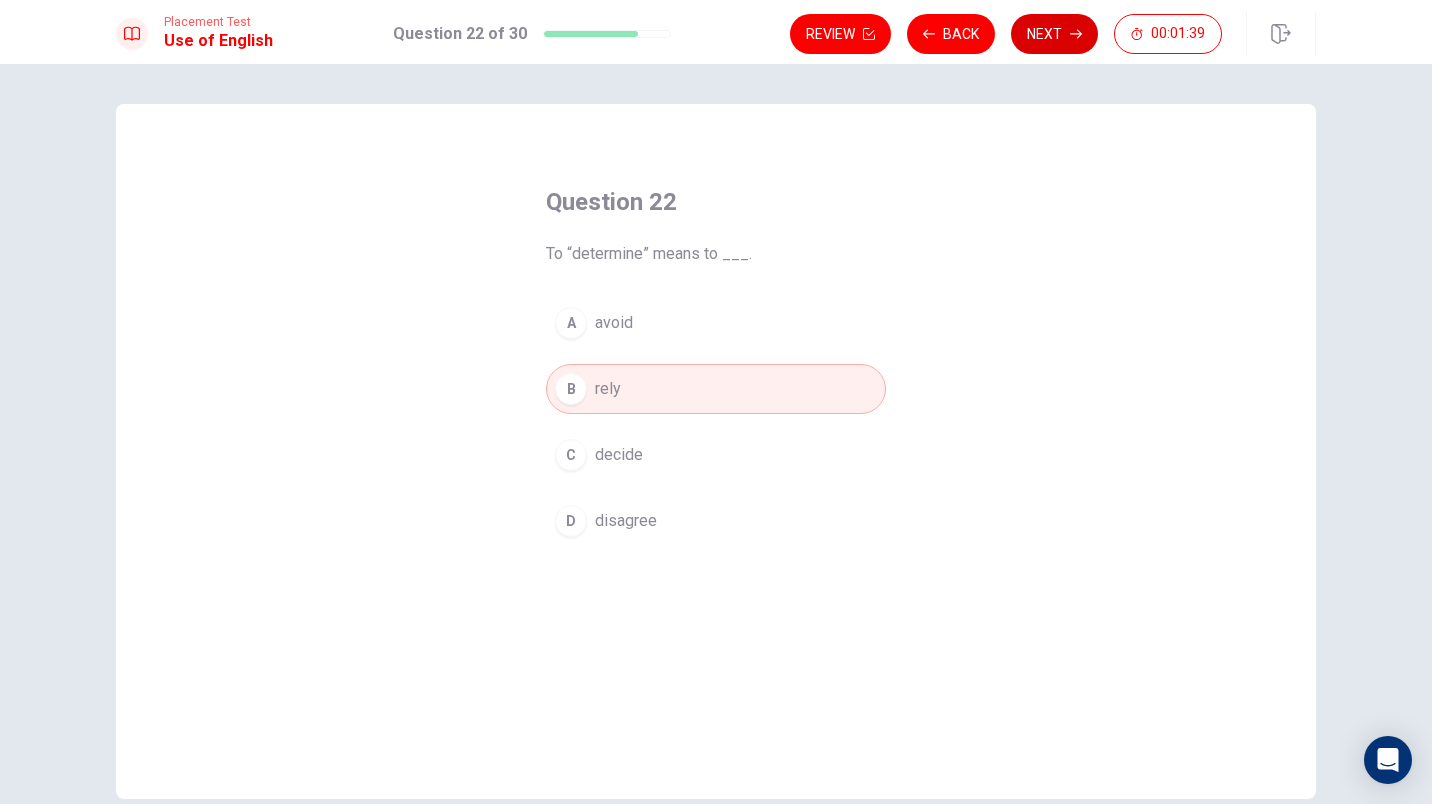 click on "Next" at bounding box center [1054, 34] 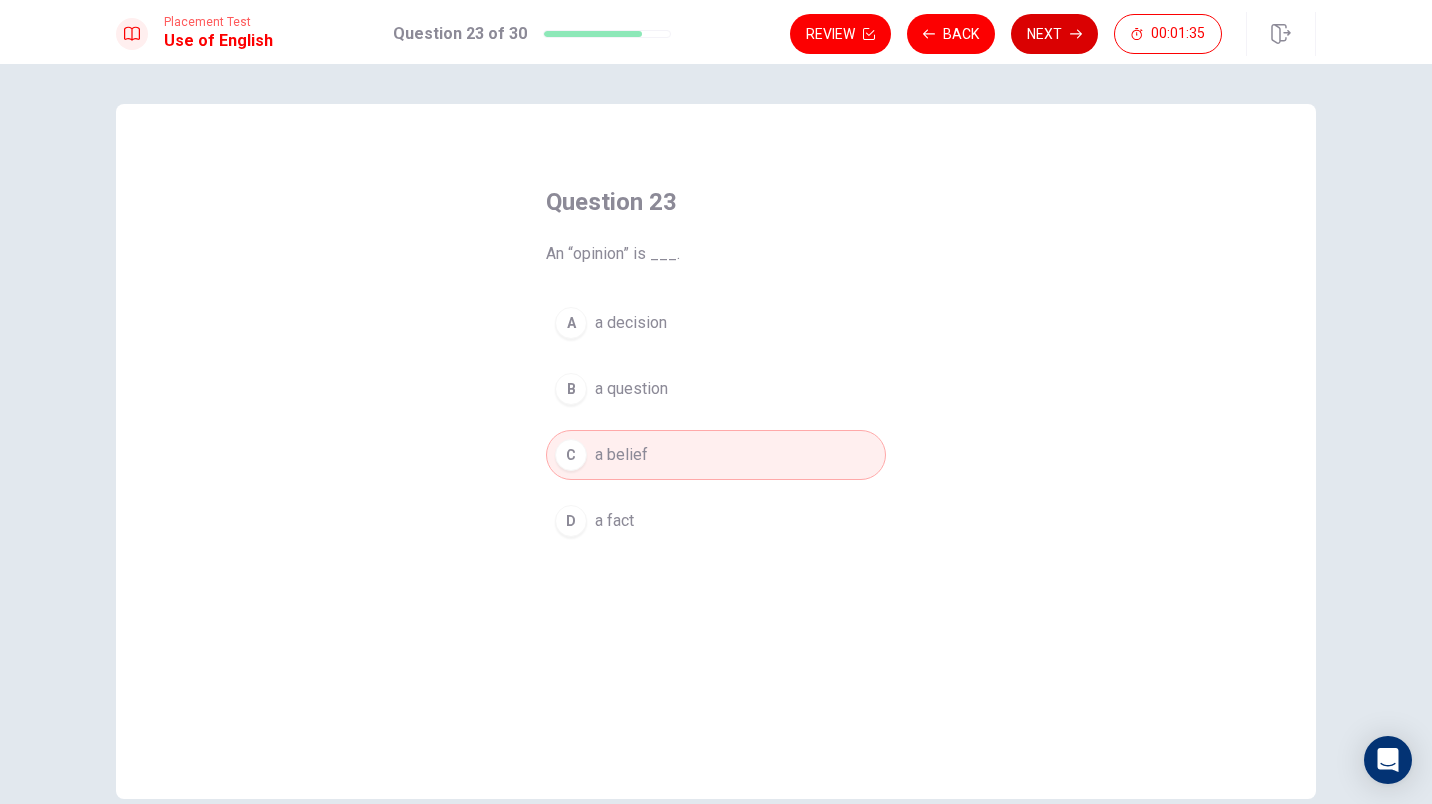 click on "Next" at bounding box center (1054, 34) 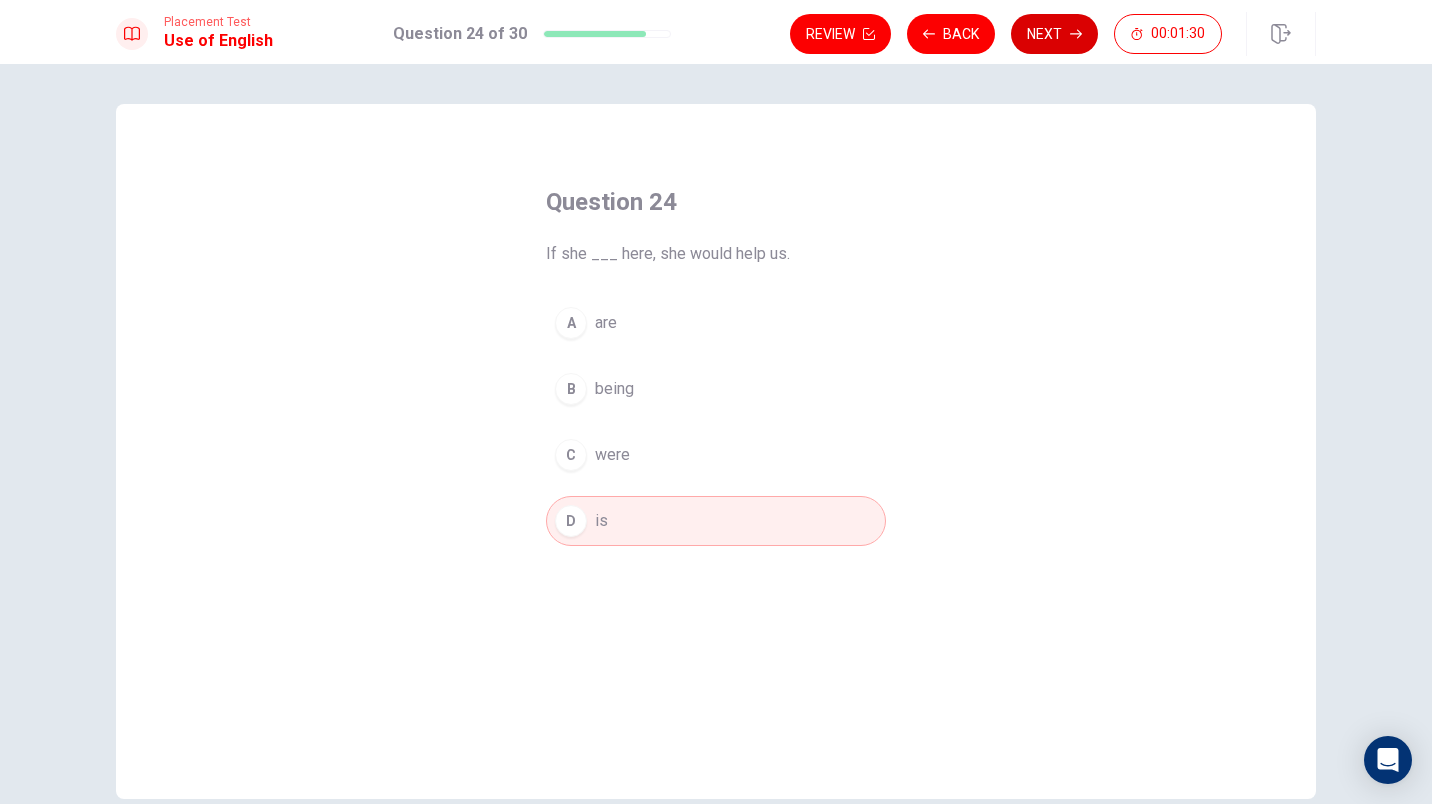 click on "Next" at bounding box center (1054, 34) 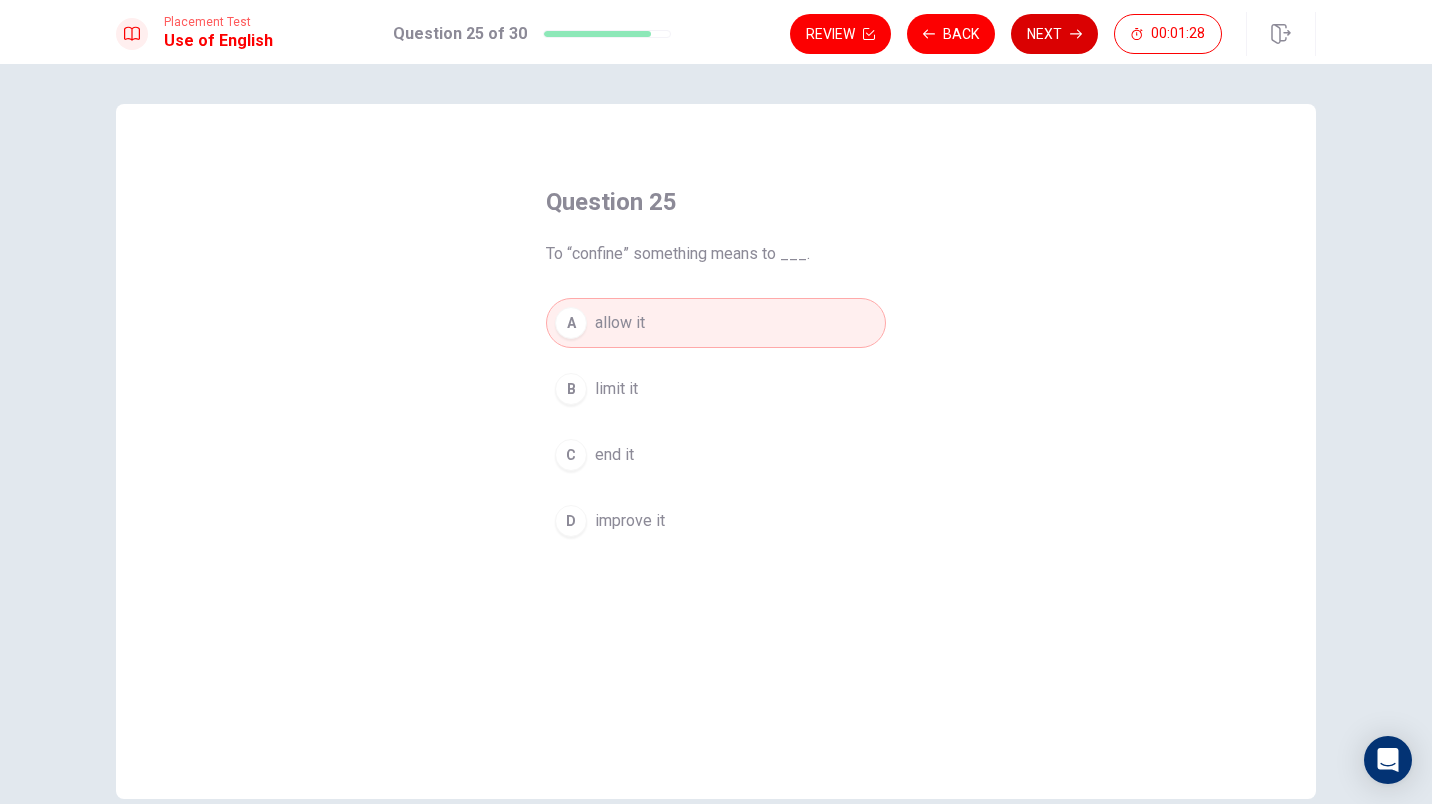 click on "Next" at bounding box center [1054, 34] 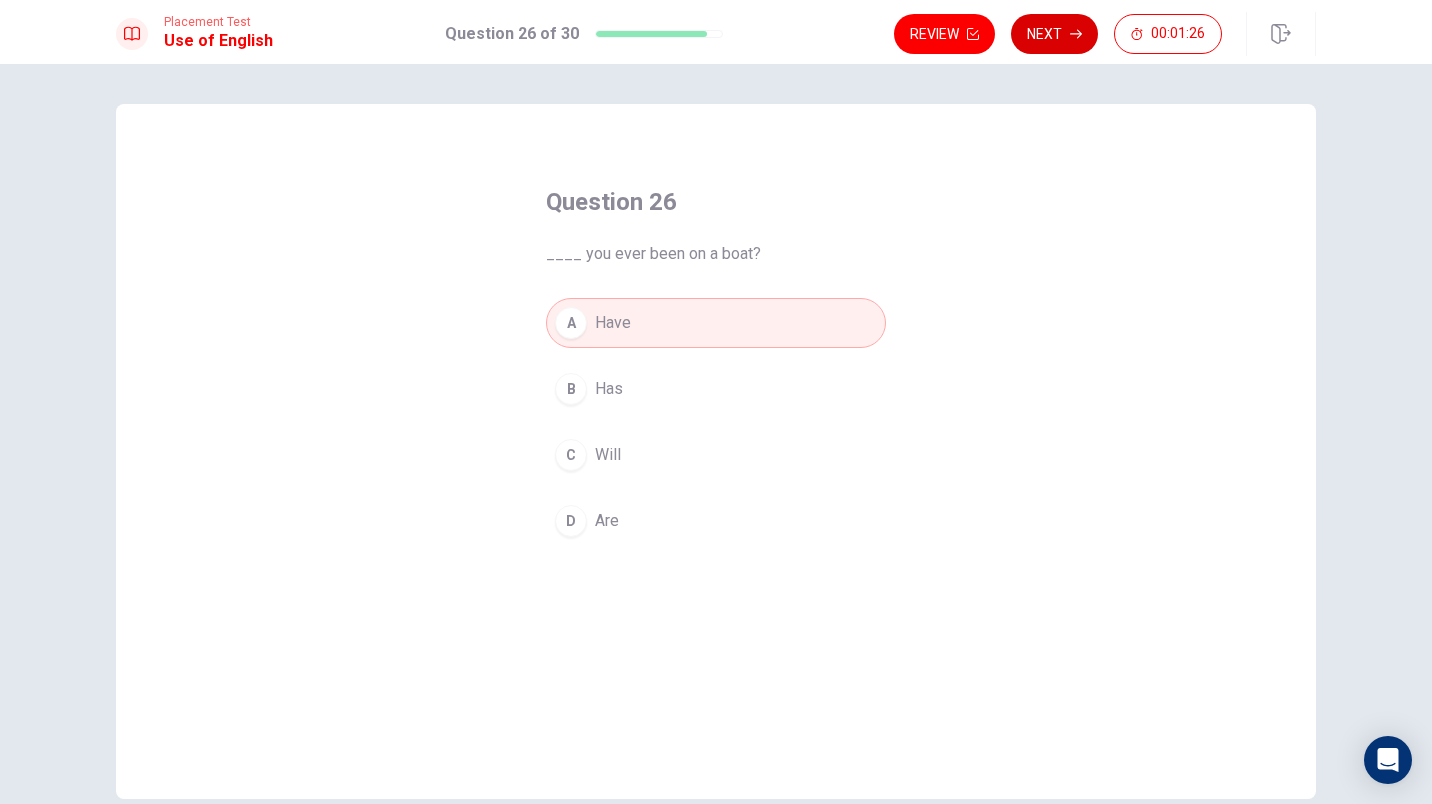 click on "Next" at bounding box center [1054, 34] 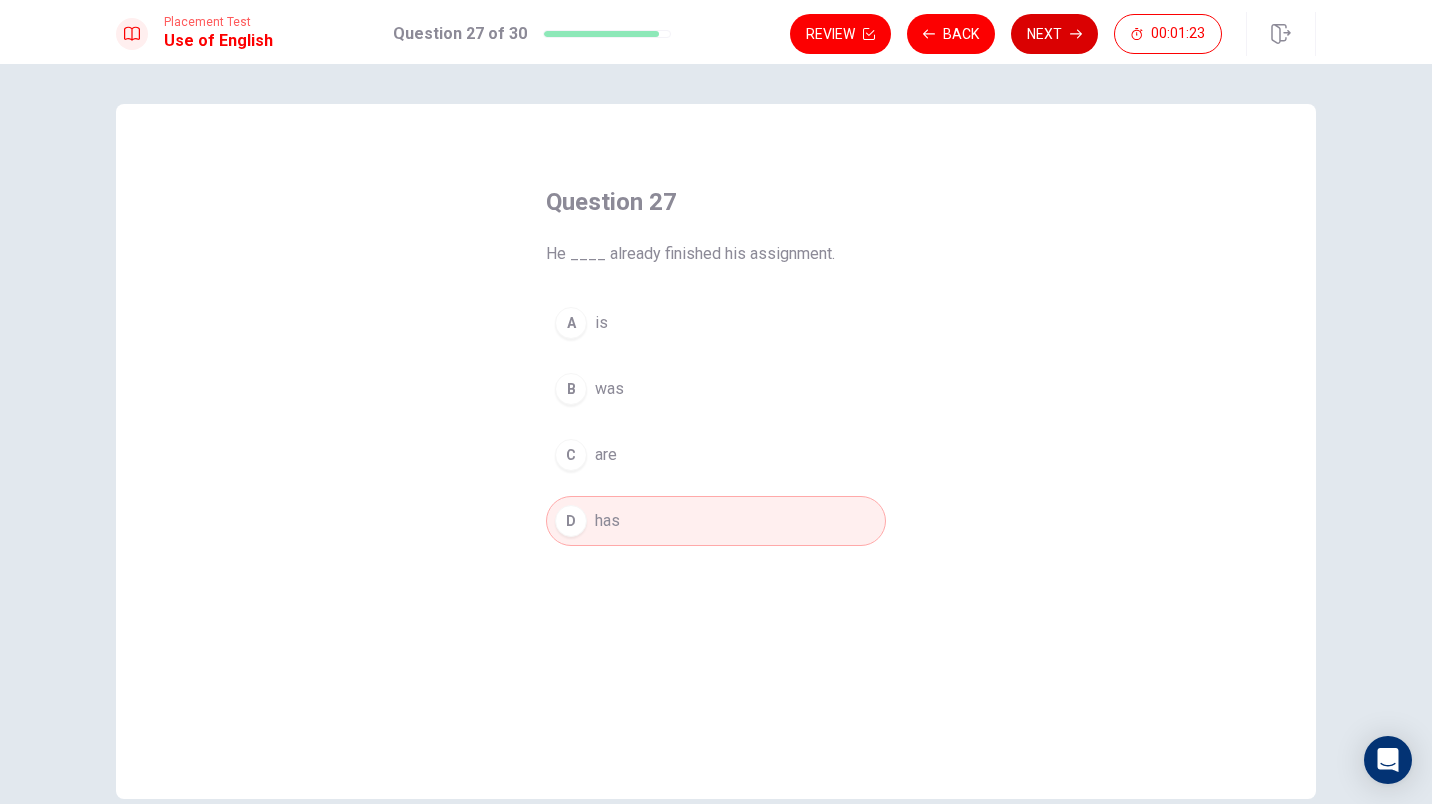 click on "Next" at bounding box center [1054, 34] 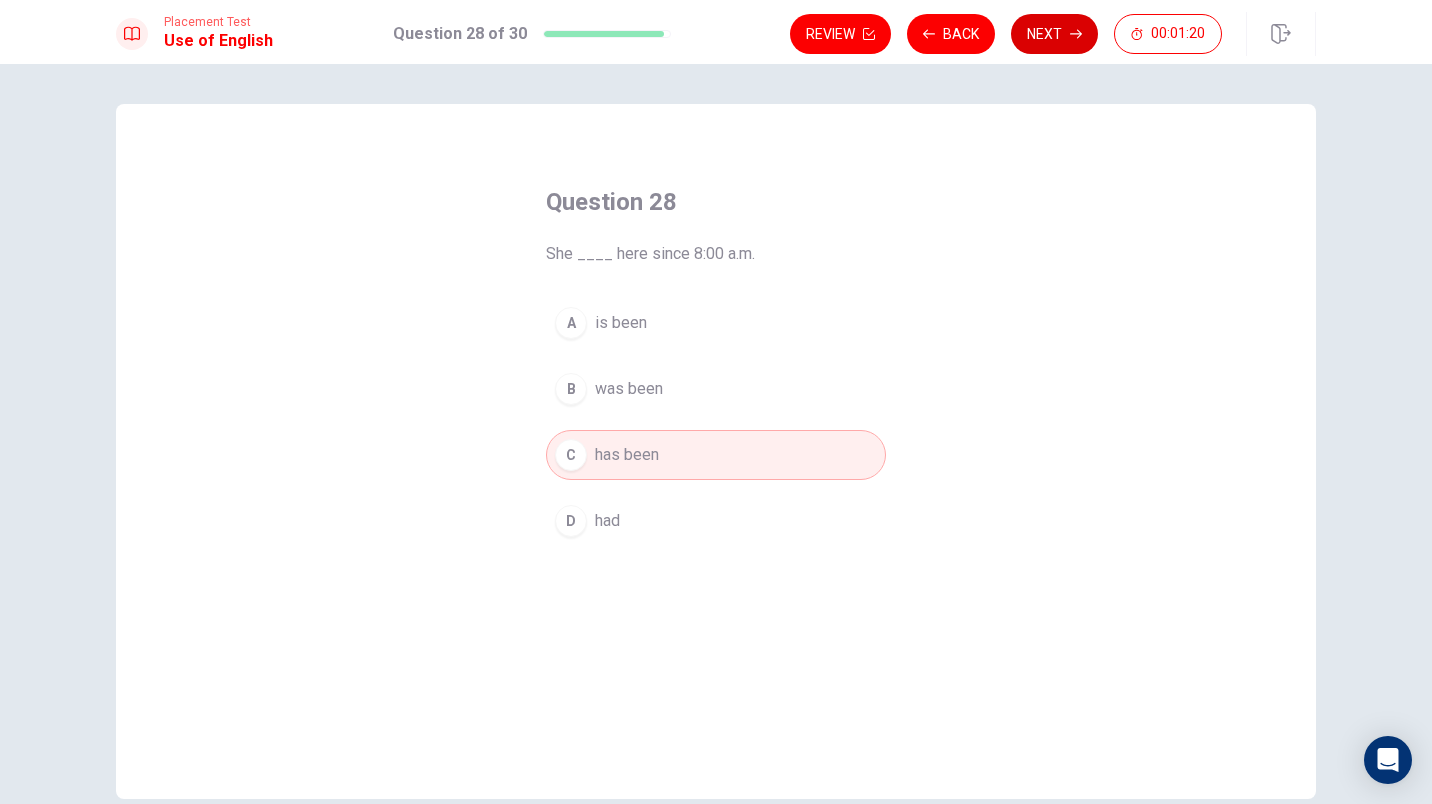 click on "Next" at bounding box center (1054, 34) 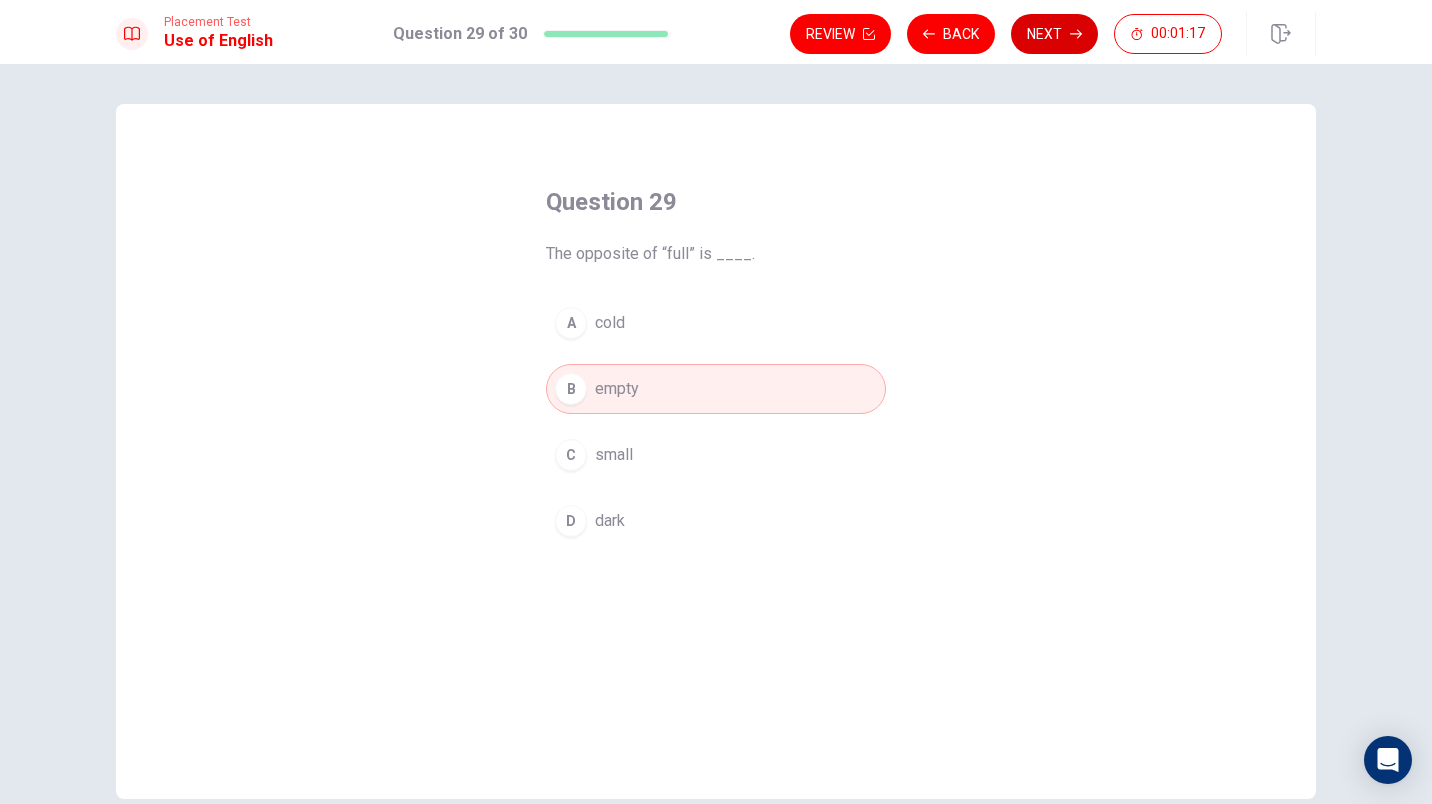 click on "Next" at bounding box center (1054, 34) 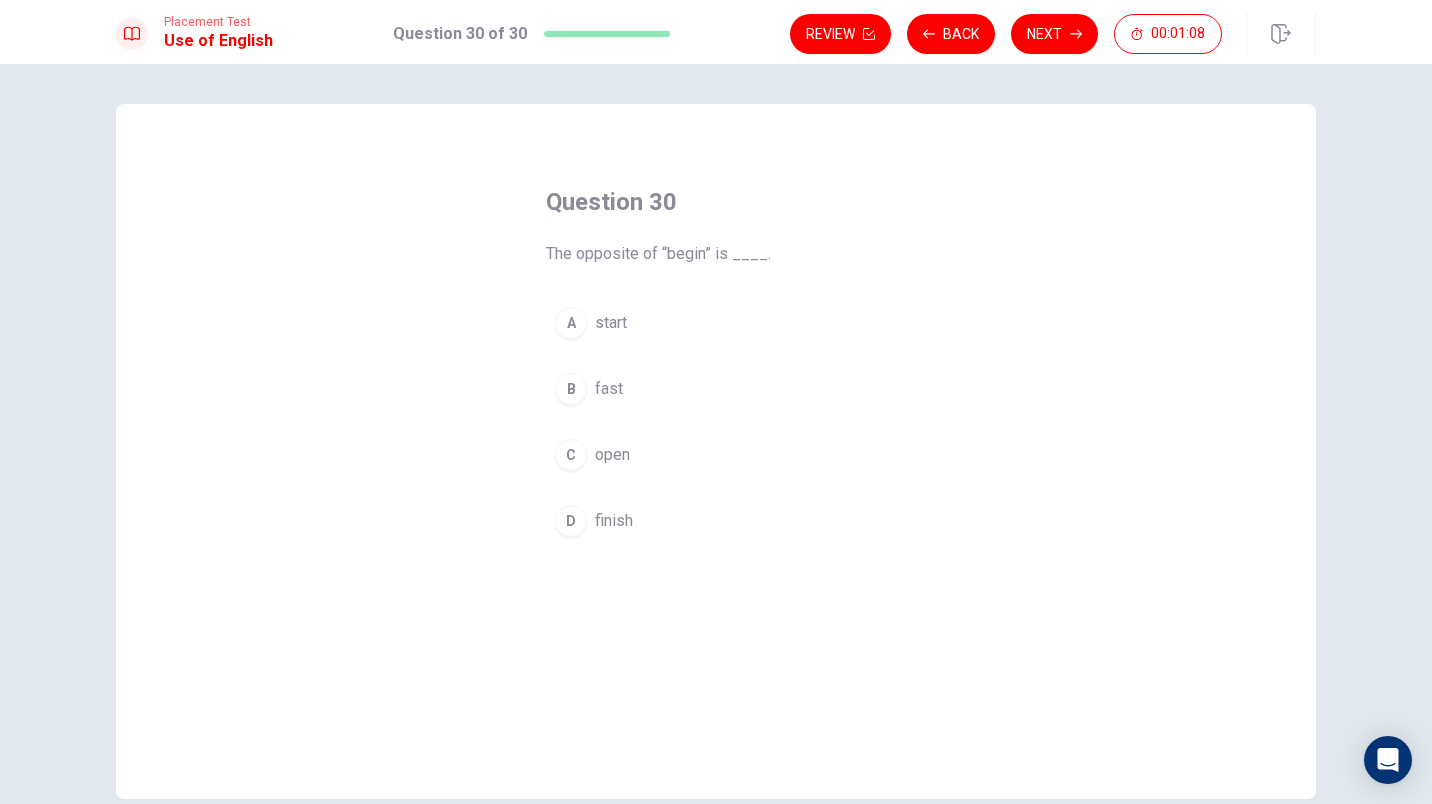 click on "D finish" at bounding box center [716, 521] 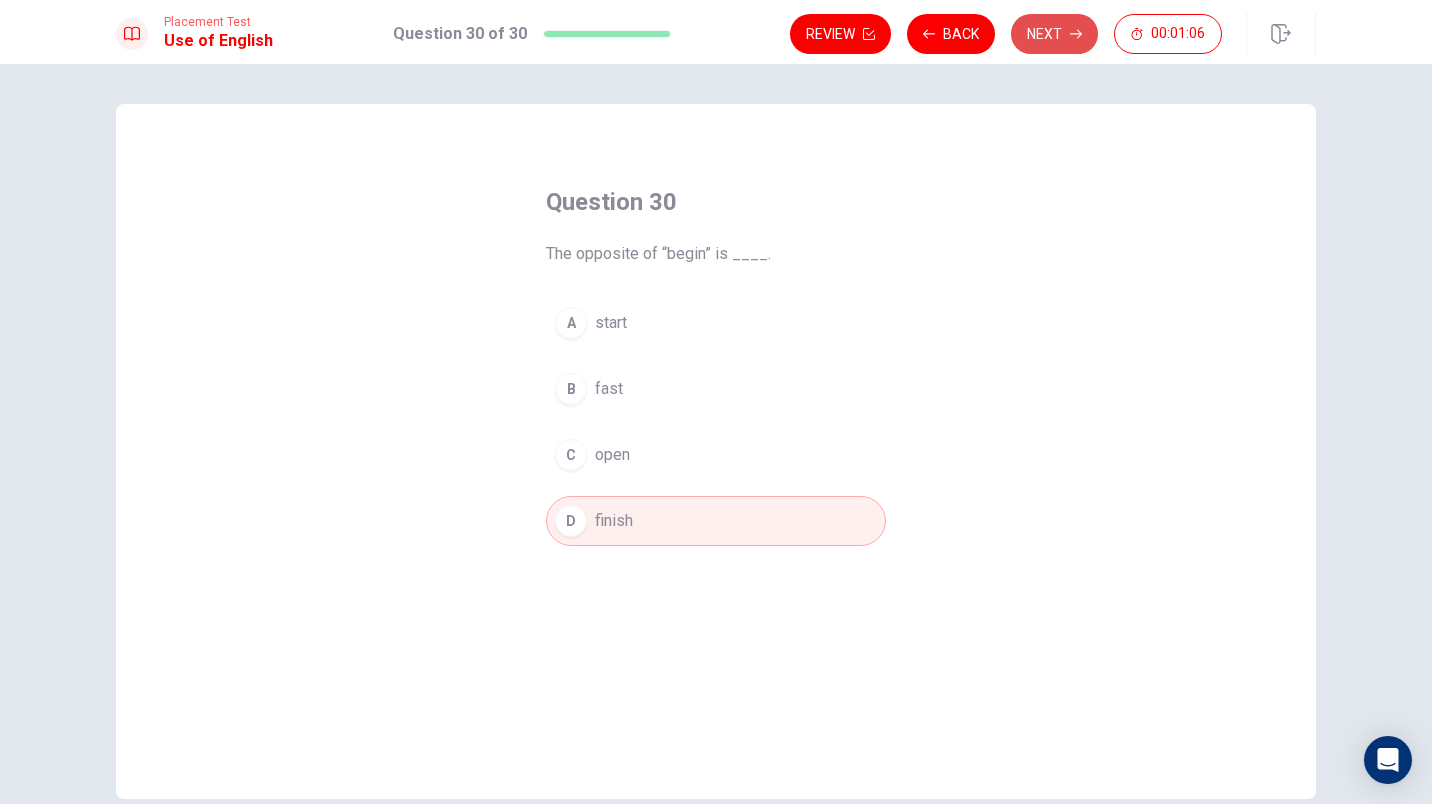 click on "Next" at bounding box center [1054, 34] 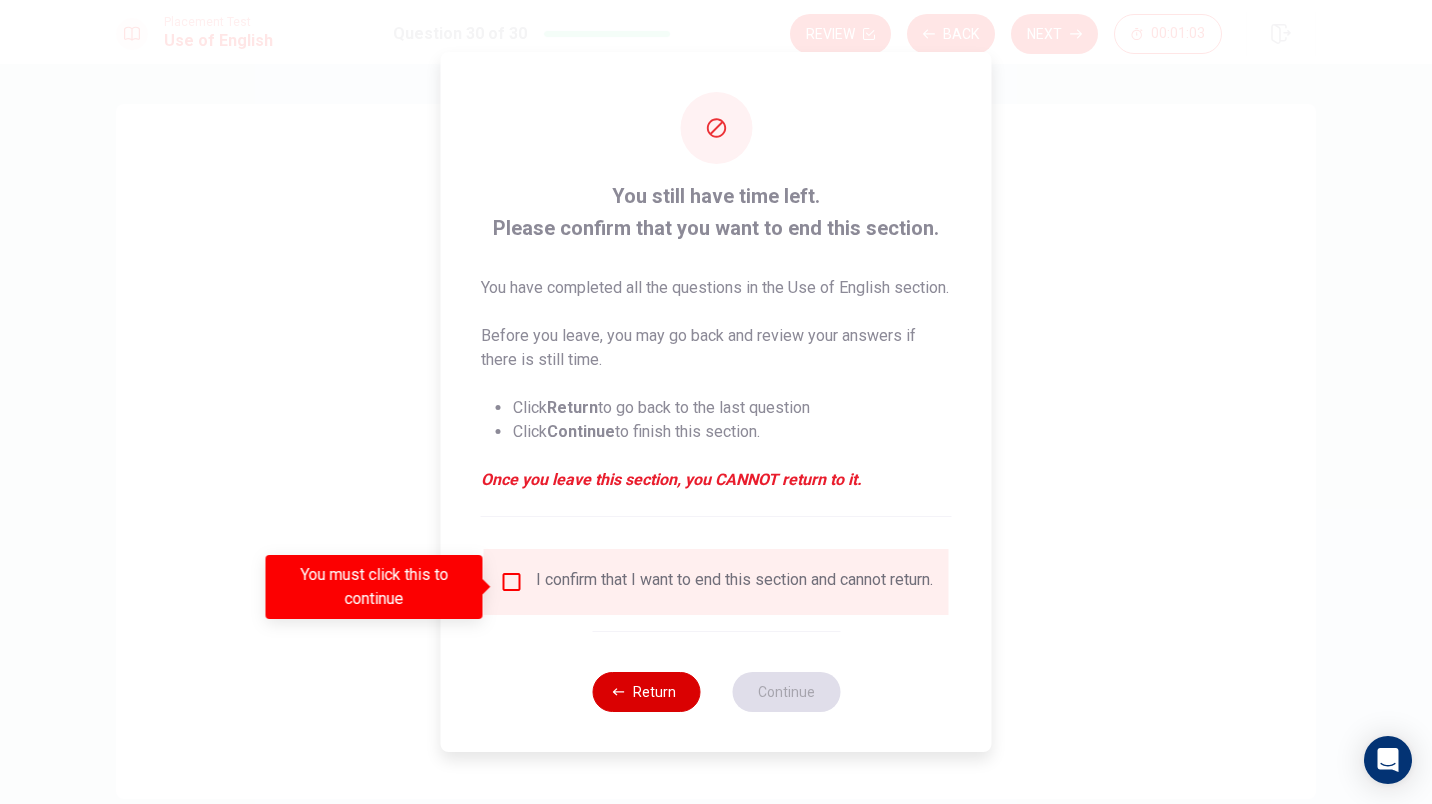 click on "Return" at bounding box center (646, 692) 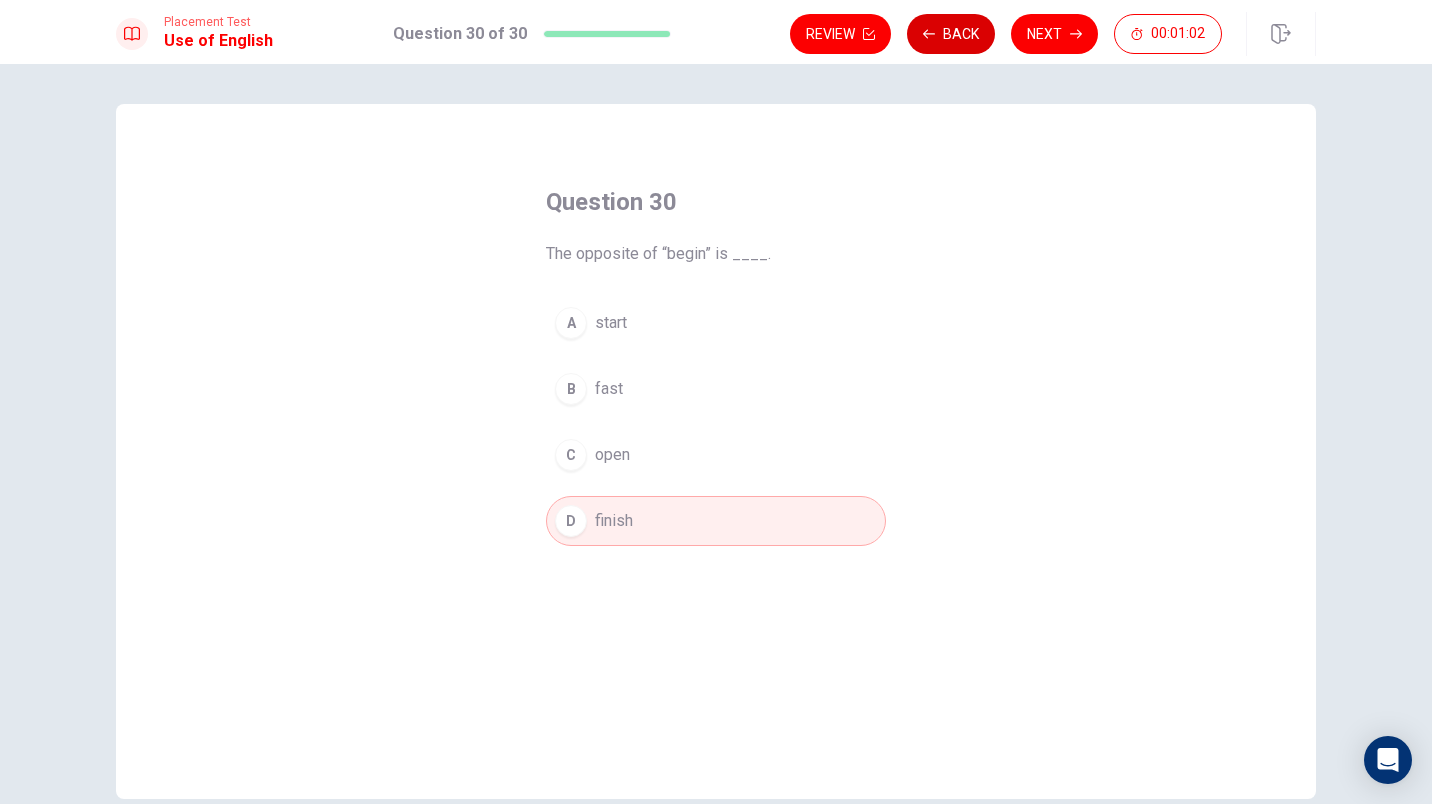 click on "Back" at bounding box center [951, 34] 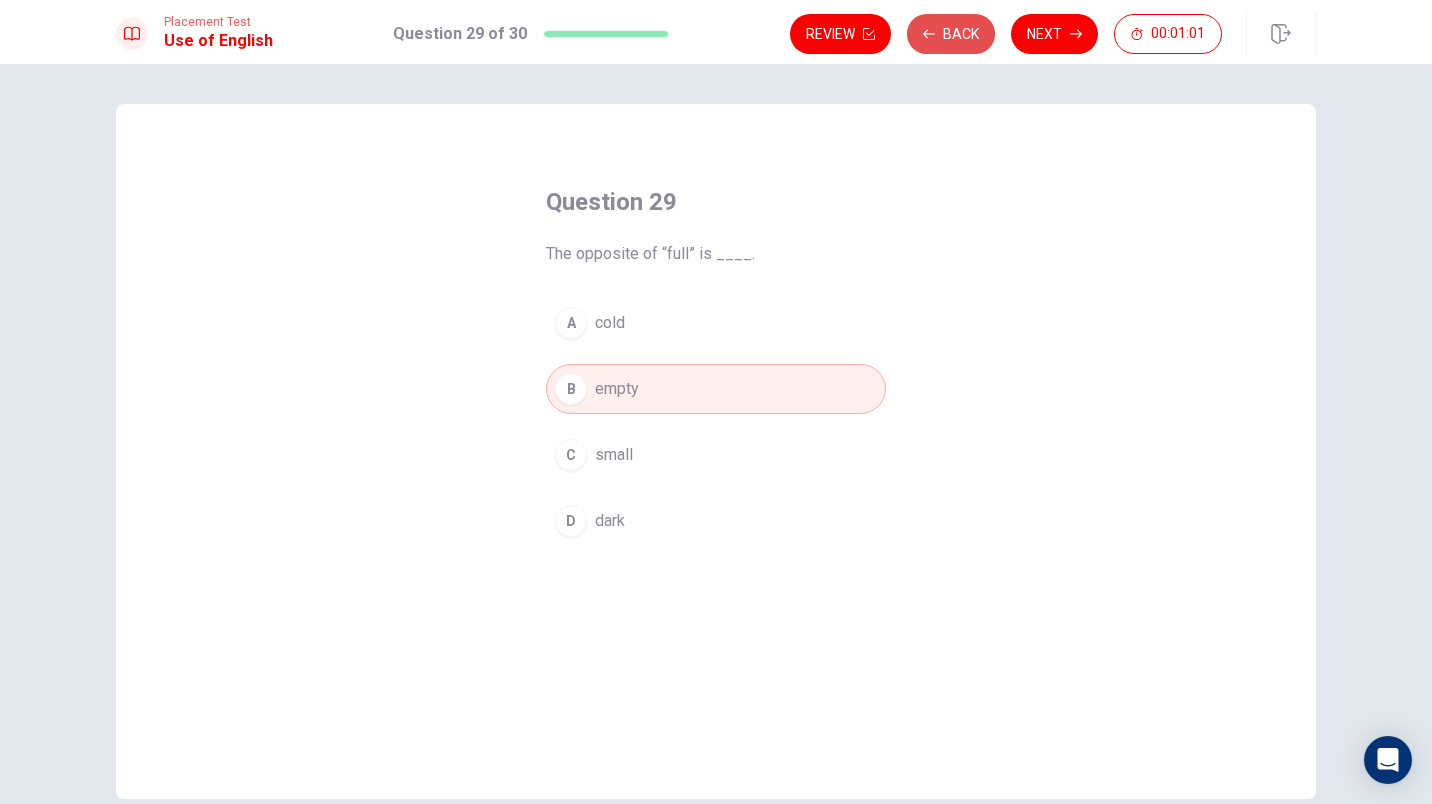 click on "Back" at bounding box center [951, 34] 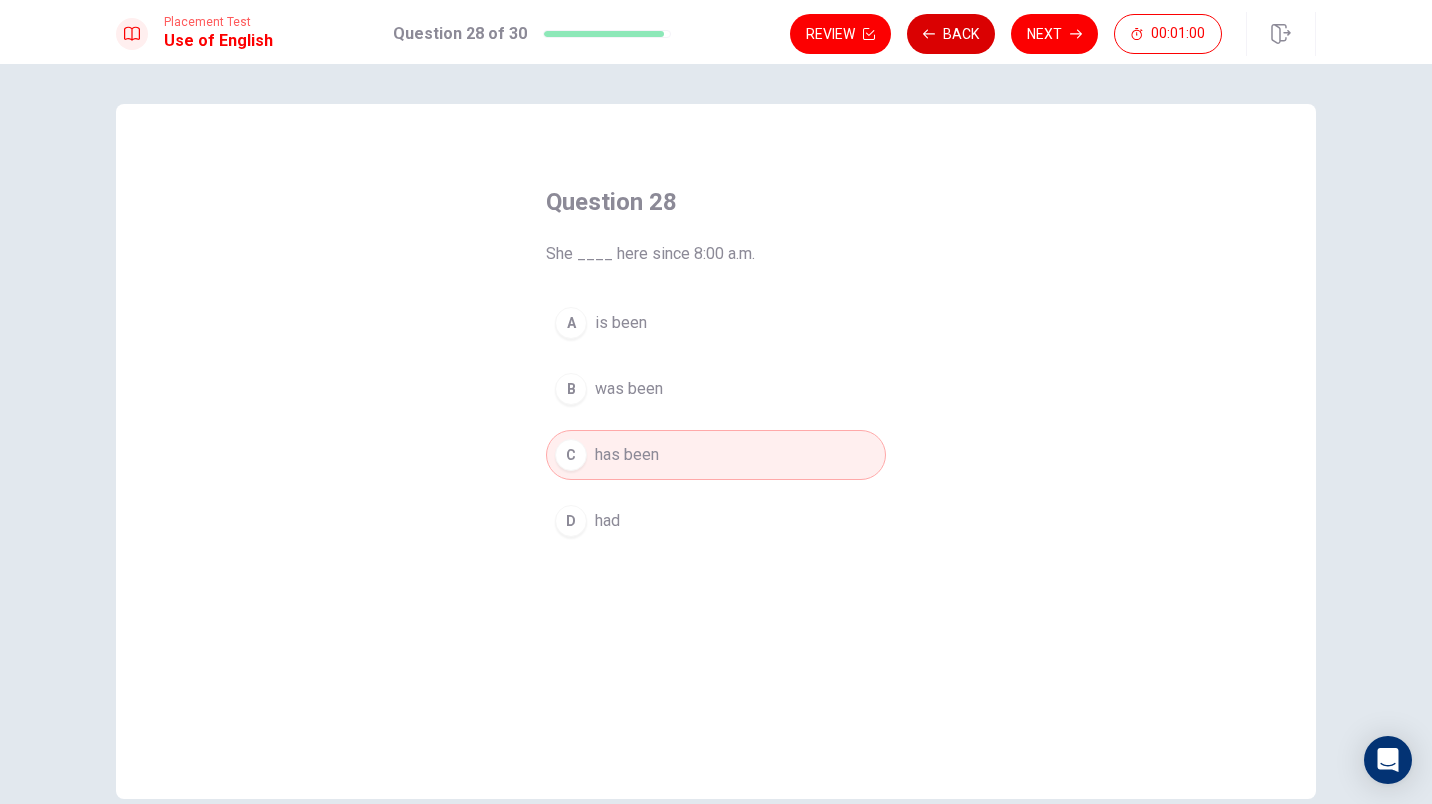 click on "Back" at bounding box center [951, 34] 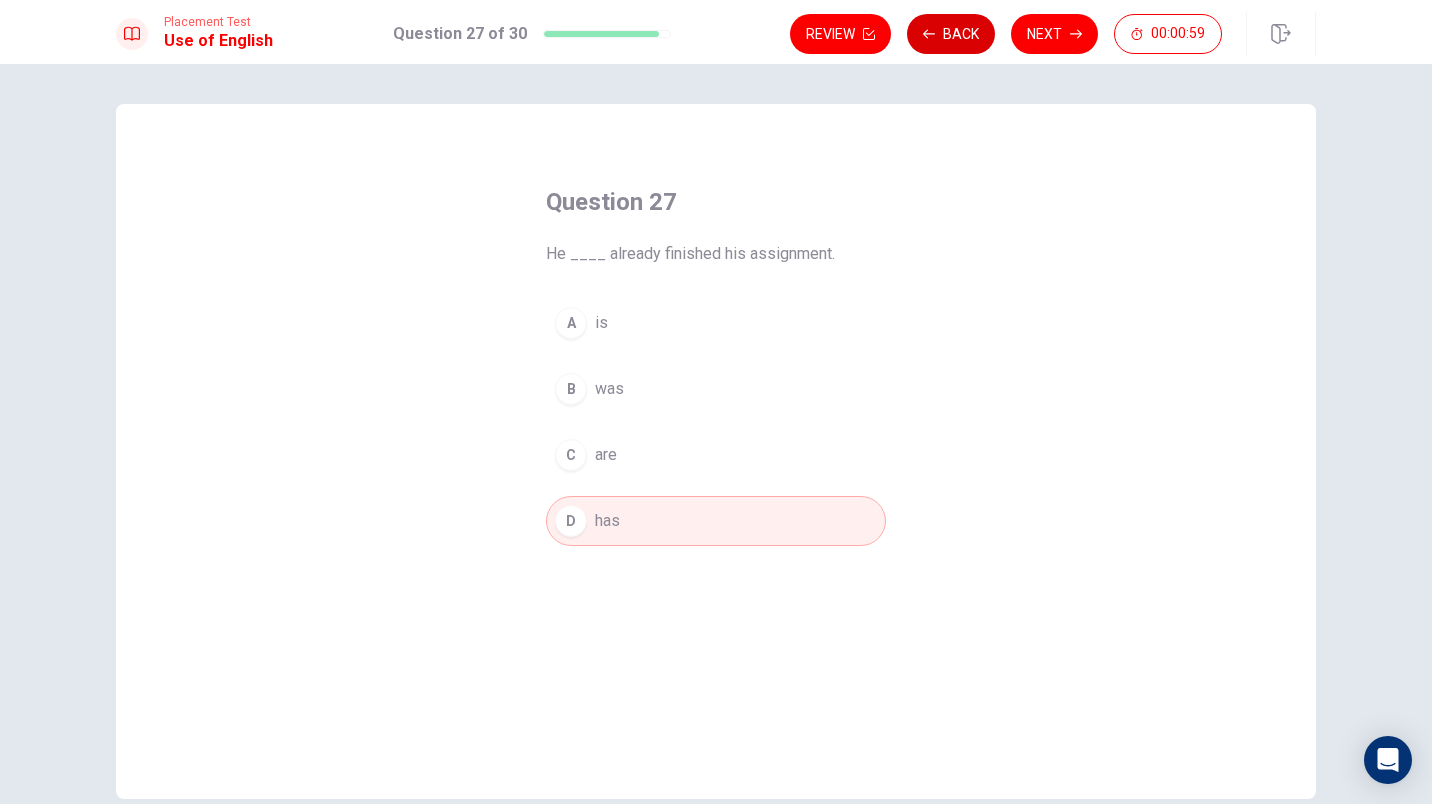 click on "Back" at bounding box center (951, 34) 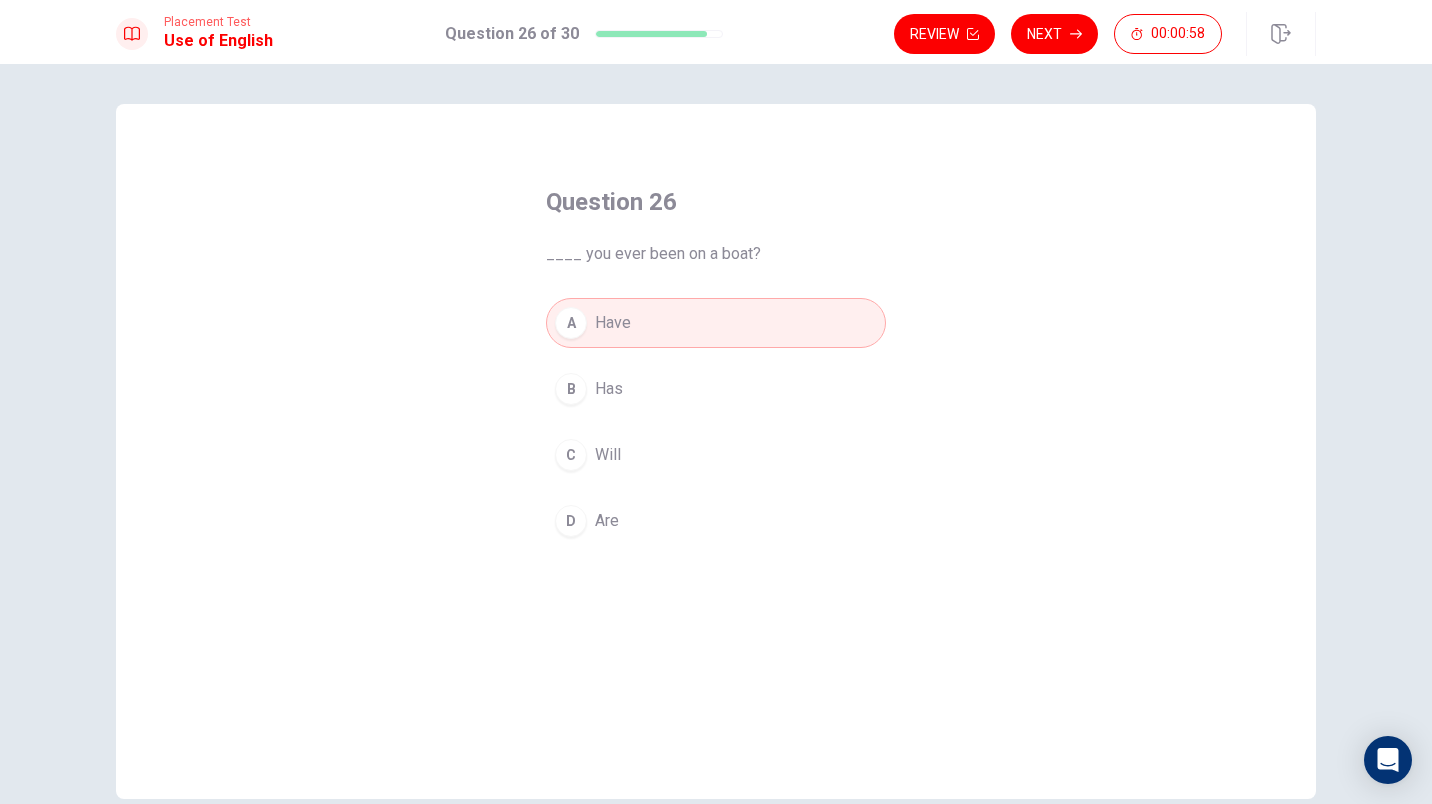 click on "Review" at bounding box center [944, 34] 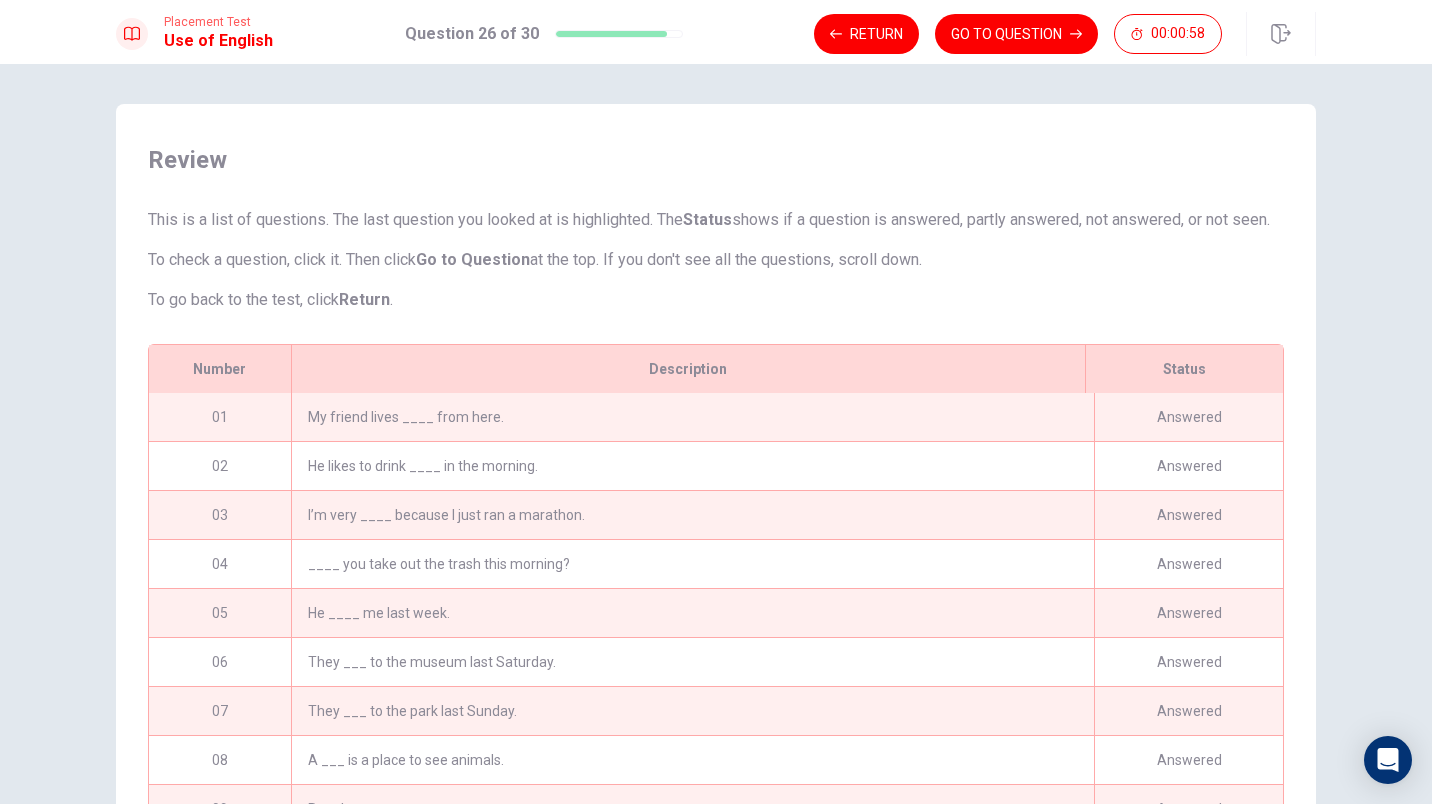scroll, scrollTop: 83, scrollLeft: 0, axis: vertical 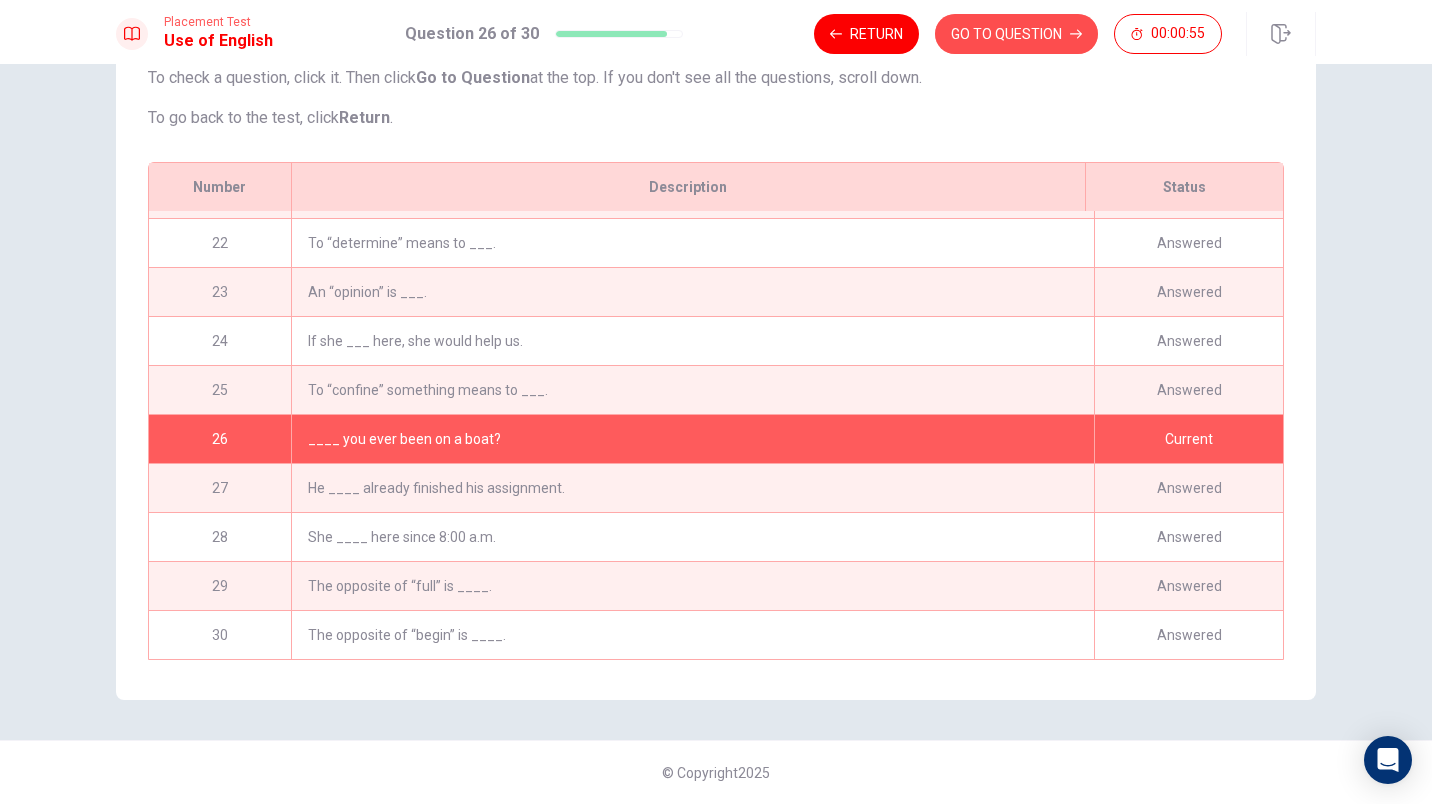 click on "GO TO QUESTION" at bounding box center [1016, 34] 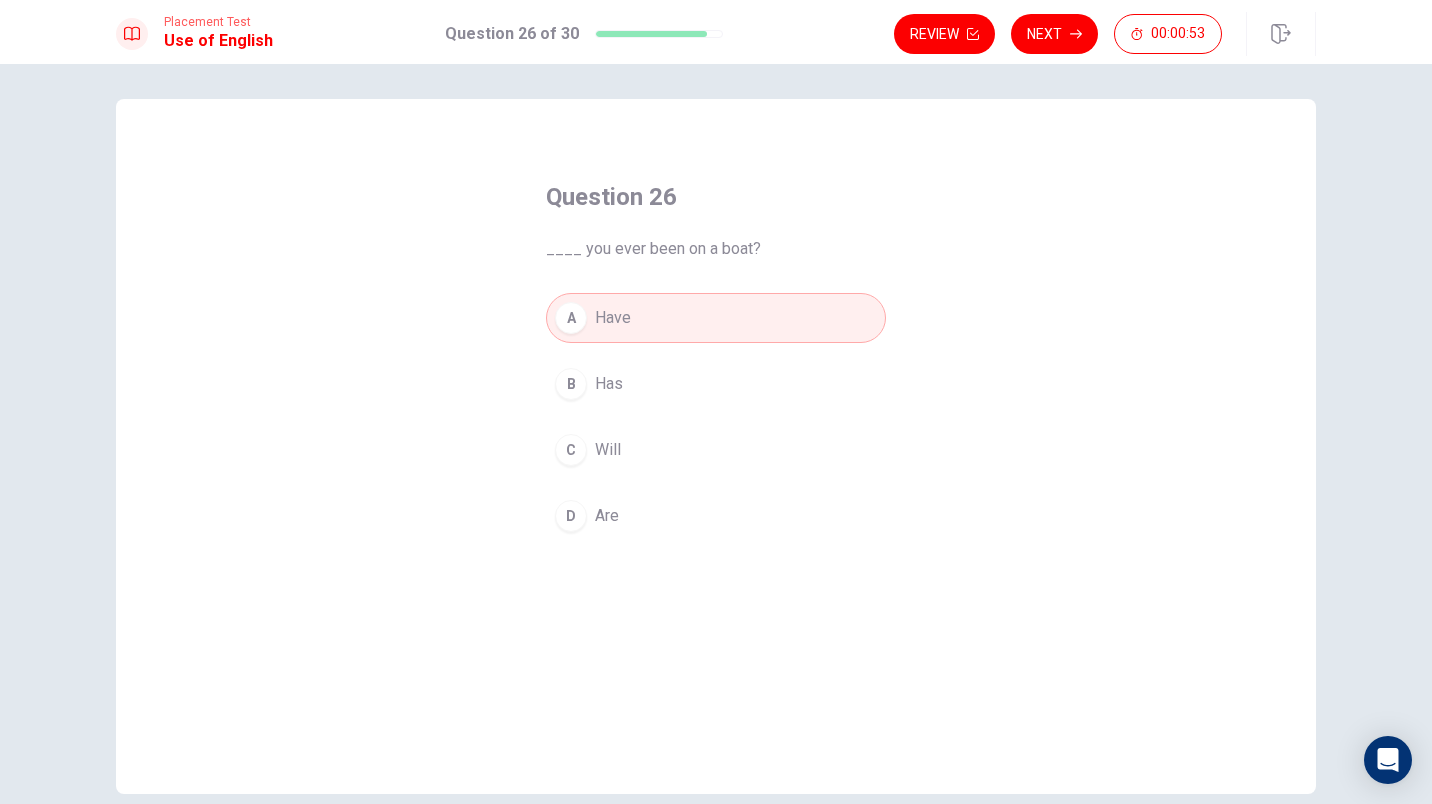 scroll, scrollTop: 0, scrollLeft: 0, axis: both 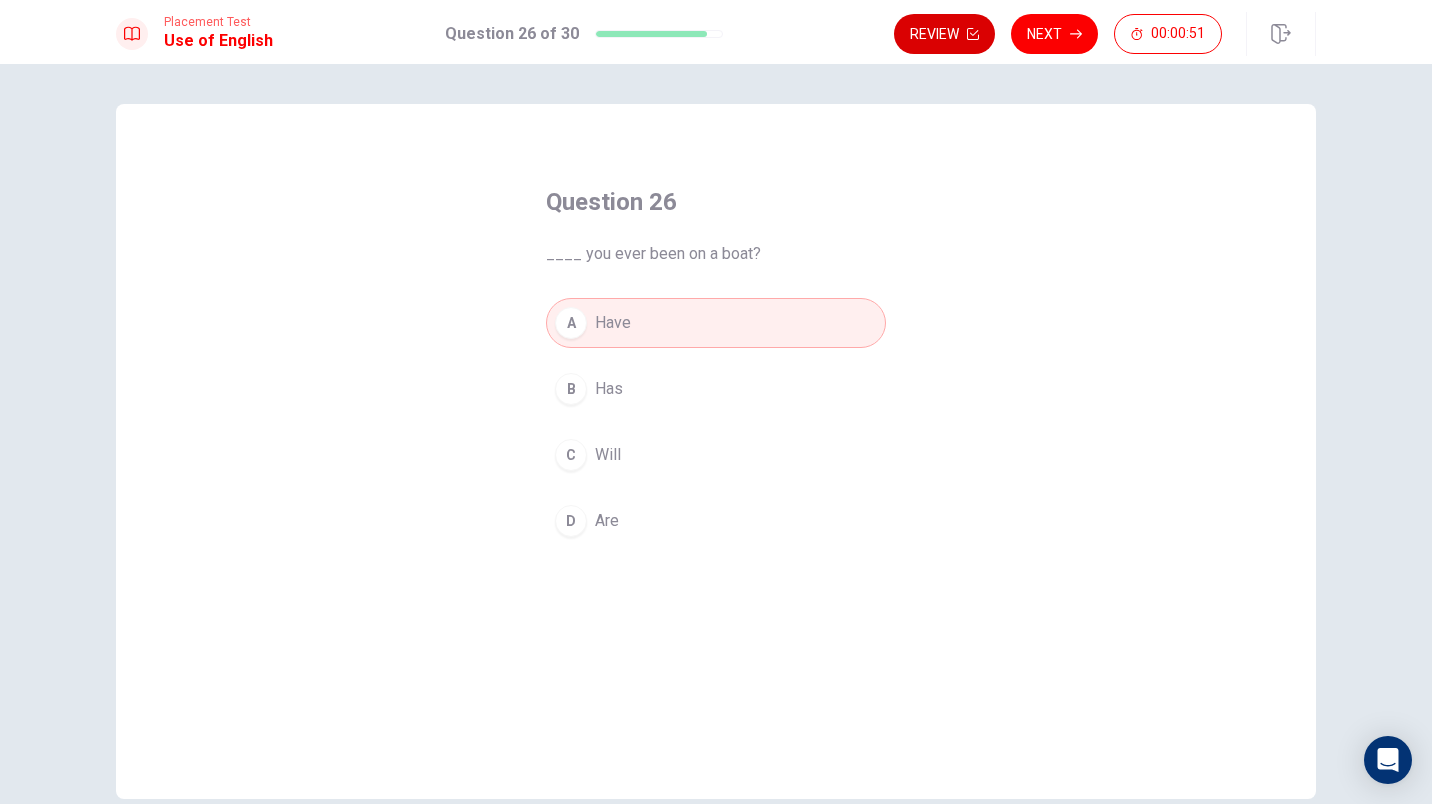 click on "Review" at bounding box center (944, 34) 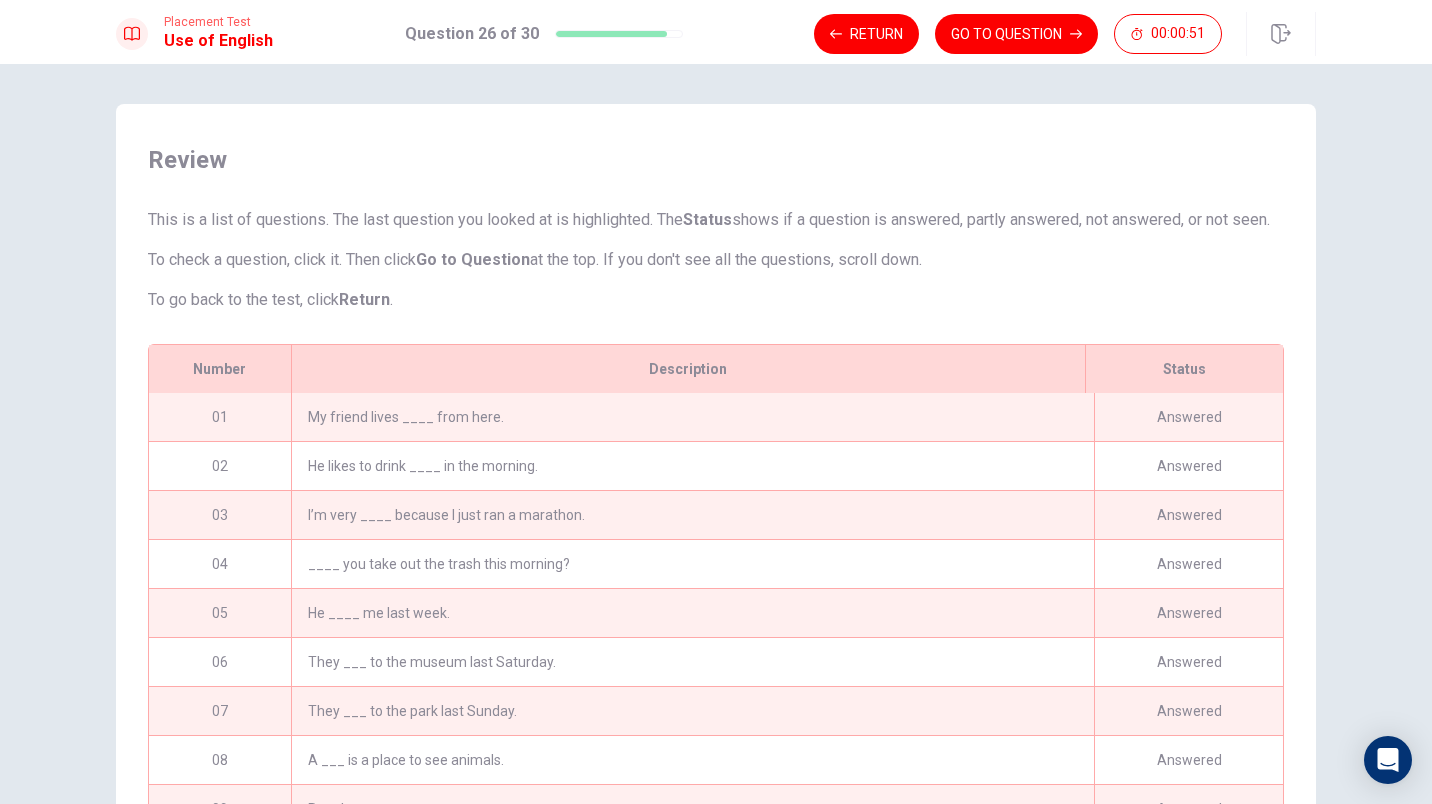 scroll, scrollTop: 178, scrollLeft: 0, axis: vertical 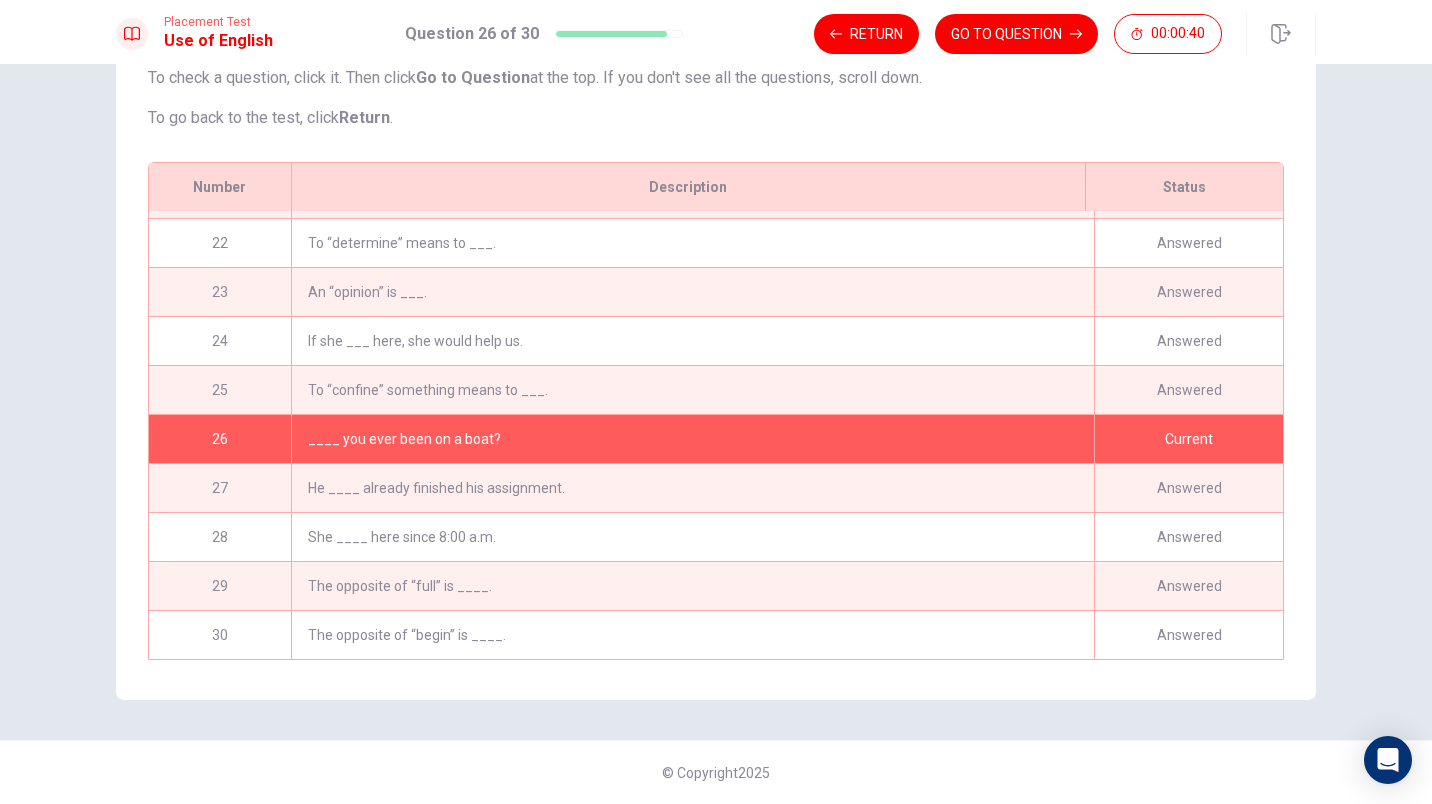click on "The opposite of “begin” is ____." at bounding box center [692, 635] 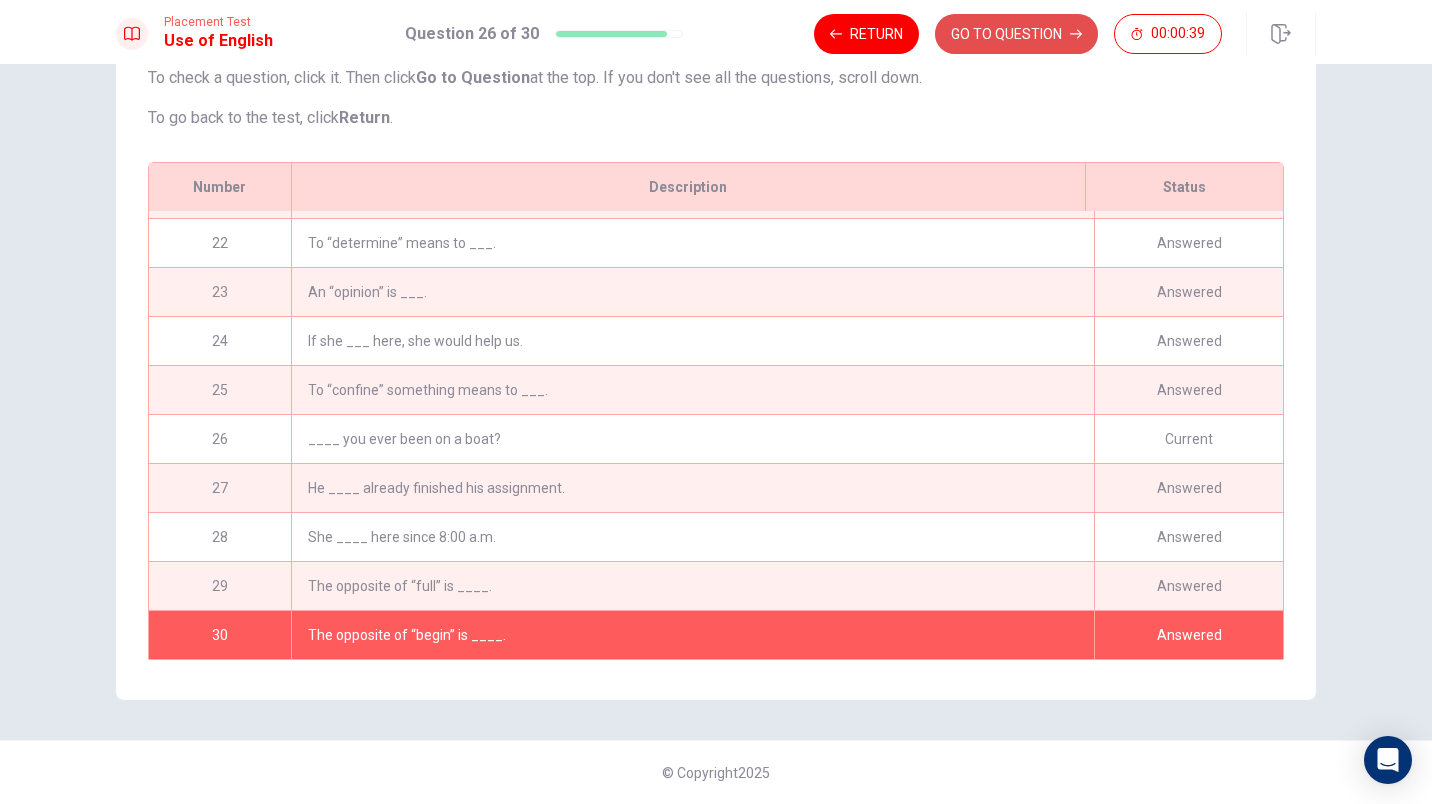 click on "GO TO QUESTION" at bounding box center (1016, 34) 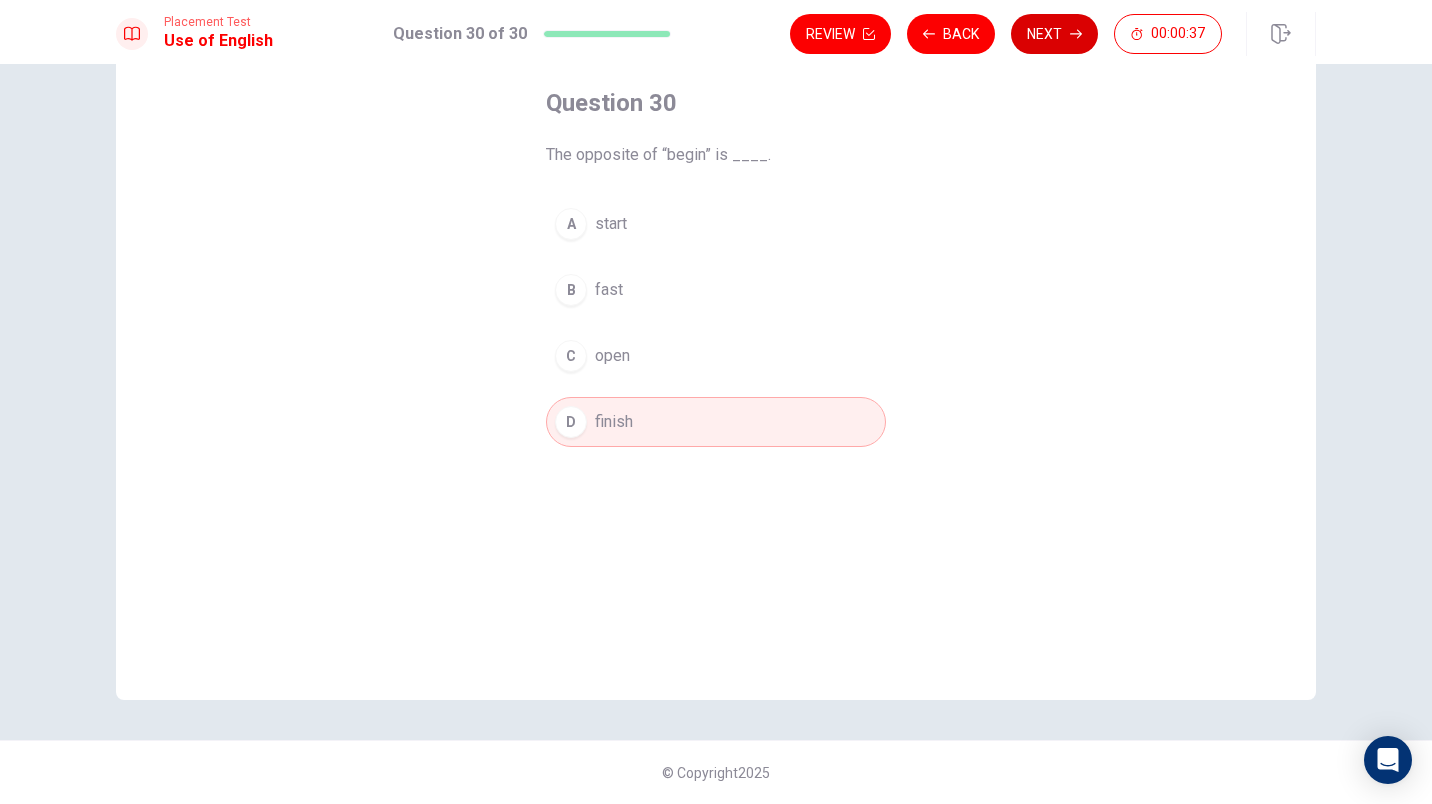 click on "Next" at bounding box center [1054, 34] 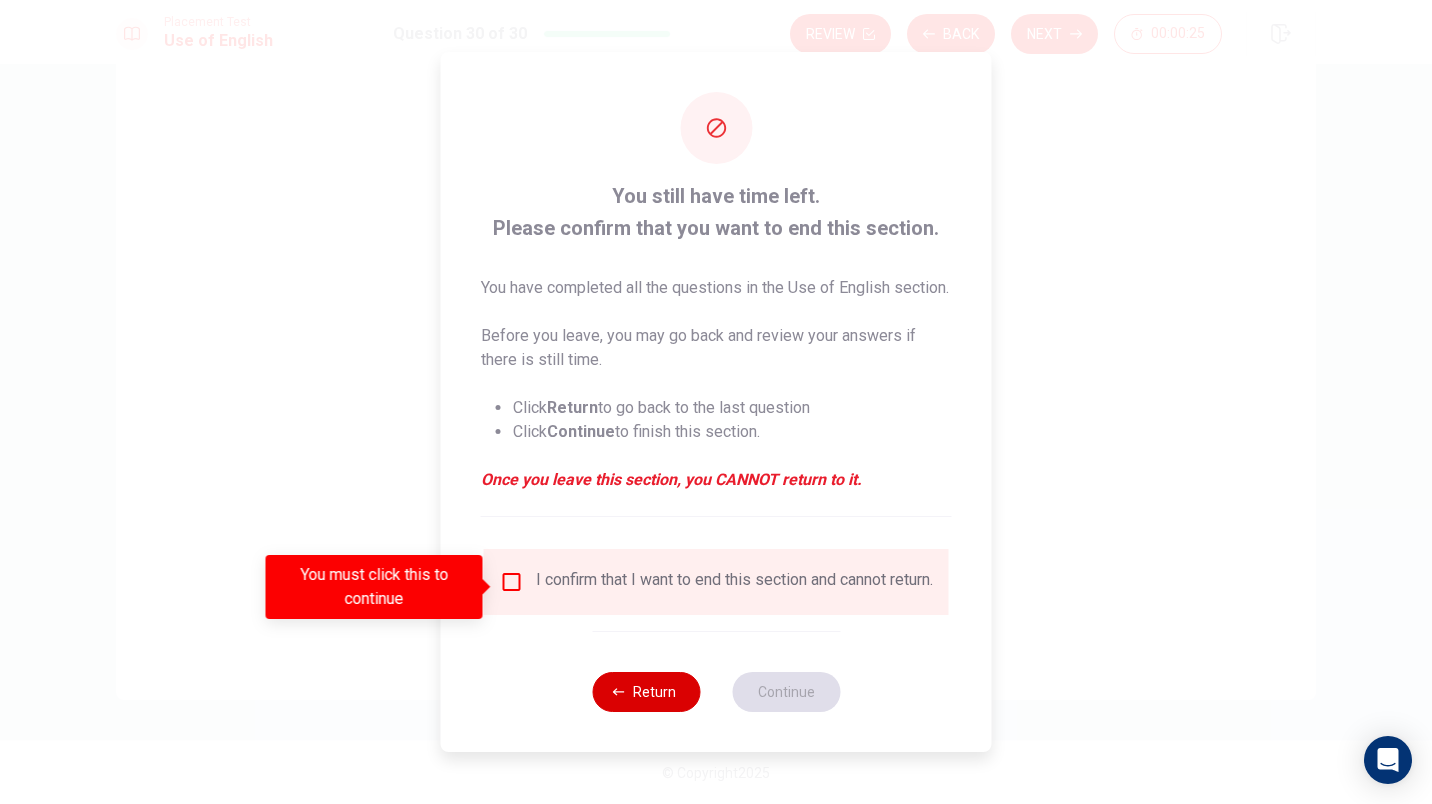 click on "Return" at bounding box center (646, 692) 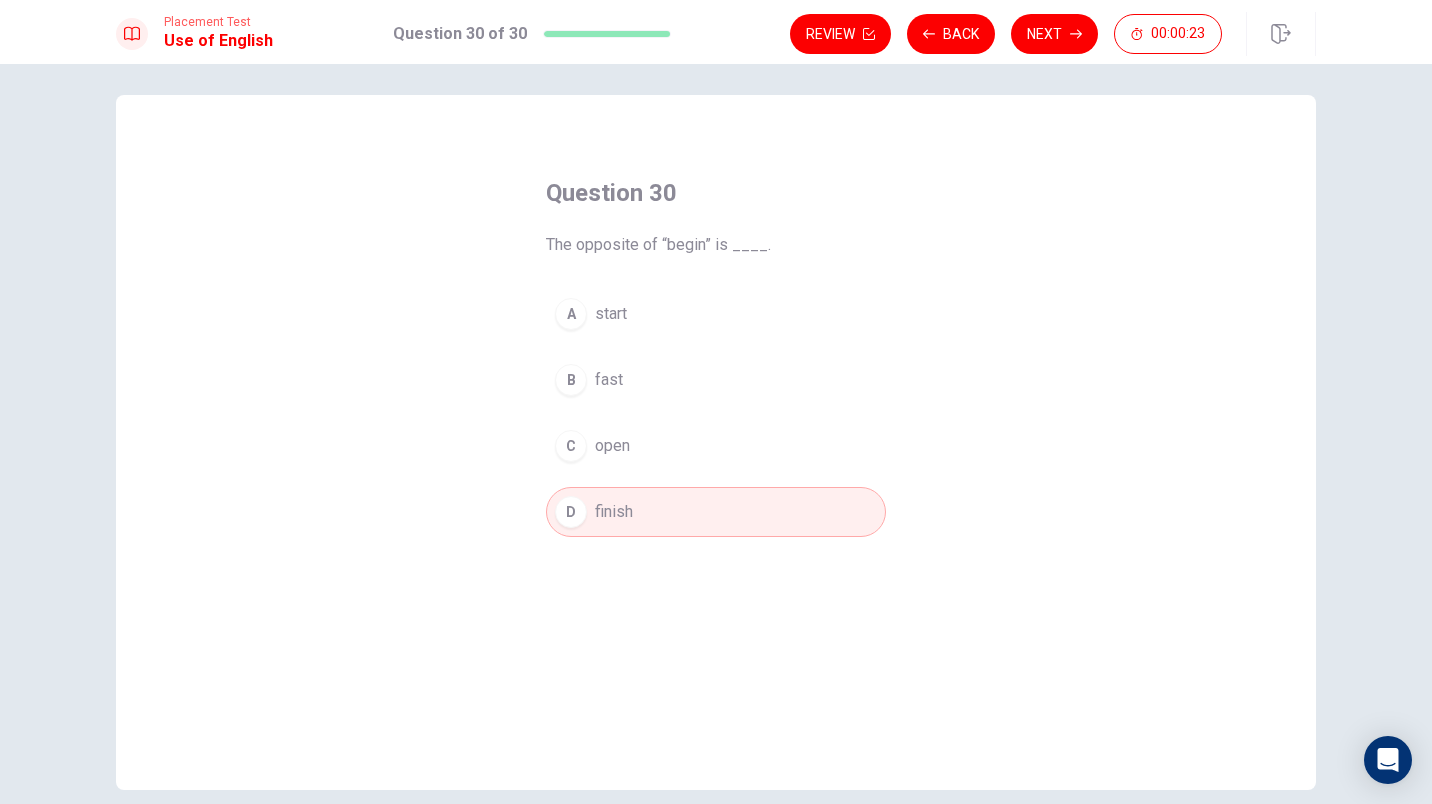 scroll, scrollTop: 0, scrollLeft: 0, axis: both 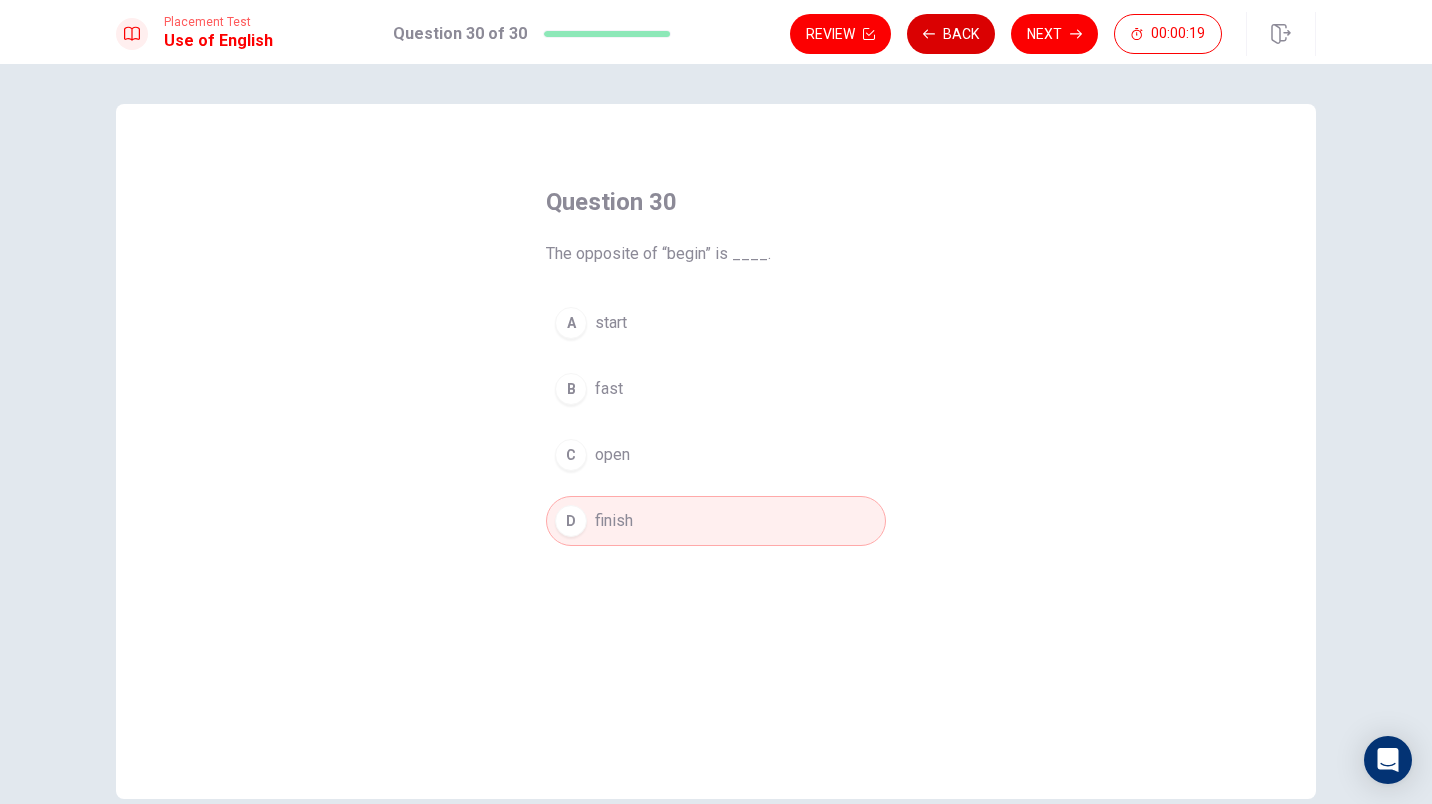 click on "Back" at bounding box center (951, 34) 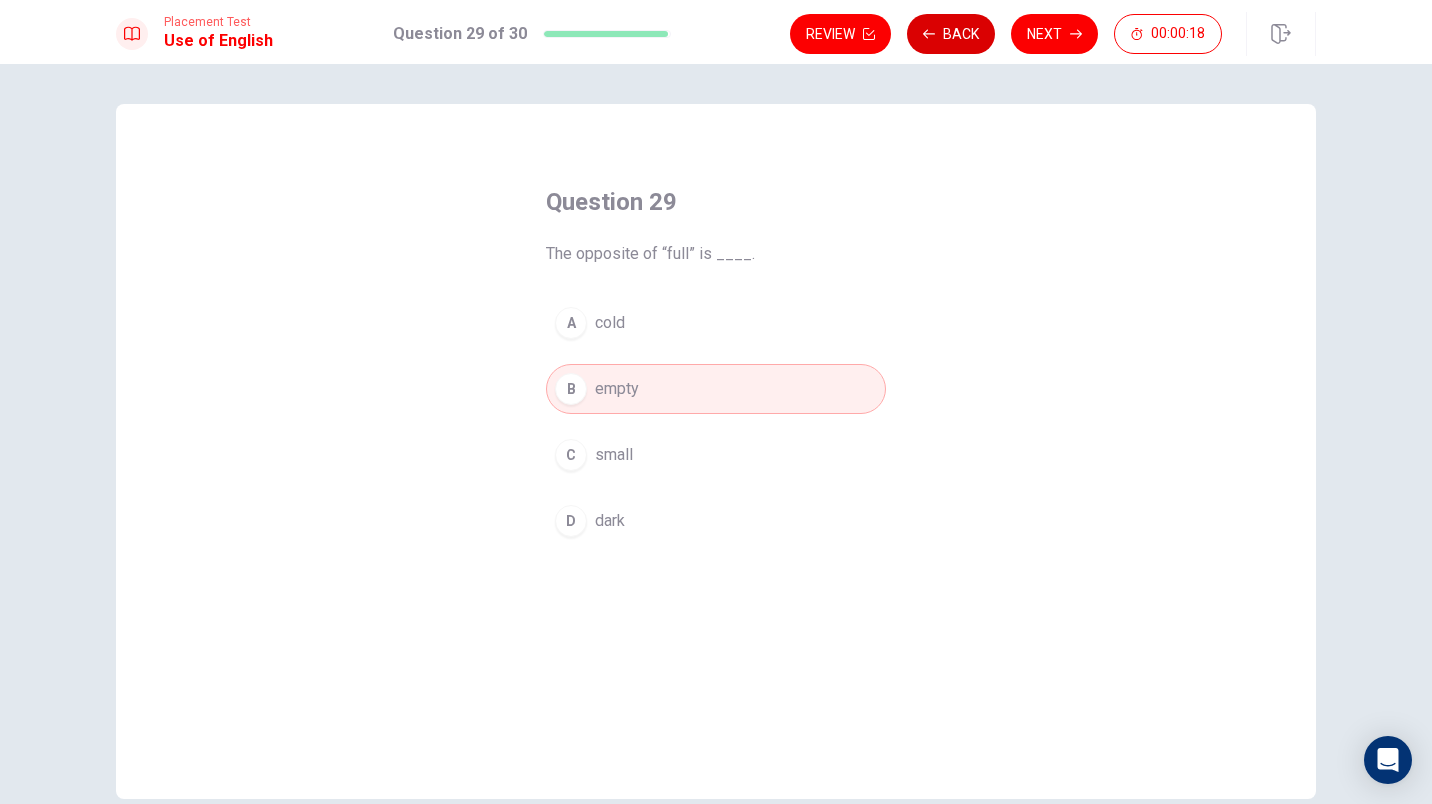 click on "Back" at bounding box center [951, 34] 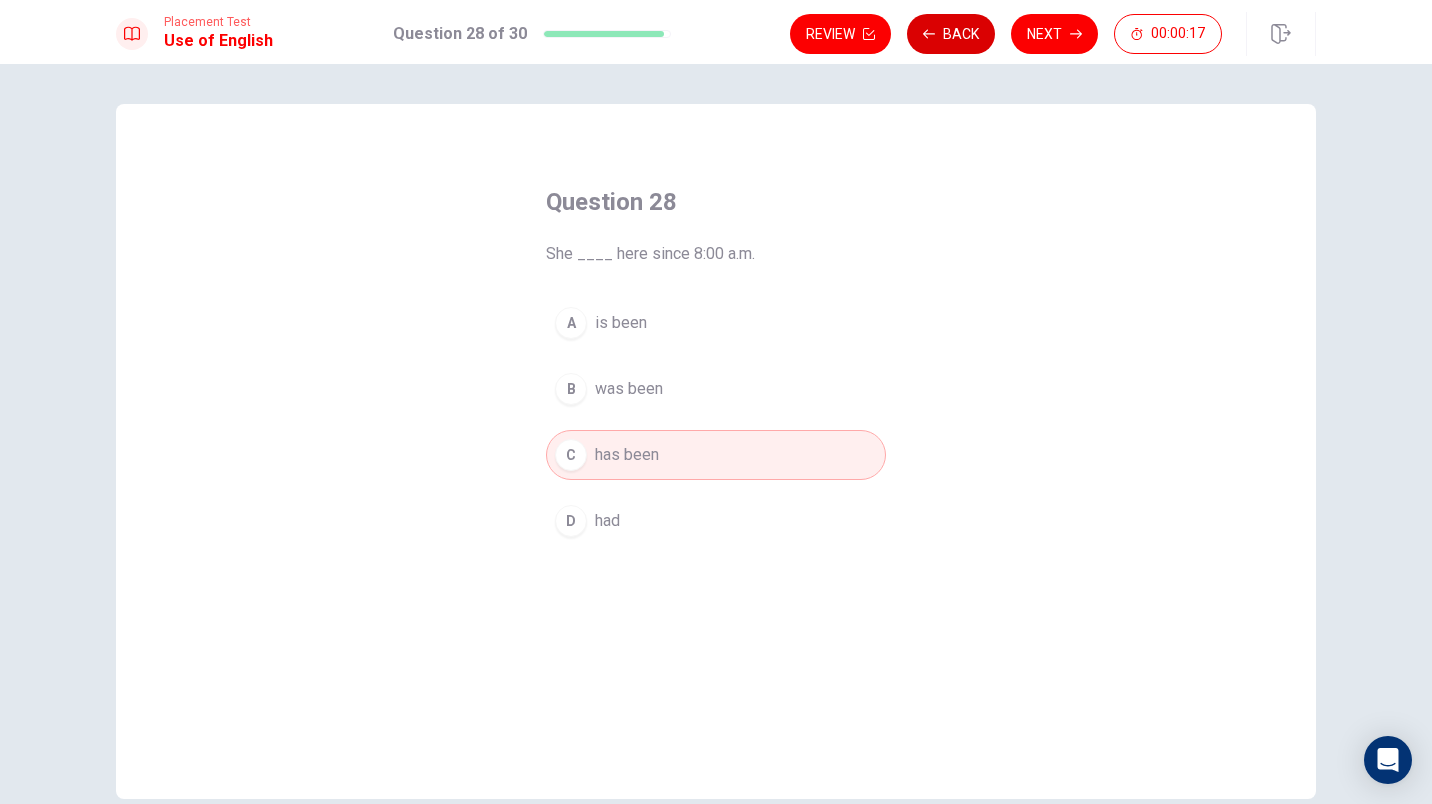 click on "Back" at bounding box center (951, 34) 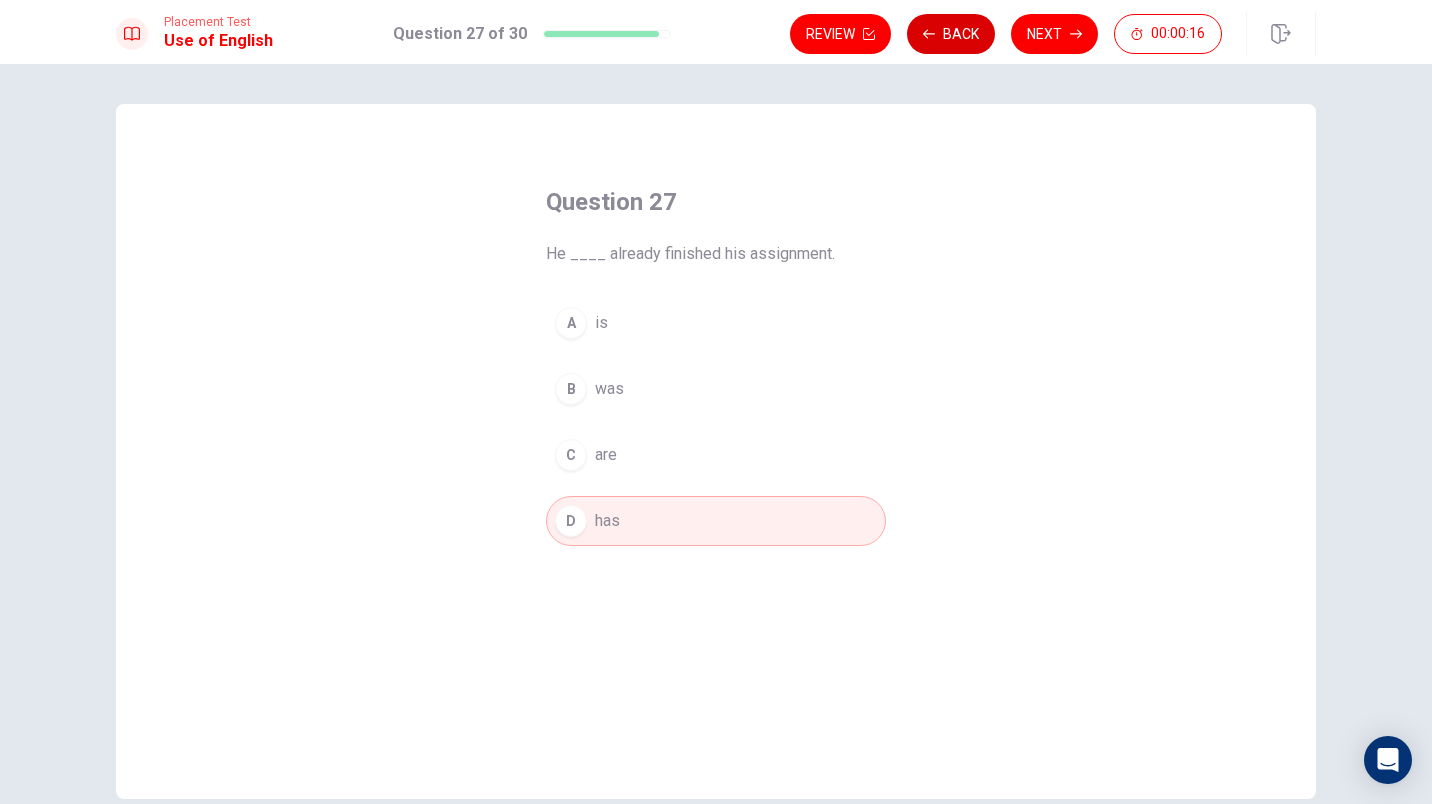 click on "Back" at bounding box center [951, 34] 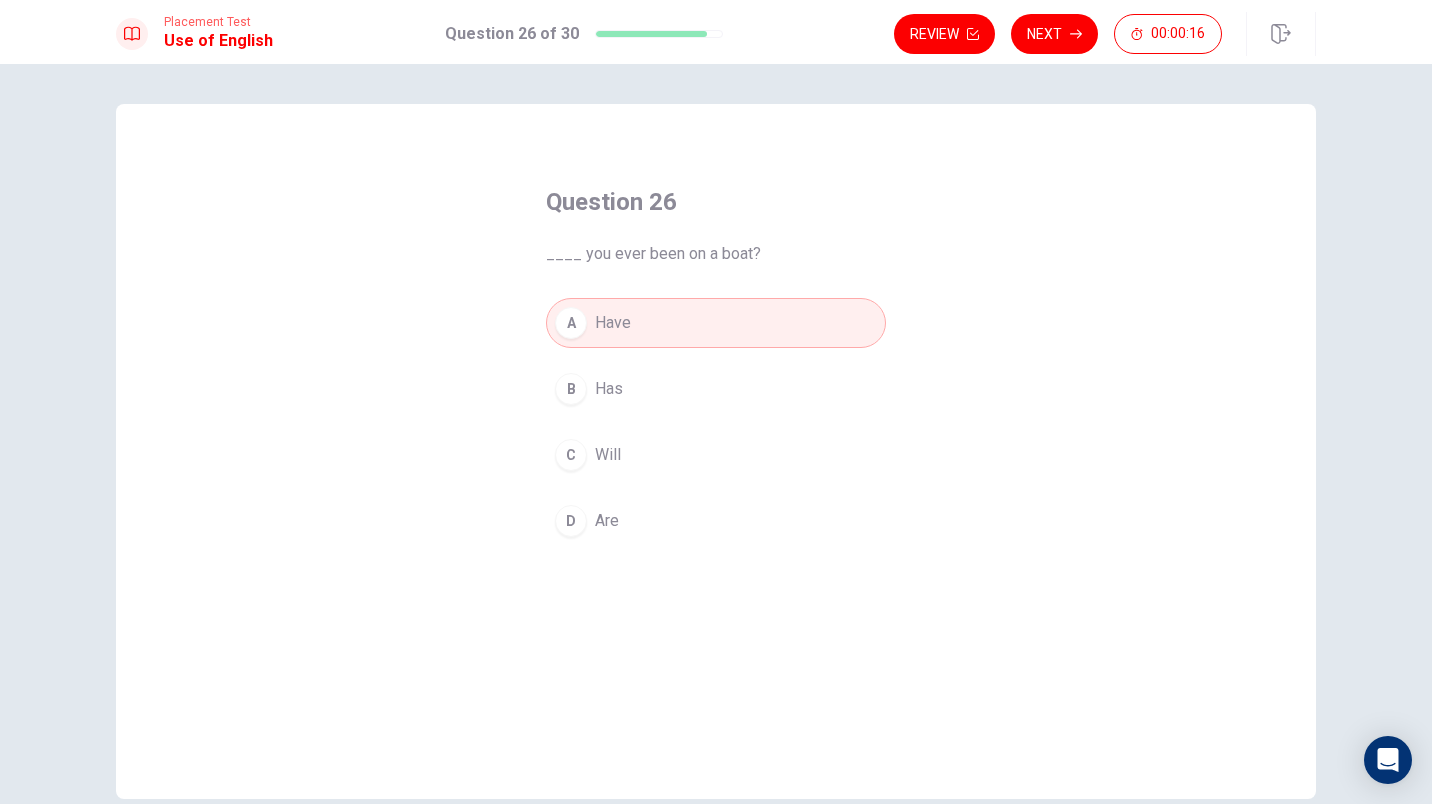click on "Review" at bounding box center [944, 34] 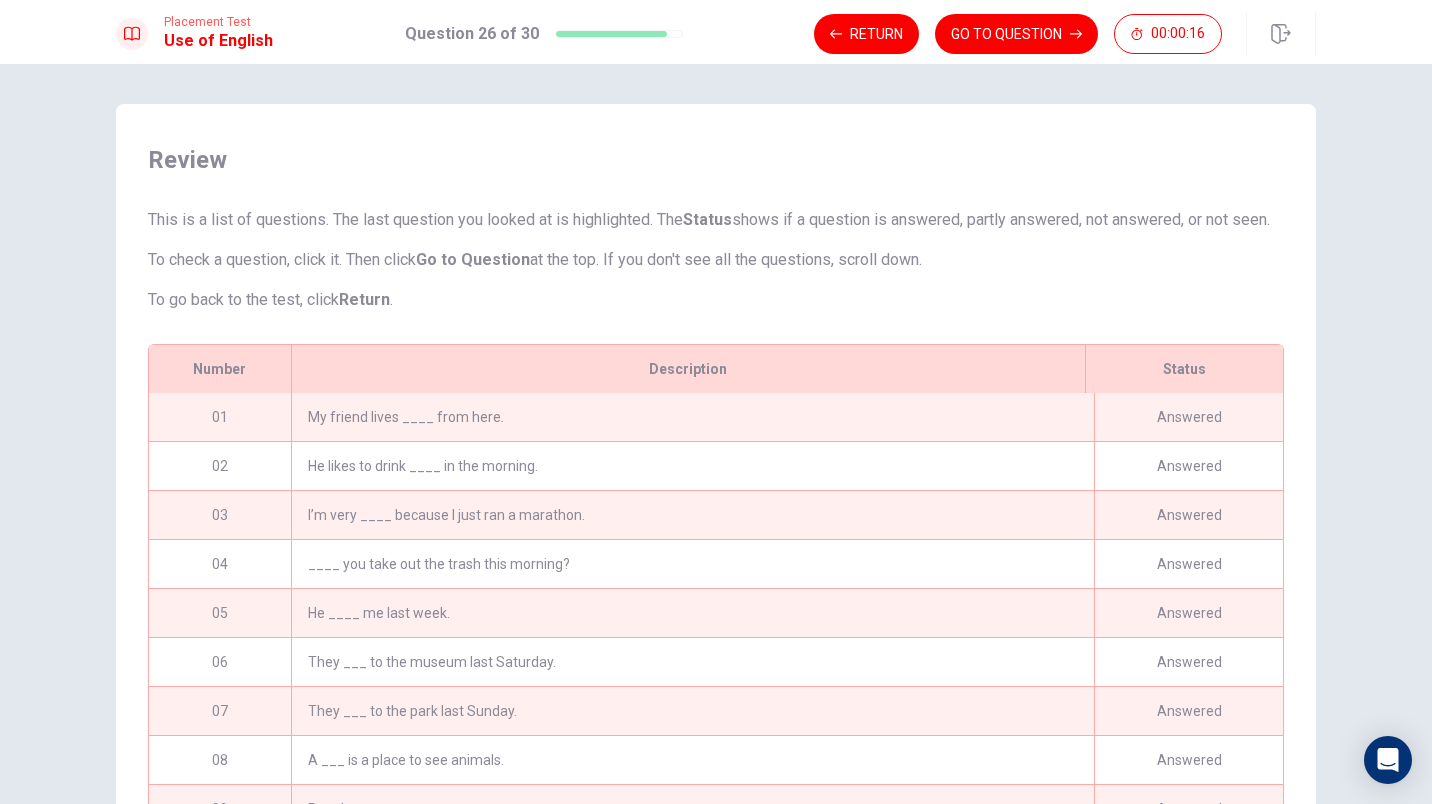 scroll, scrollTop: 66, scrollLeft: 0, axis: vertical 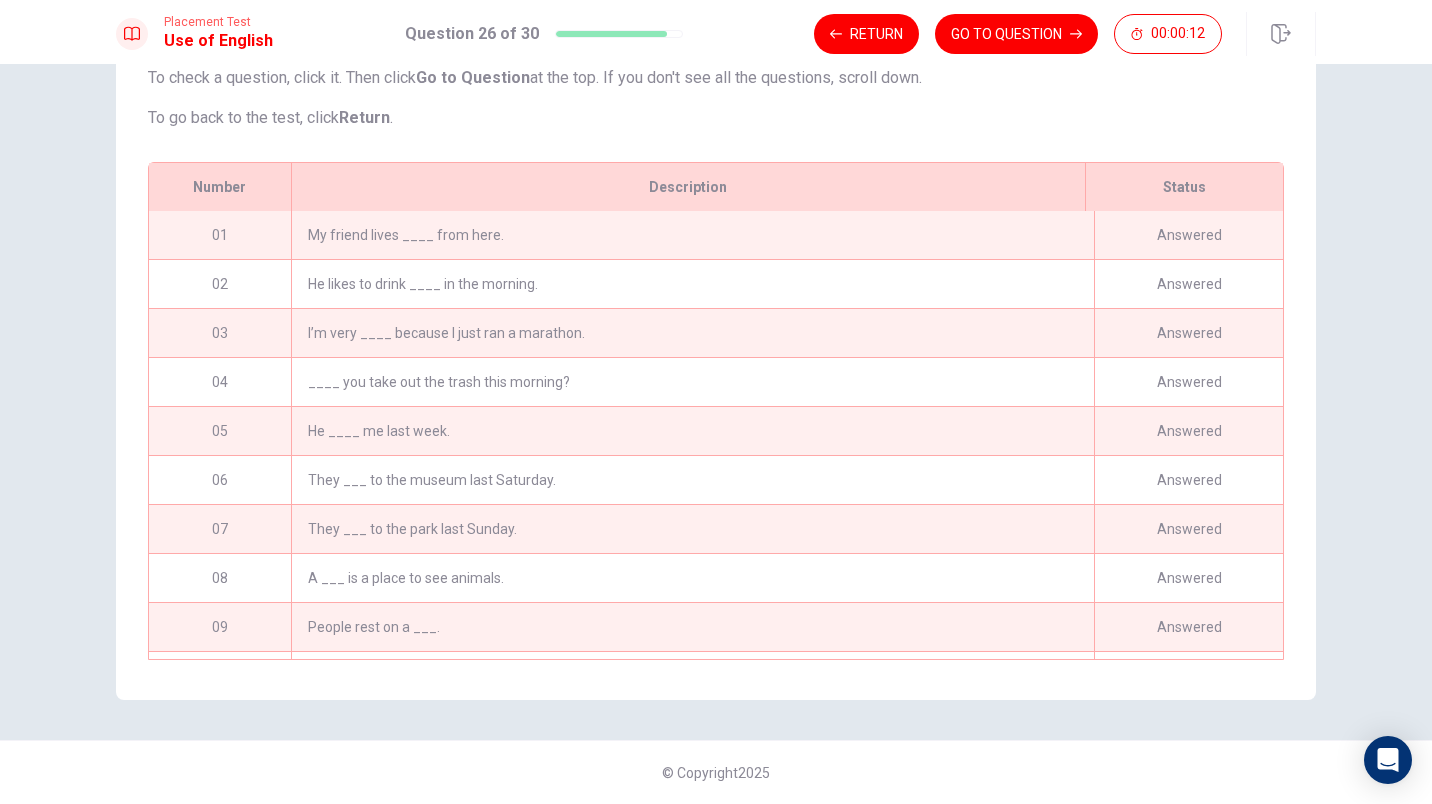click on "My friend lives ____ from here." at bounding box center [692, 235] 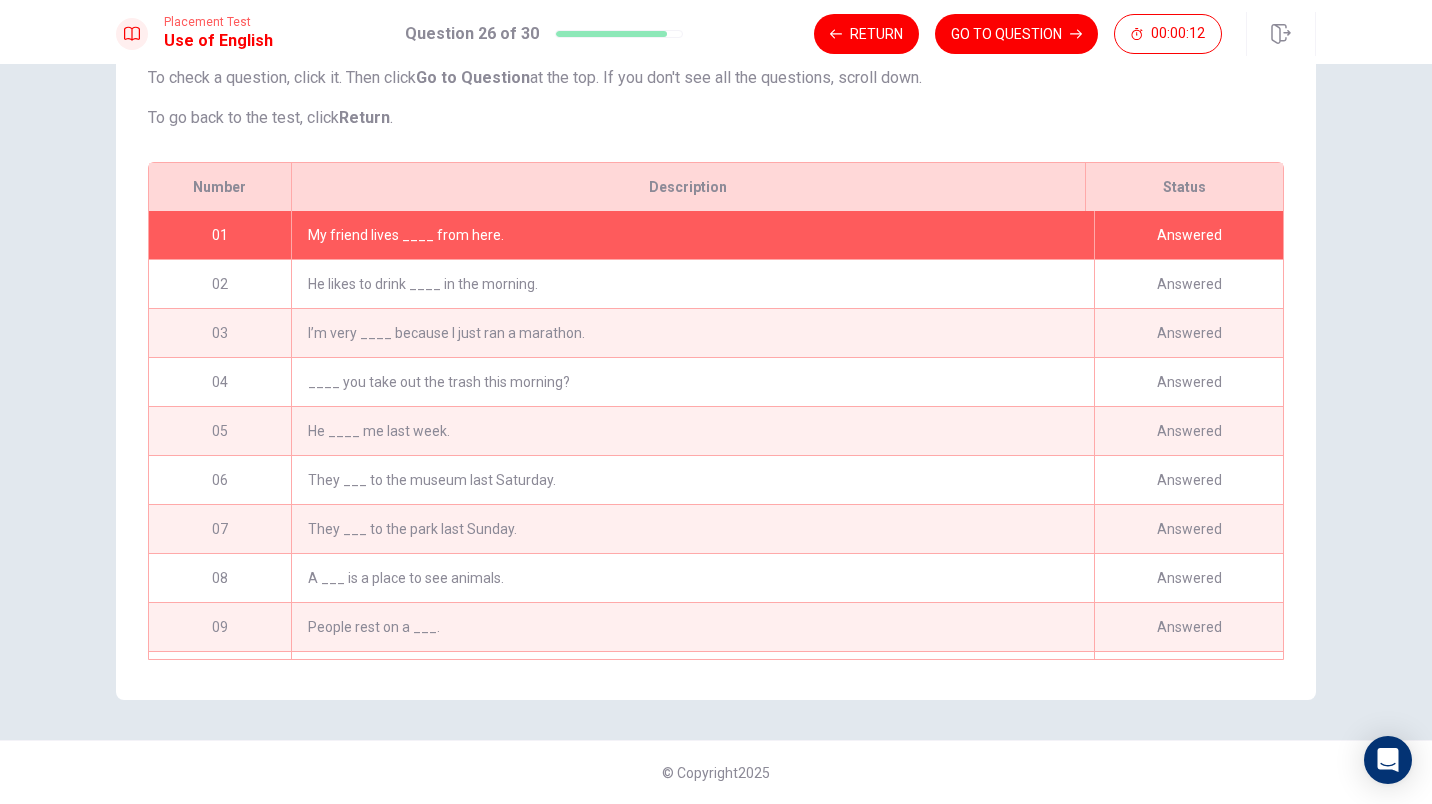 click on "My friend lives ____ from here." at bounding box center [692, 235] 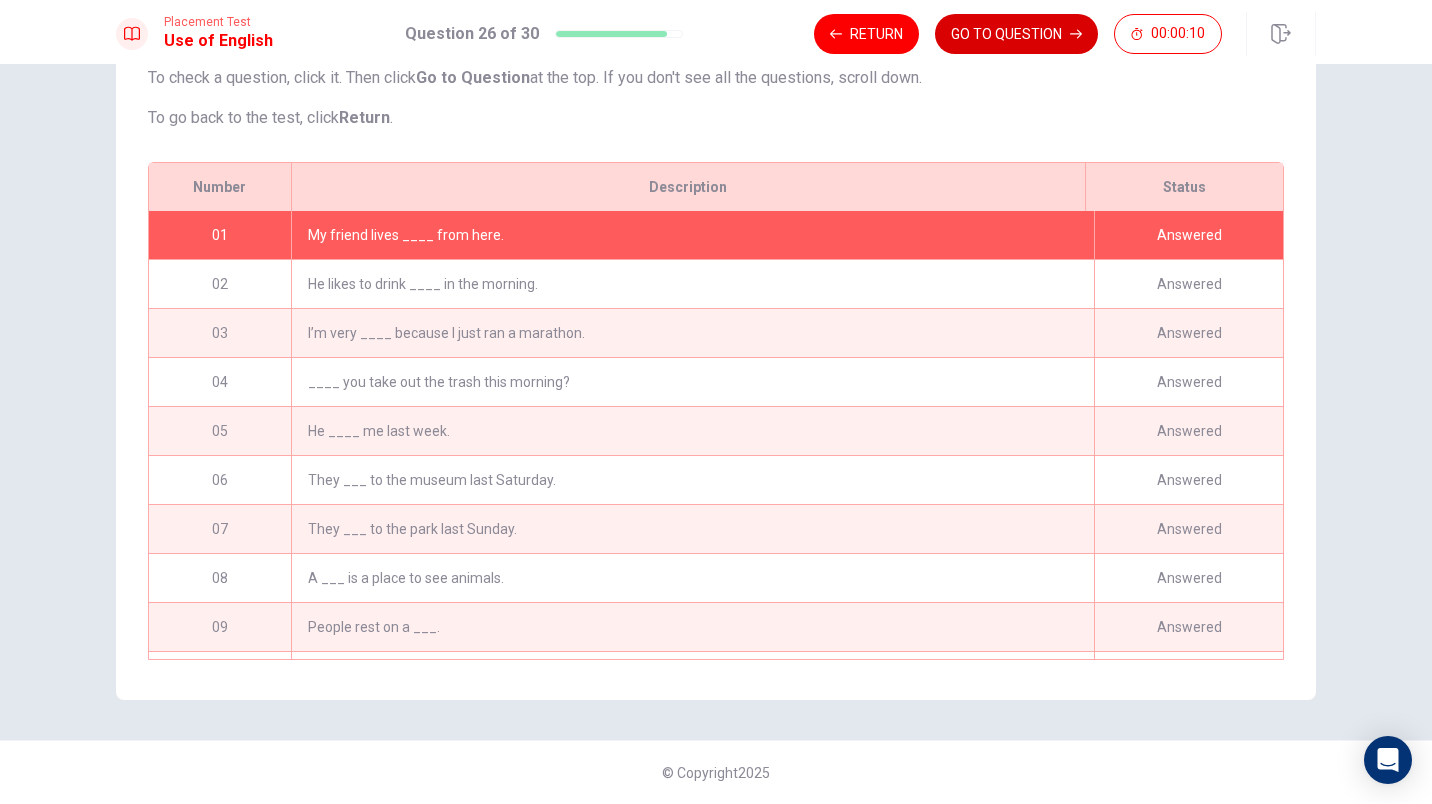 click on "GO TO QUESTION" at bounding box center (1016, 34) 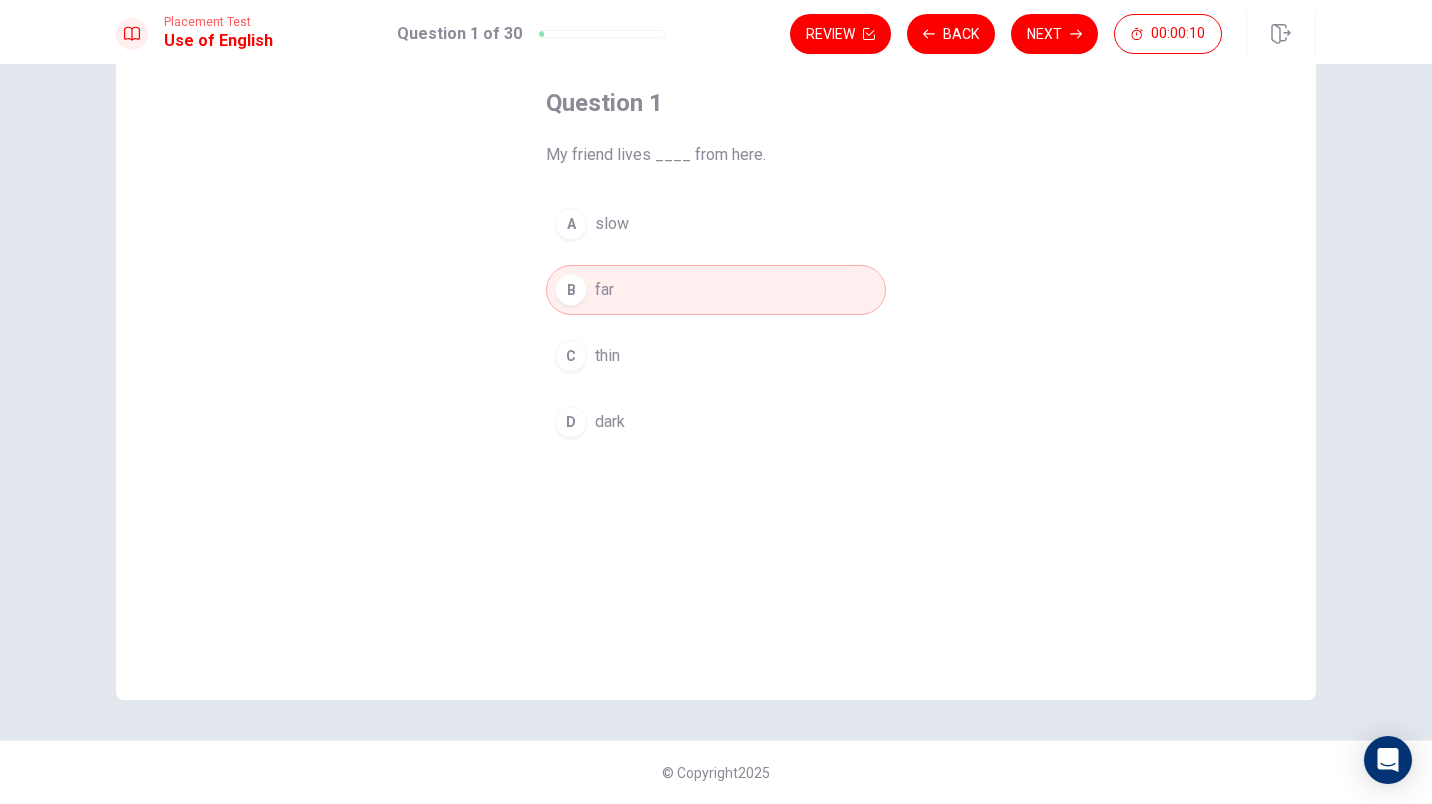 scroll, scrollTop: 99, scrollLeft: 0, axis: vertical 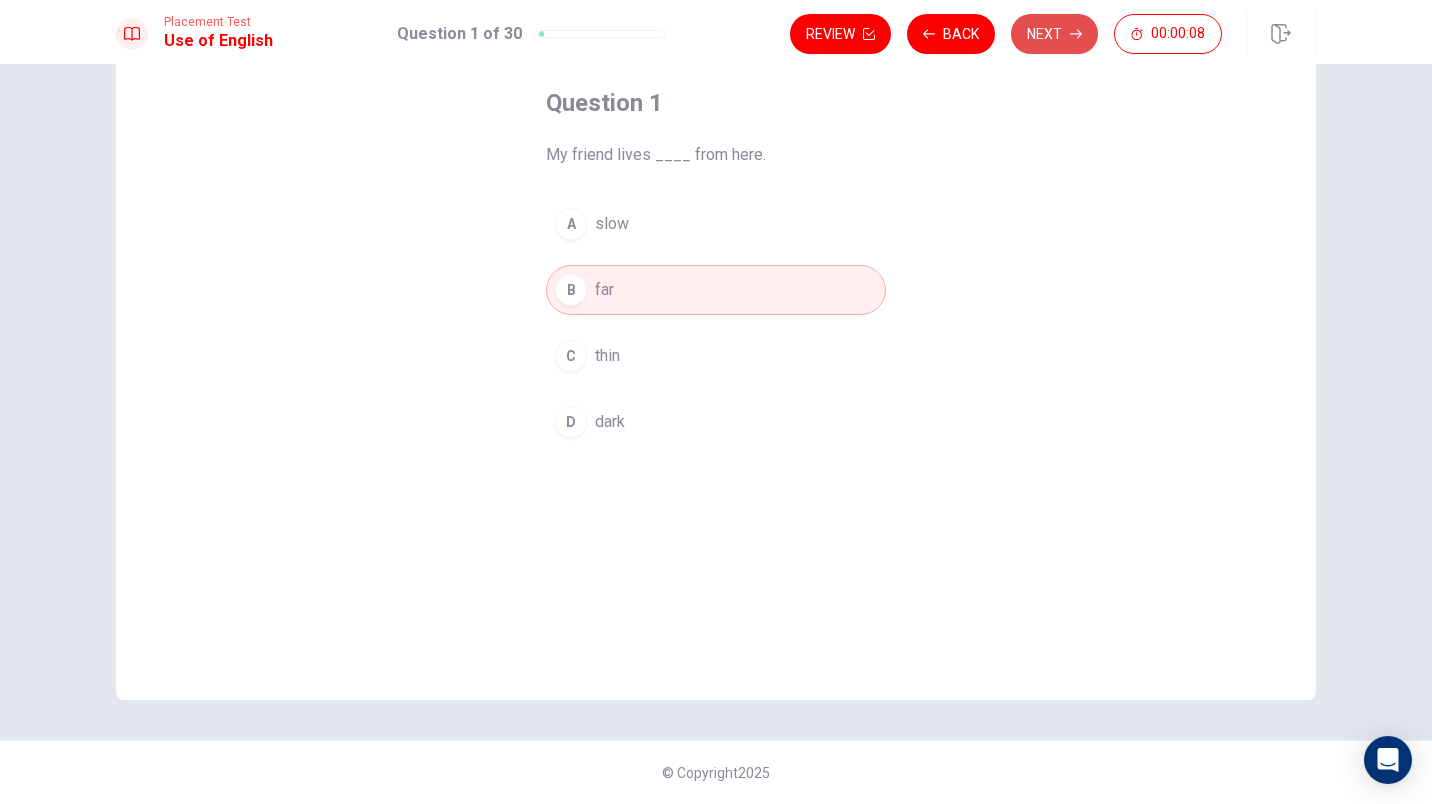 click on "Next" at bounding box center (1054, 34) 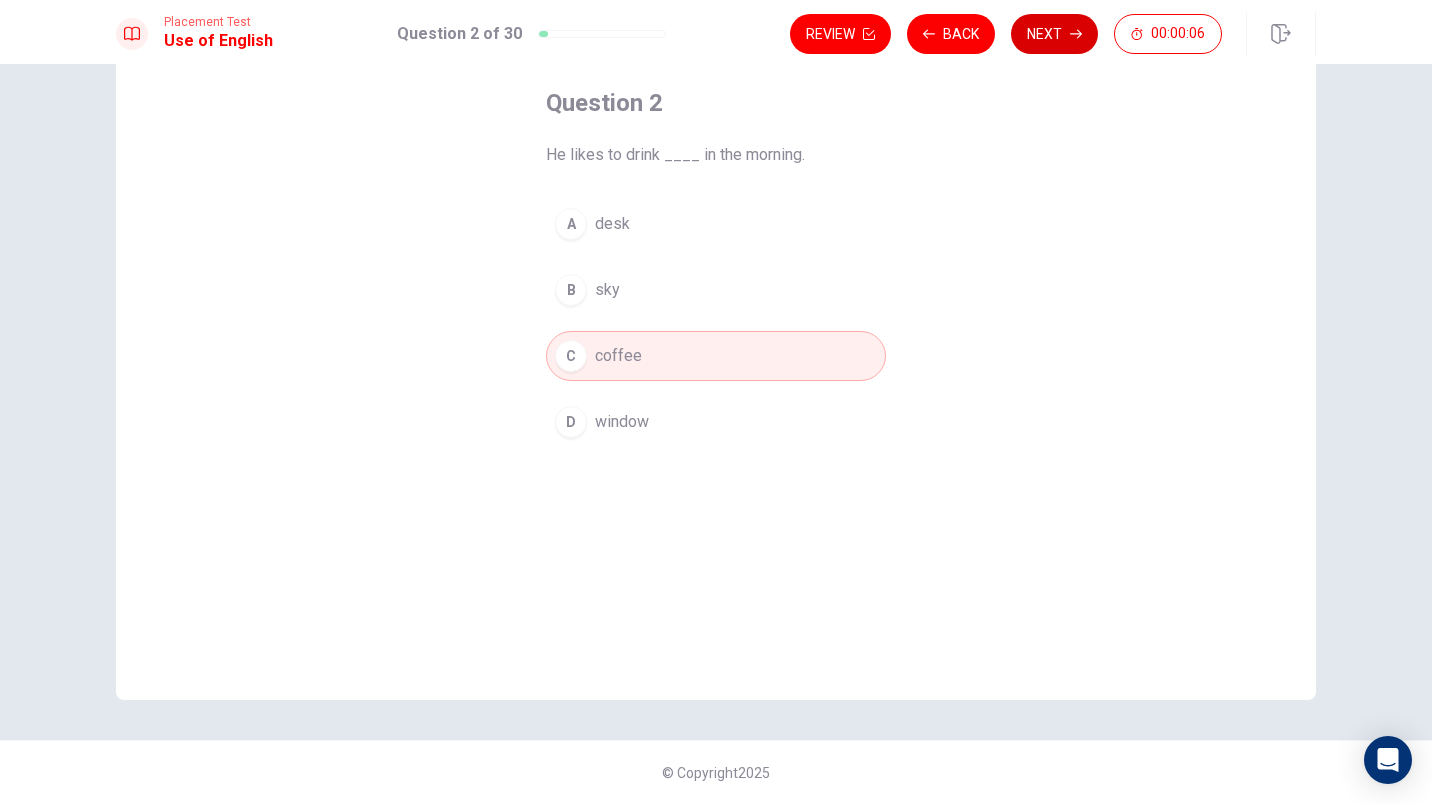 click on "Next" at bounding box center (1054, 34) 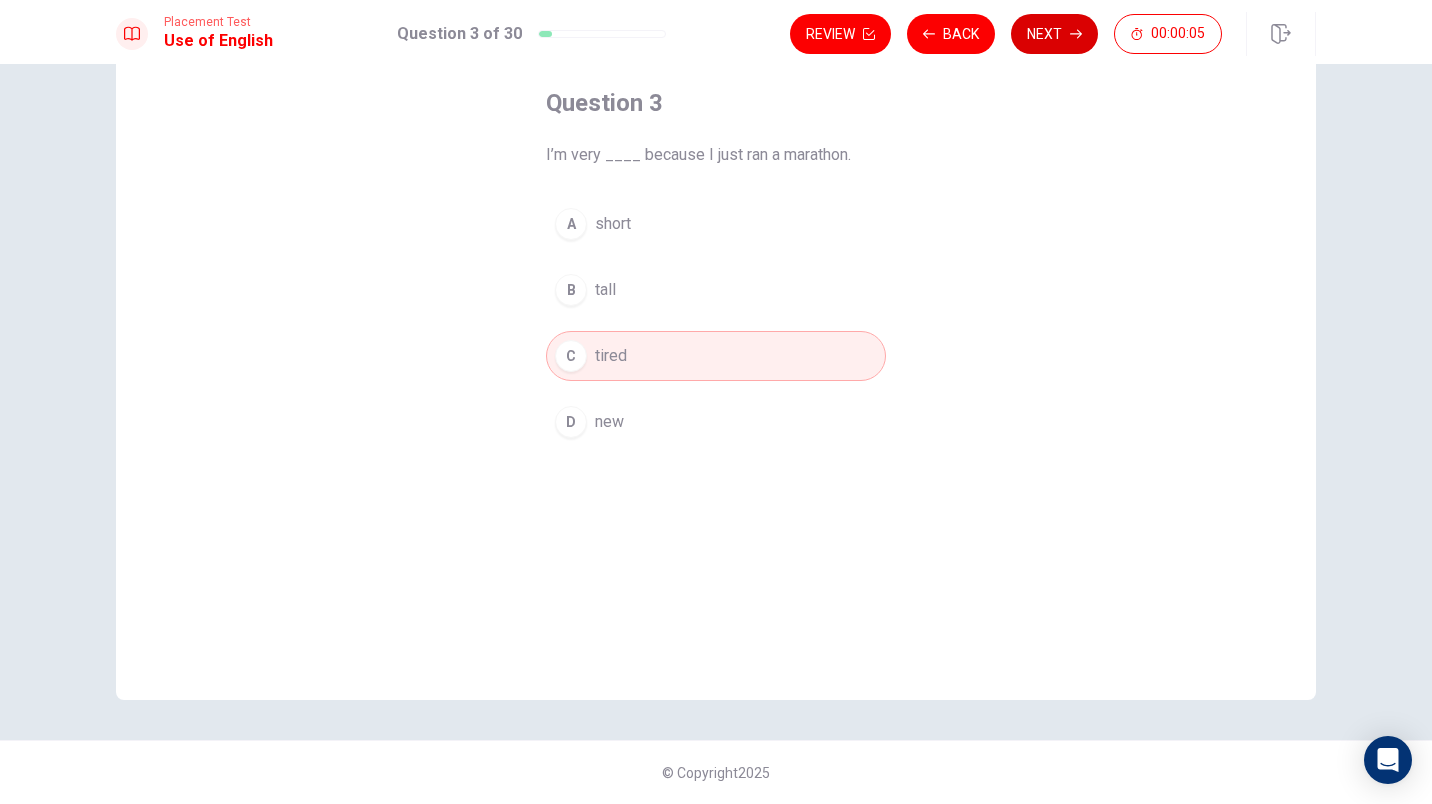 click on "Next" at bounding box center (1054, 34) 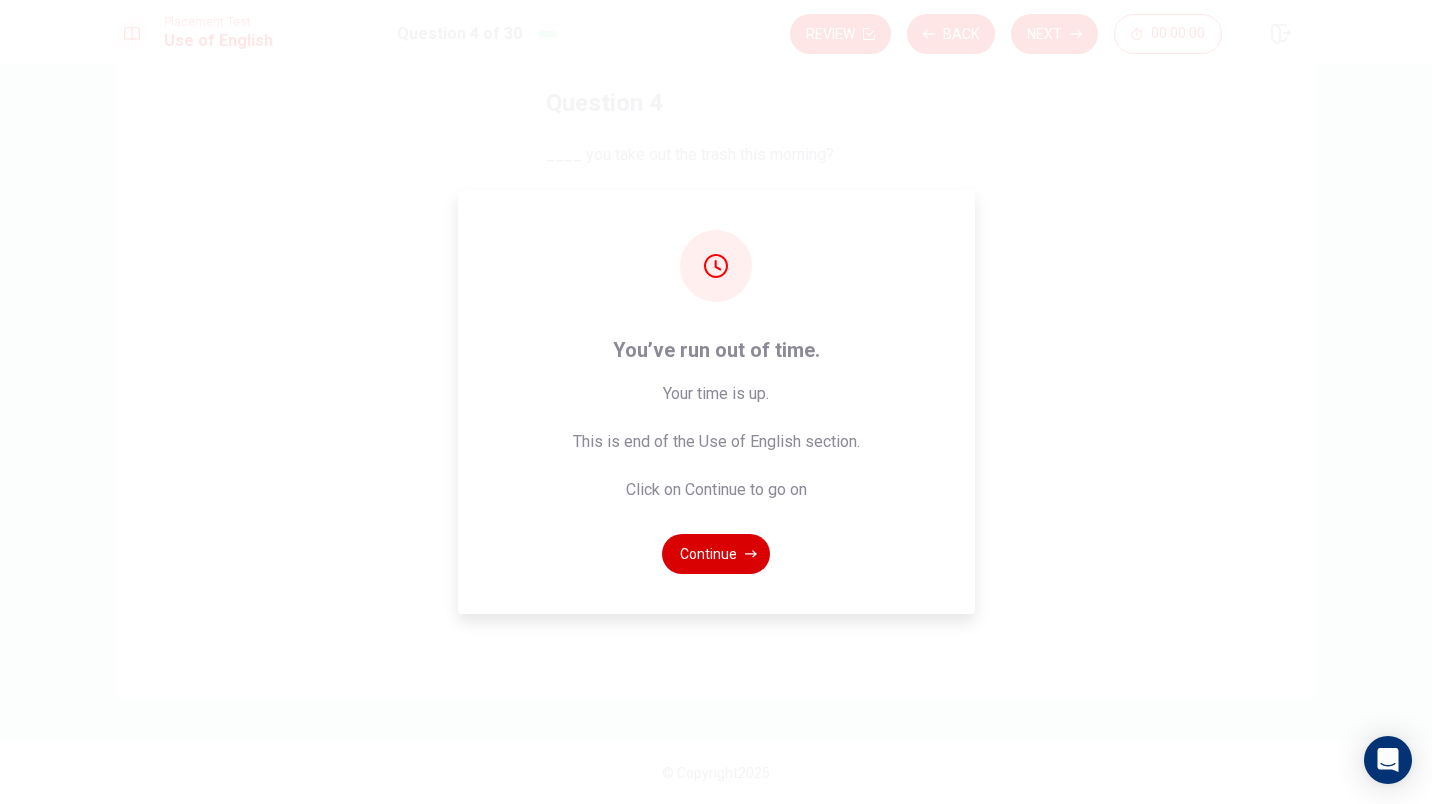 click on "Continue" at bounding box center (716, 554) 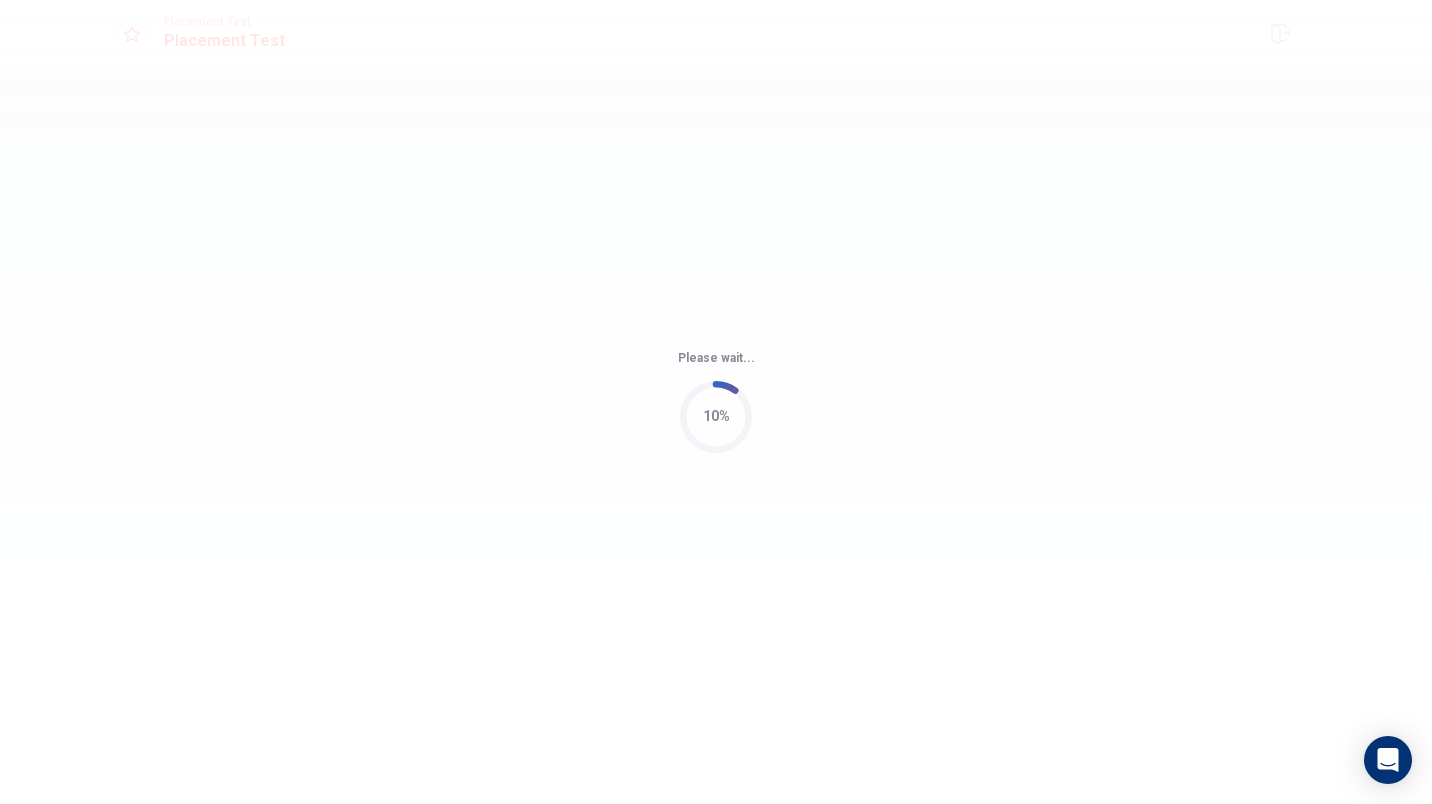 scroll, scrollTop: 0, scrollLeft: 0, axis: both 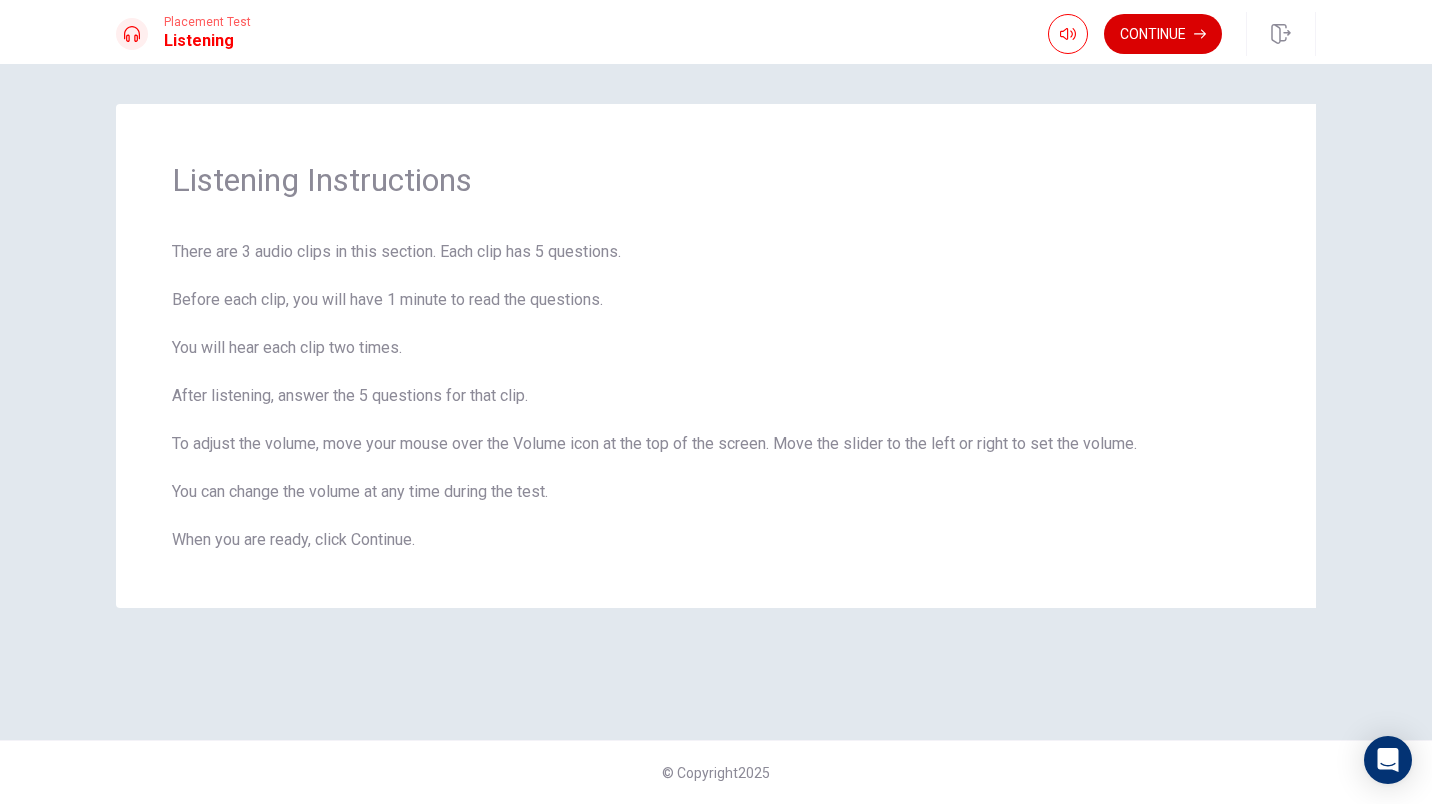click on "Continue" at bounding box center [1163, 34] 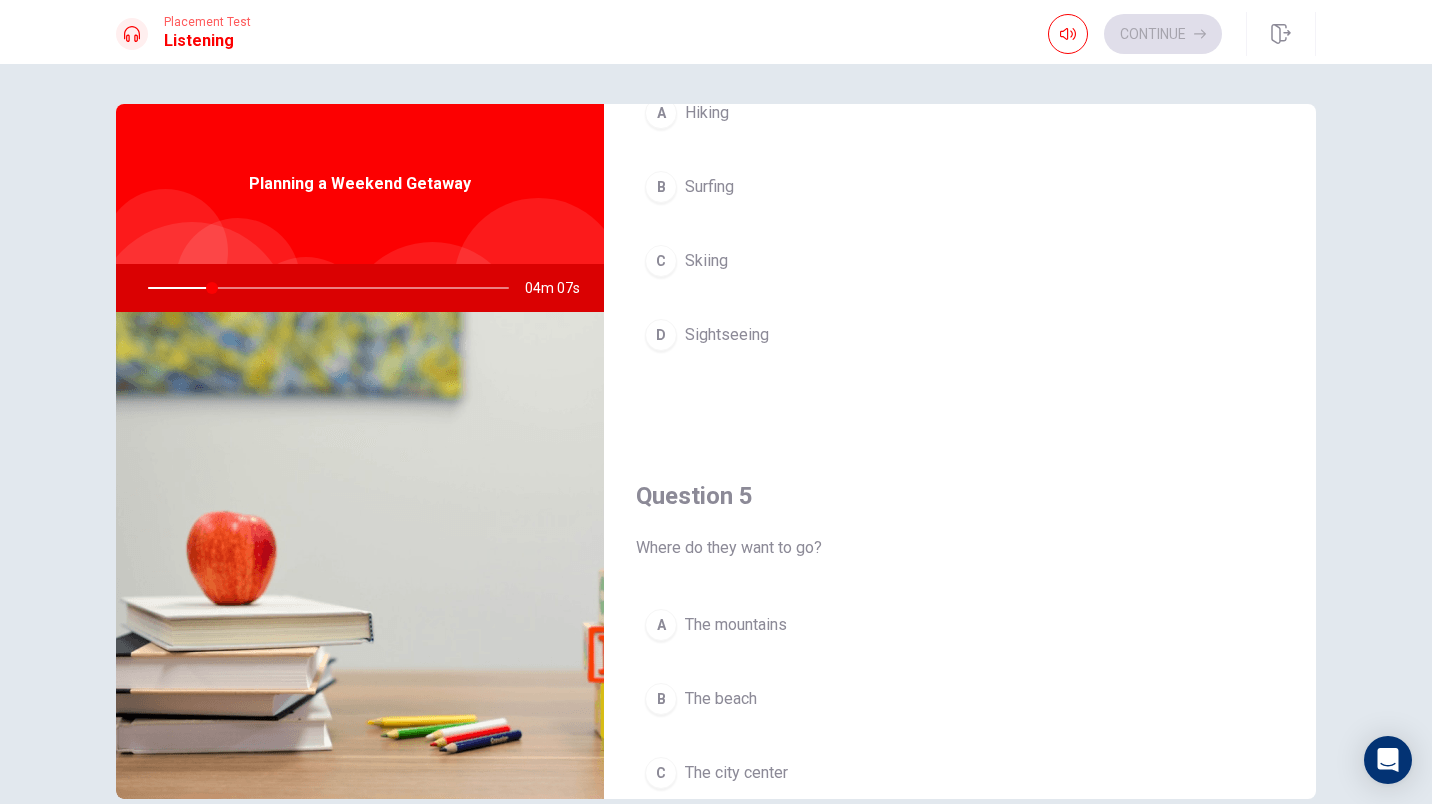 scroll, scrollTop: 1865, scrollLeft: 0, axis: vertical 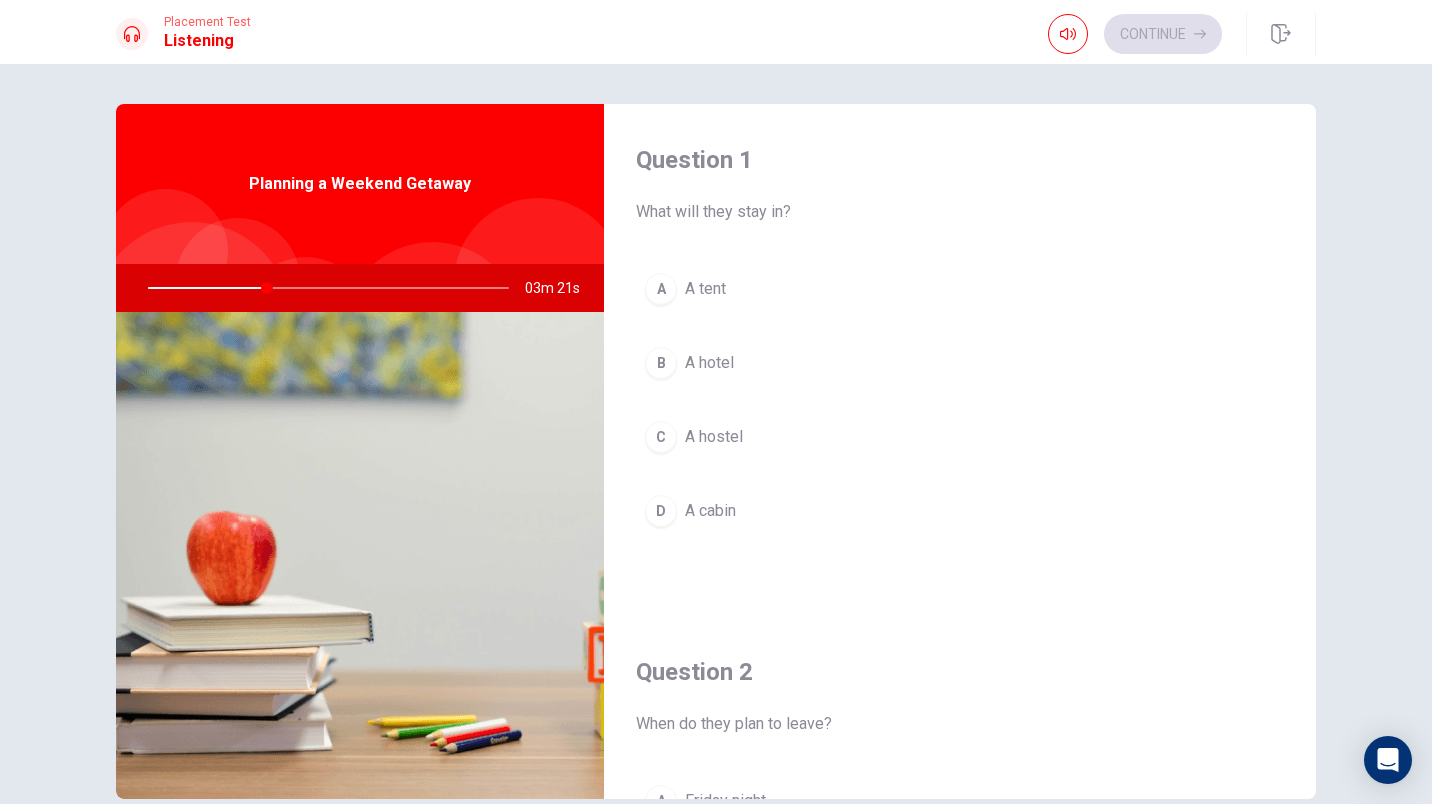 click on "D A cabin" at bounding box center (960, 511) 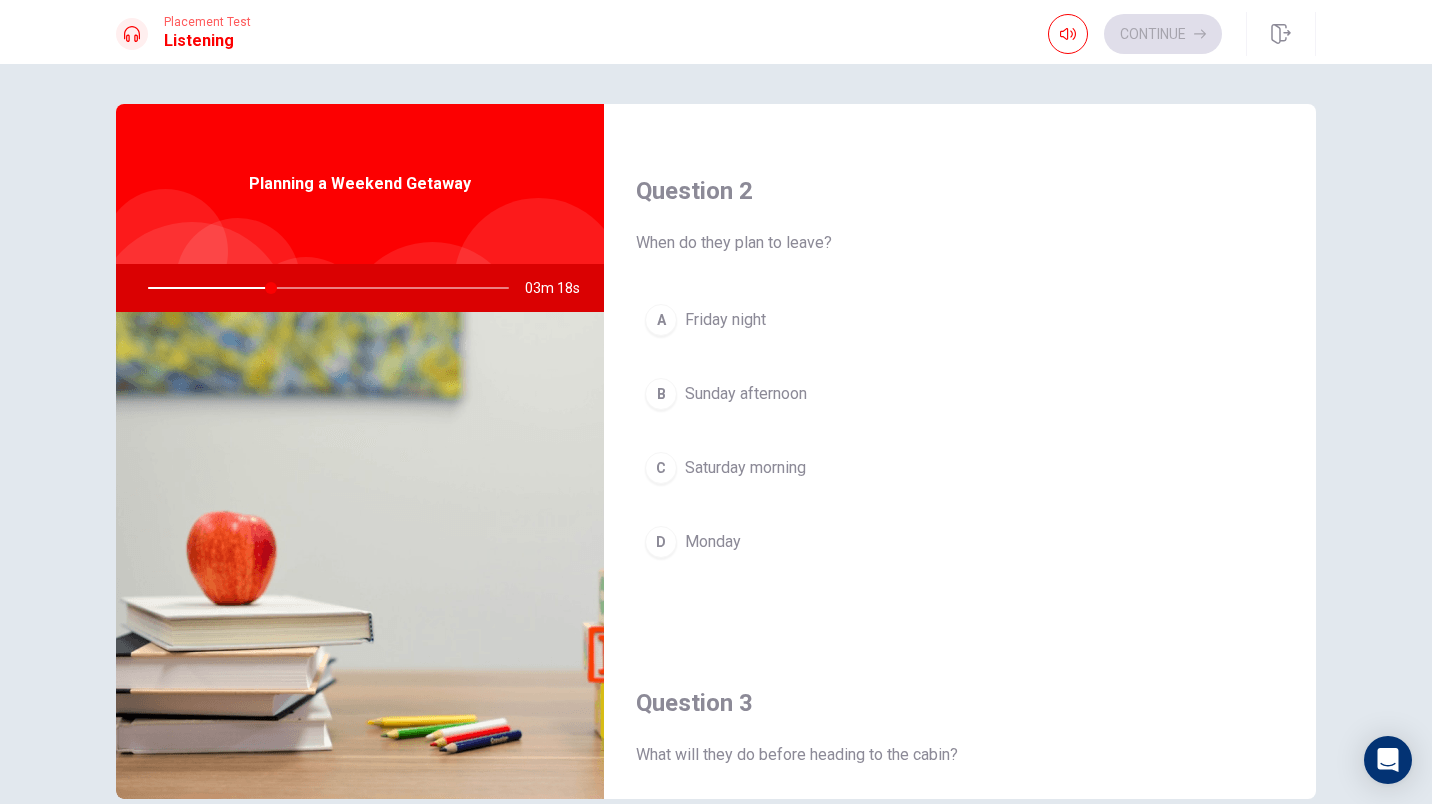 scroll, scrollTop: 483, scrollLeft: 0, axis: vertical 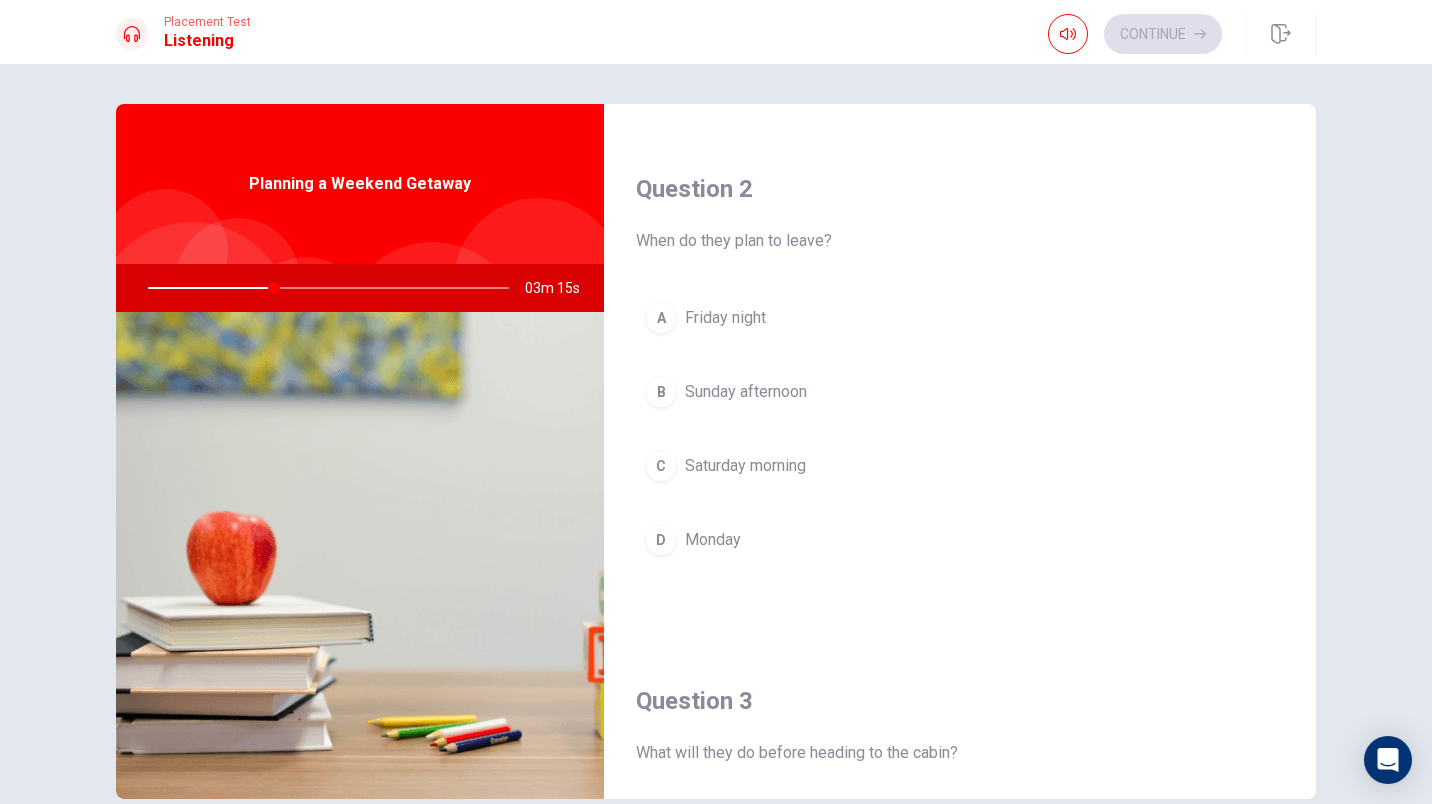 click on "A [DAY] night" at bounding box center [960, 318] 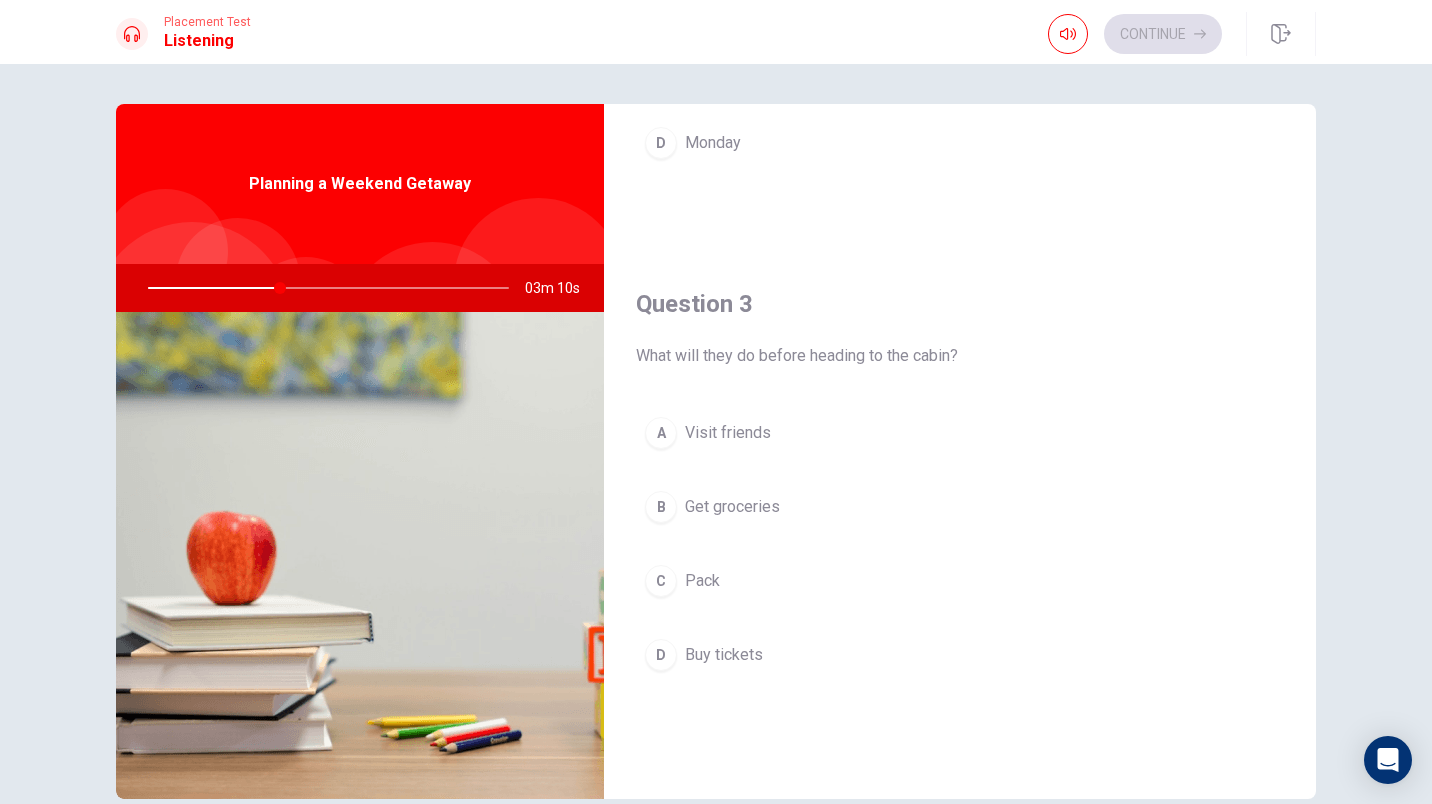 scroll, scrollTop: 883, scrollLeft: 0, axis: vertical 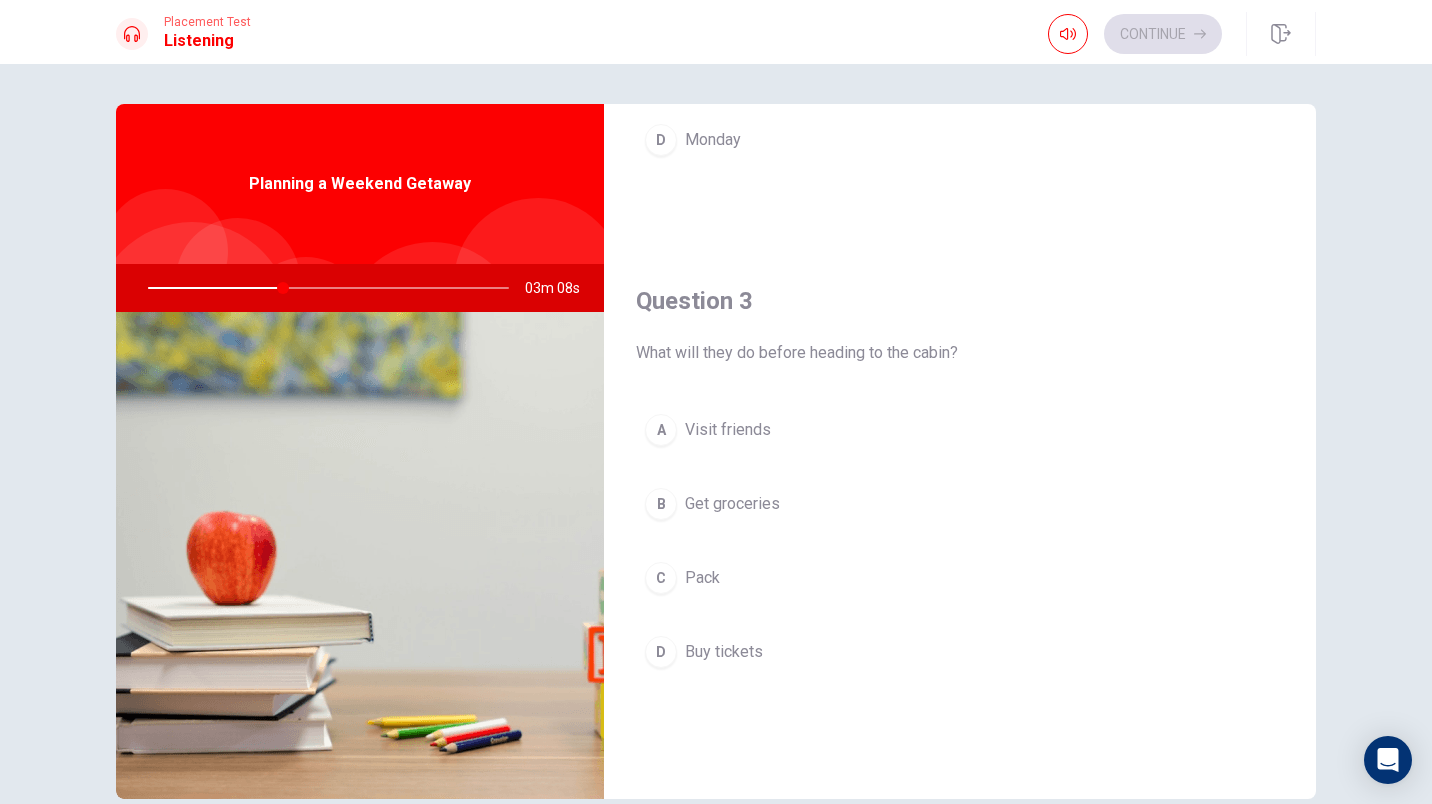 click on "B Get groceries" at bounding box center [960, 504] 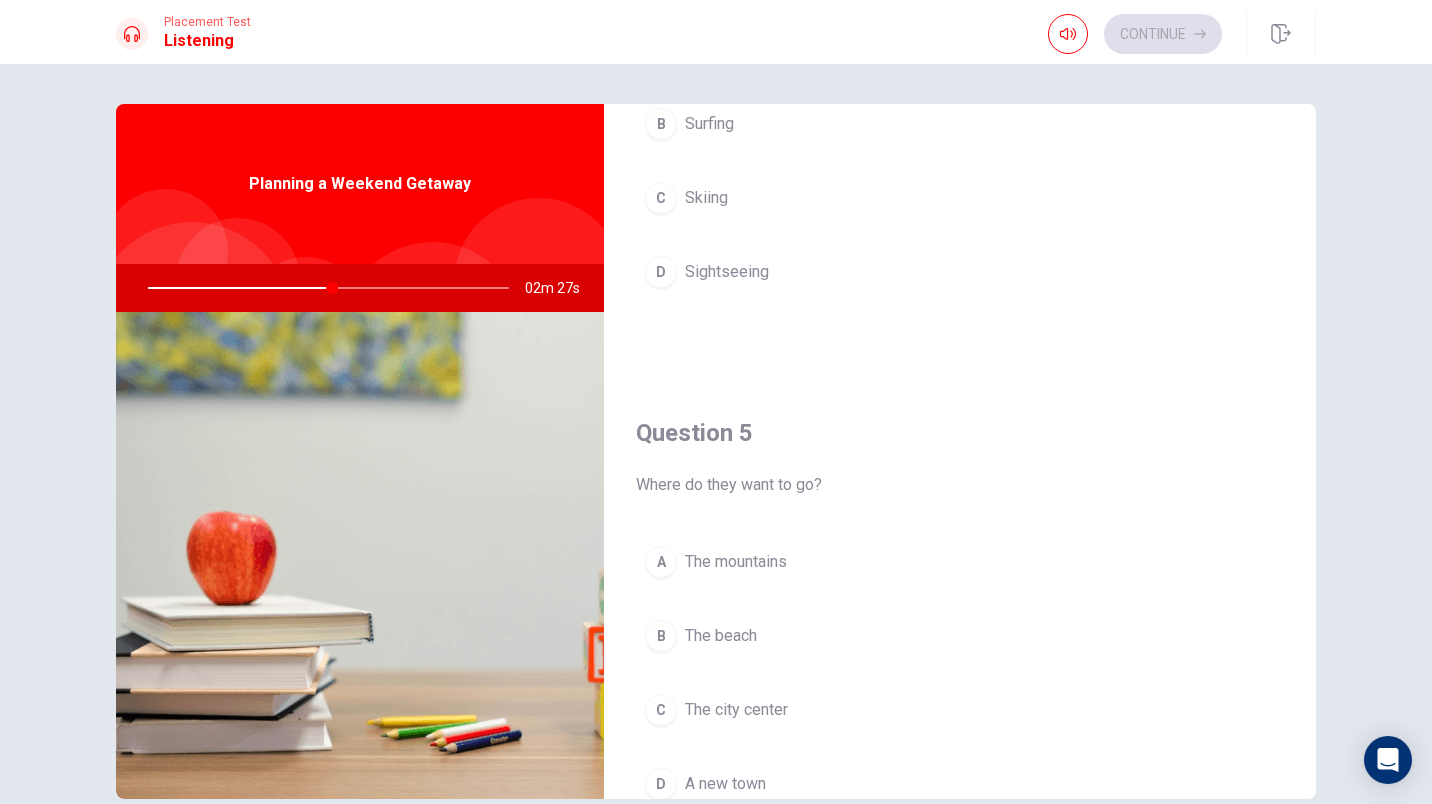 scroll, scrollTop: 1865, scrollLeft: 0, axis: vertical 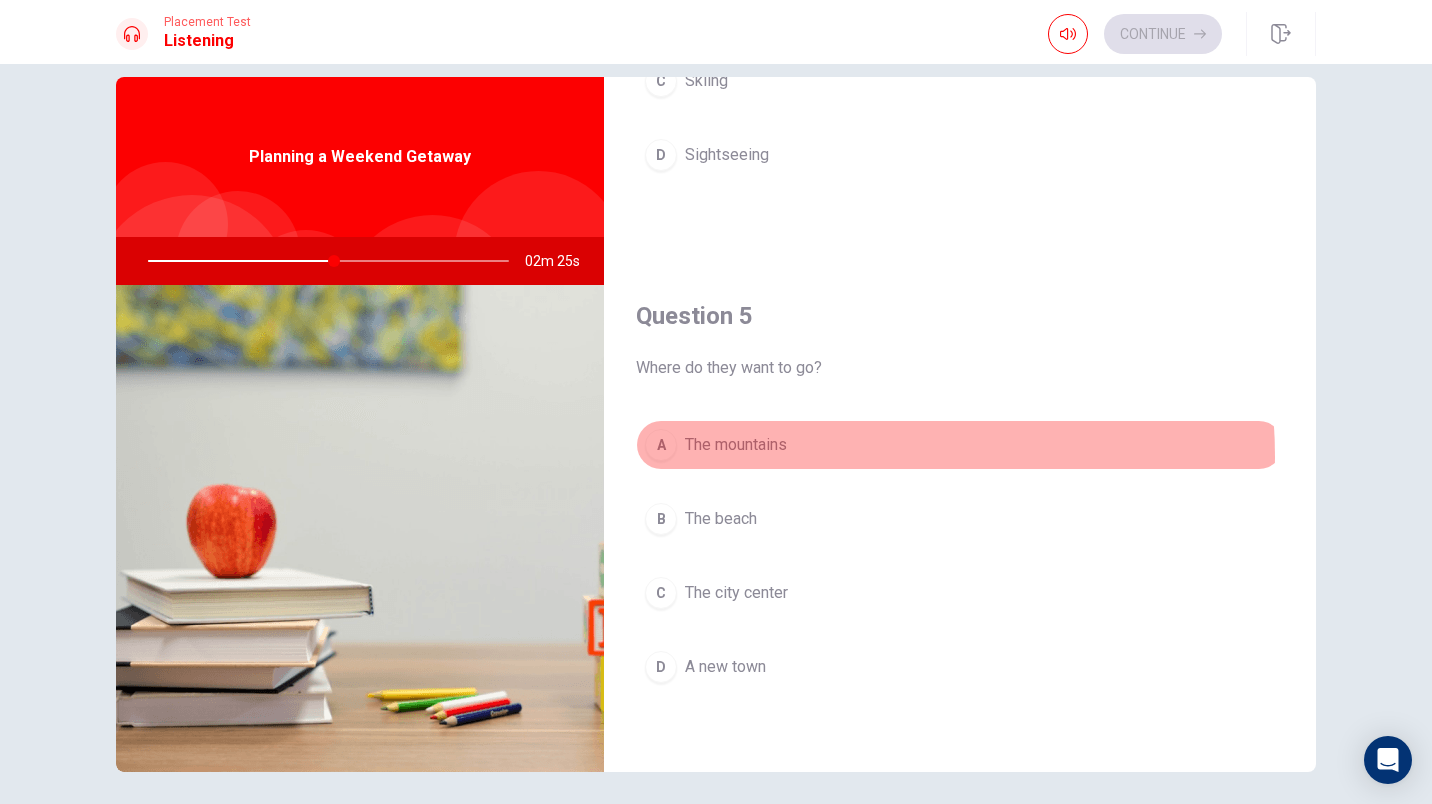 click on "A The mountains" at bounding box center [960, 445] 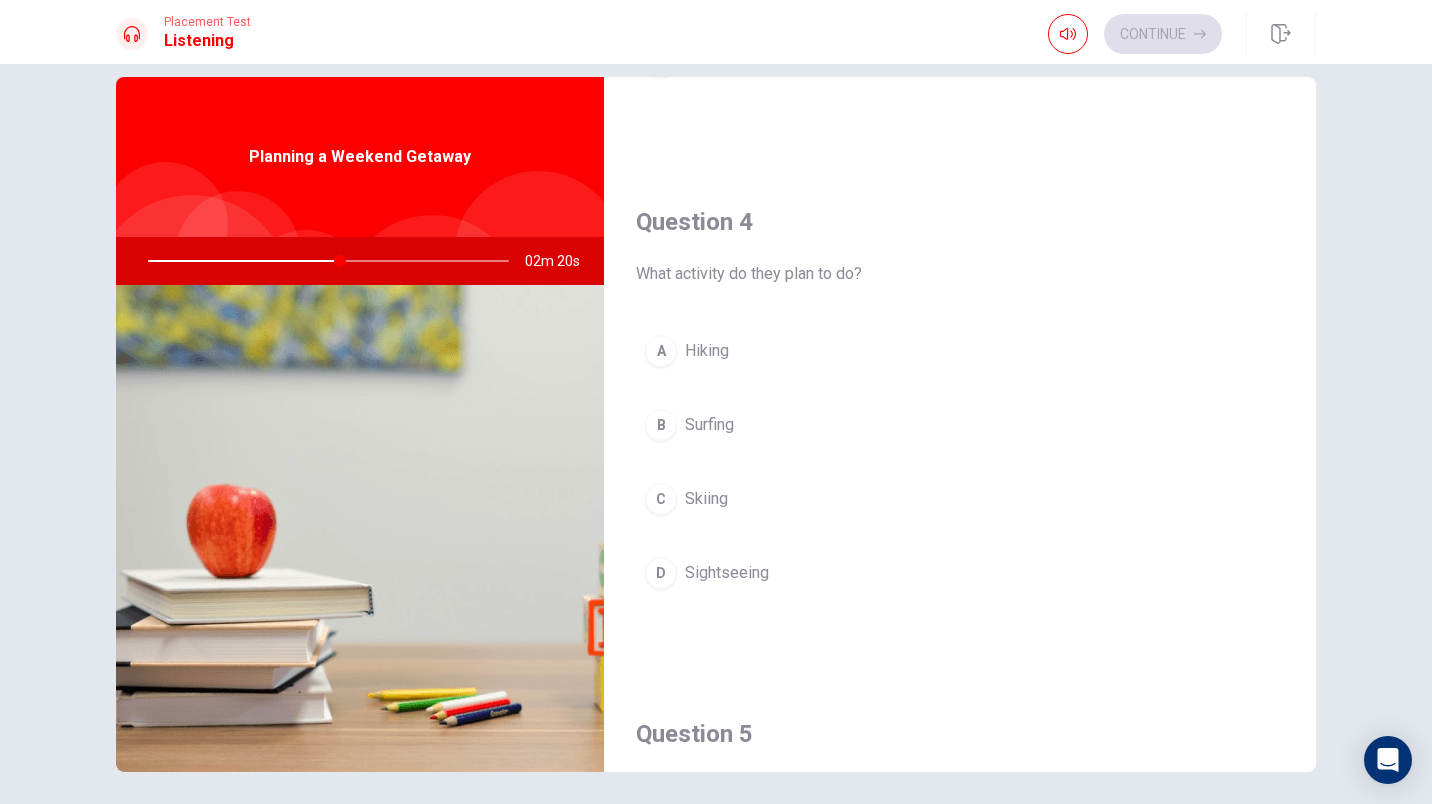 scroll, scrollTop: 1444, scrollLeft: 0, axis: vertical 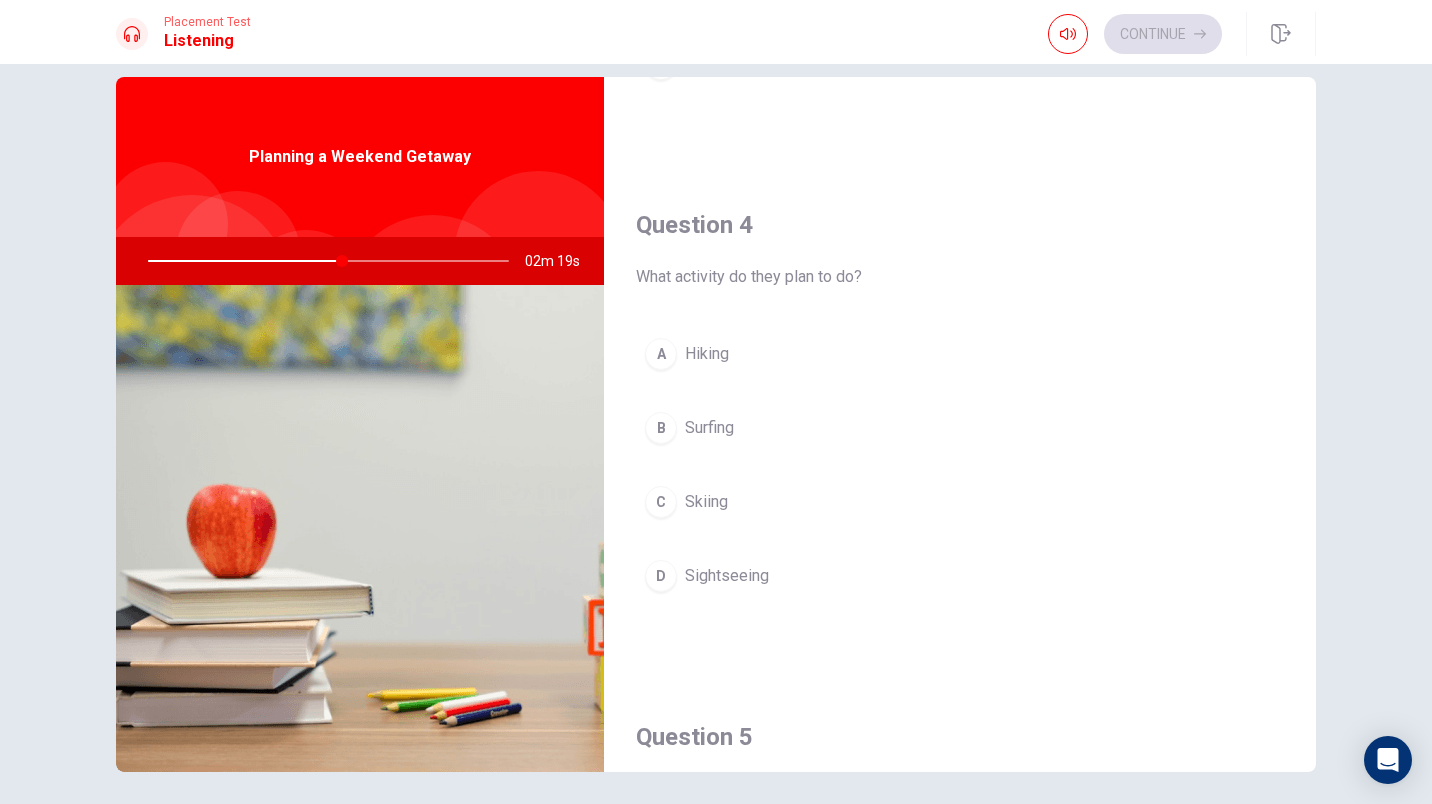click on "A Hiking" at bounding box center [960, 354] 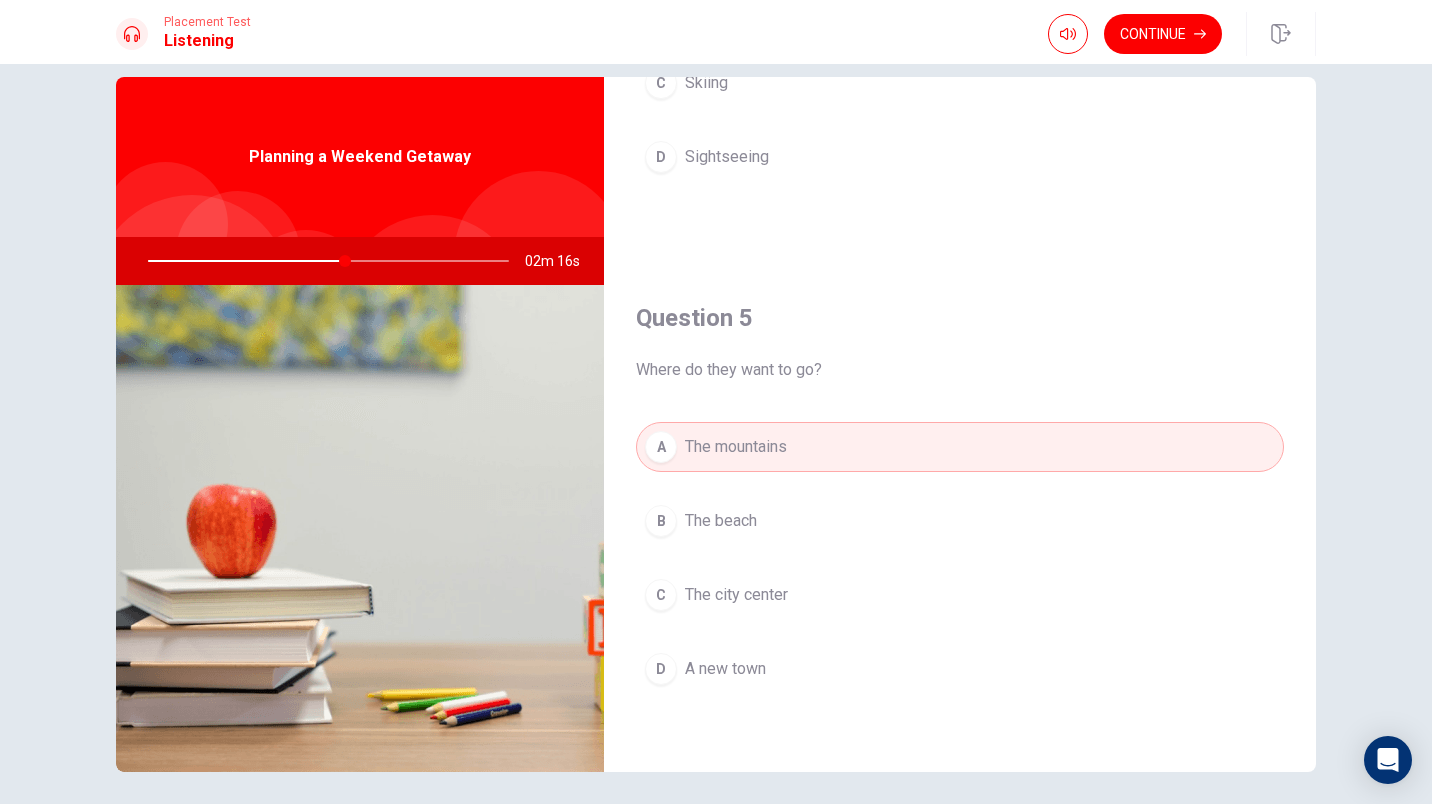 scroll, scrollTop: 1865, scrollLeft: 0, axis: vertical 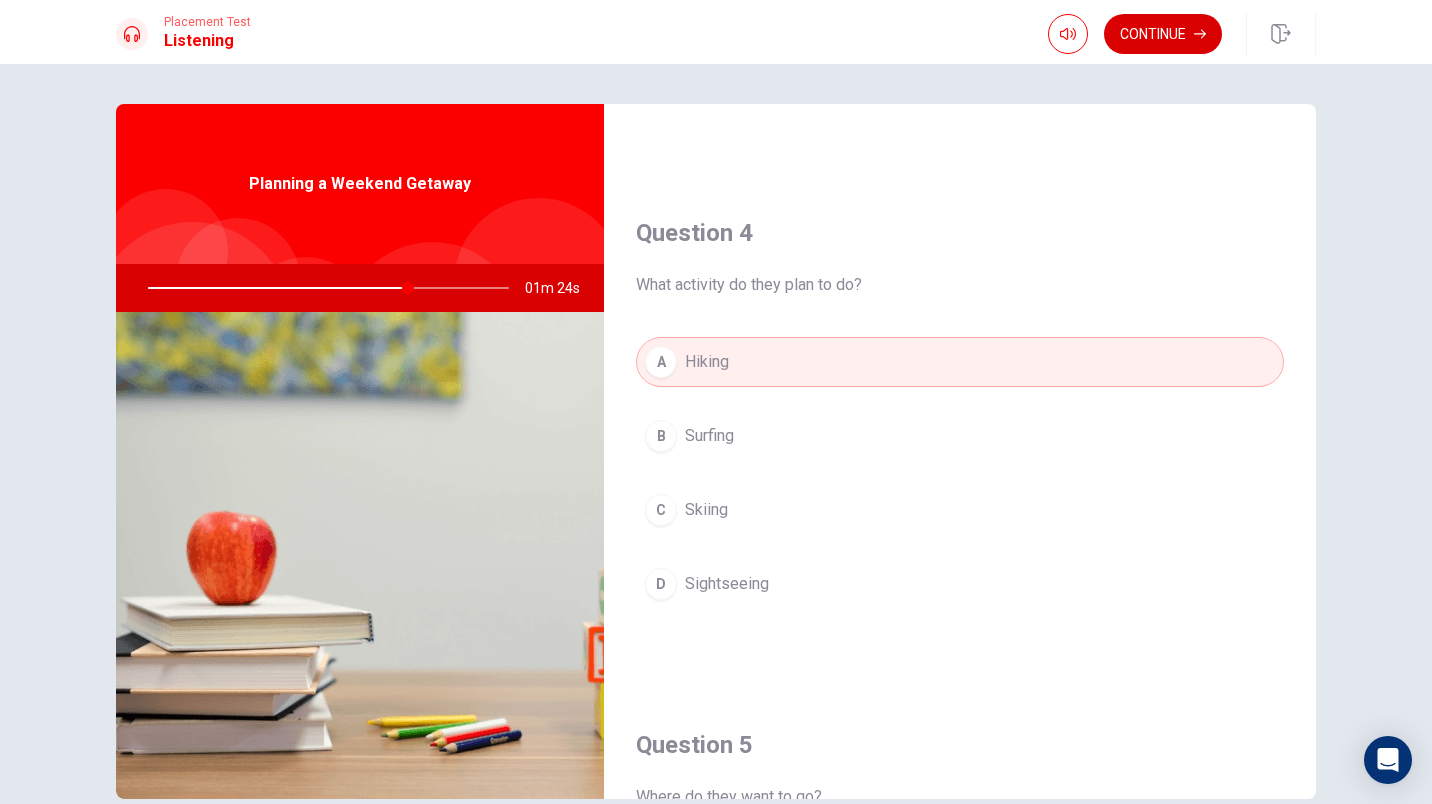 click on "Continue" at bounding box center [1163, 34] 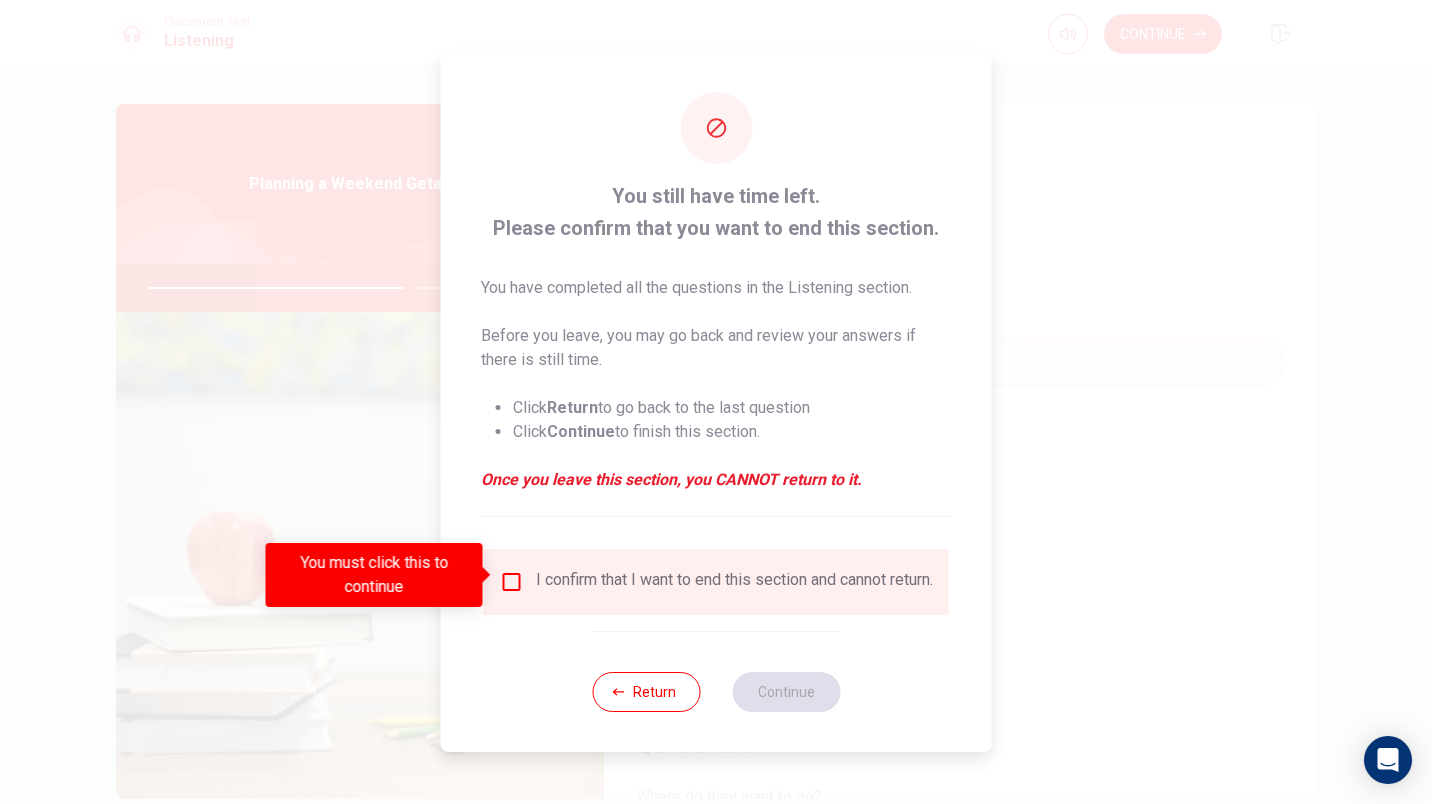 click at bounding box center [512, 582] 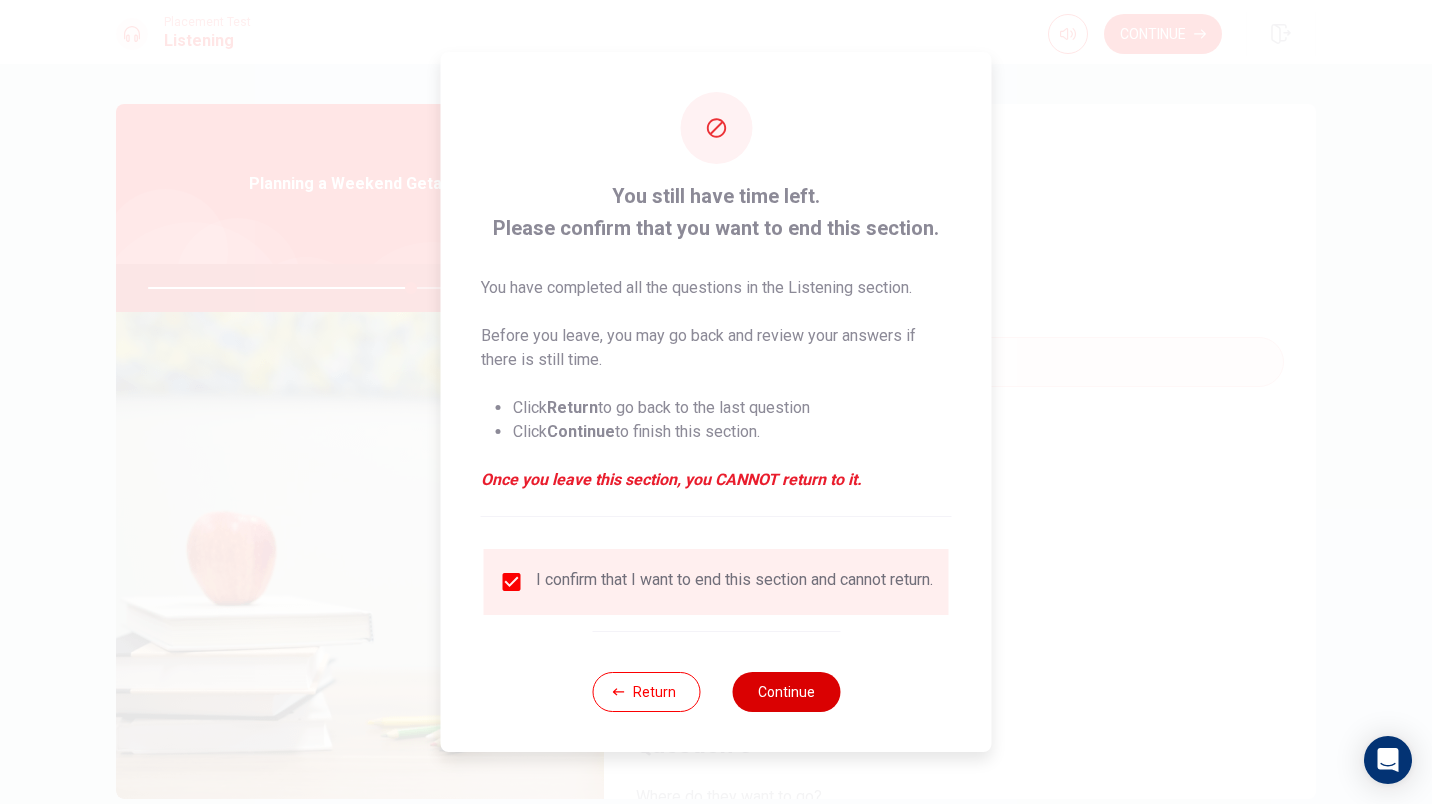 click on "Continue" at bounding box center (786, 692) 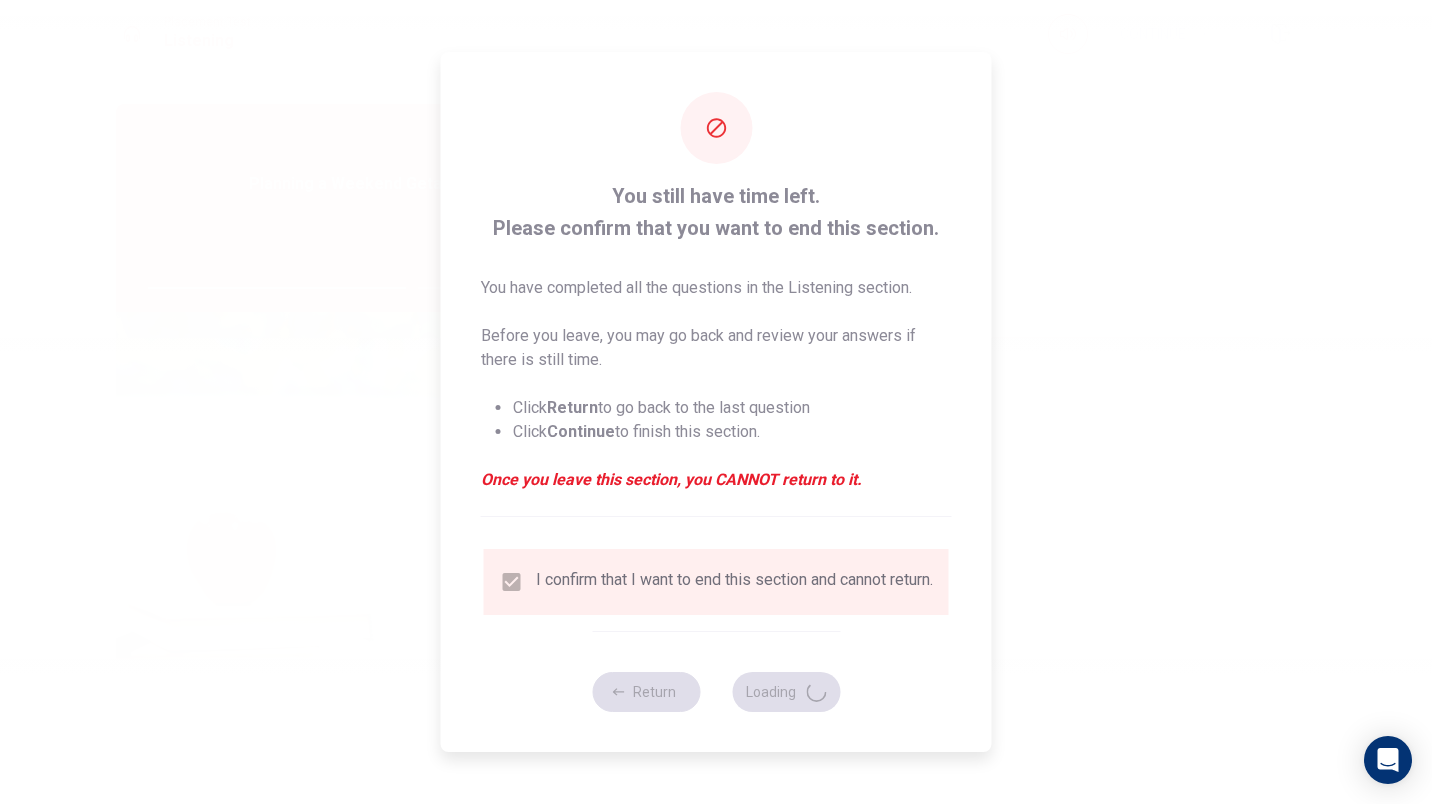 type on "74" 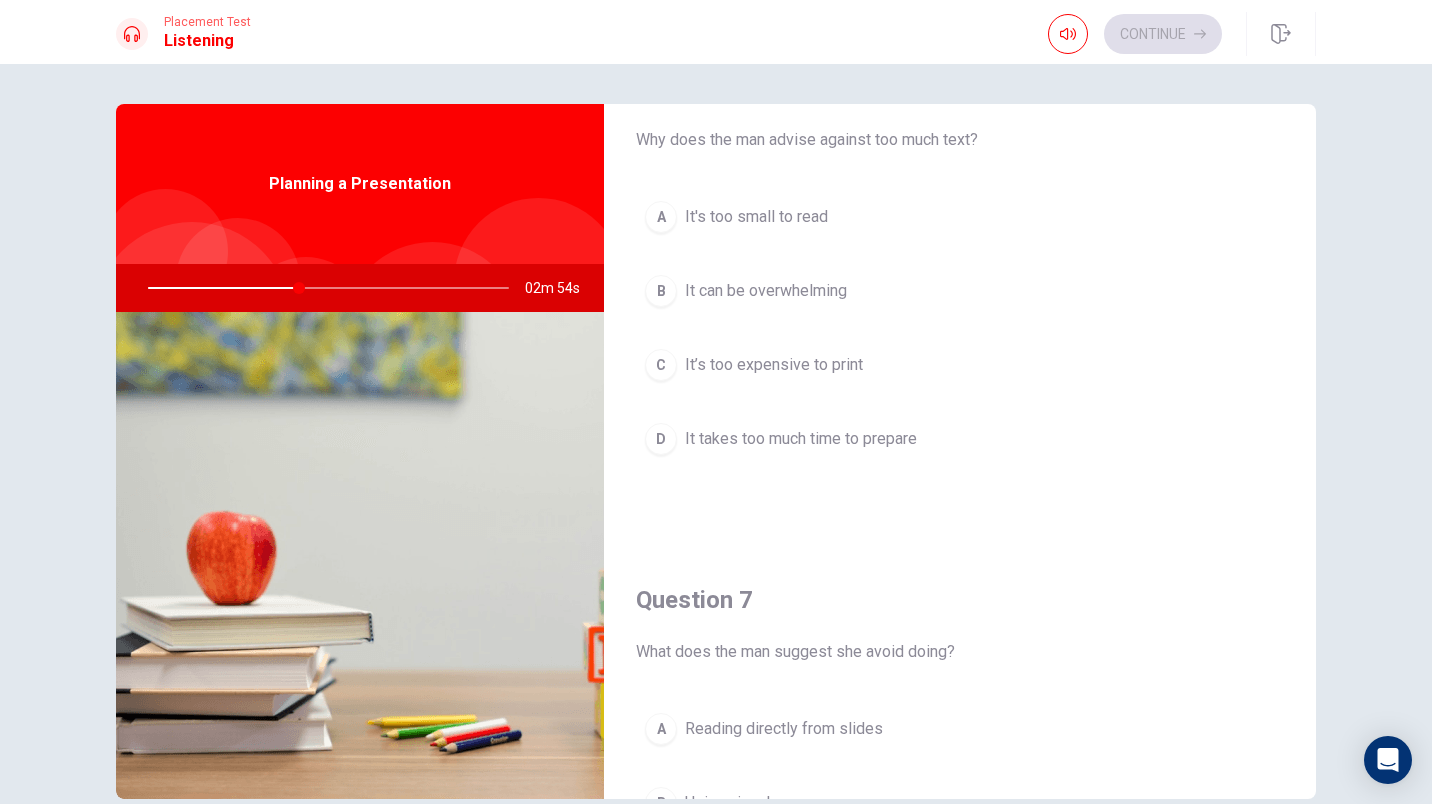 scroll, scrollTop: 74, scrollLeft: 0, axis: vertical 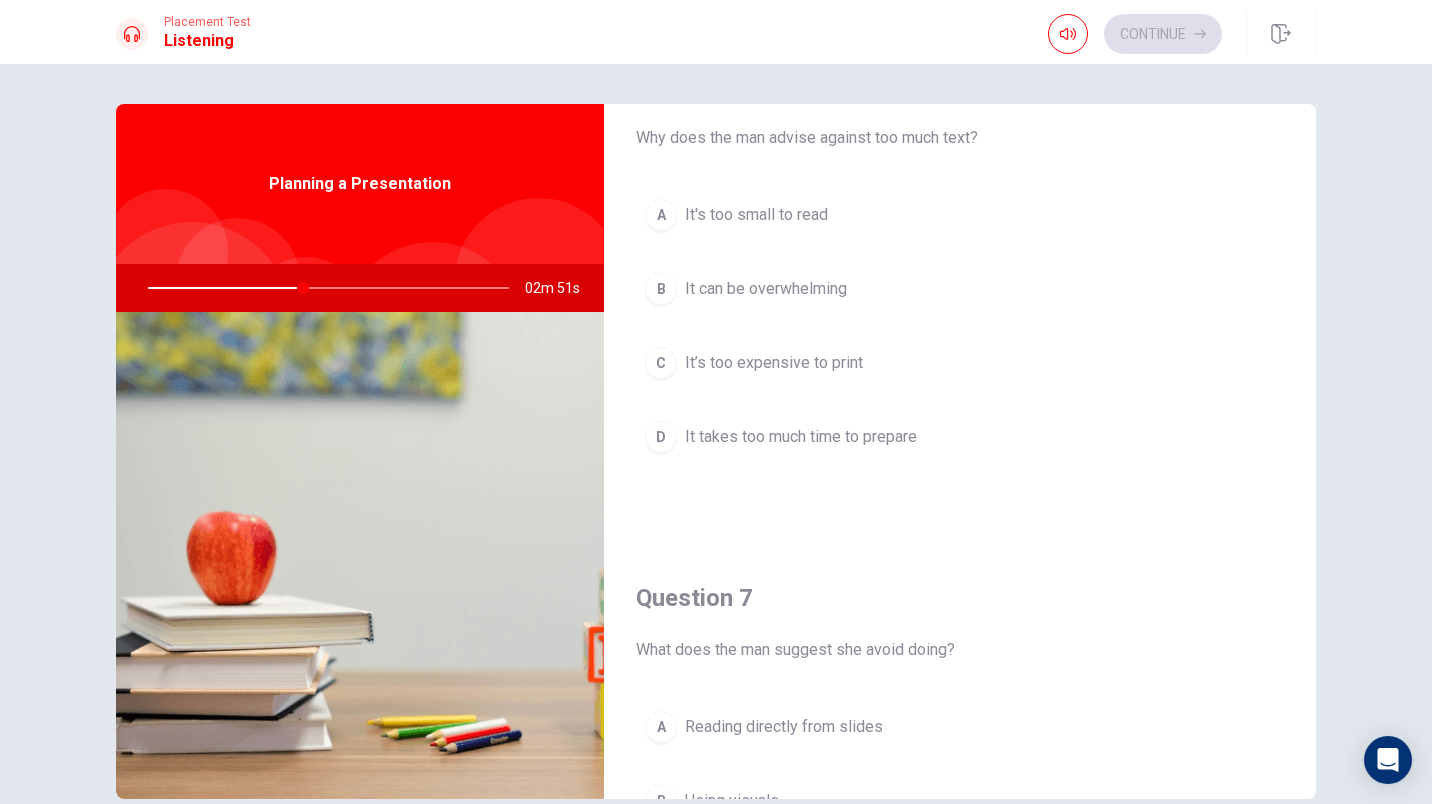 click on "It's too small to read" at bounding box center (756, 215) 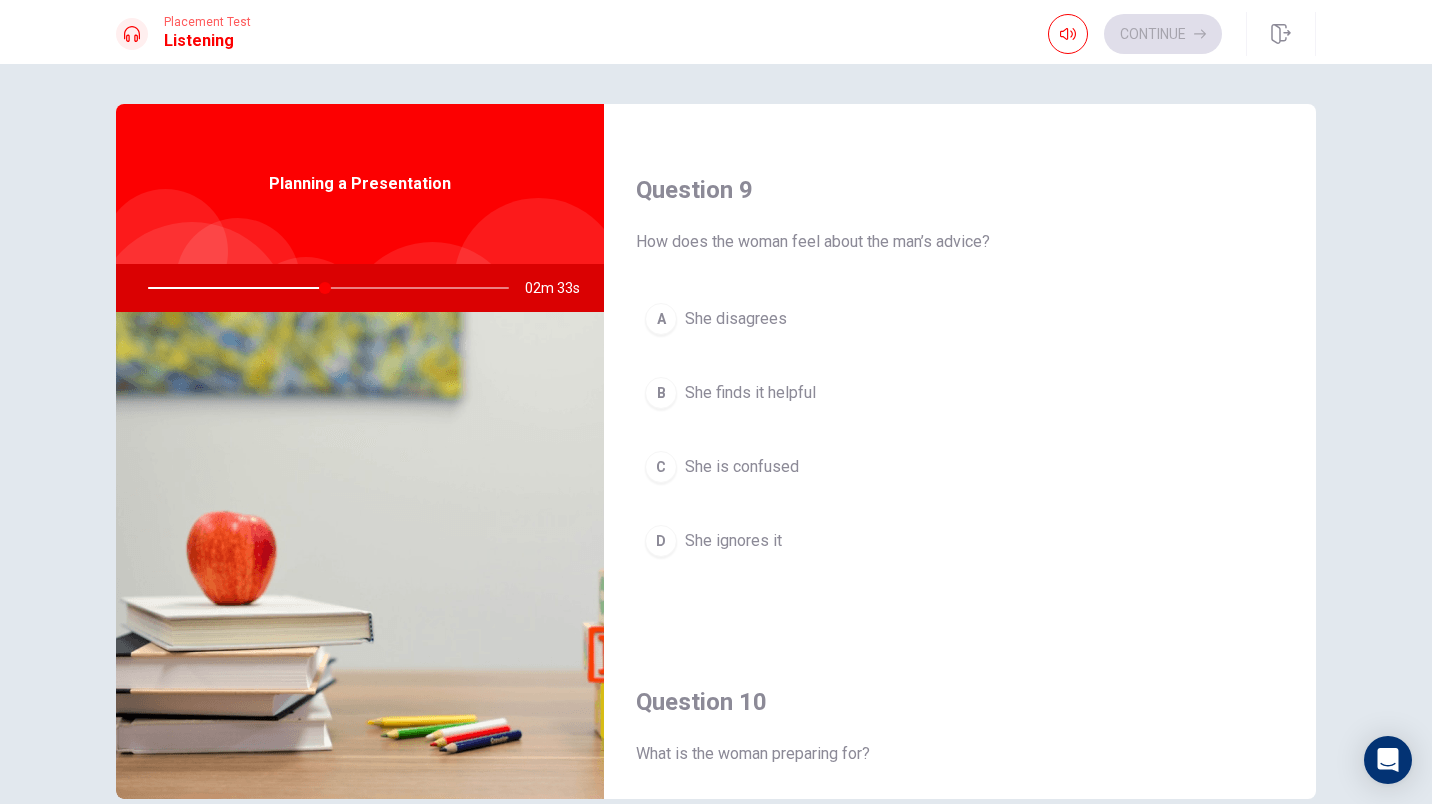 scroll, scrollTop: 1509, scrollLeft: 0, axis: vertical 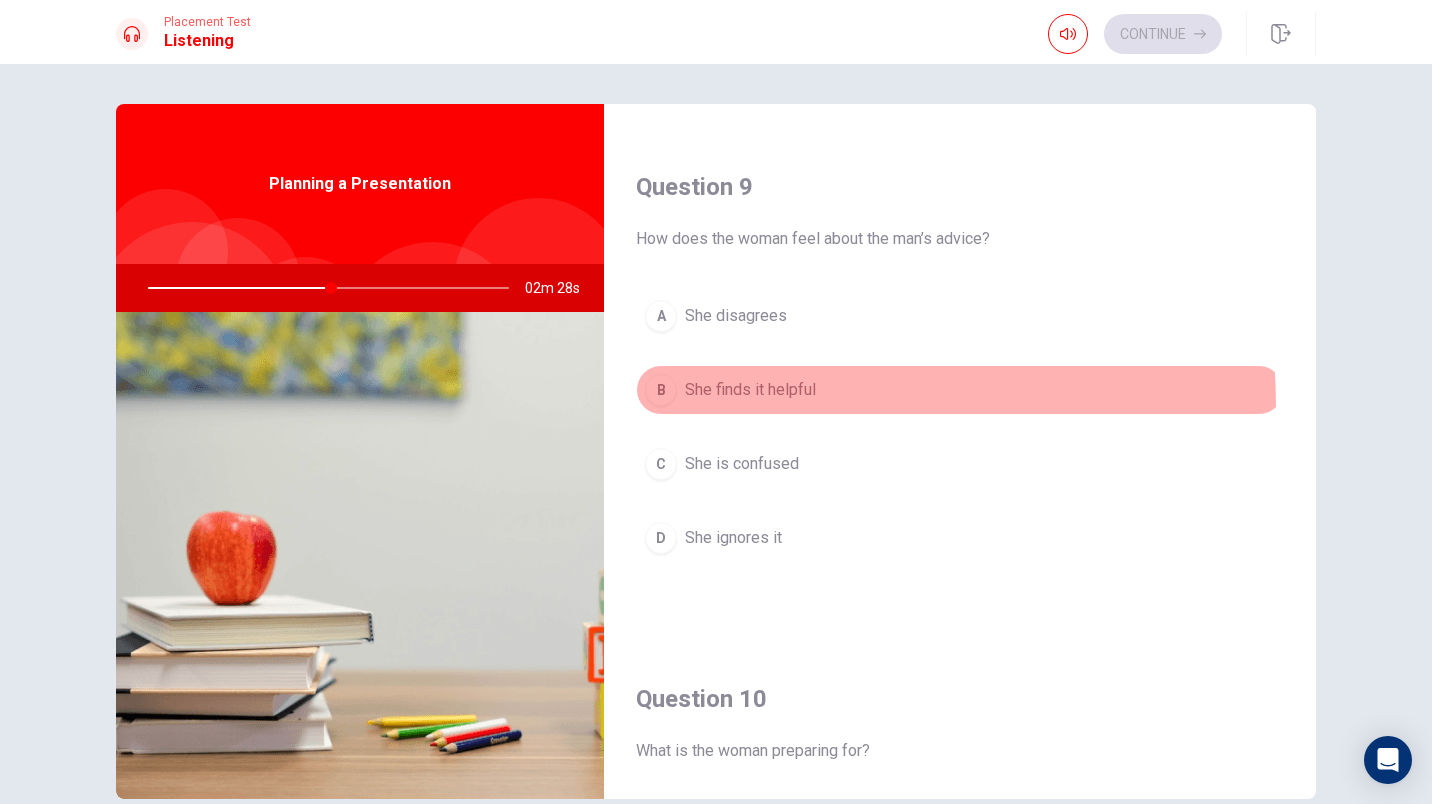 click on "B She finds it helpful" at bounding box center (960, 390) 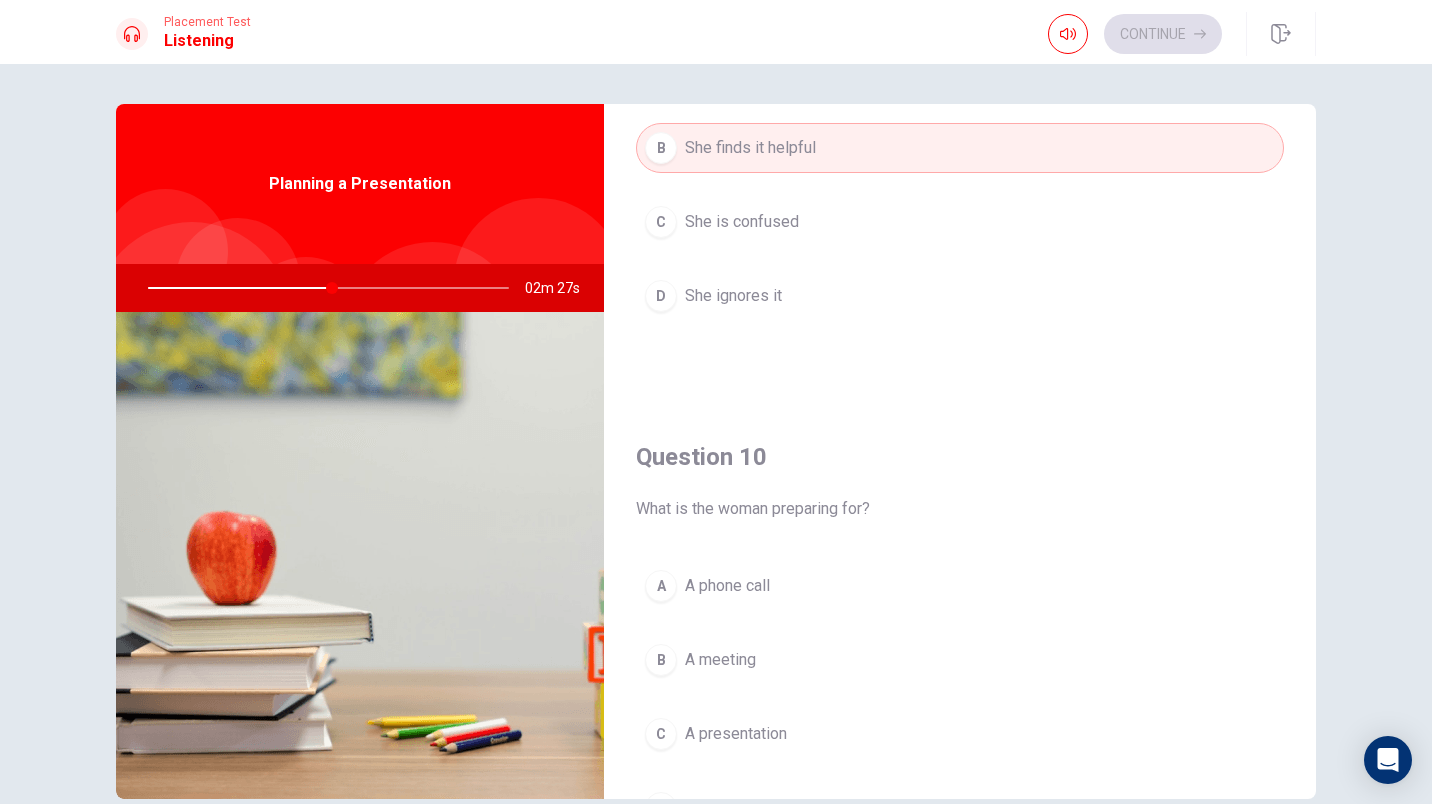 scroll, scrollTop: 1865, scrollLeft: 0, axis: vertical 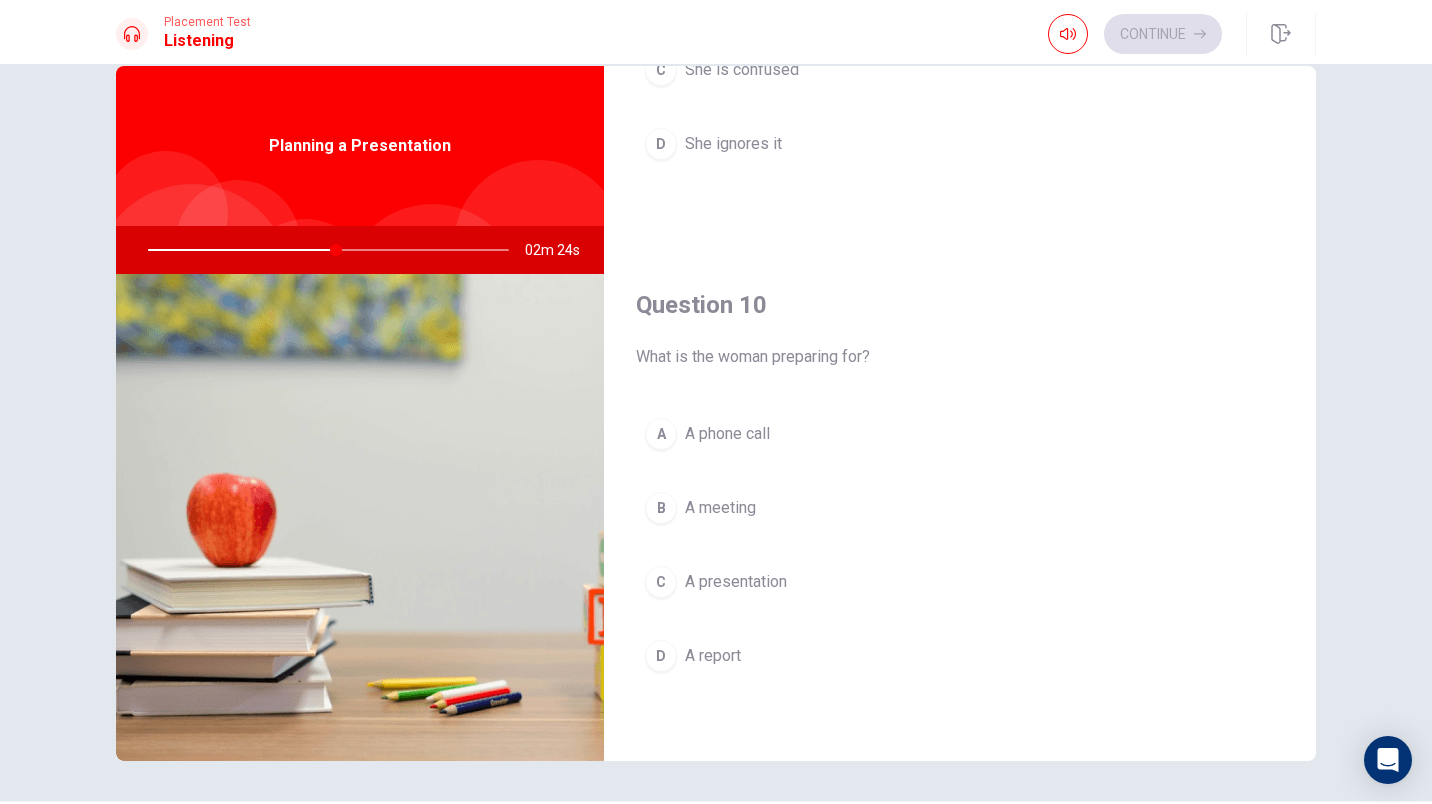 click on "A presentation" at bounding box center [736, 582] 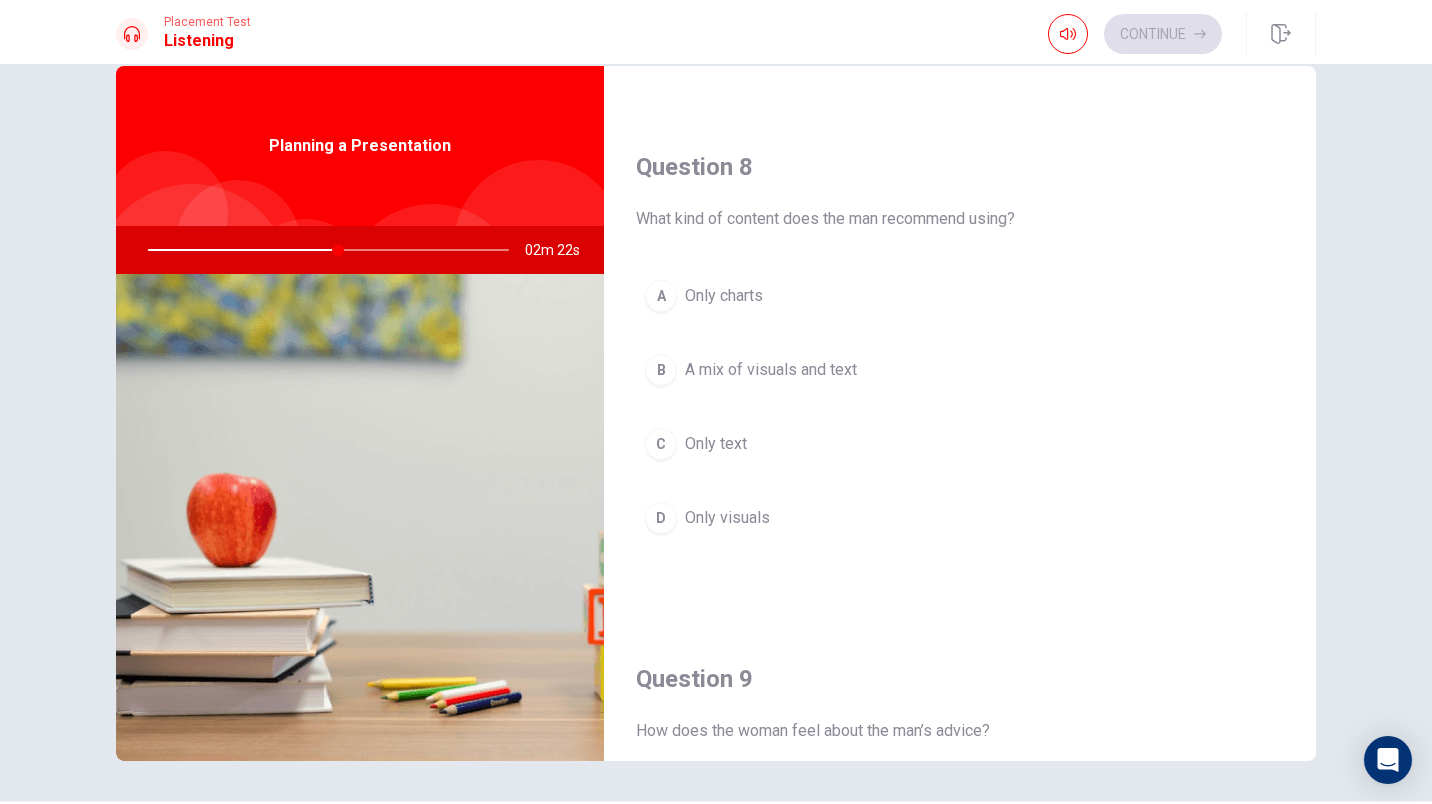 scroll, scrollTop: 976, scrollLeft: 0, axis: vertical 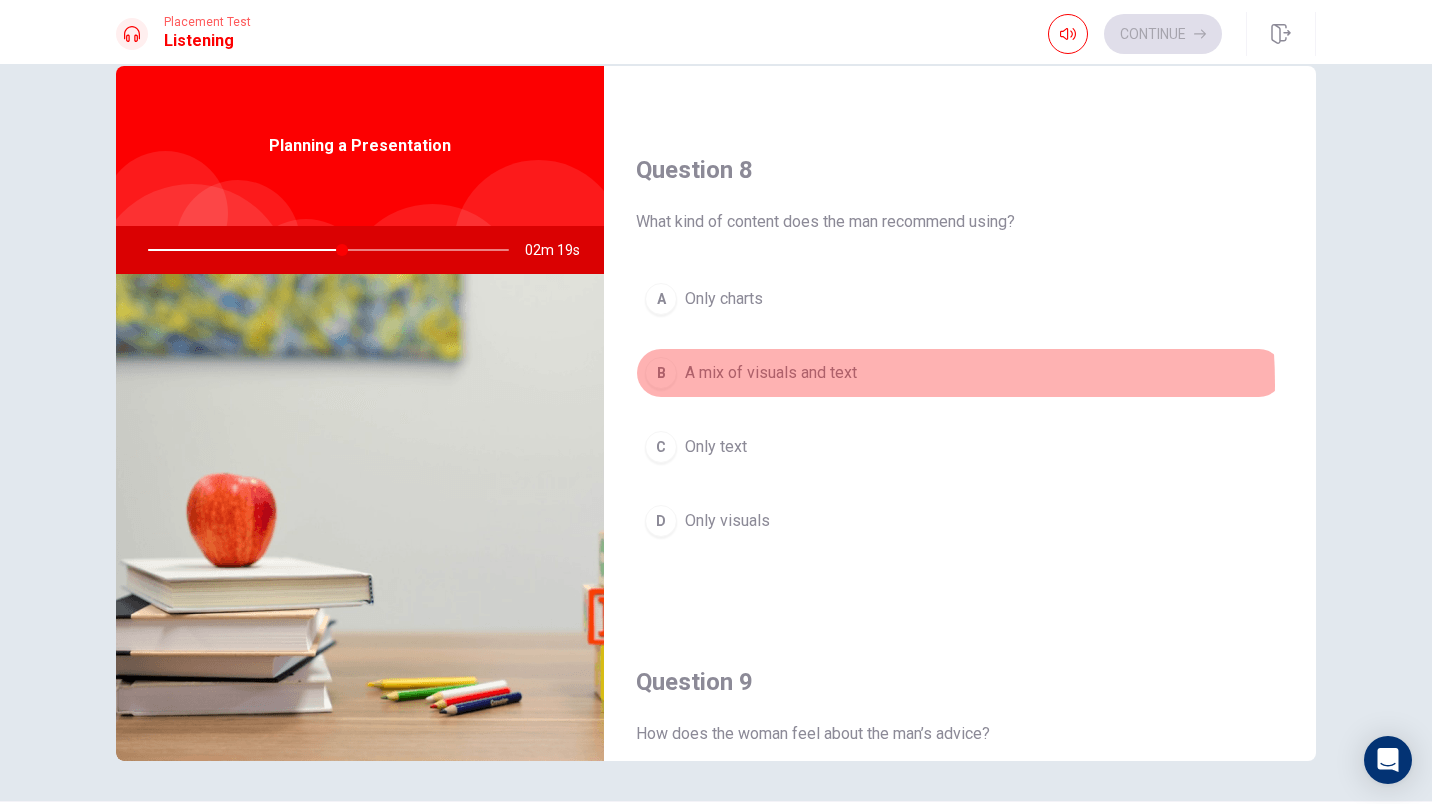 click on "A mix of visuals and text" at bounding box center (771, 373) 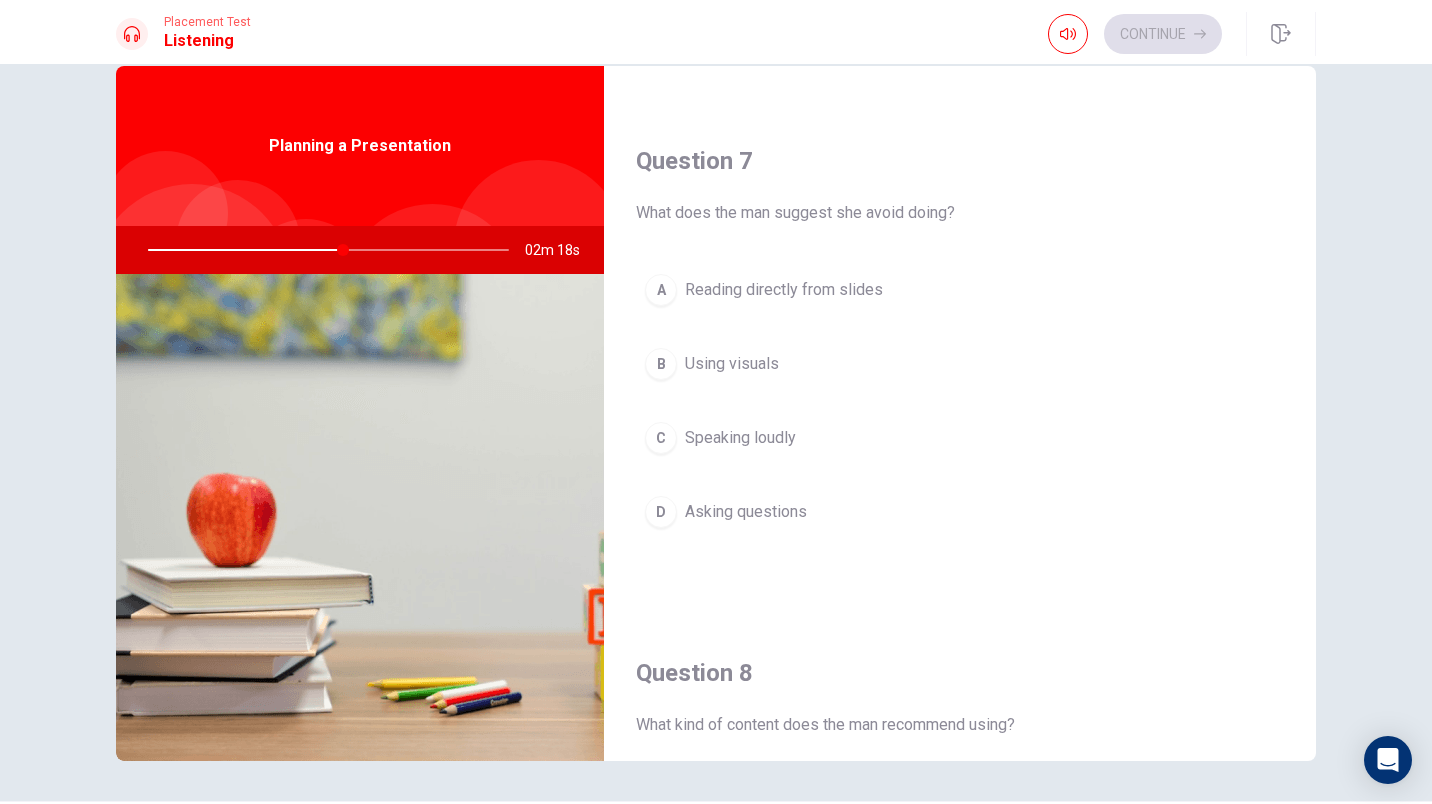 scroll, scrollTop: 472, scrollLeft: 0, axis: vertical 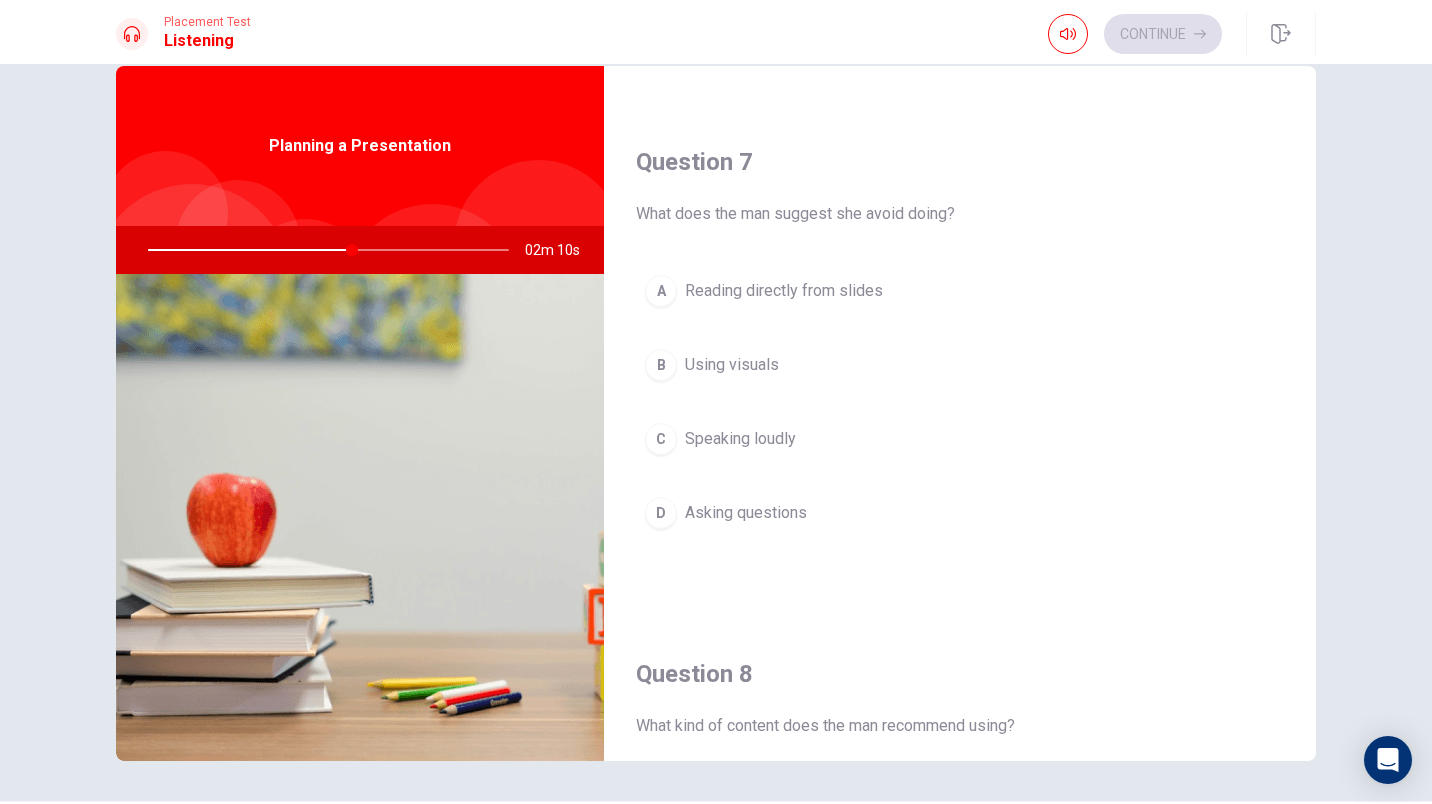 click on "Reading directly from slides" at bounding box center [784, 291] 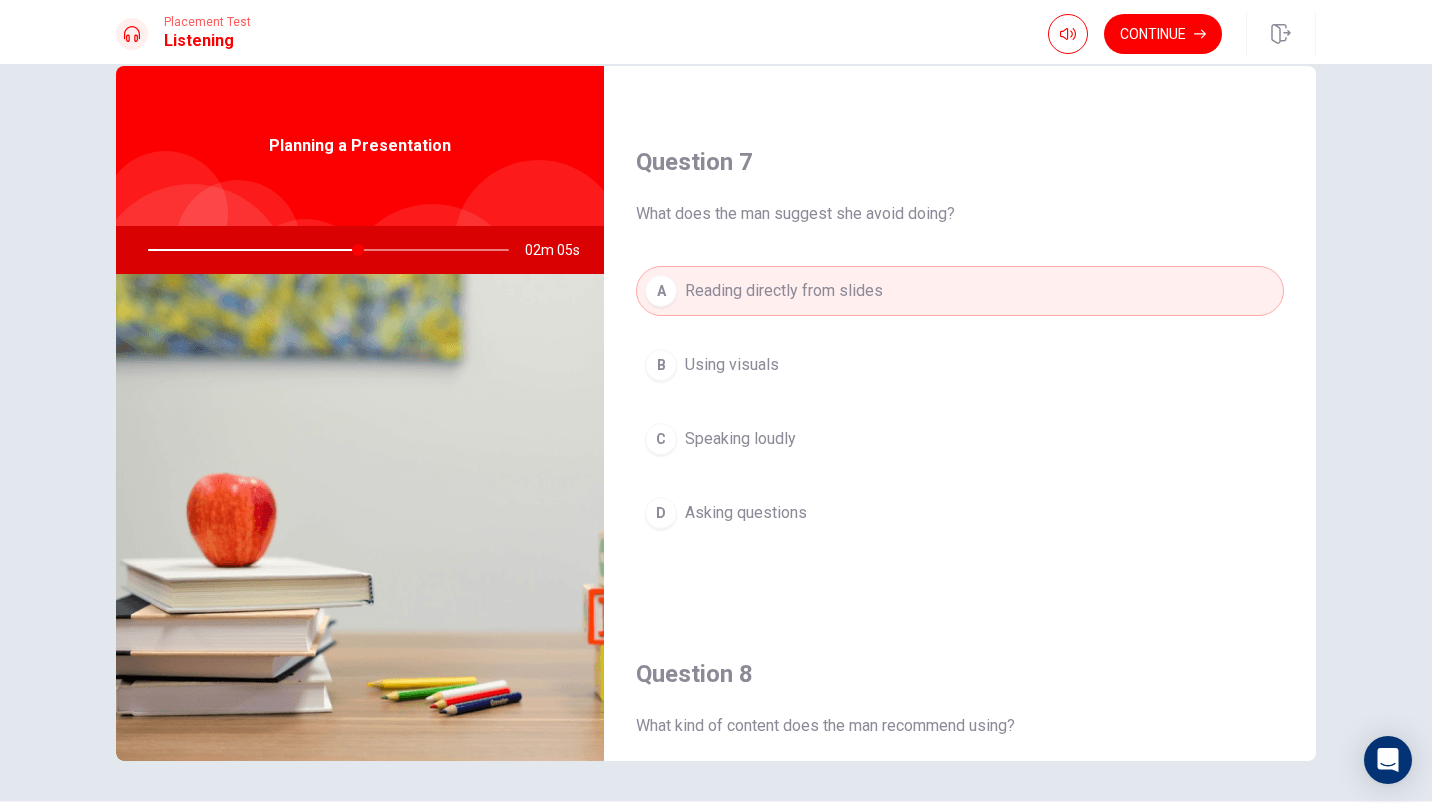 click on "B Using visuals" at bounding box center [960, 365] 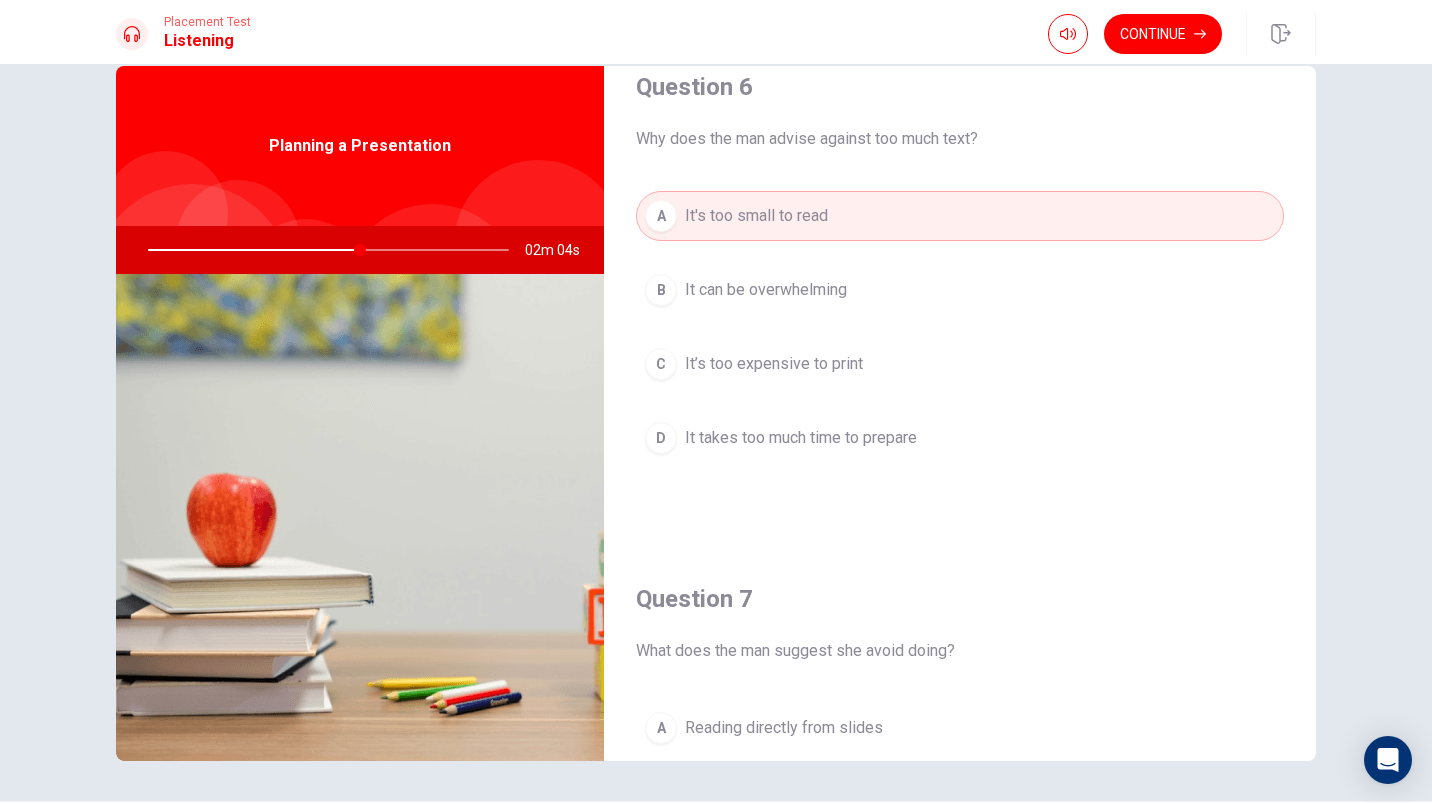 scroll, scrollTop: 0, scrollLeft: 0, axis: both 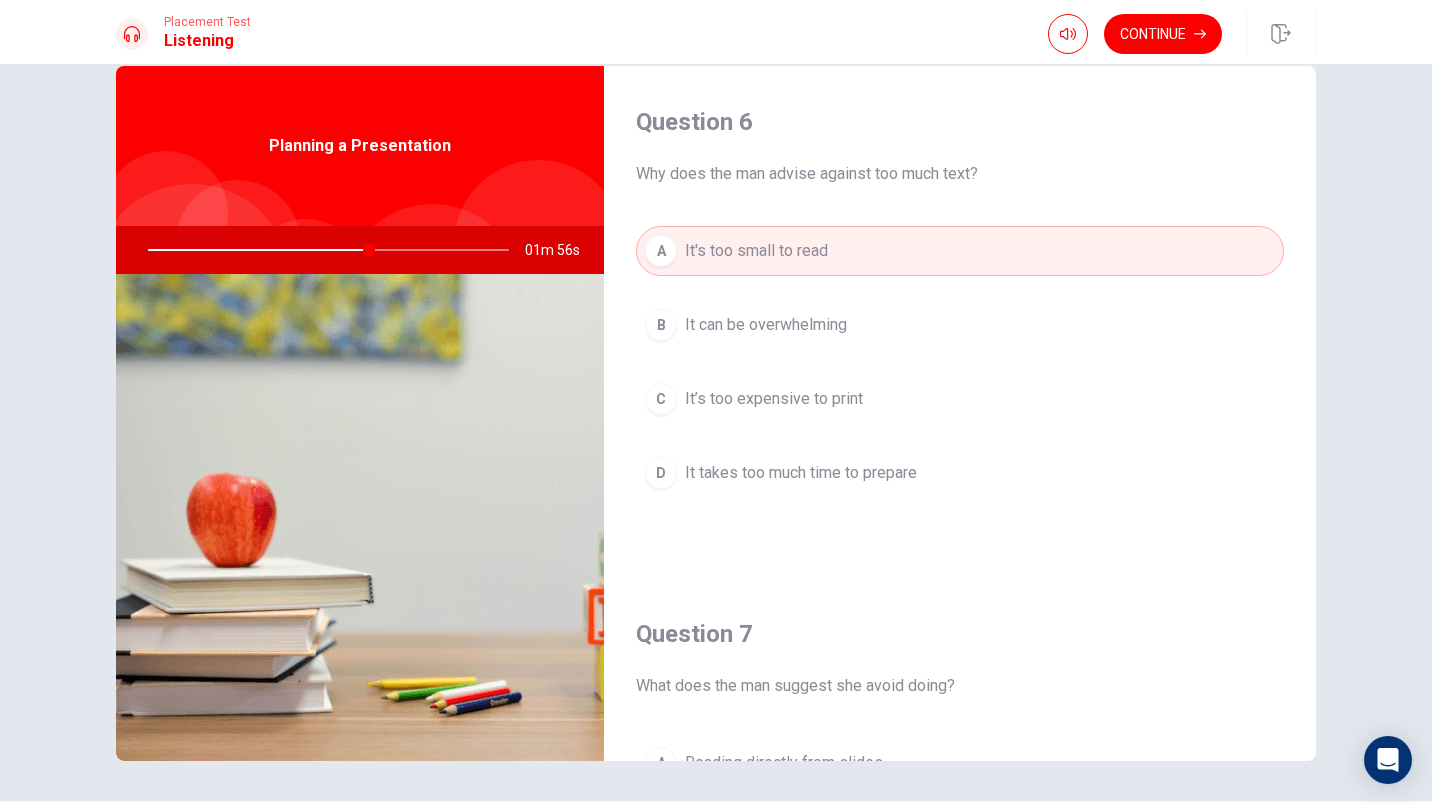 click on "It can be overwhelming" at bounding box center [766, 325] 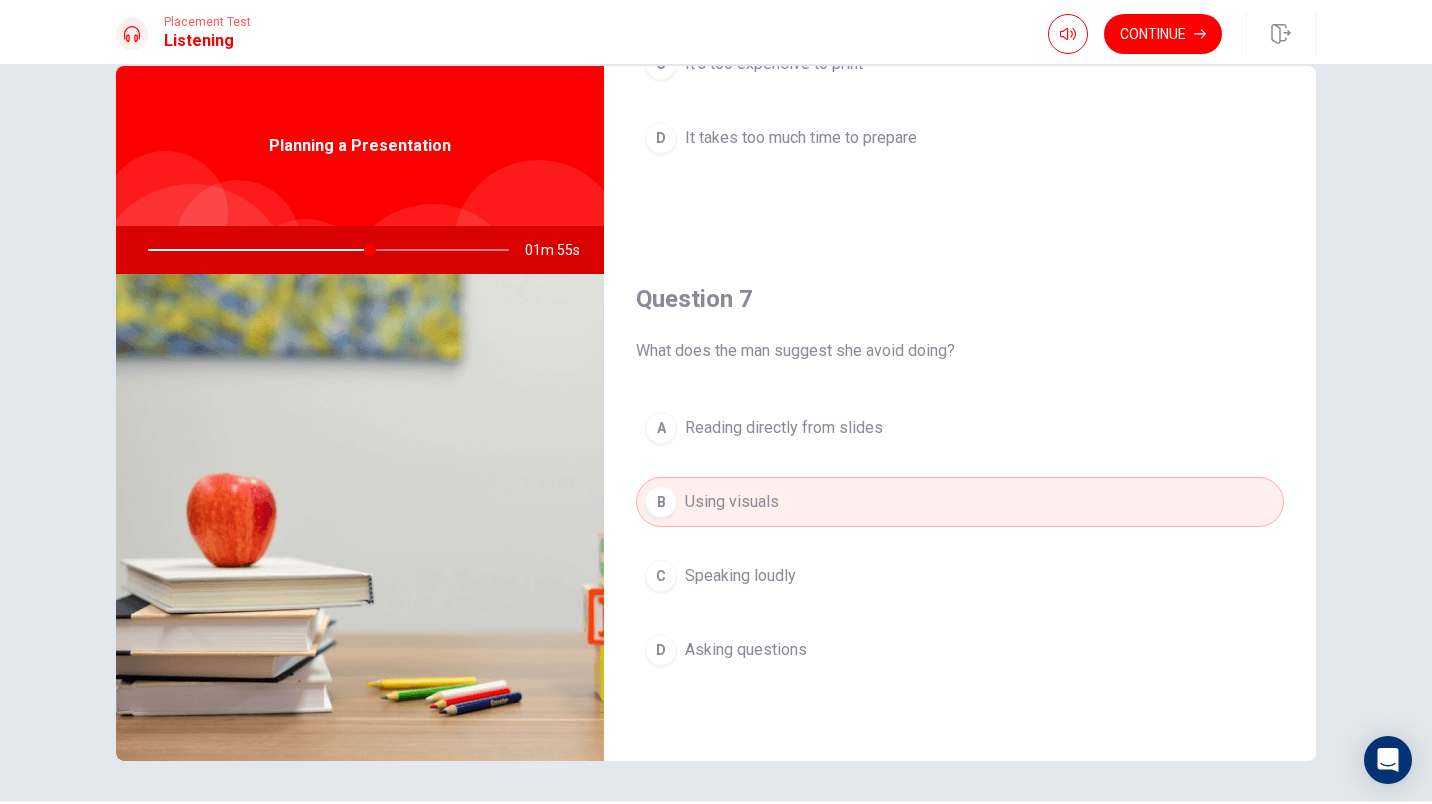 scroll, scrollTop: 0, scrollLeft: 0, axis: both 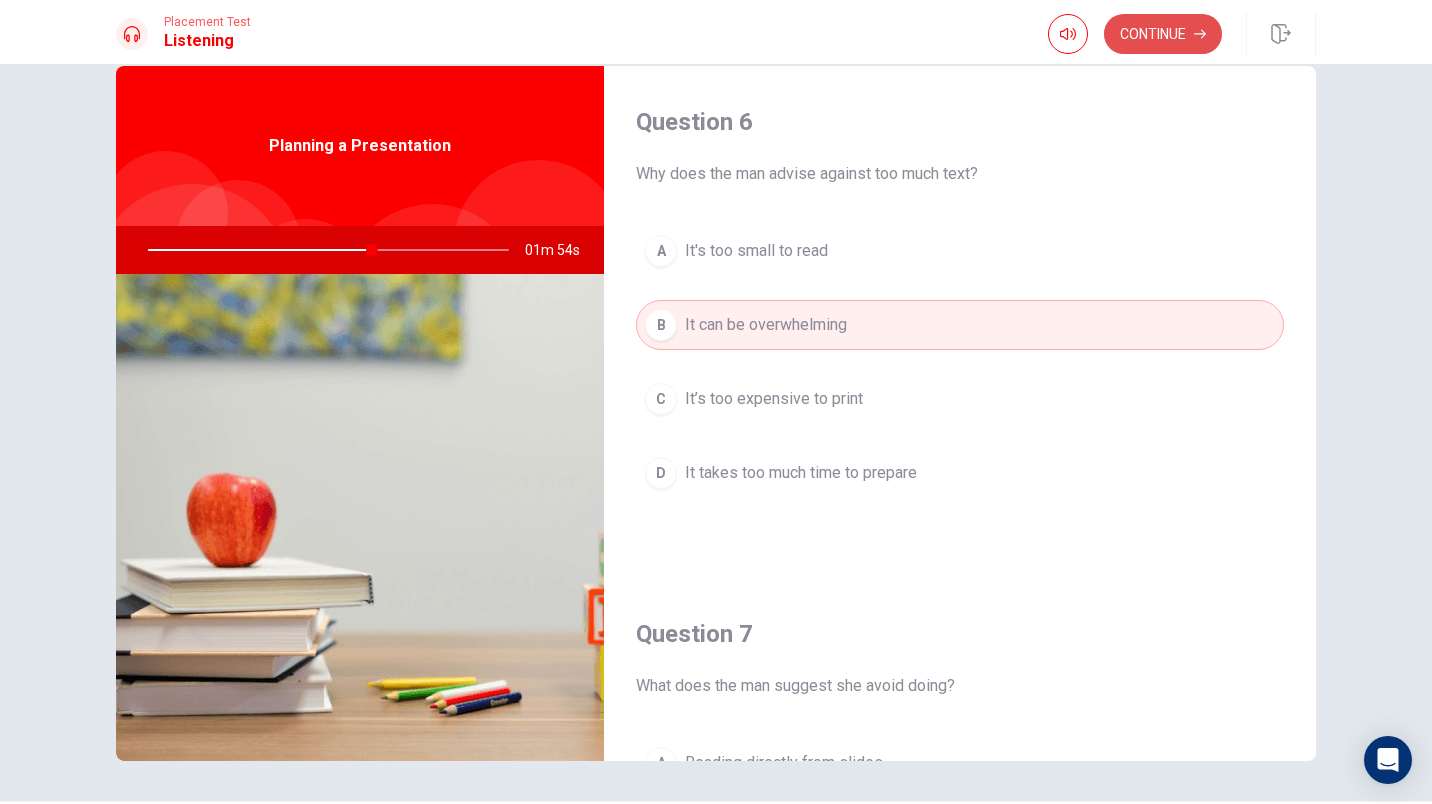 click on "Continue" at bounding box center (1163, 34) 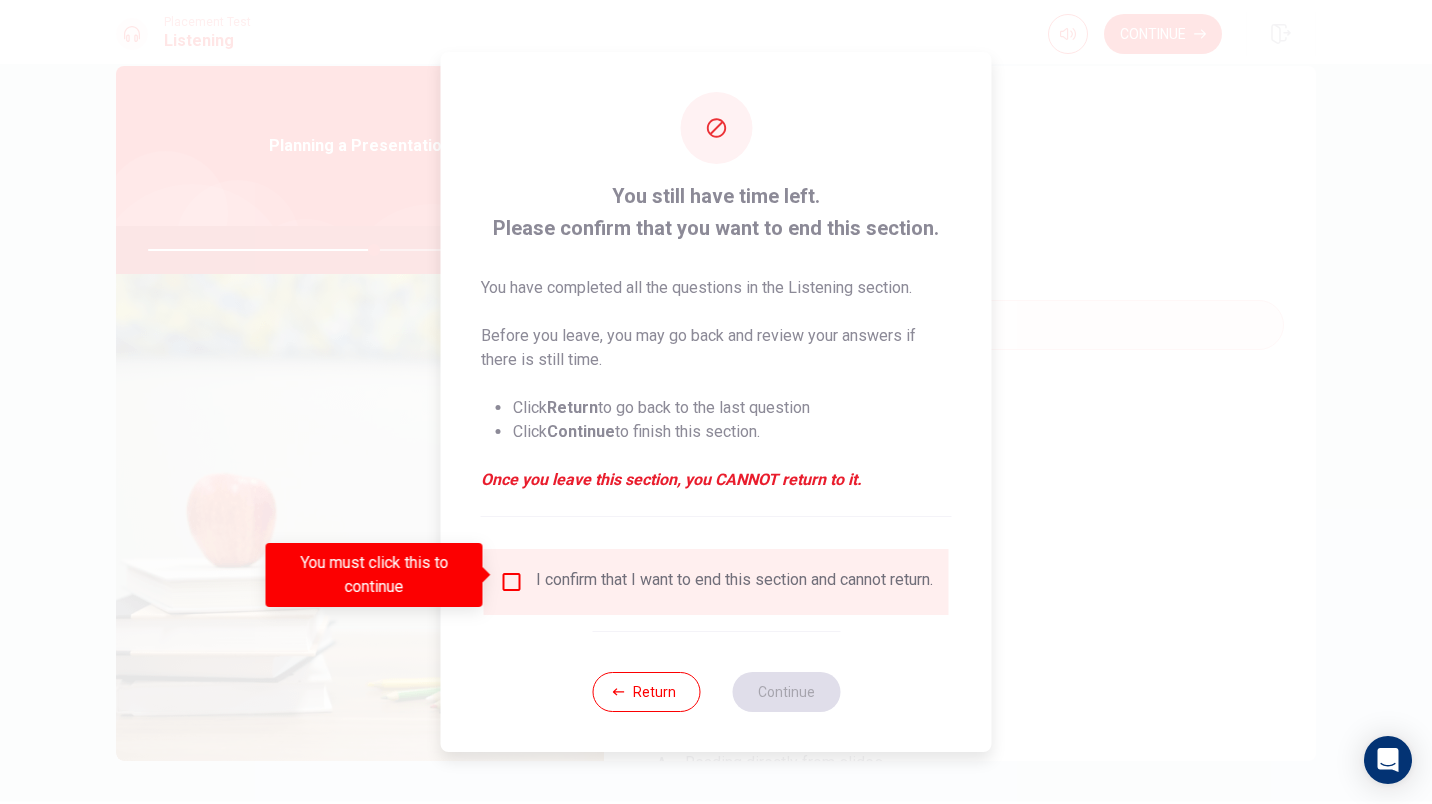 click at bounding box center [512, 582] 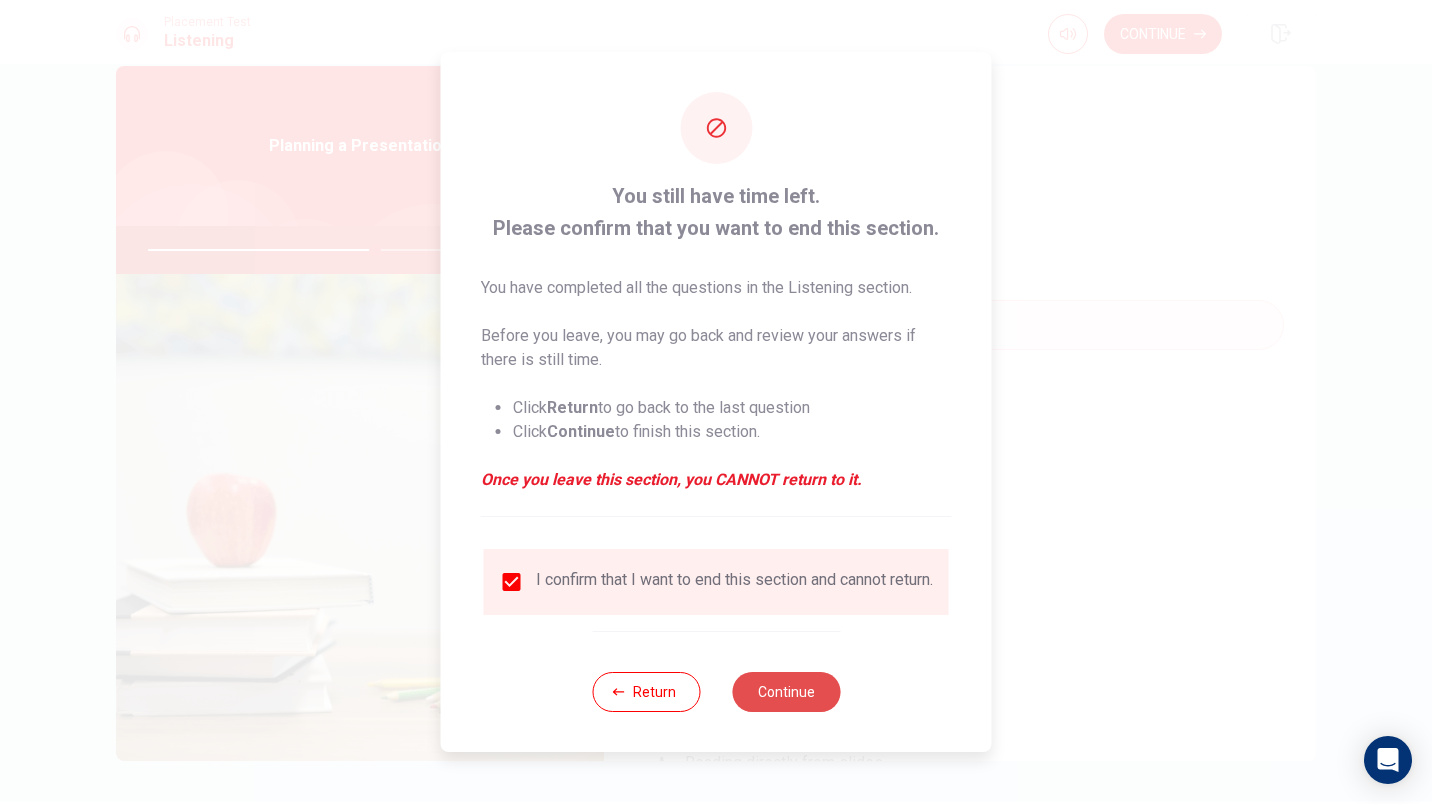 click on "Continue" at bounding box center (786, 692) 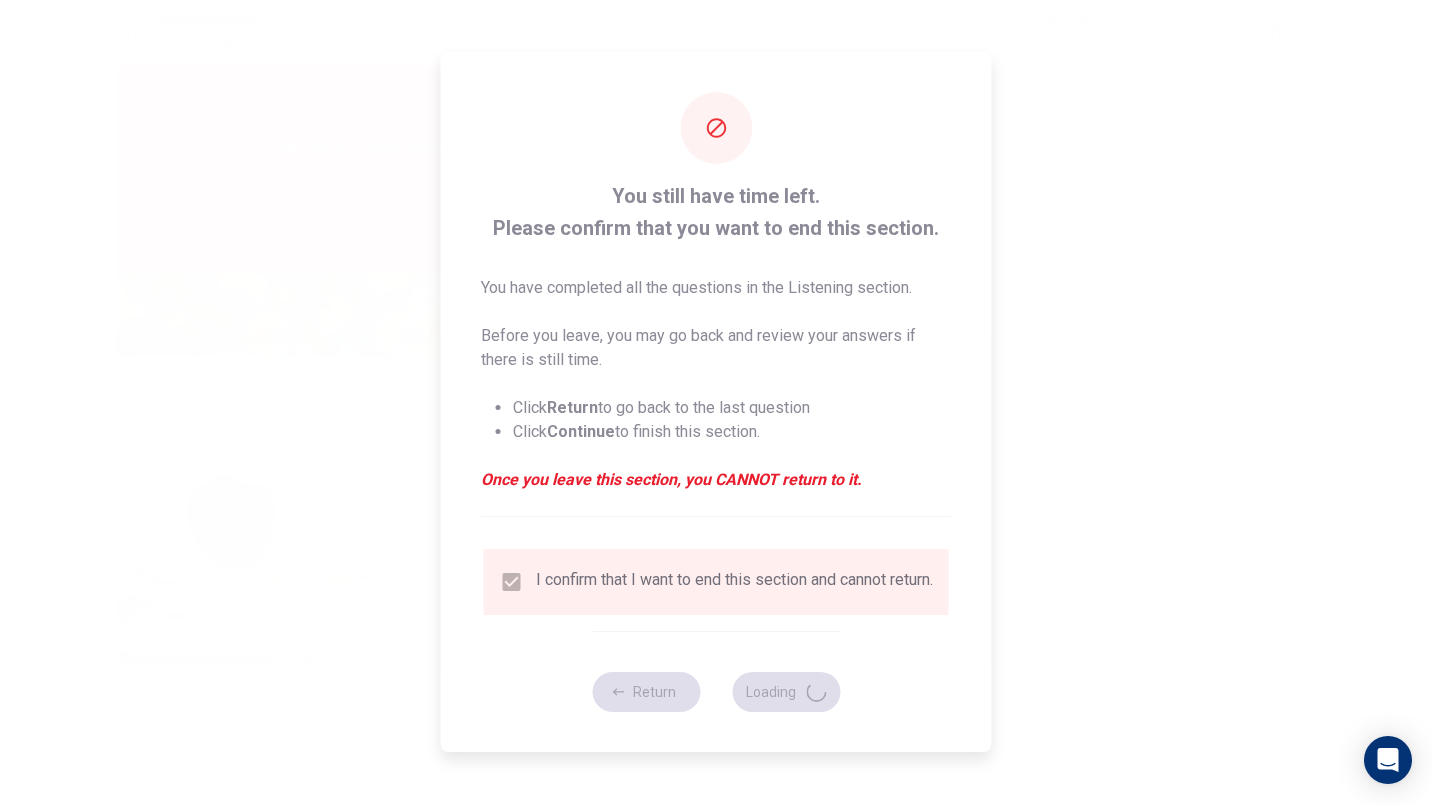 type on "64" 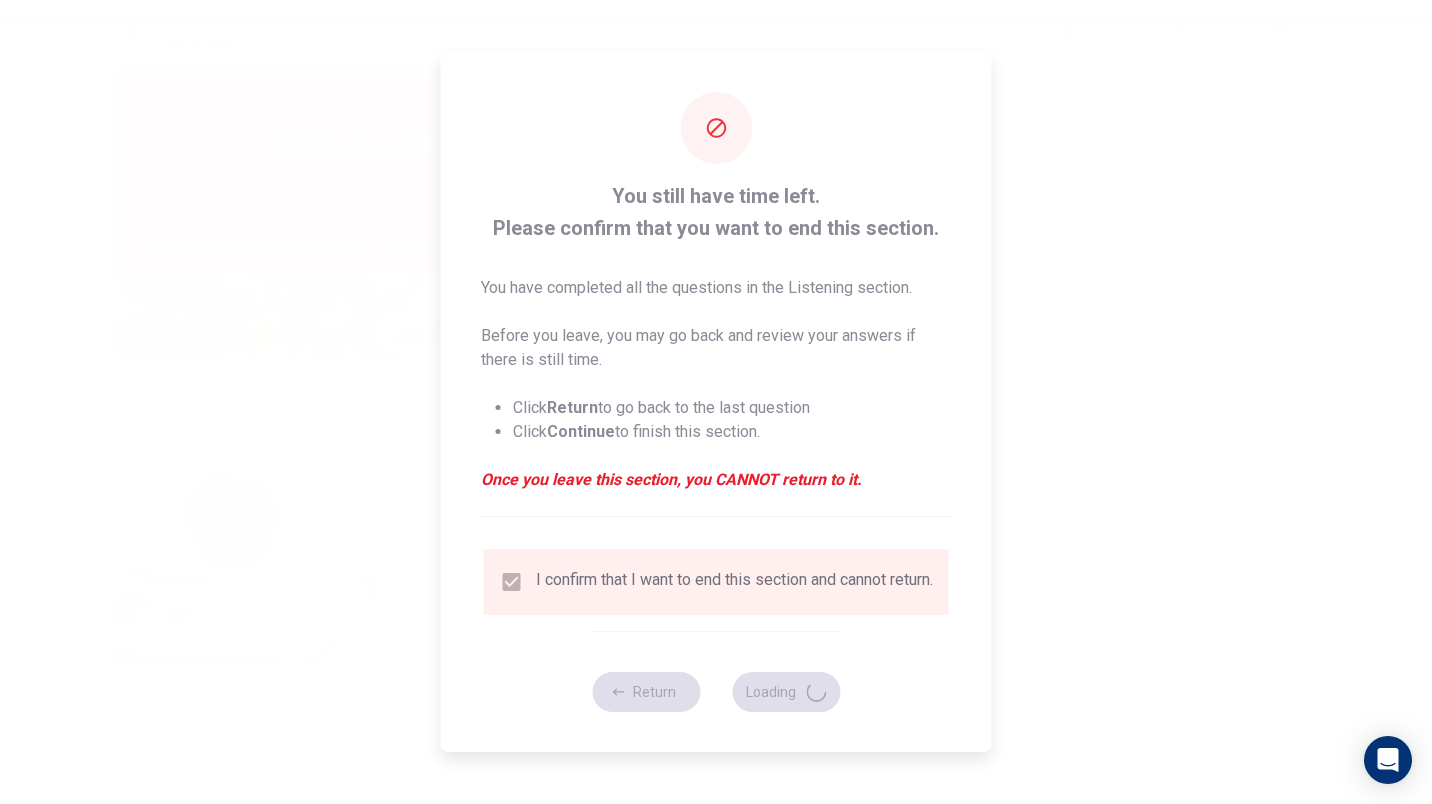 scroll, scrollTop: 0, scrollLeft: 0, axis: both 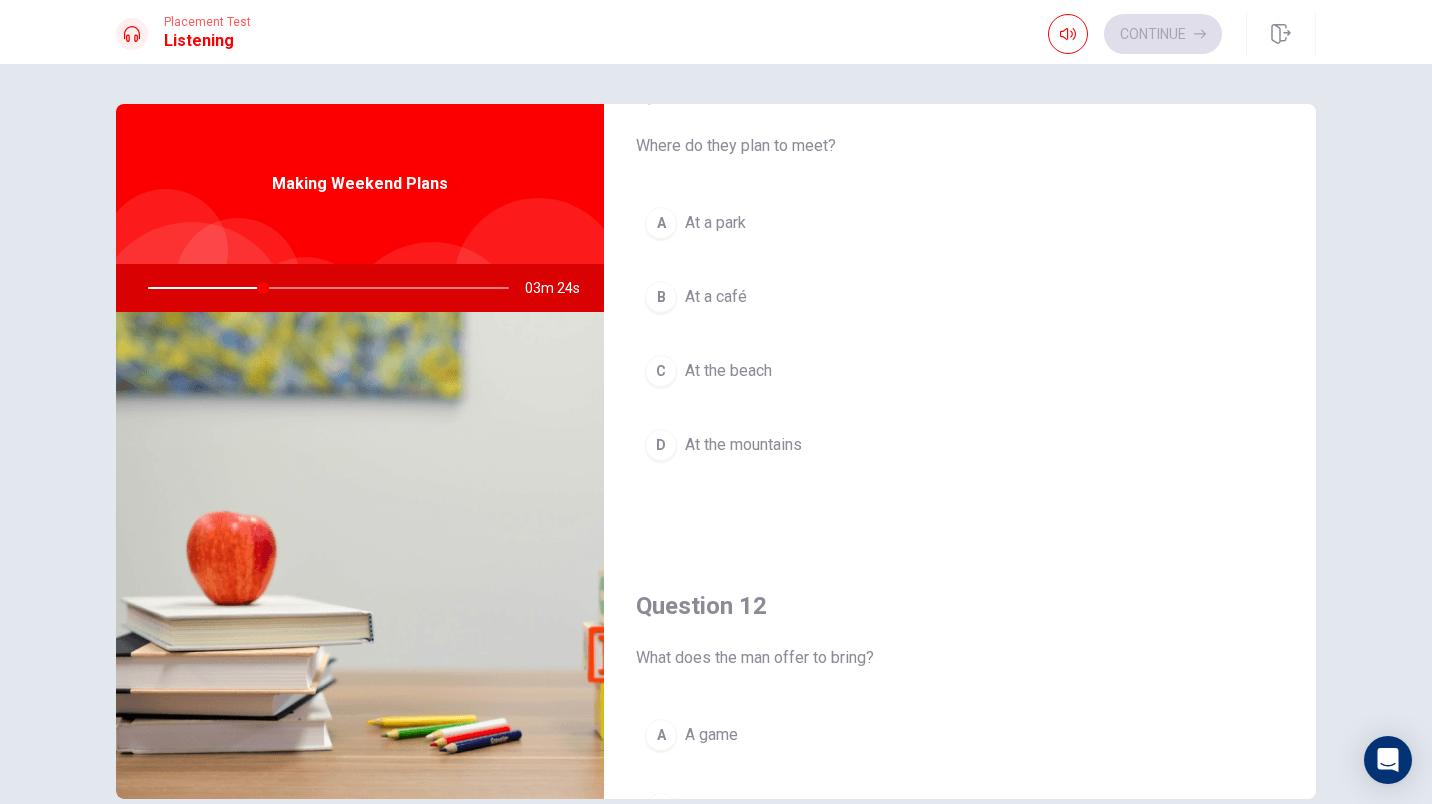 click on "A At a park" at bounding box center (960, 223) 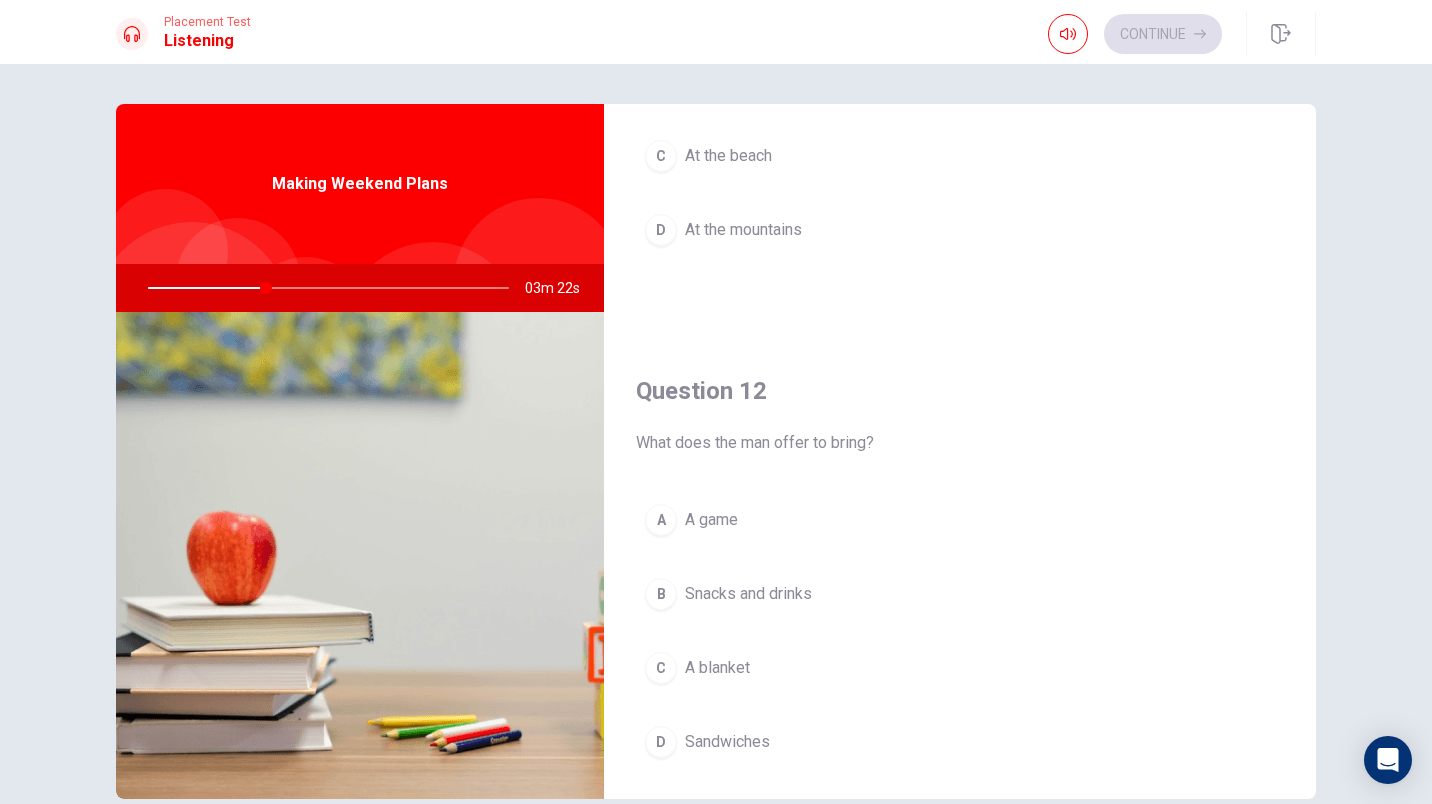 scroll, scrollTop: 500, scrollLeft: 0, axis: vertical 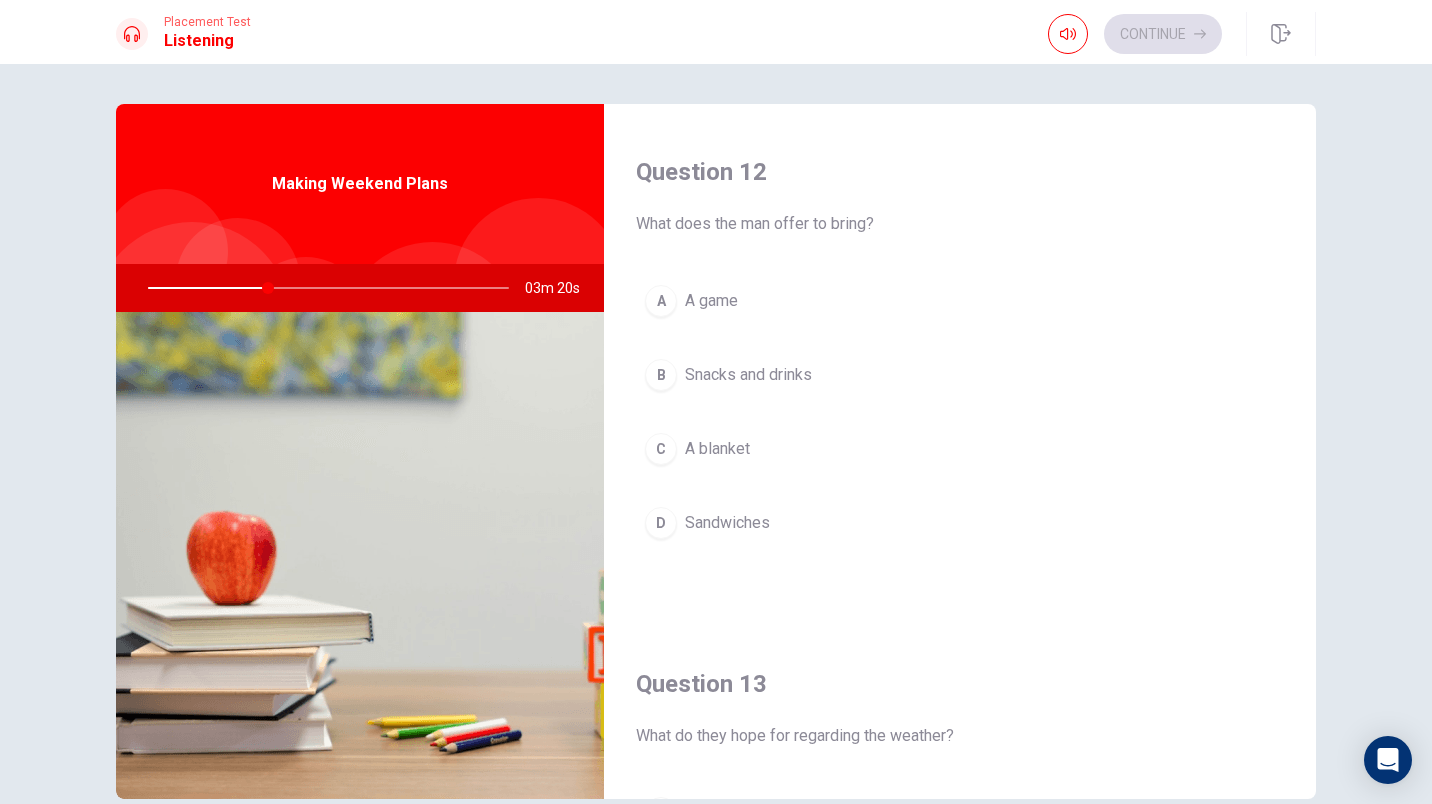 click on "Snacks and drinks" at bounding box center (748, 375) 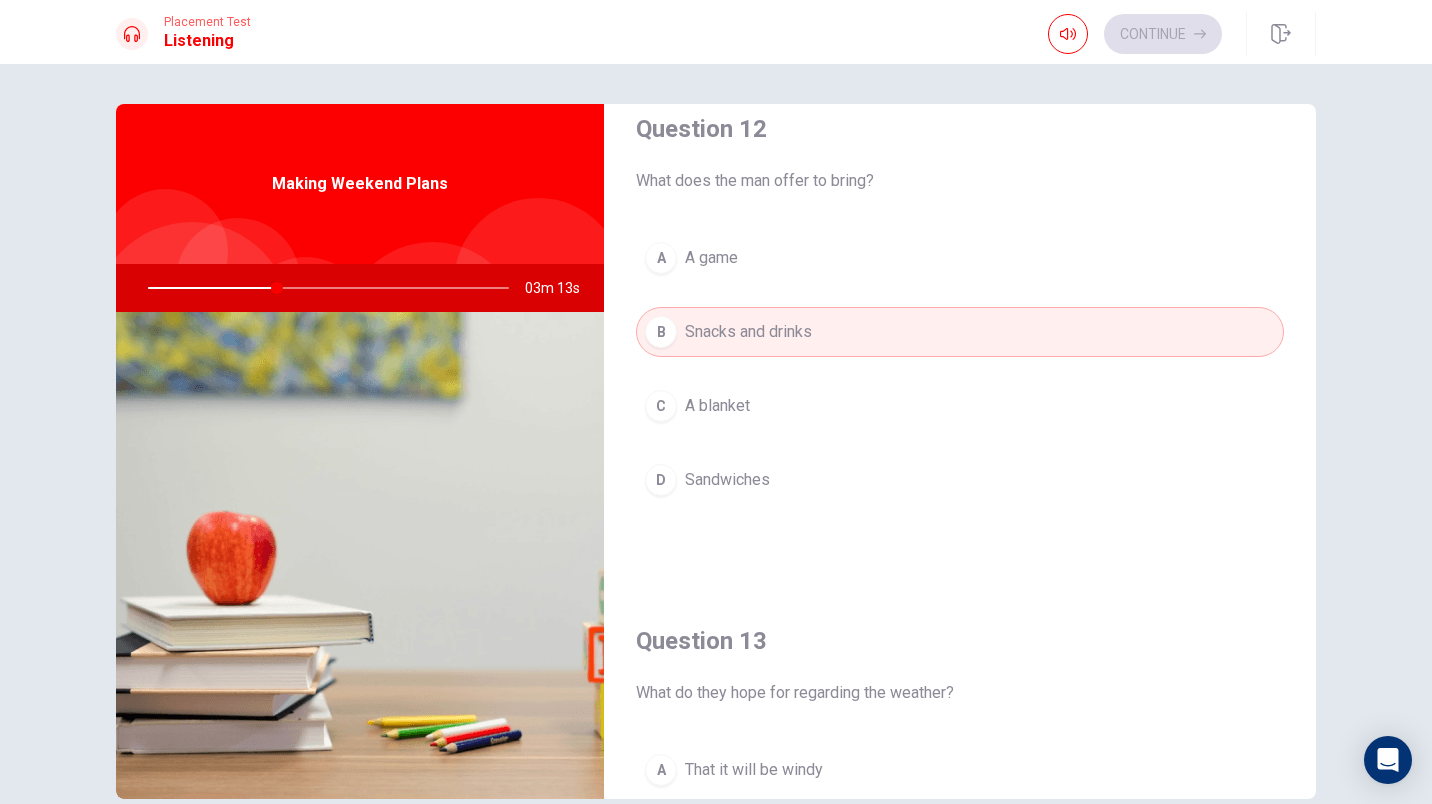 scroll, scrollTop: 542, scrollLeft: 0, axis: vertical 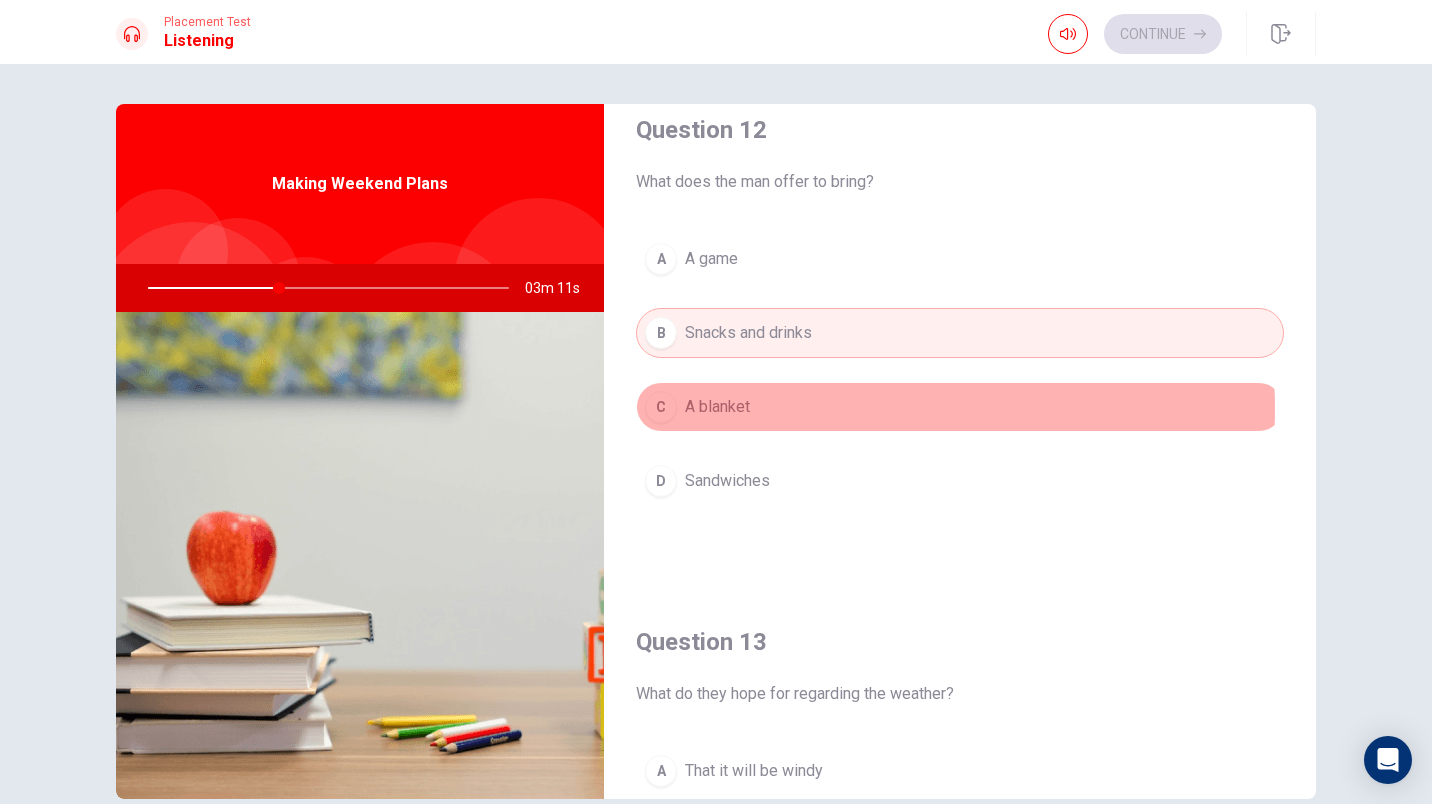 click on "C A blanket" at bounding box center [960, 407] 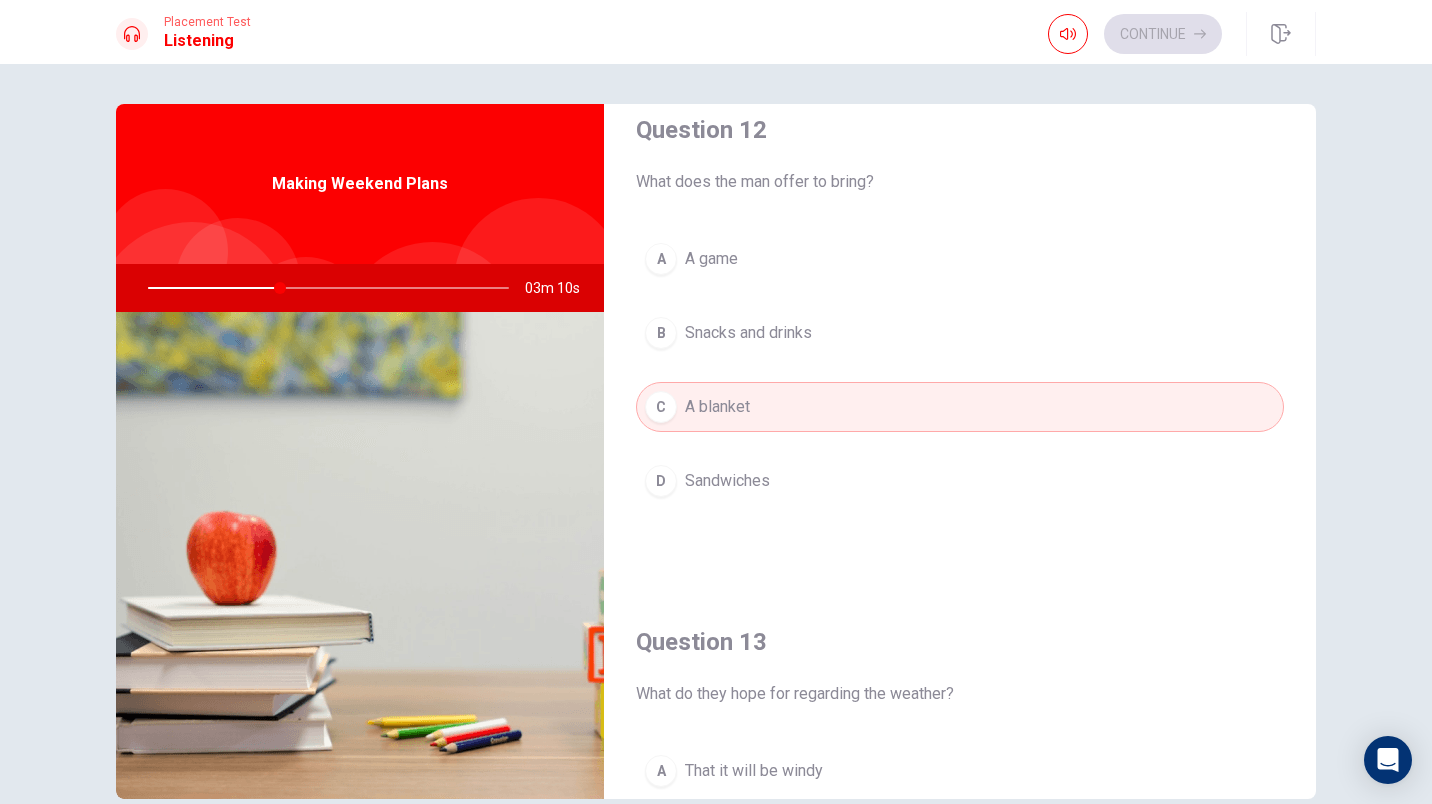 click on "B Snacks and drinks" at bounding box center (960, 333) 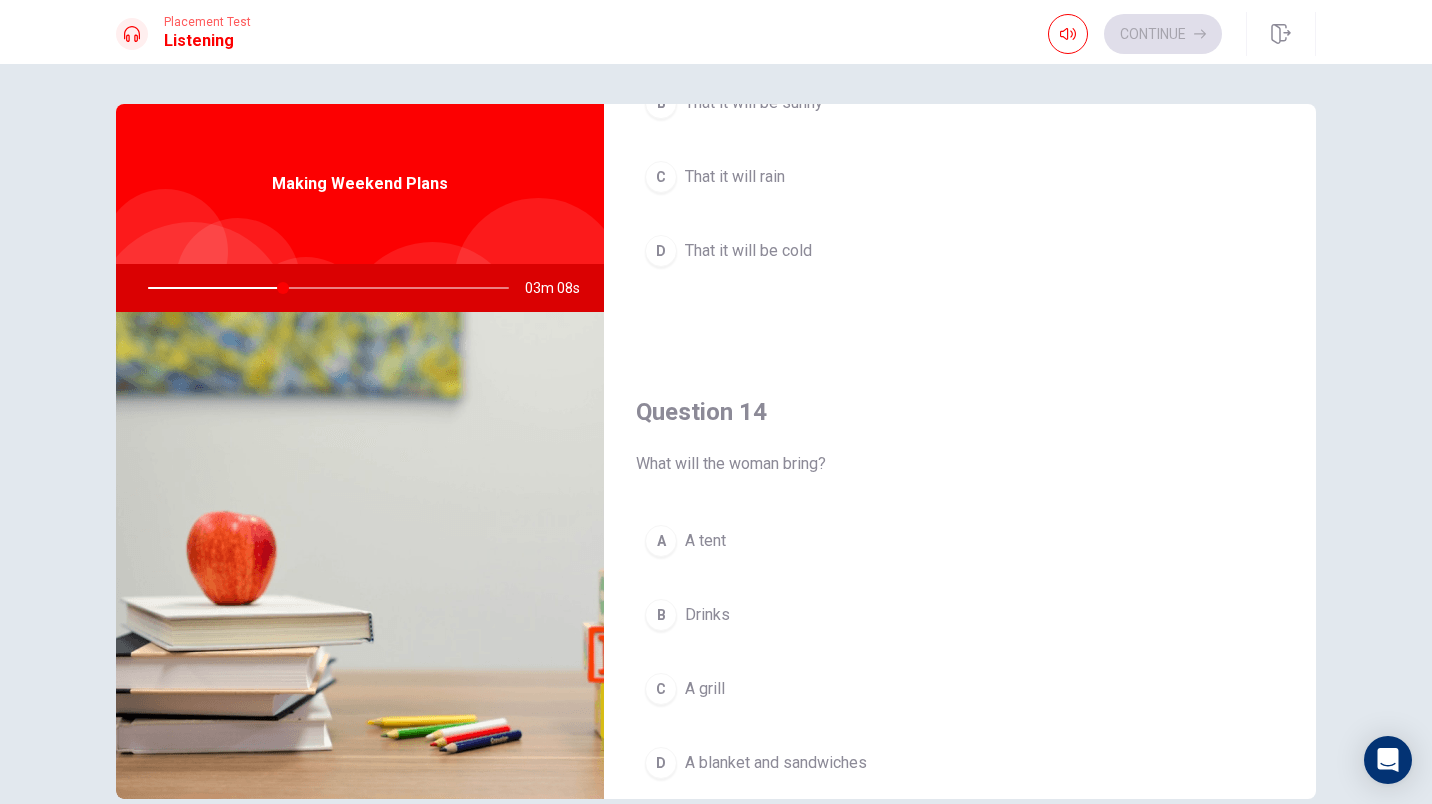scroll, scrollTop: 1479, scrollLeft: 0, axis: vertical 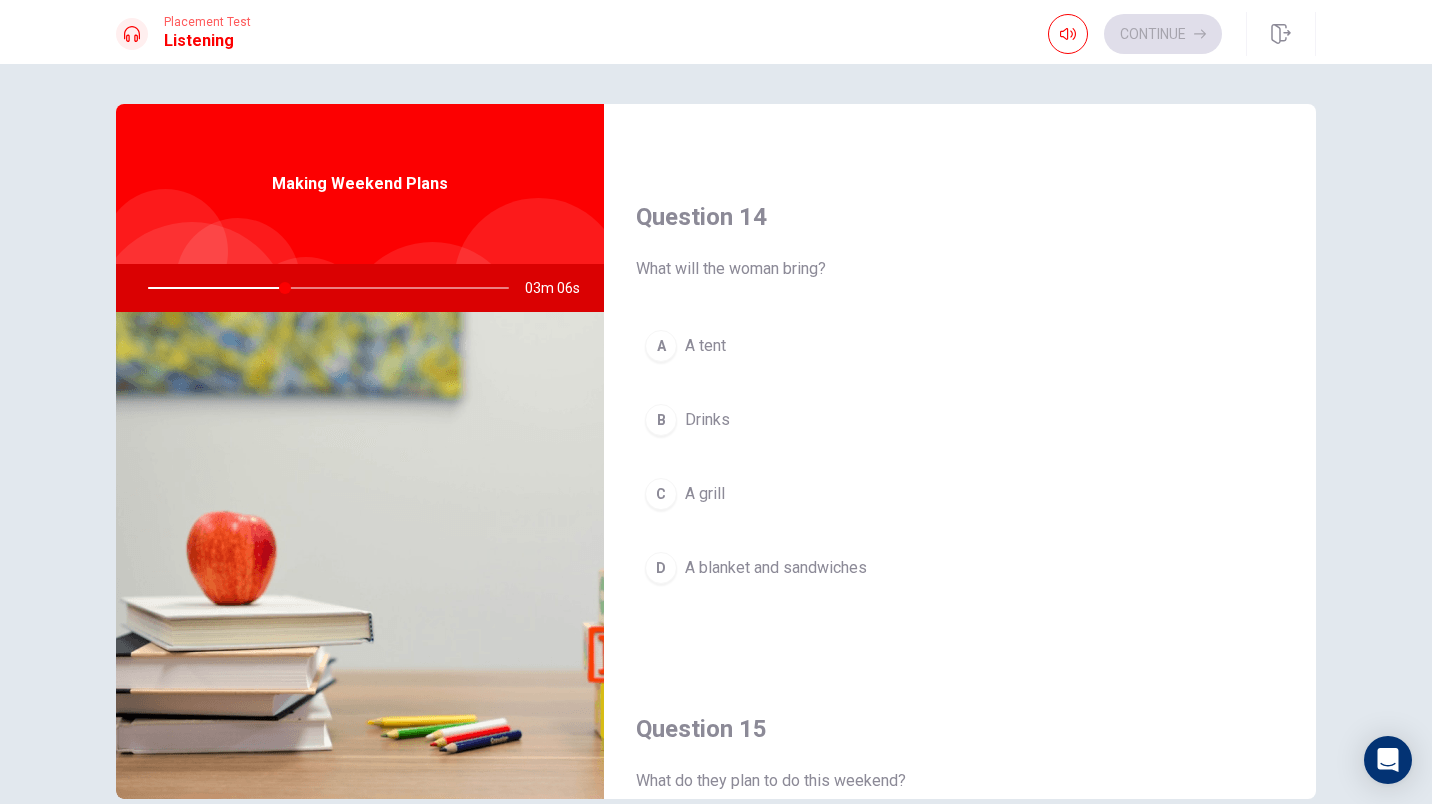 click on "A blanket and sandwiches" at bounding box center [776, 568] 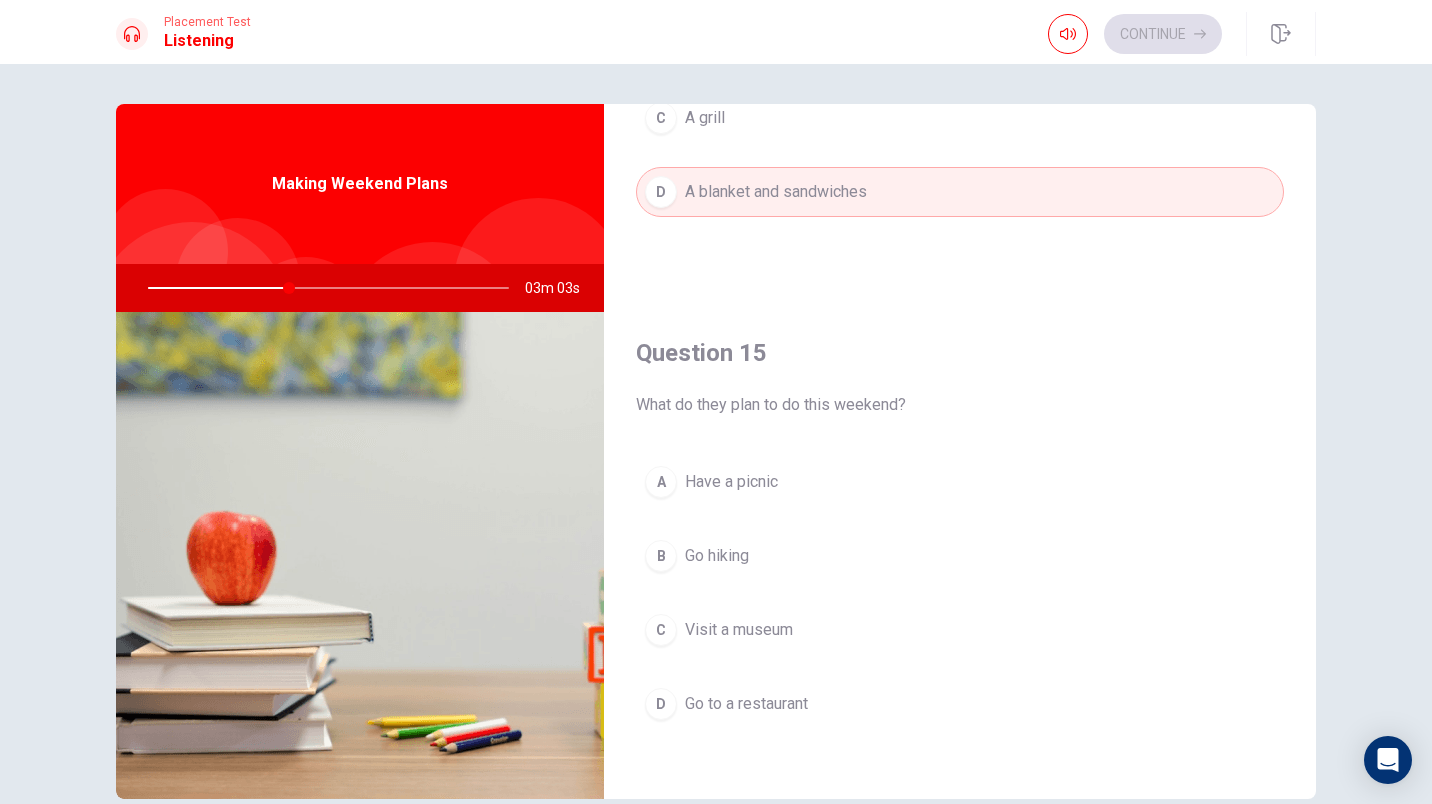 scroll, scrollTop: 1863, scrollLeft: 0, axis: vertical 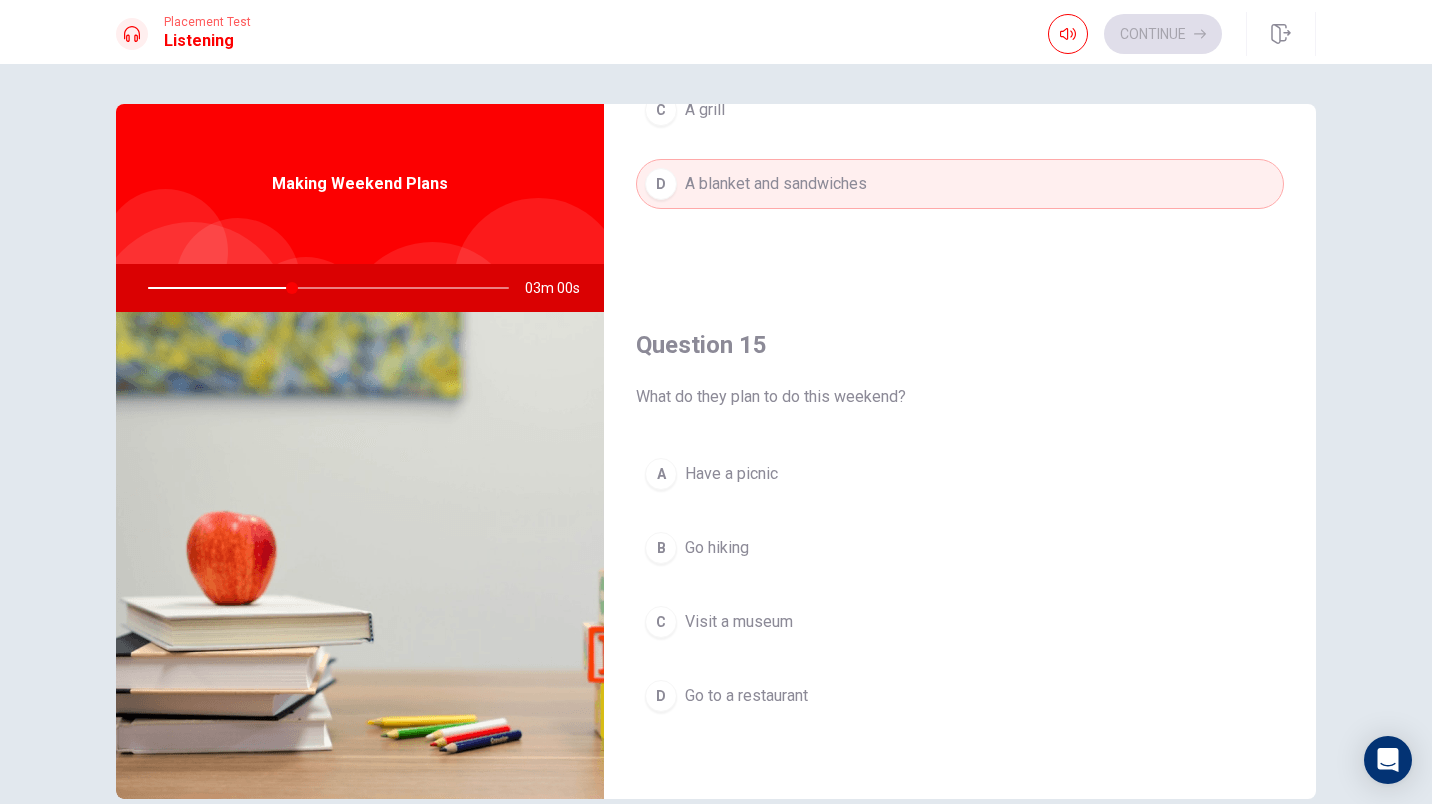 click on "A Have a picnic" at bounding box center [960, 474] 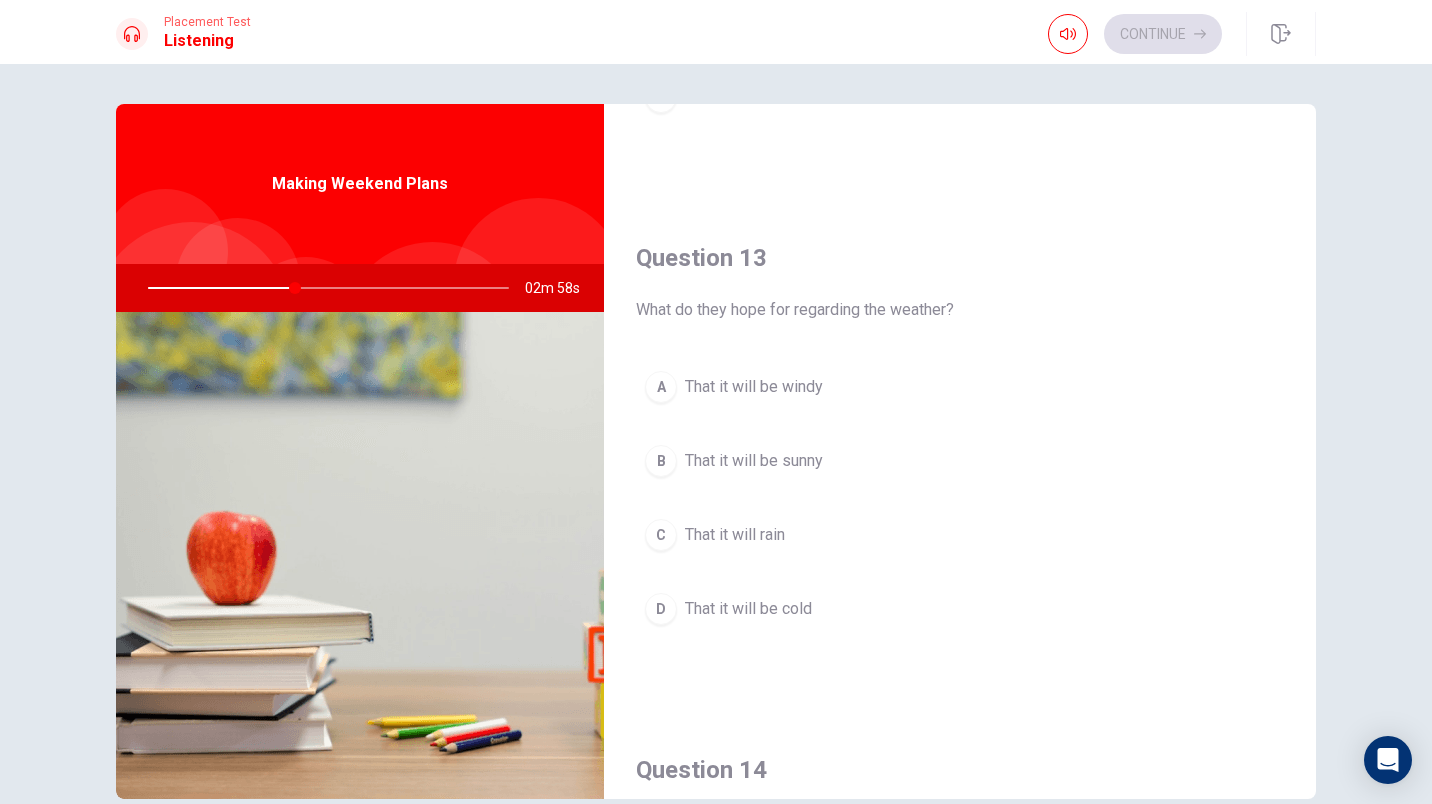 scroll, scrollTop: 925, scrollLeft: 0, axis: vertical 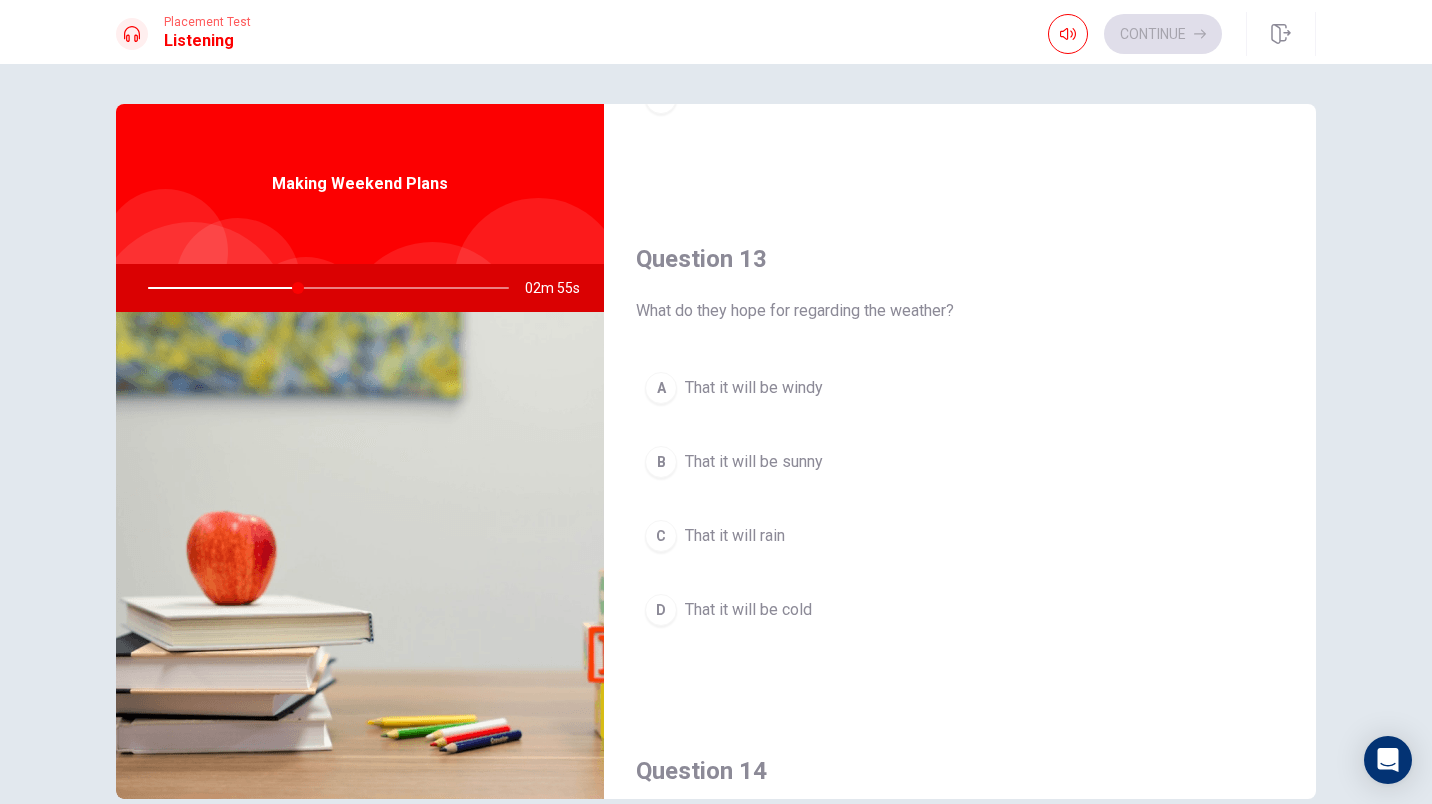 click on "B That it will be sunny" at bounding box center (960, 462) 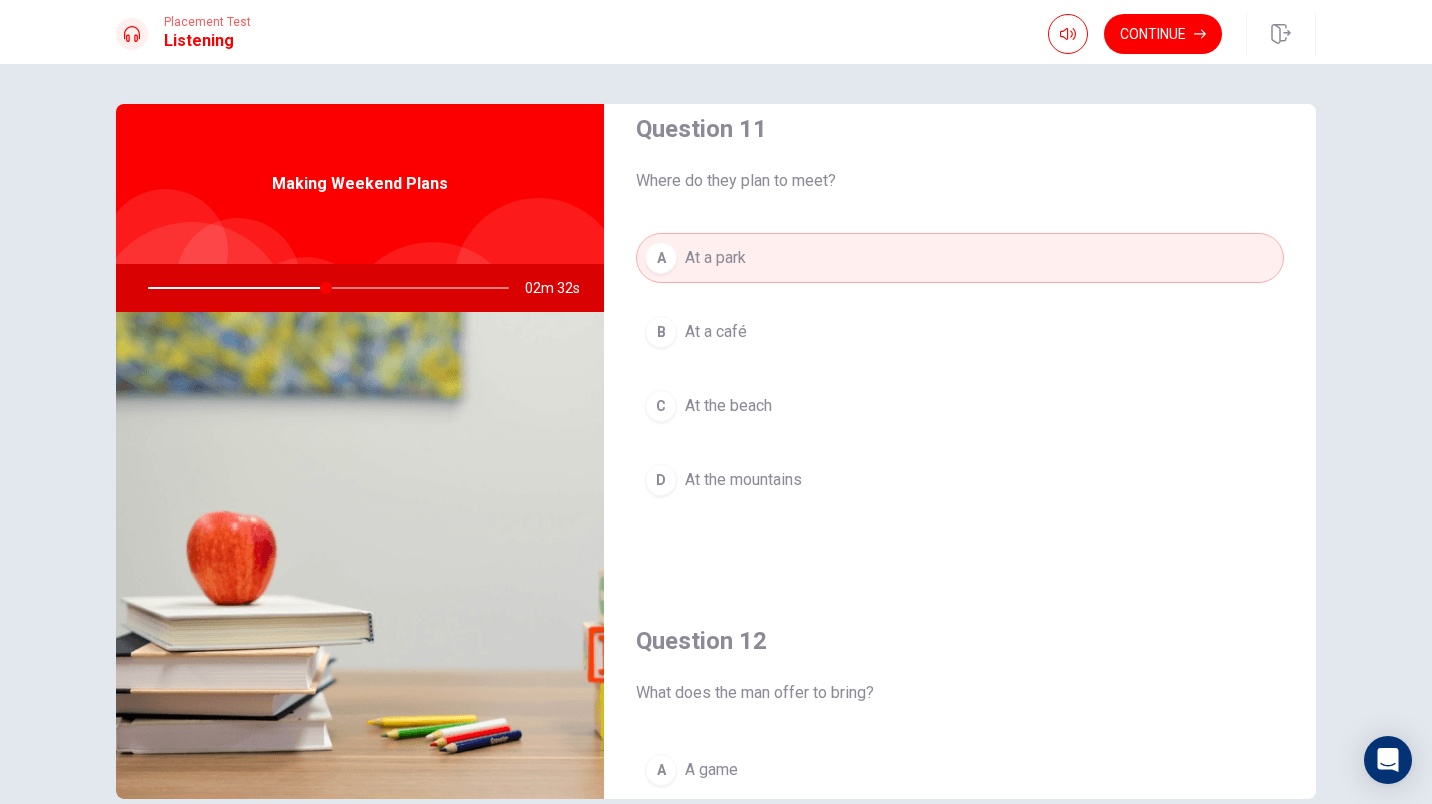 scroll, scrollTop: 0, scrollLeft: 0, axis: both 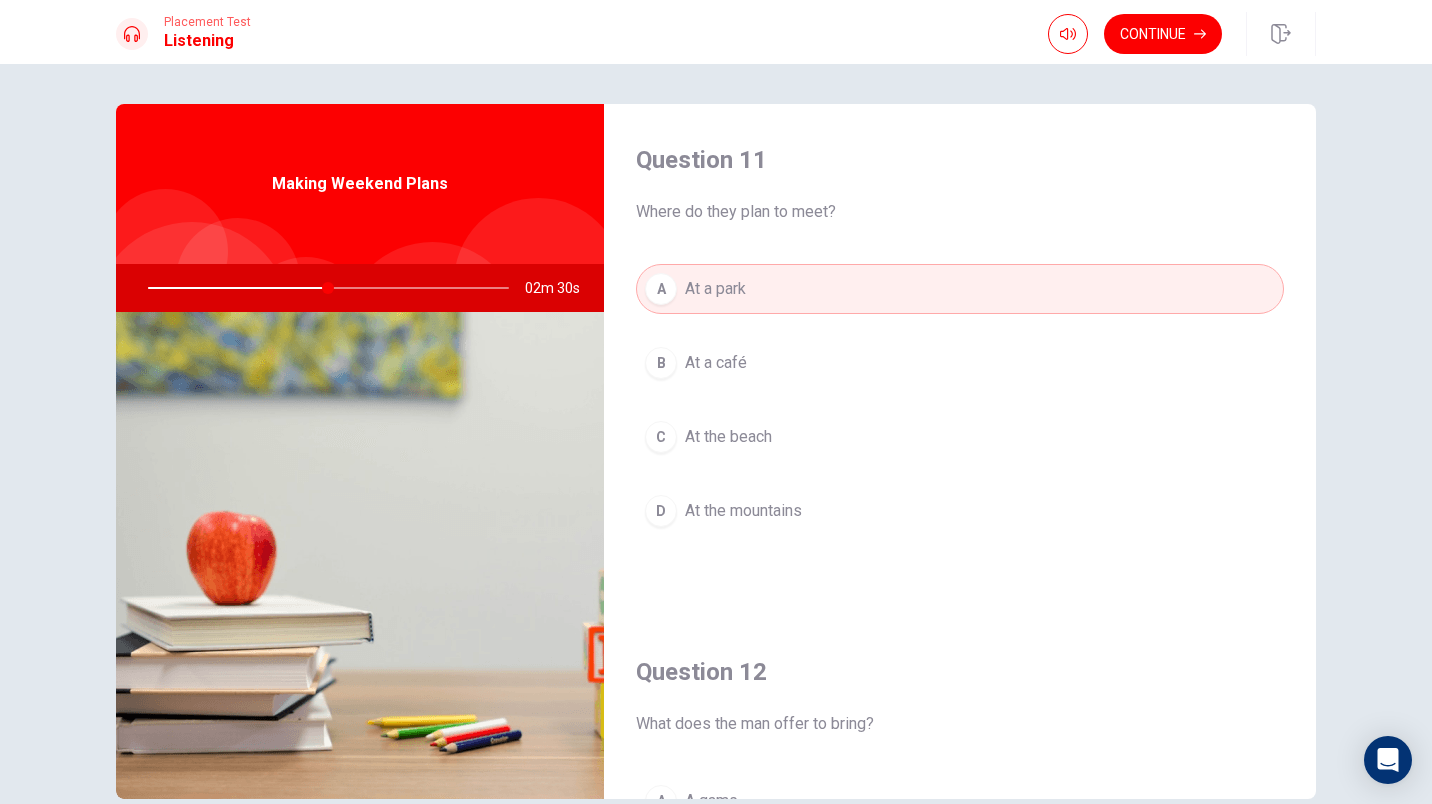 click on "A At a park" at bounding box center [960, 289] 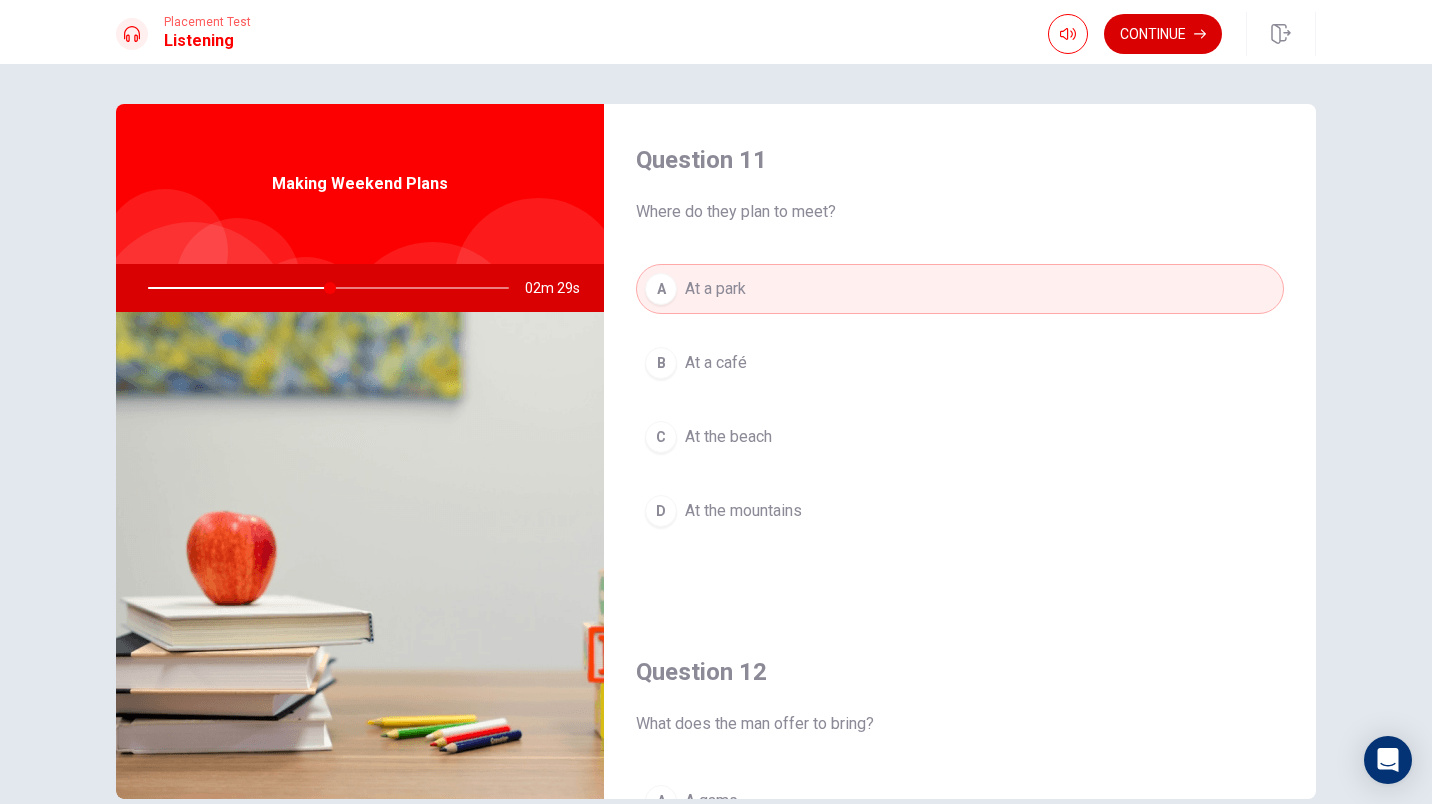 click on "Continue" at bounding box center [1163, 34] 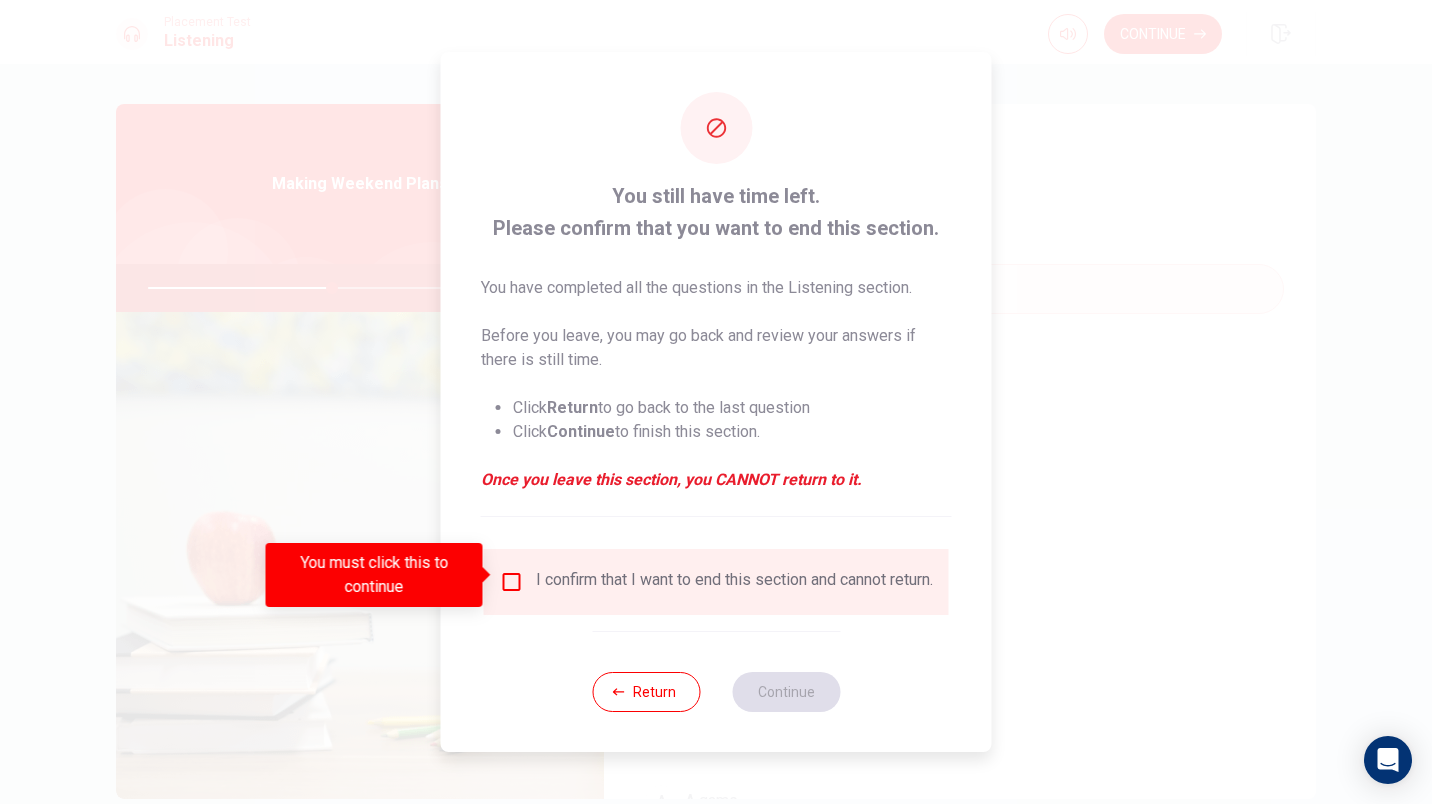 click at bounding box center [512, 582] 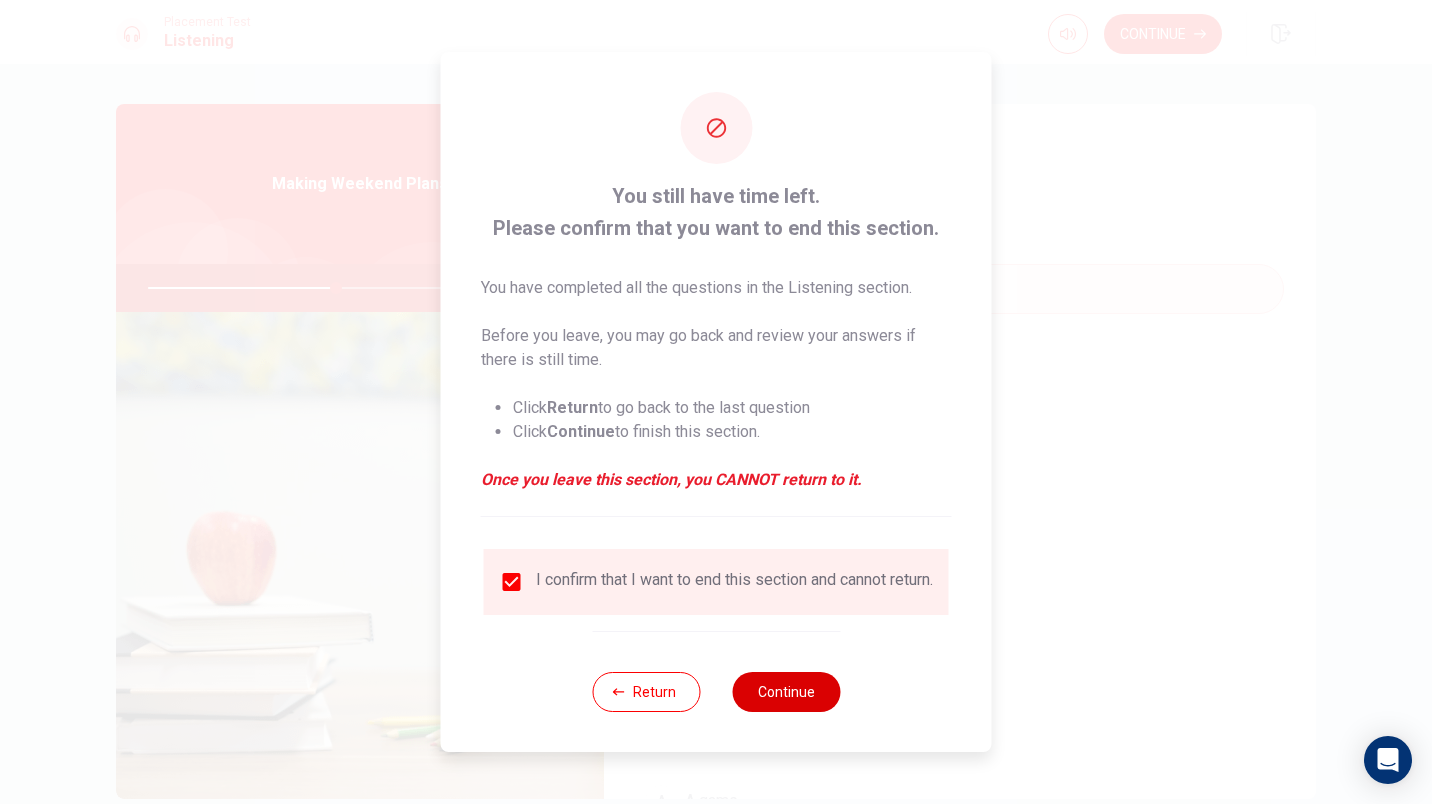 click on "Continue" at bounding box center [786, 692] 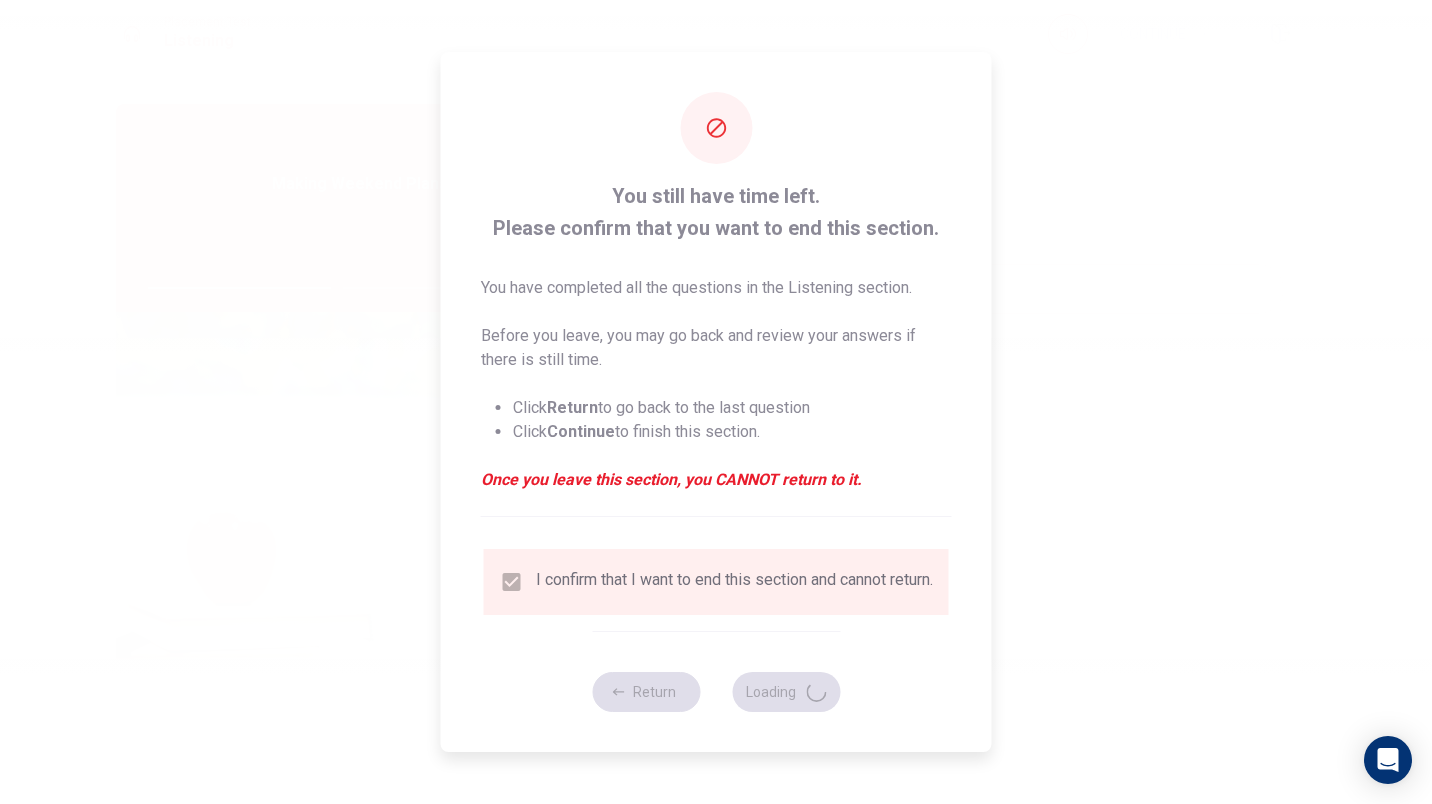 type on "53" 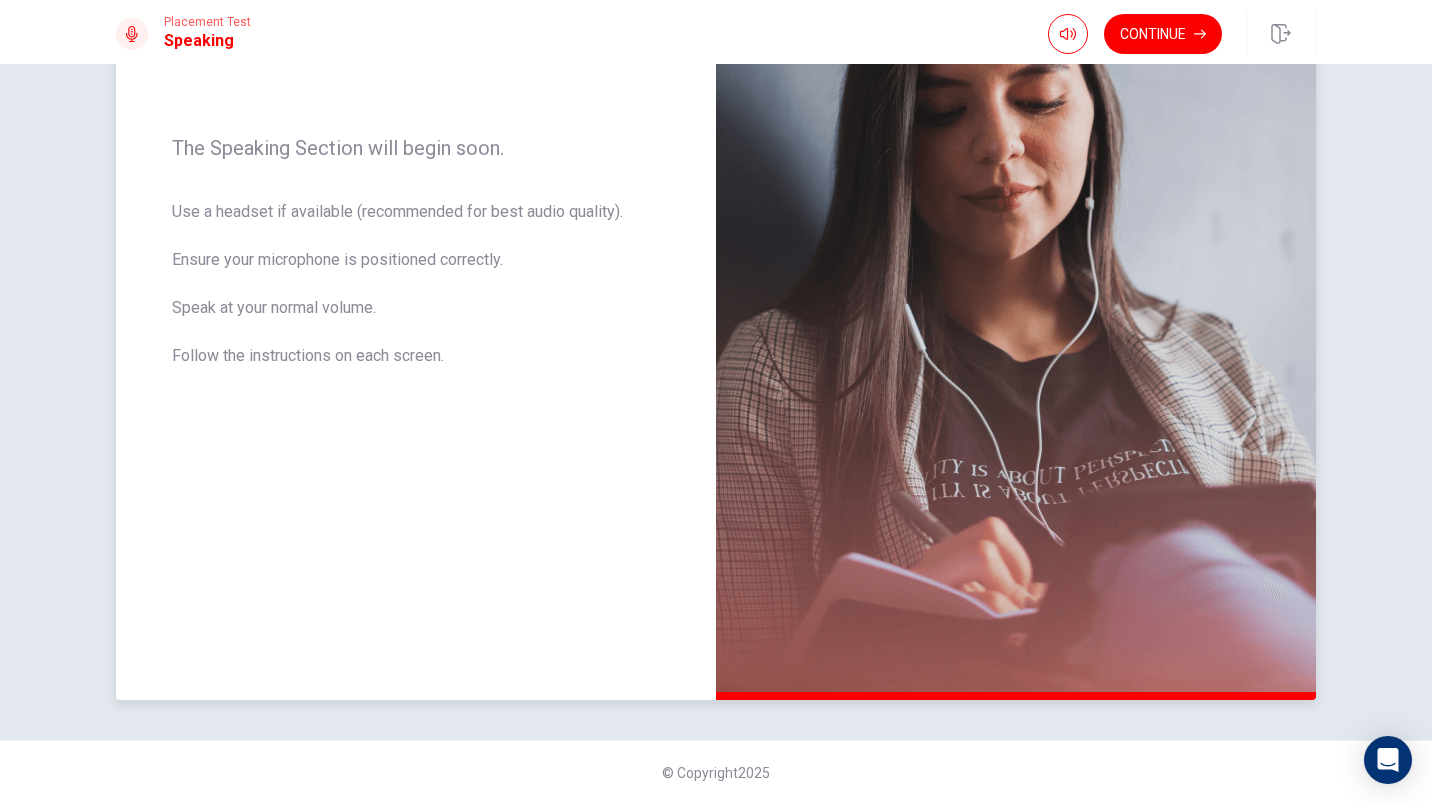 scroll, scrollTop: 0, scrollLeft: 0, axis: both 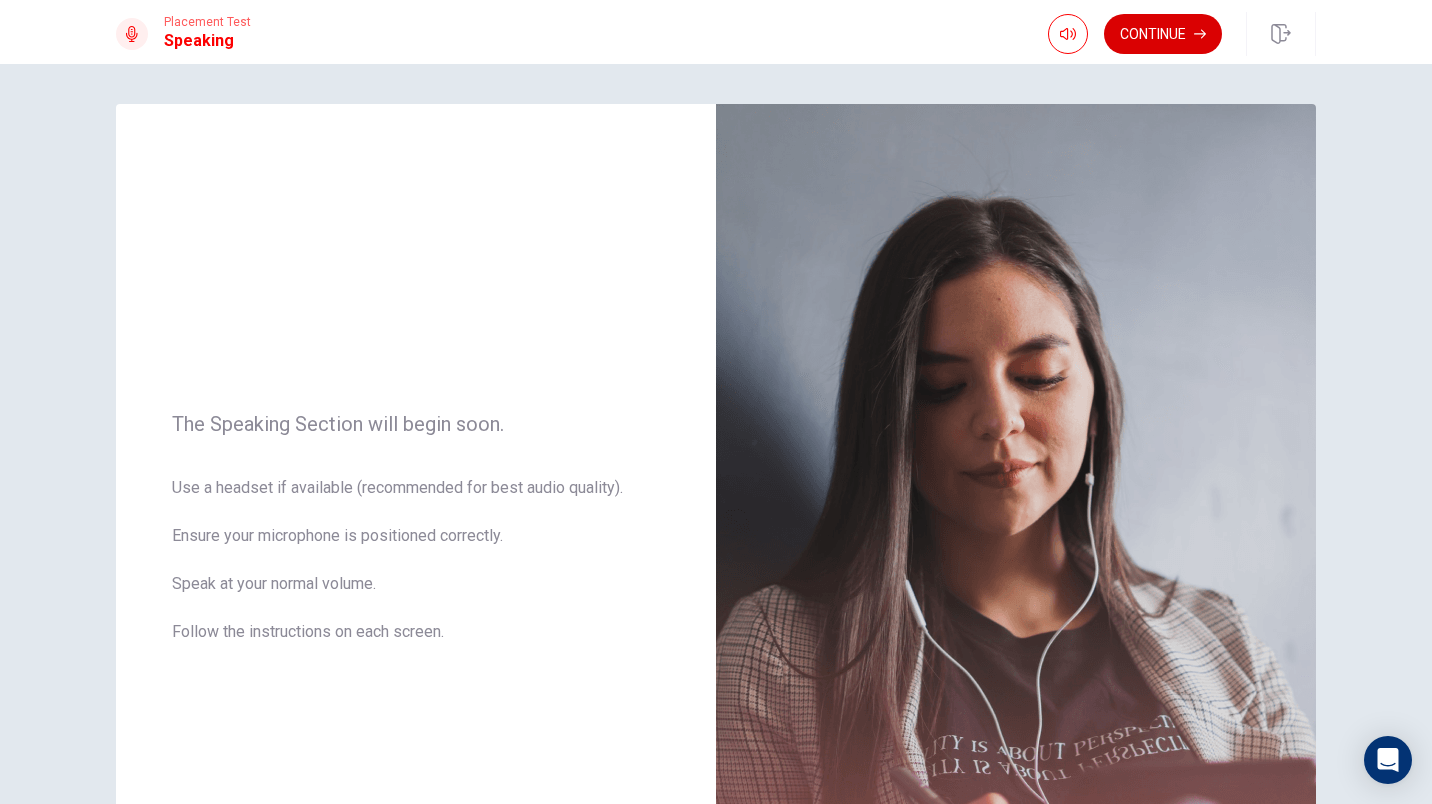 click on "Continue" at bounding box center [1163, 34] 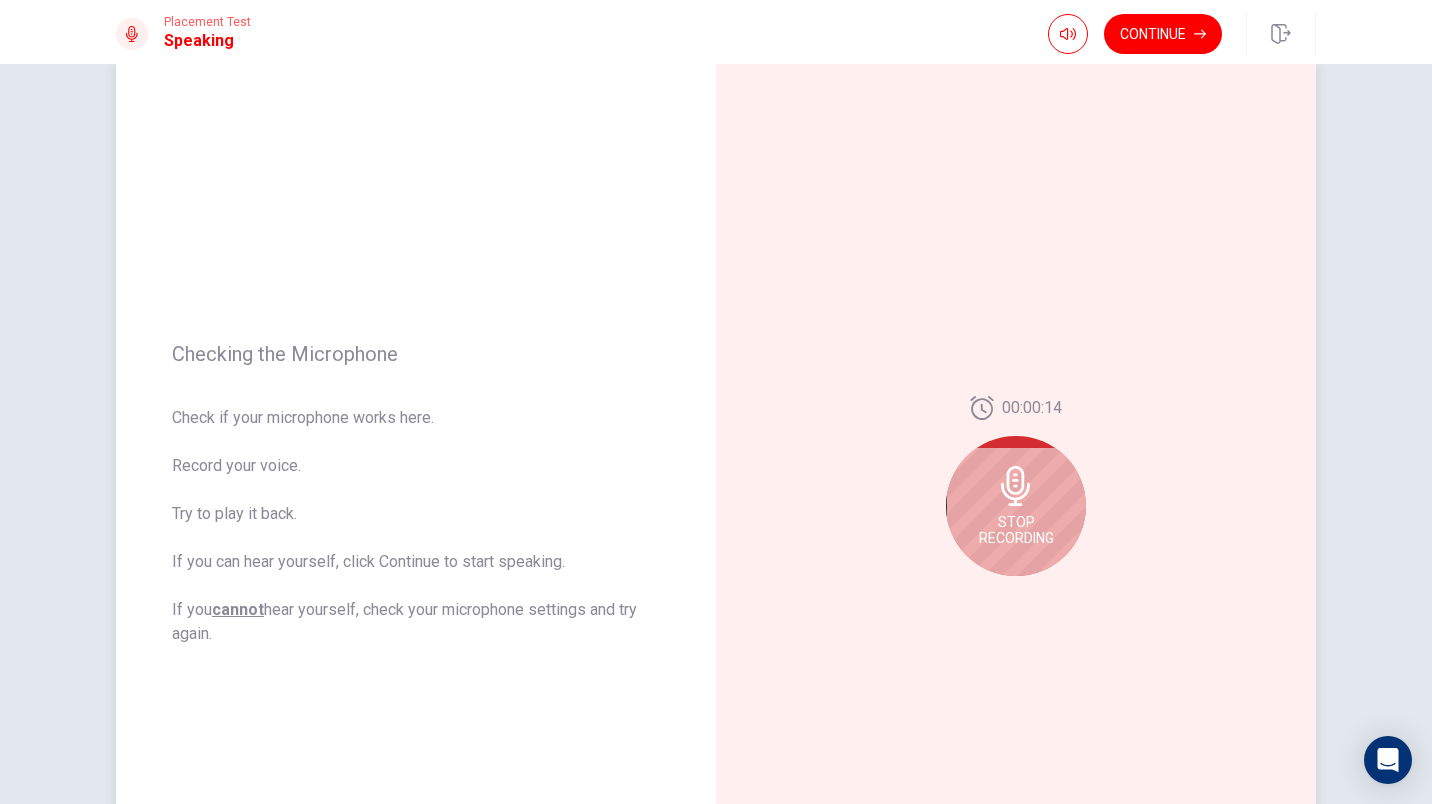 scroll, scrollTop: 47, scrollLeft: 0, axis: vertical 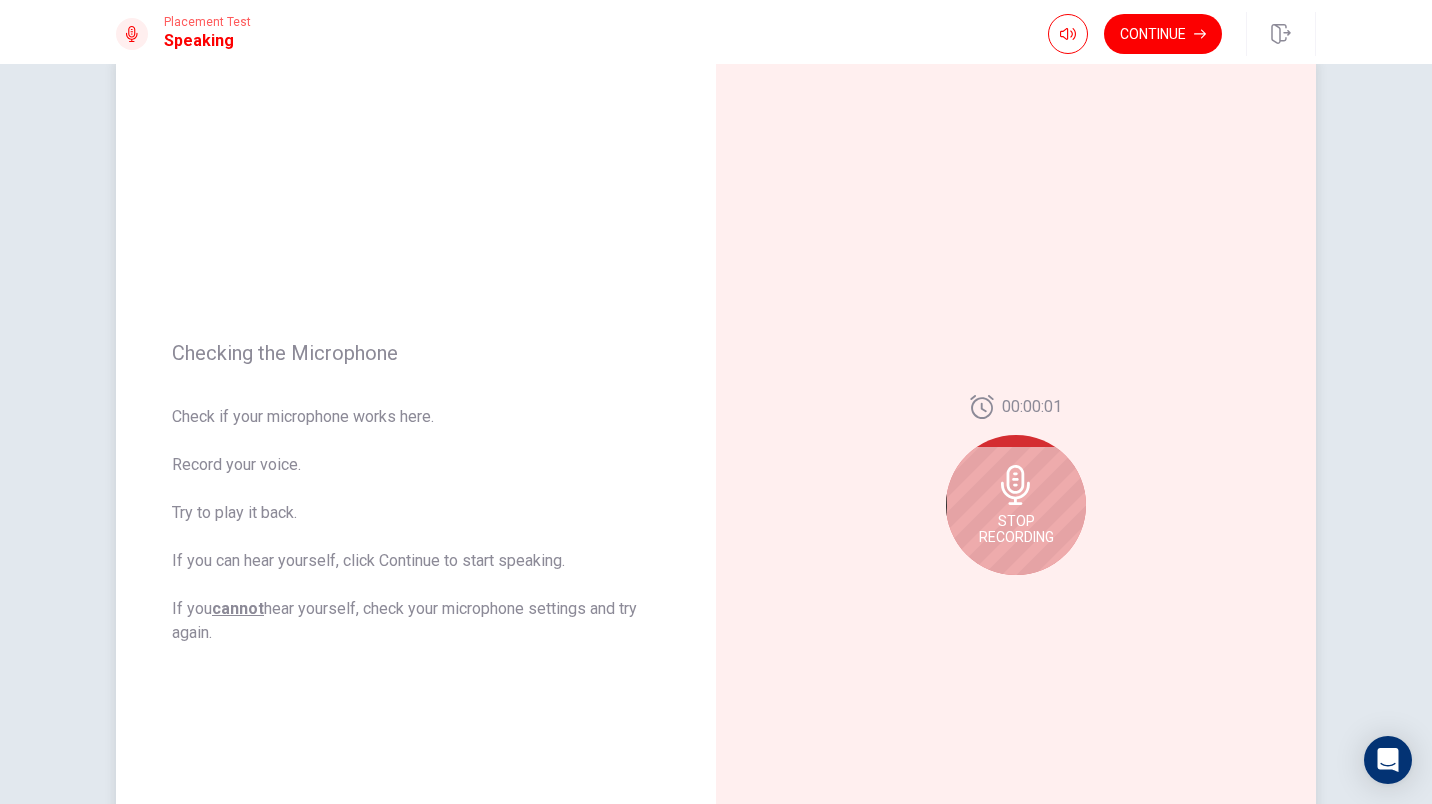 click 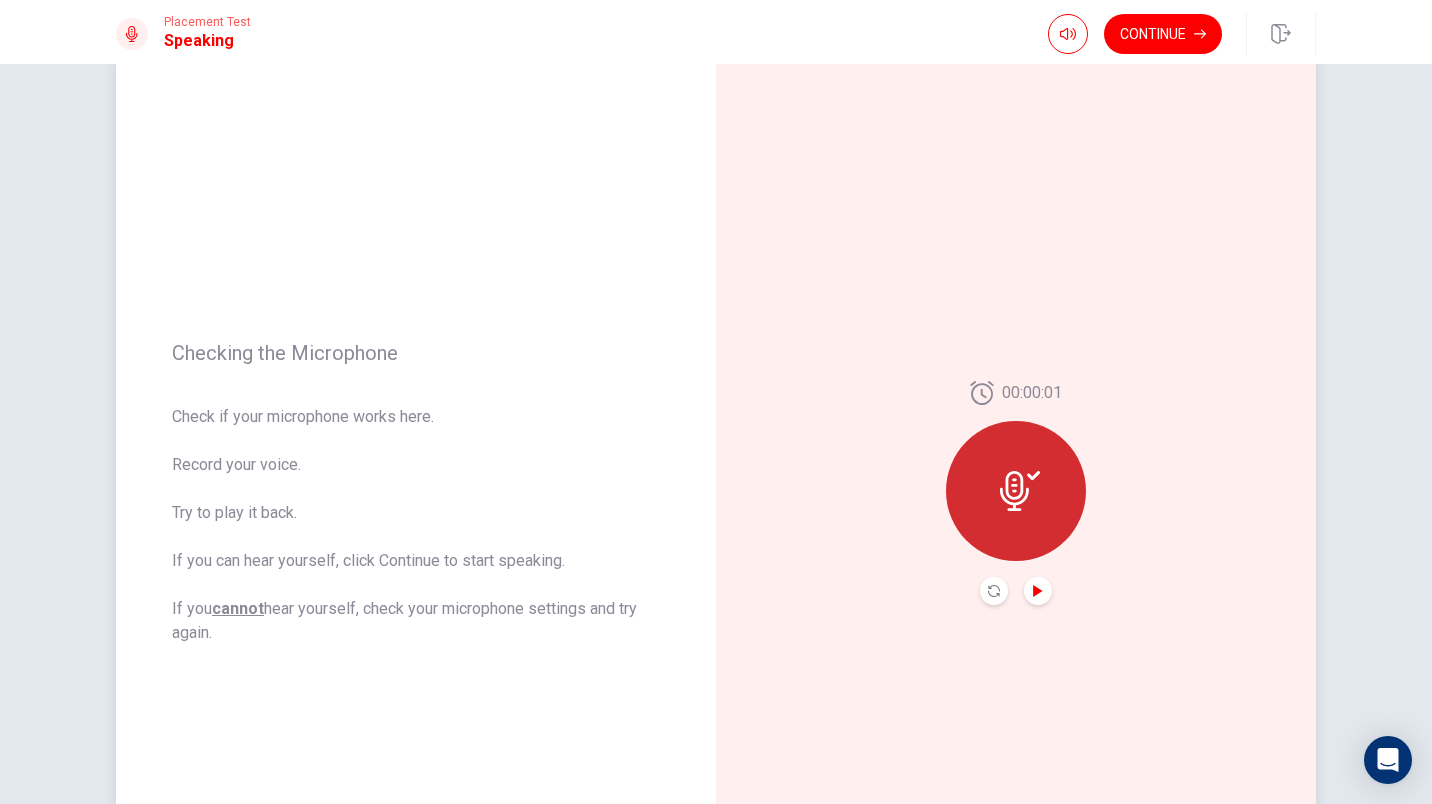 click 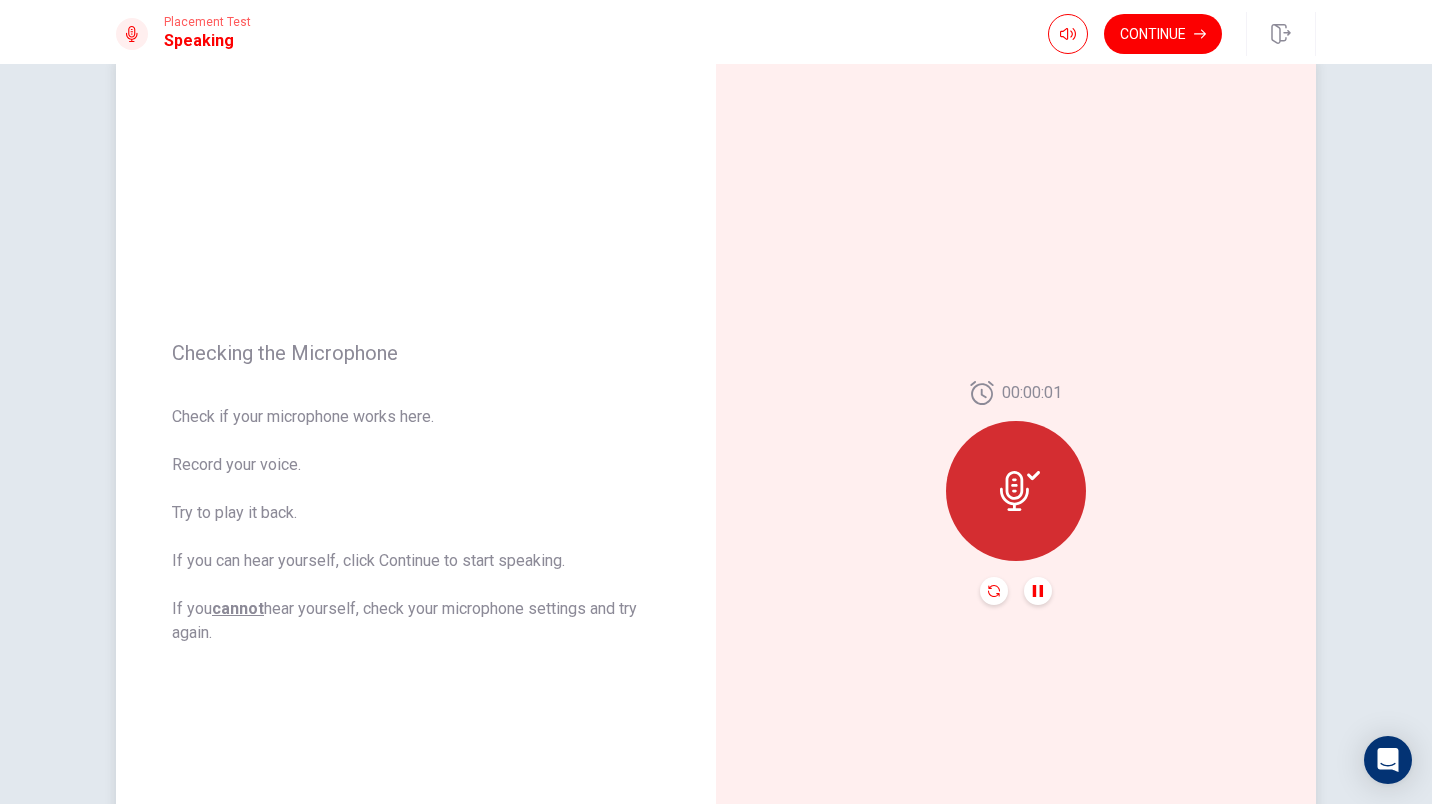 click 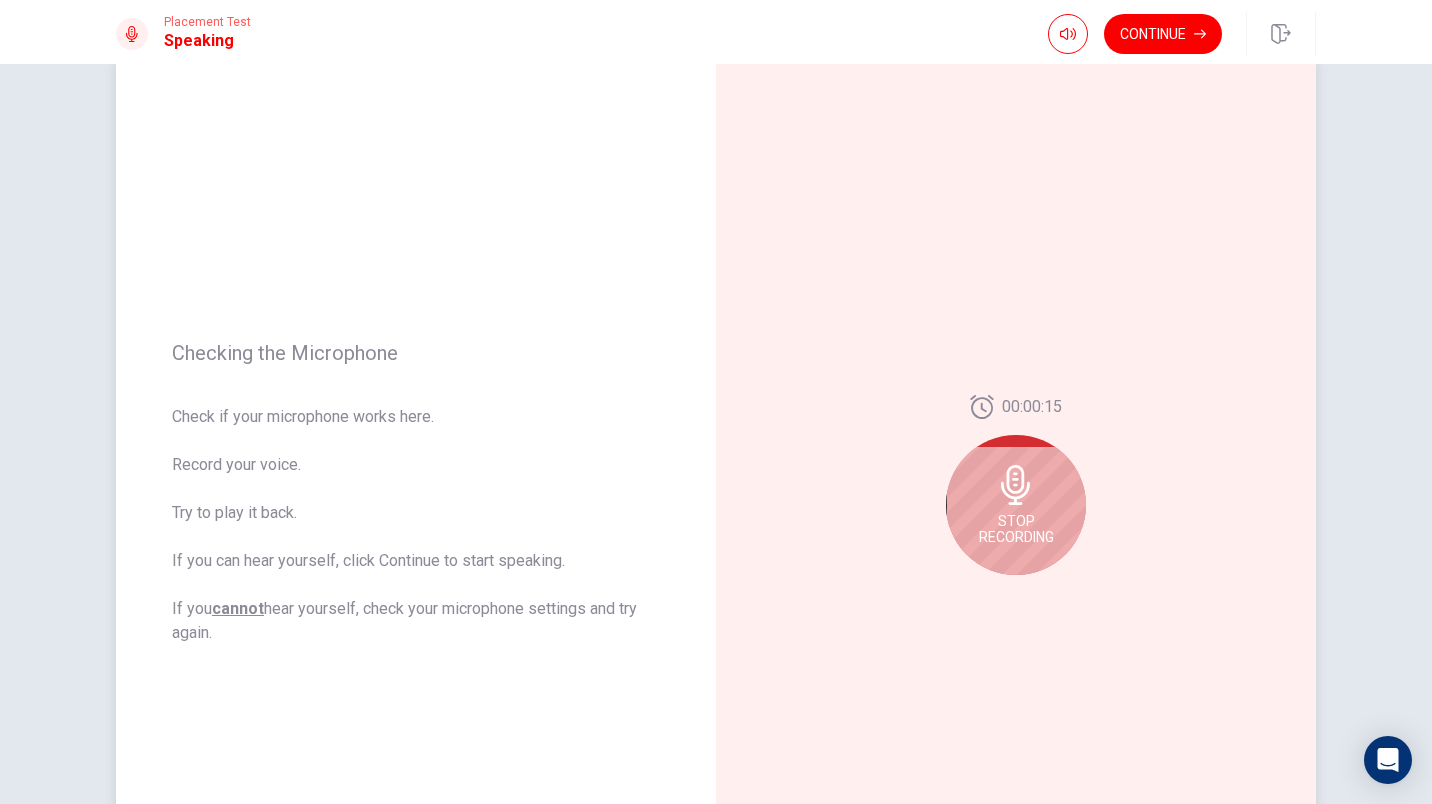 click on "Stop   Recording" at bounding box center [1016, 505] 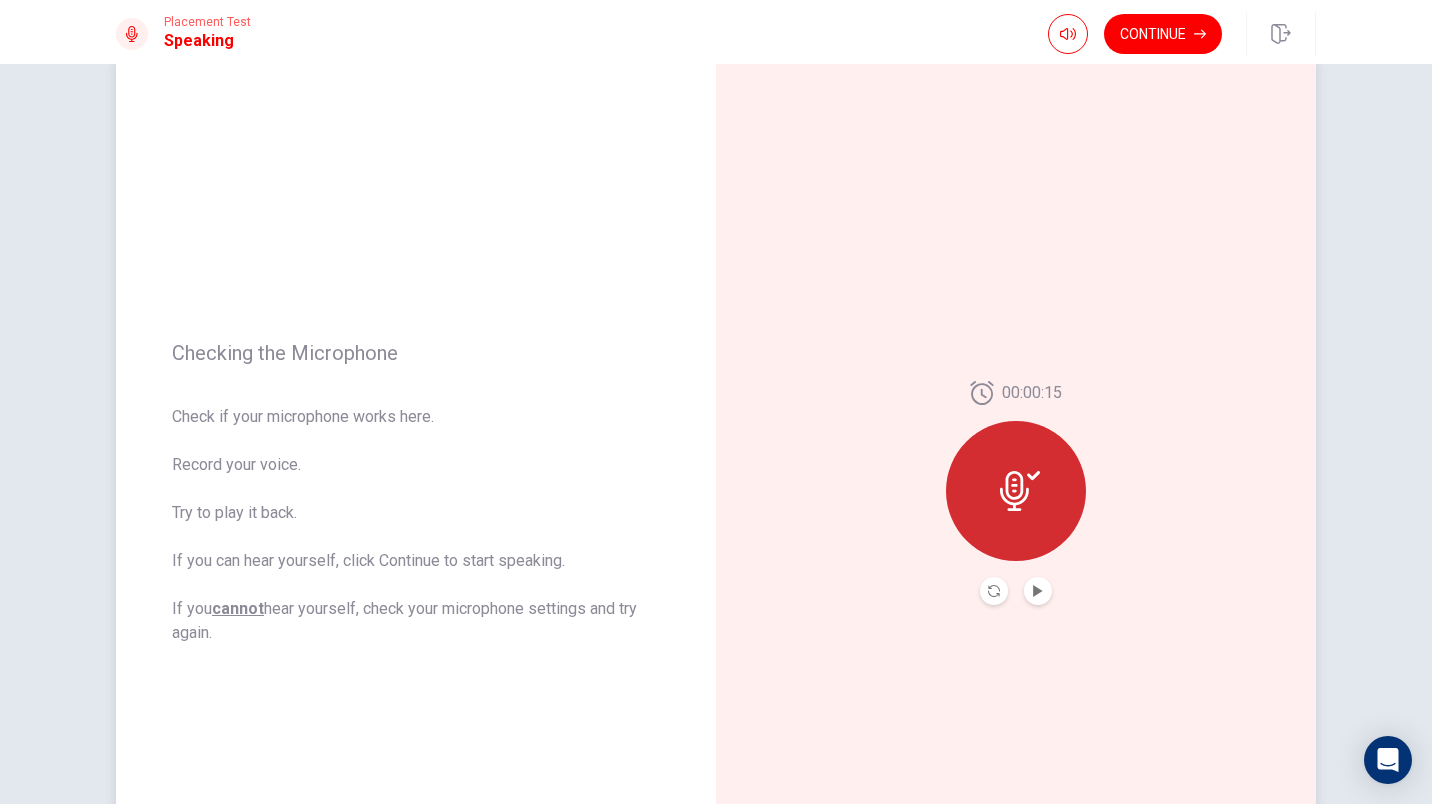 click at bounding box center [1016, 491] 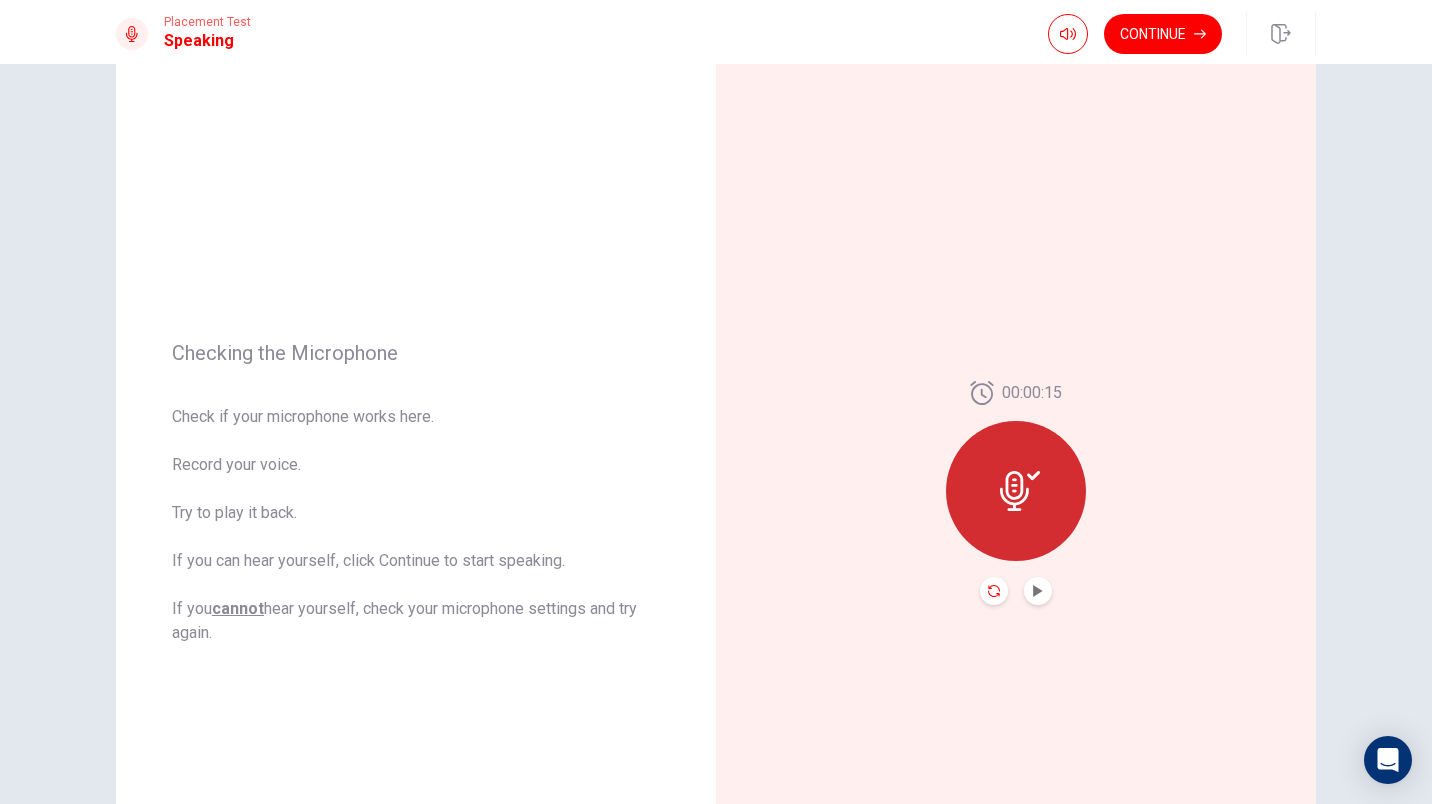 click 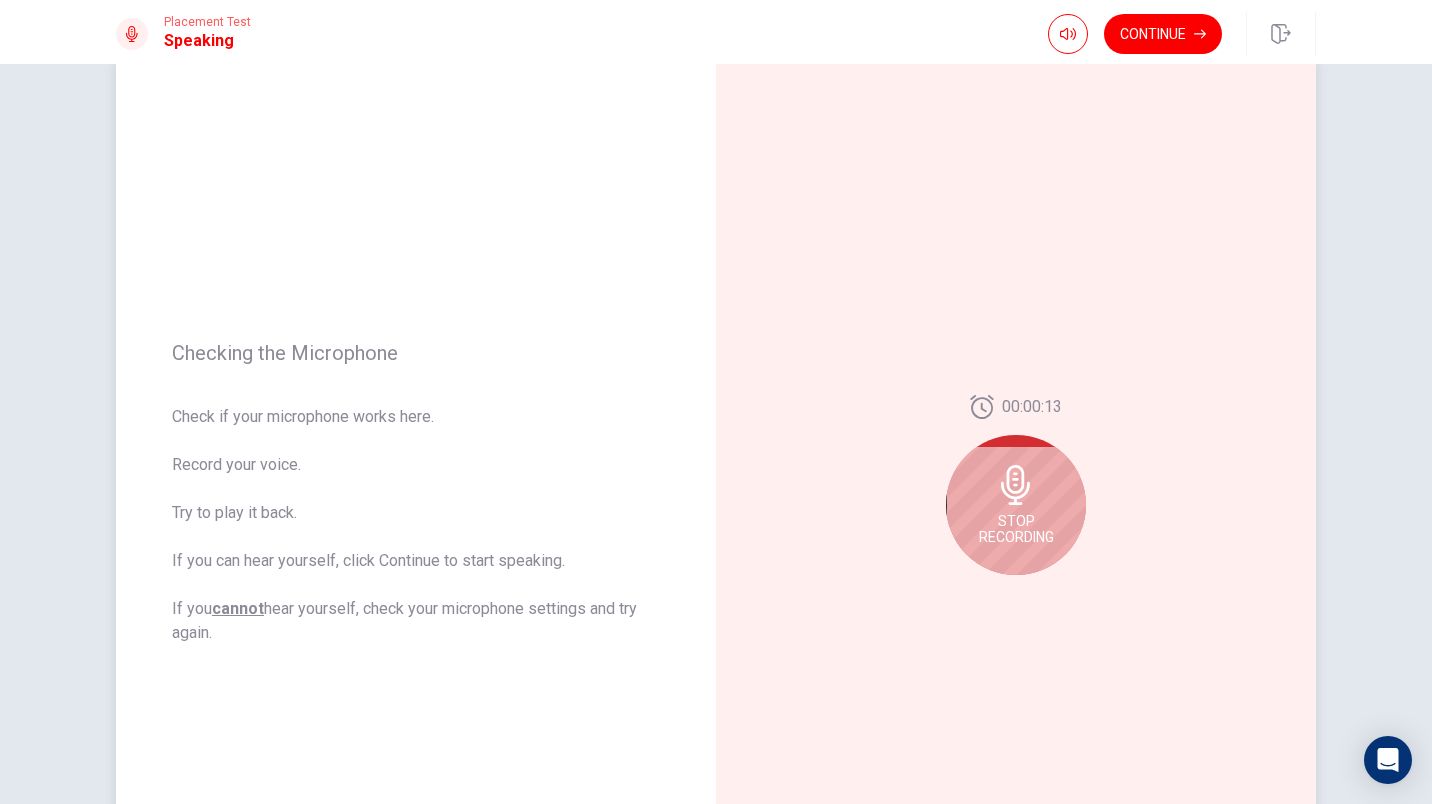 click 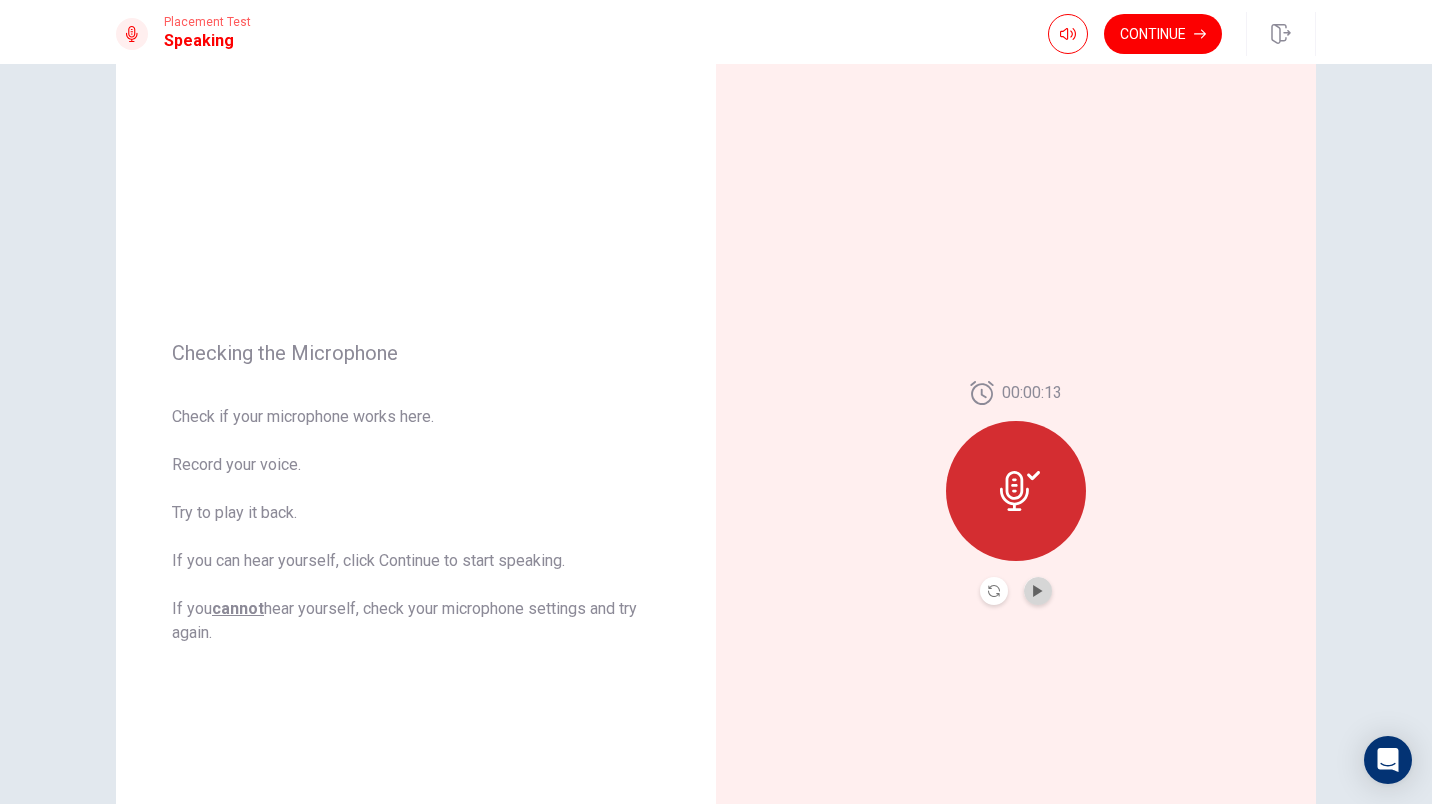 click at bounding box center (1038, 591) 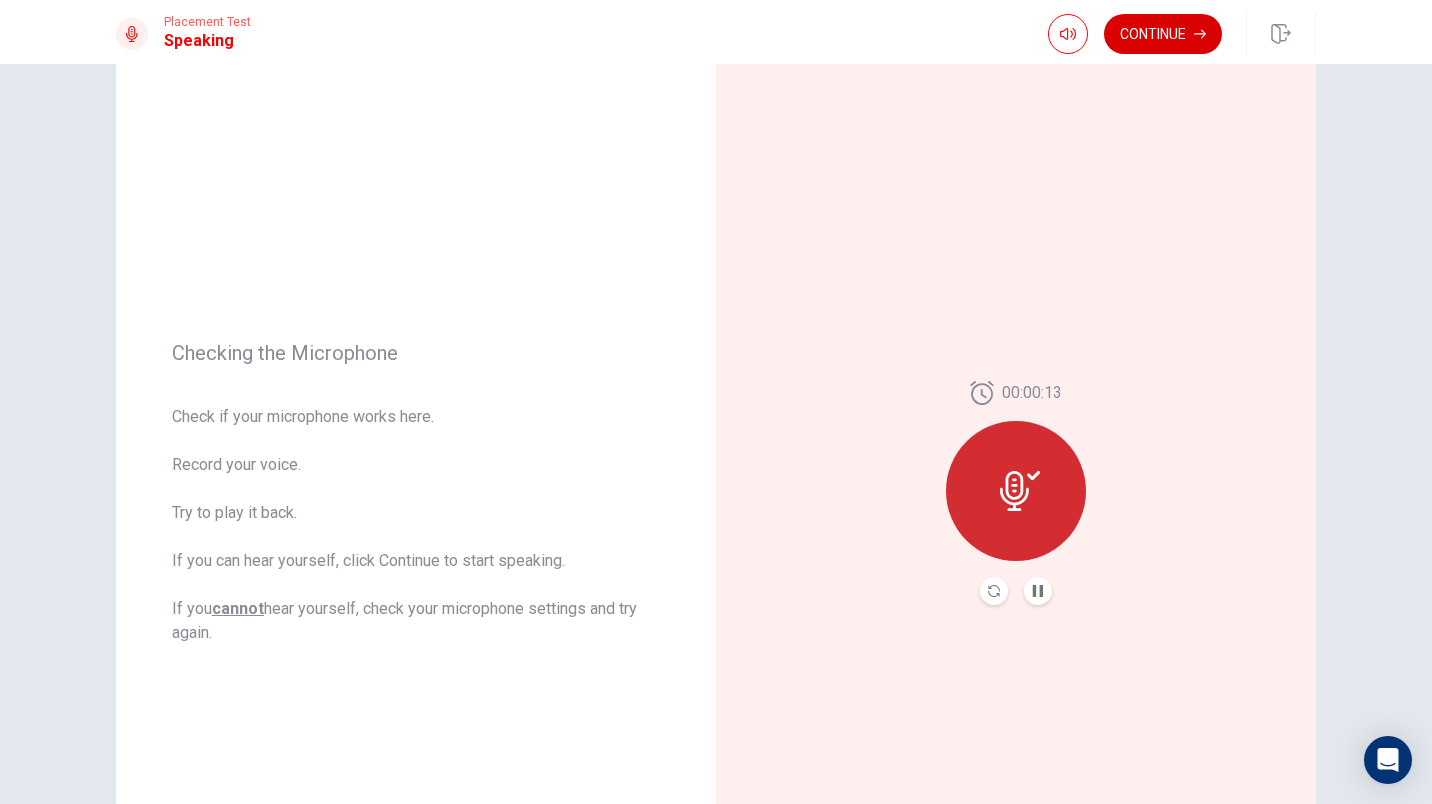 click on "Continue" at bounding box center (1163, 34) 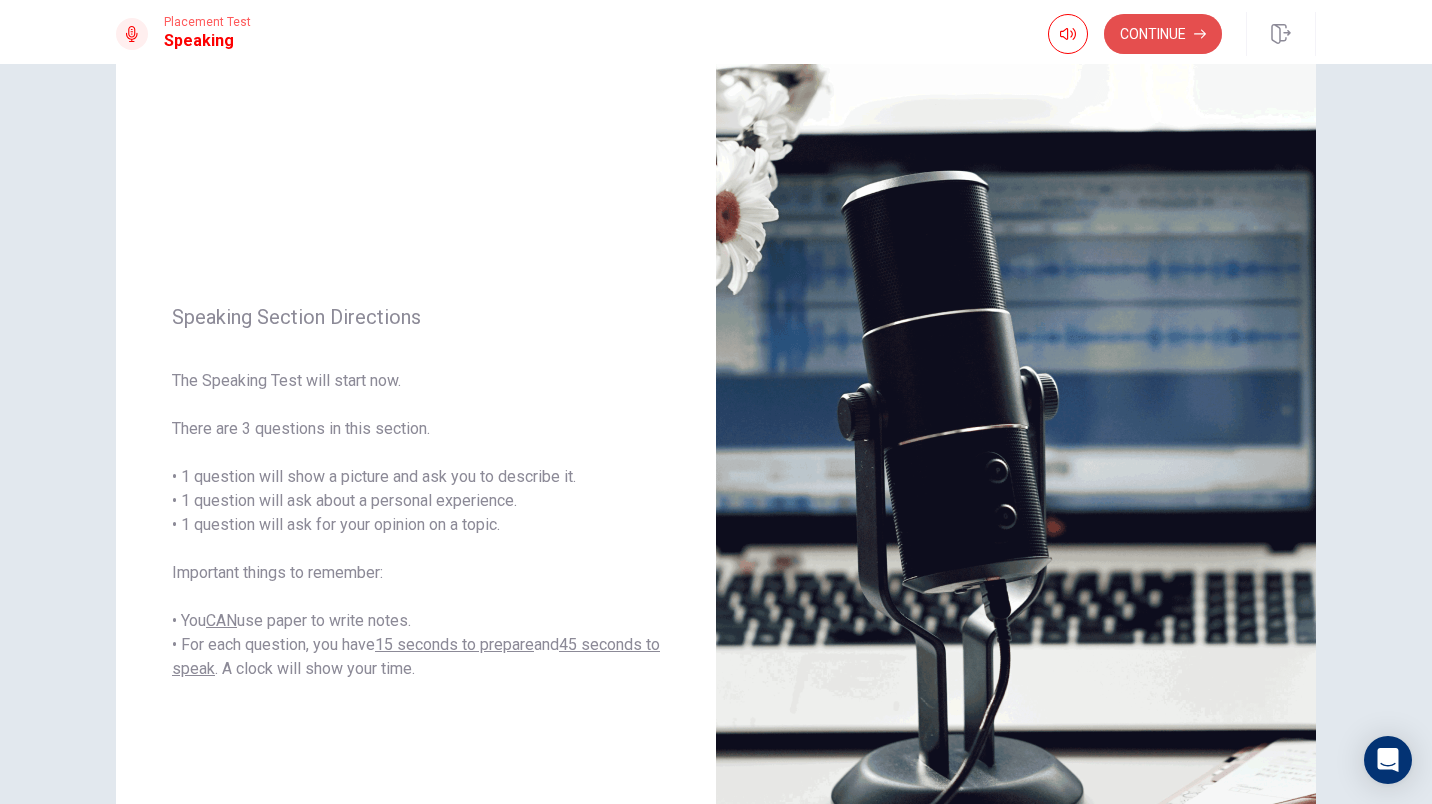 click on "Continue" at bounding box center [1163, 34] 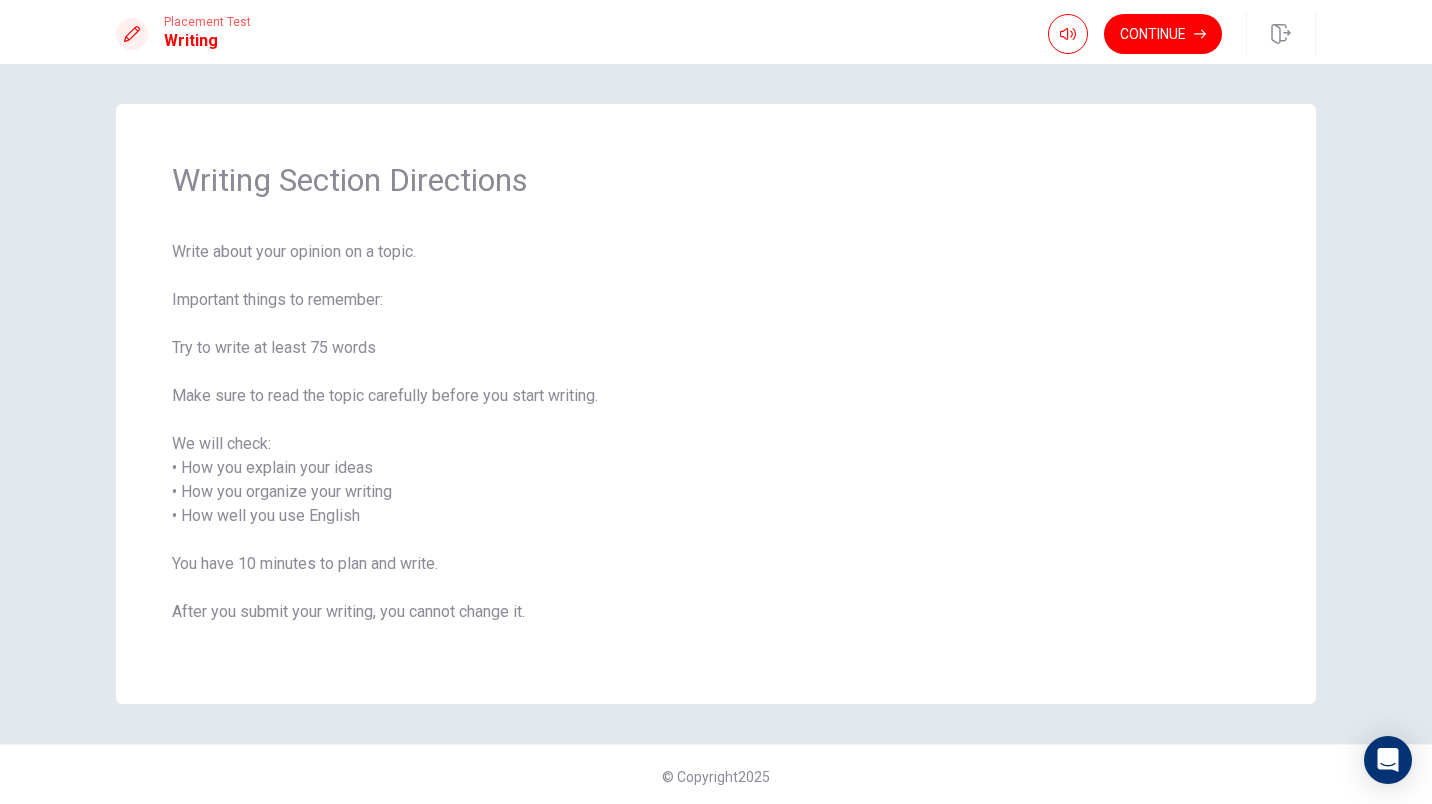 scroll, scrollTop: 4, scrollLeft: 0, axis: vertical 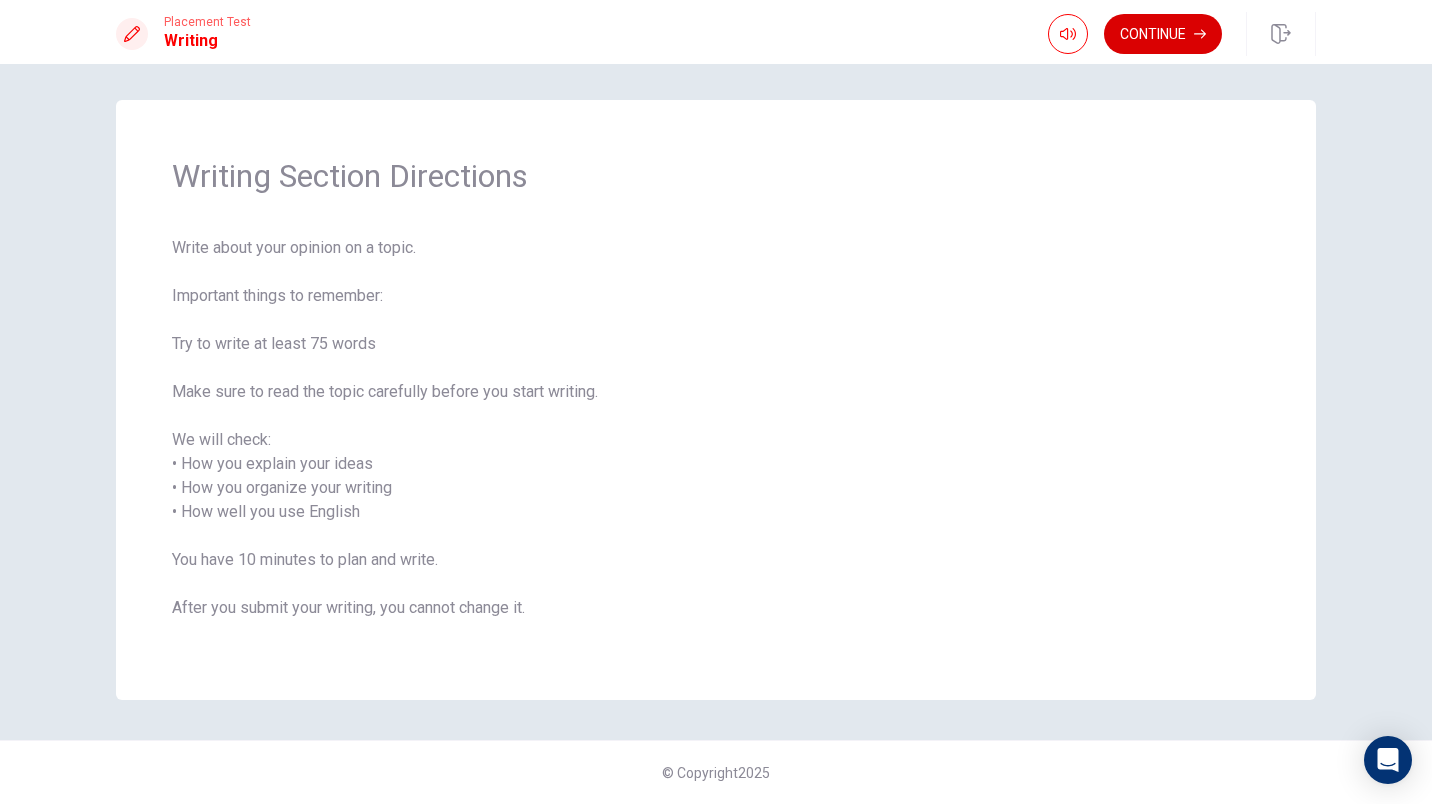 click on "Continue" at bounding box center [1163, 34] 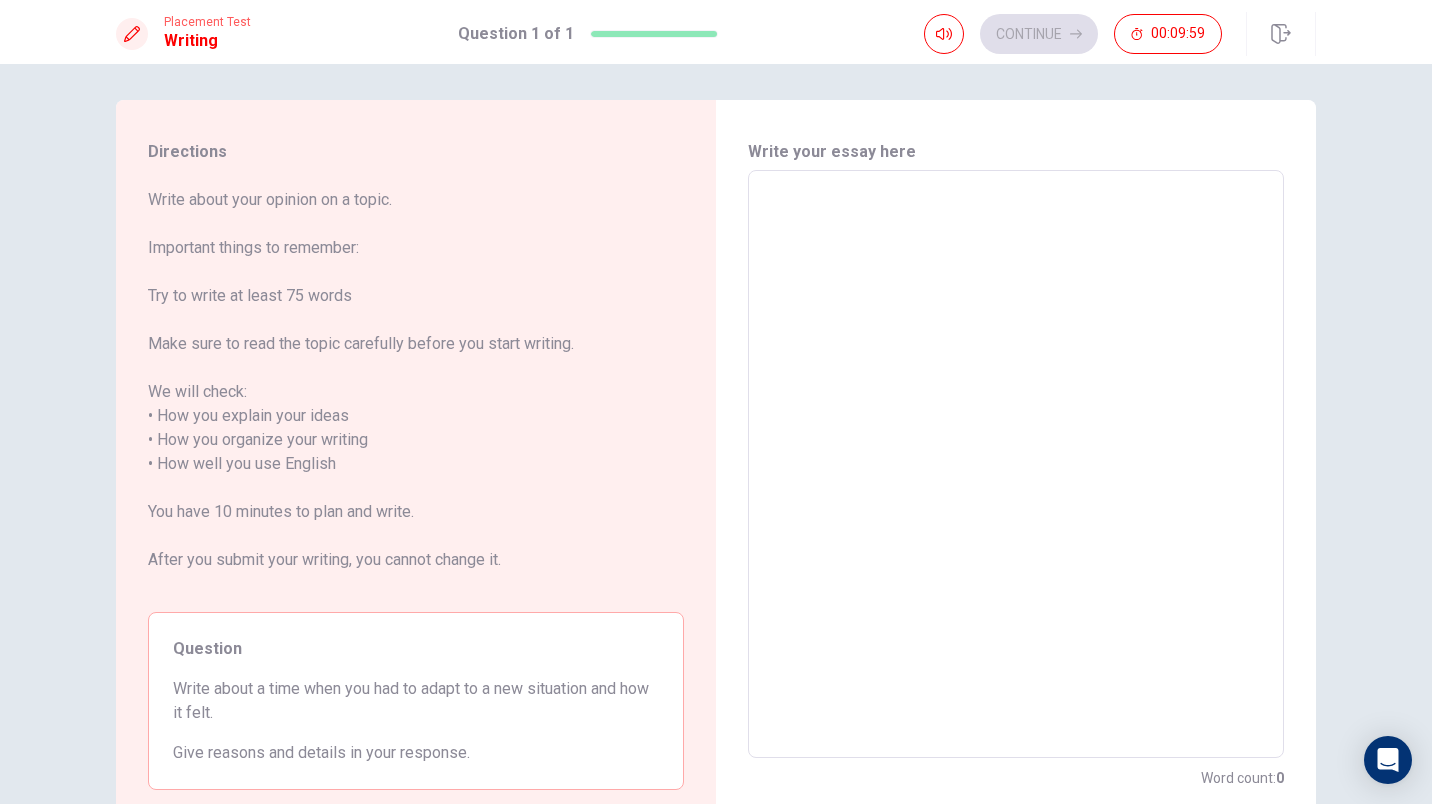 scroll, scrollTop: 17, scrollLeft: 0, axis: vertical 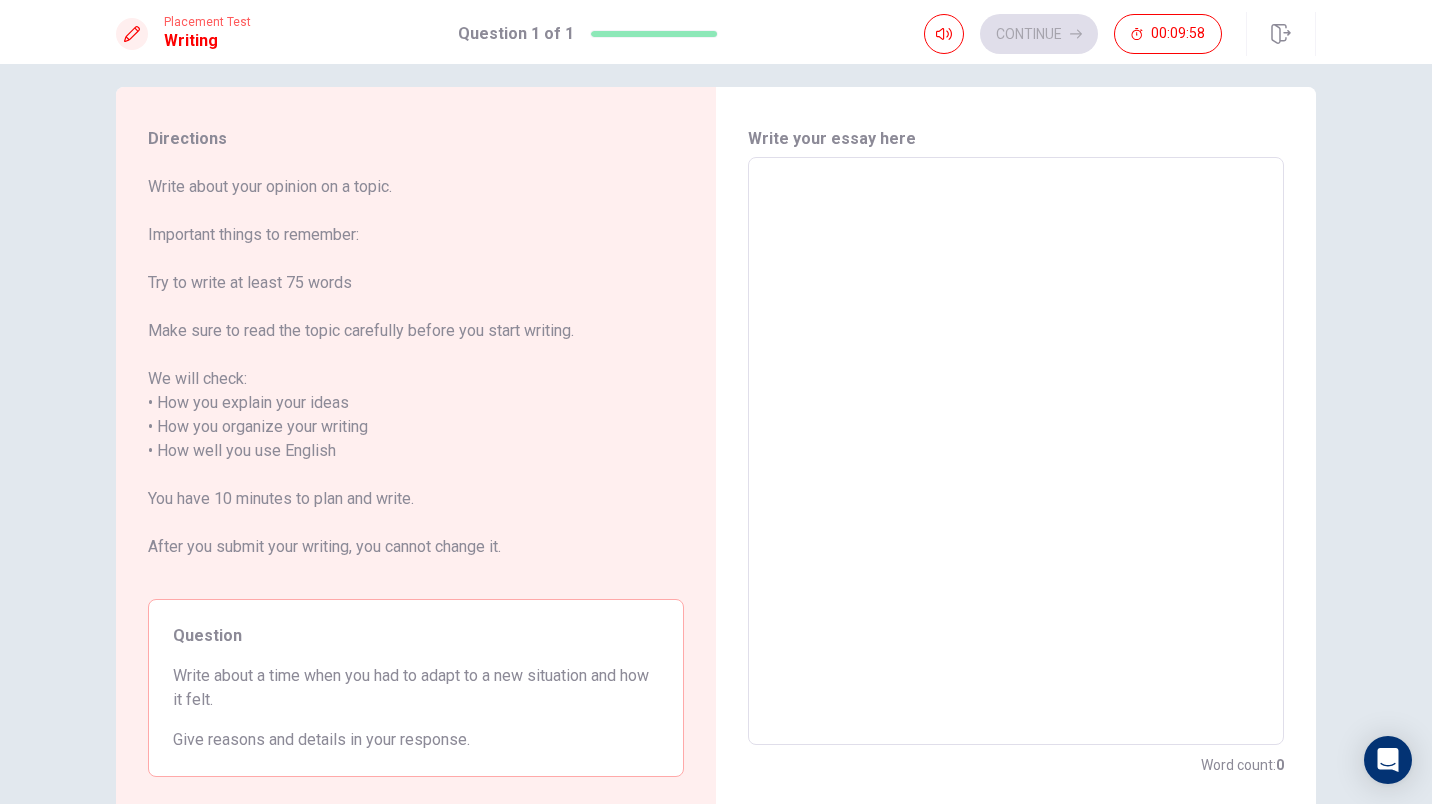 click at bounding box center (1016, 451) 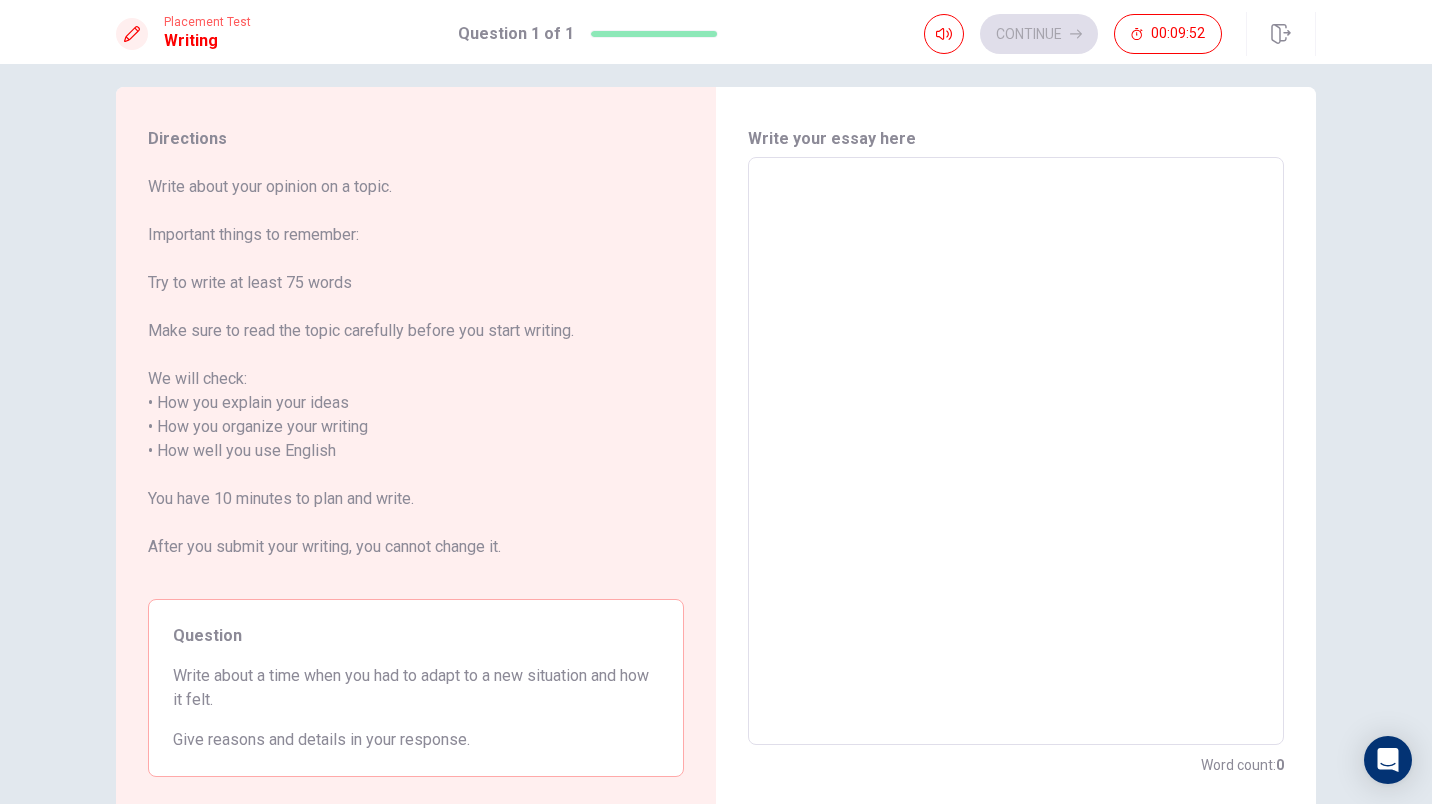 type on "I" 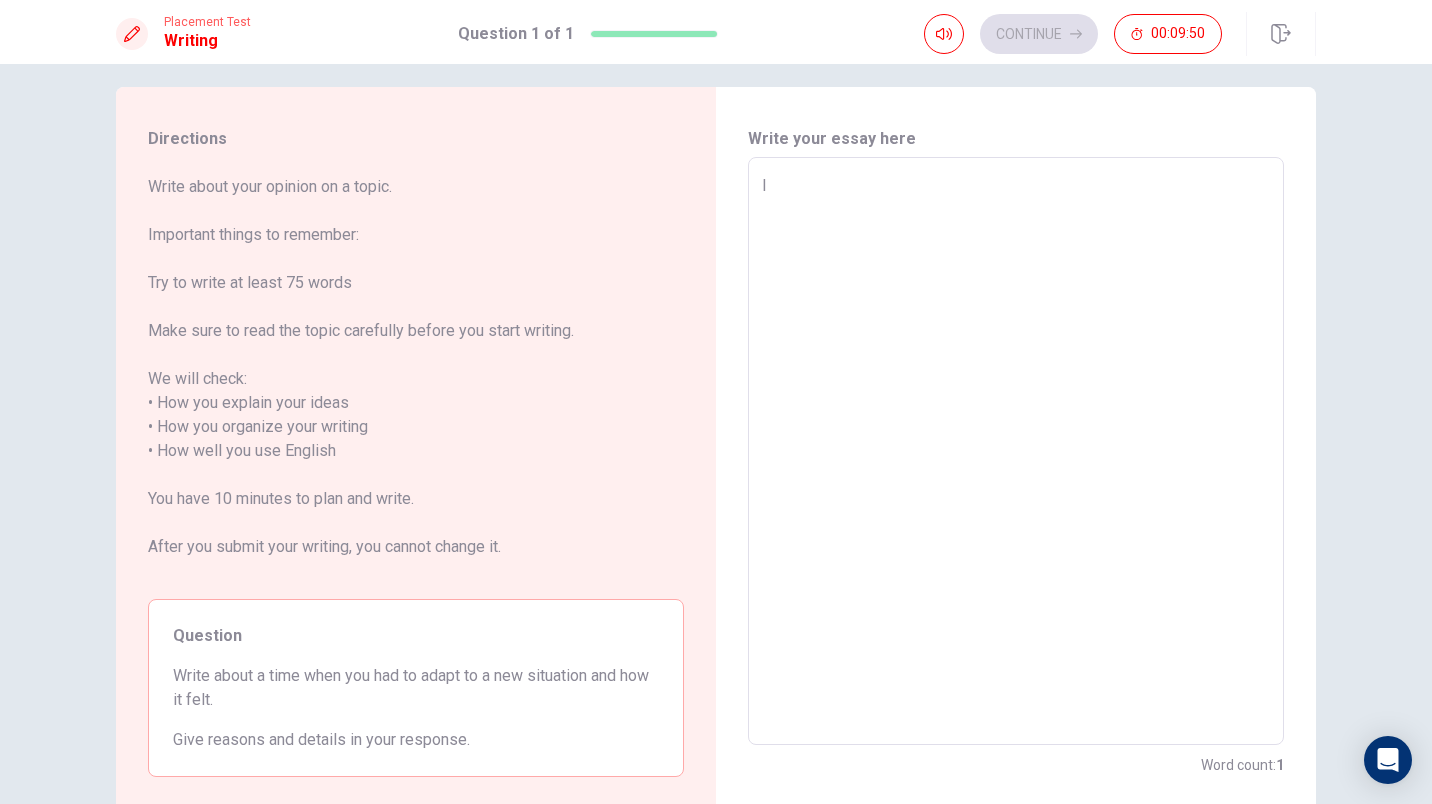 click on "I" at bounding box center [1016, 451] 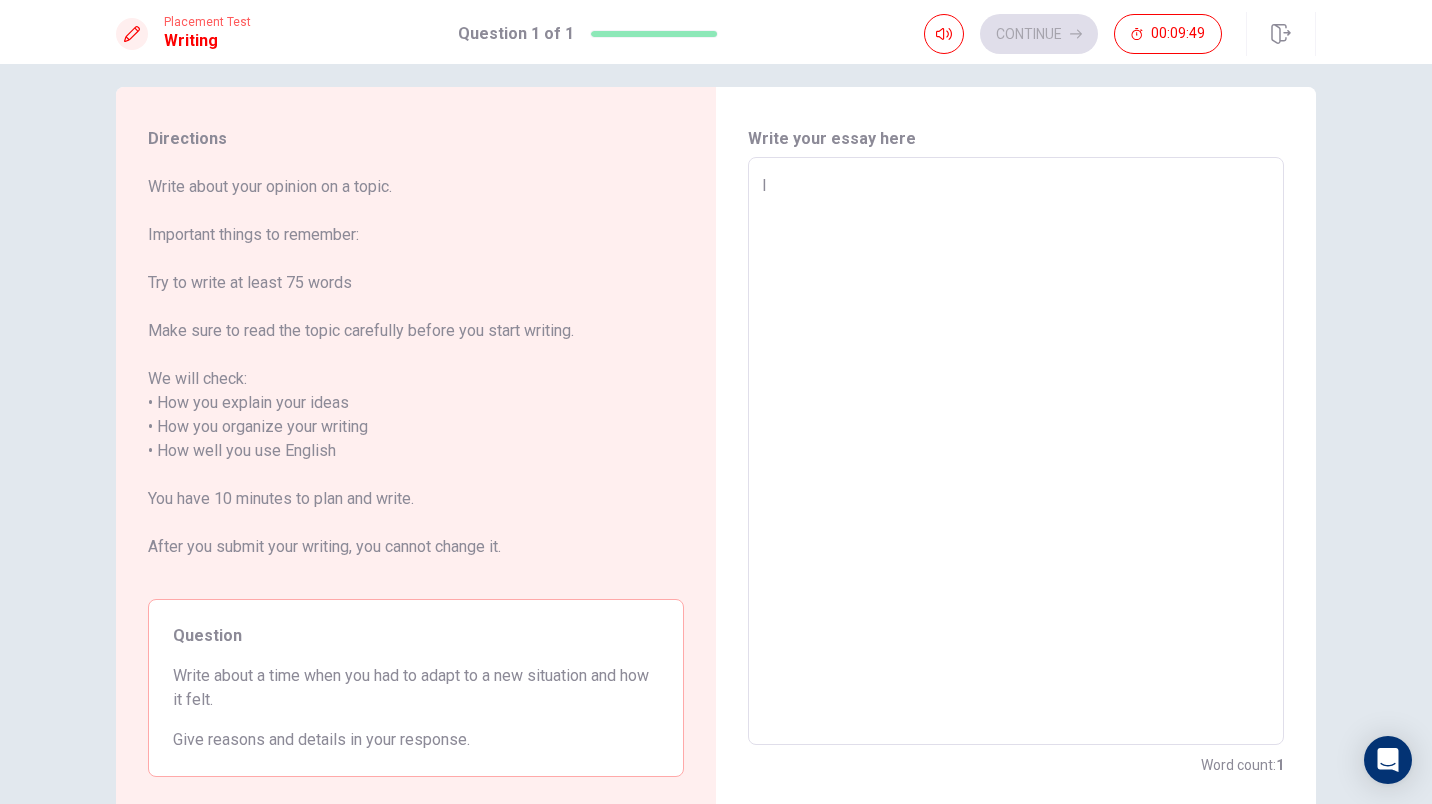 type on "x" 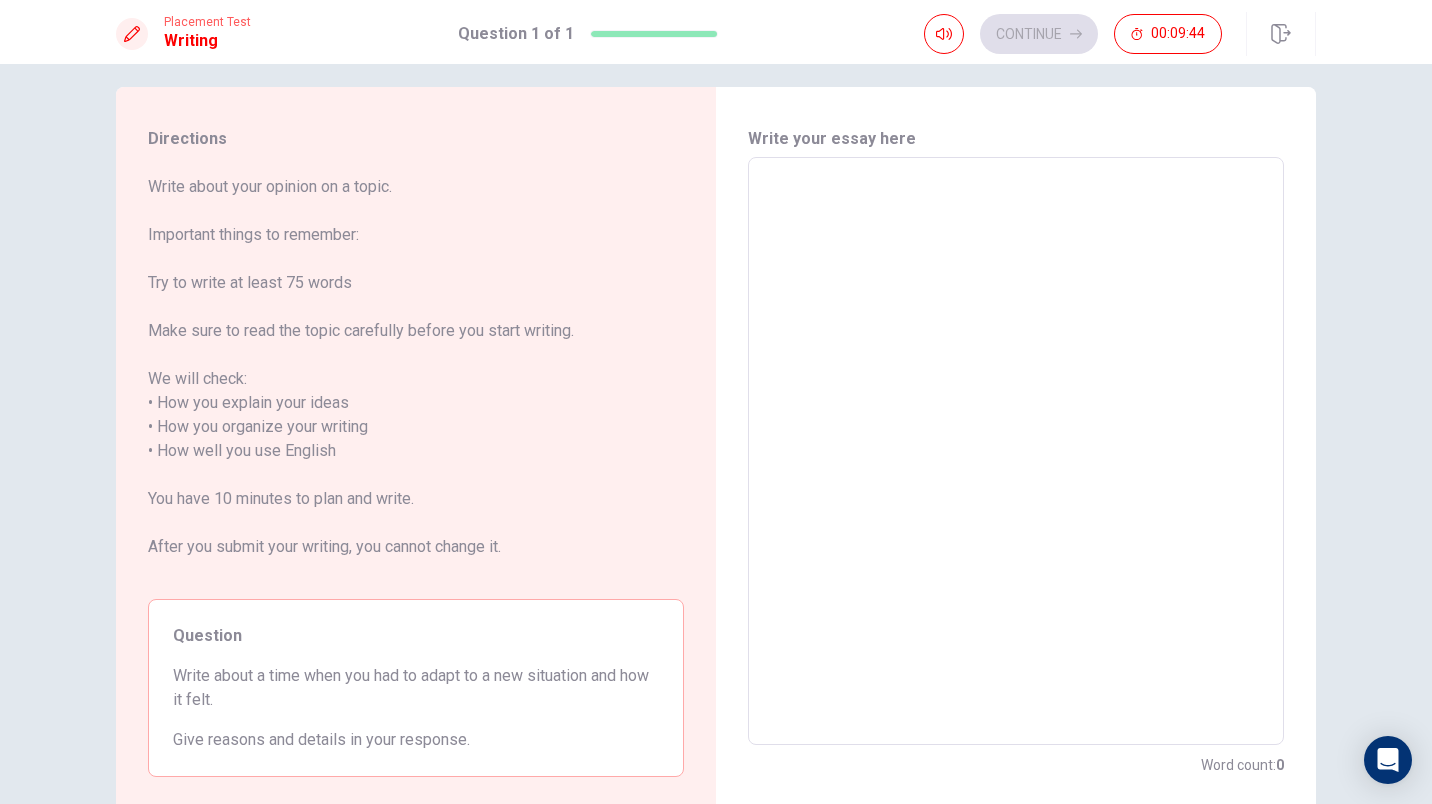 type on "I" 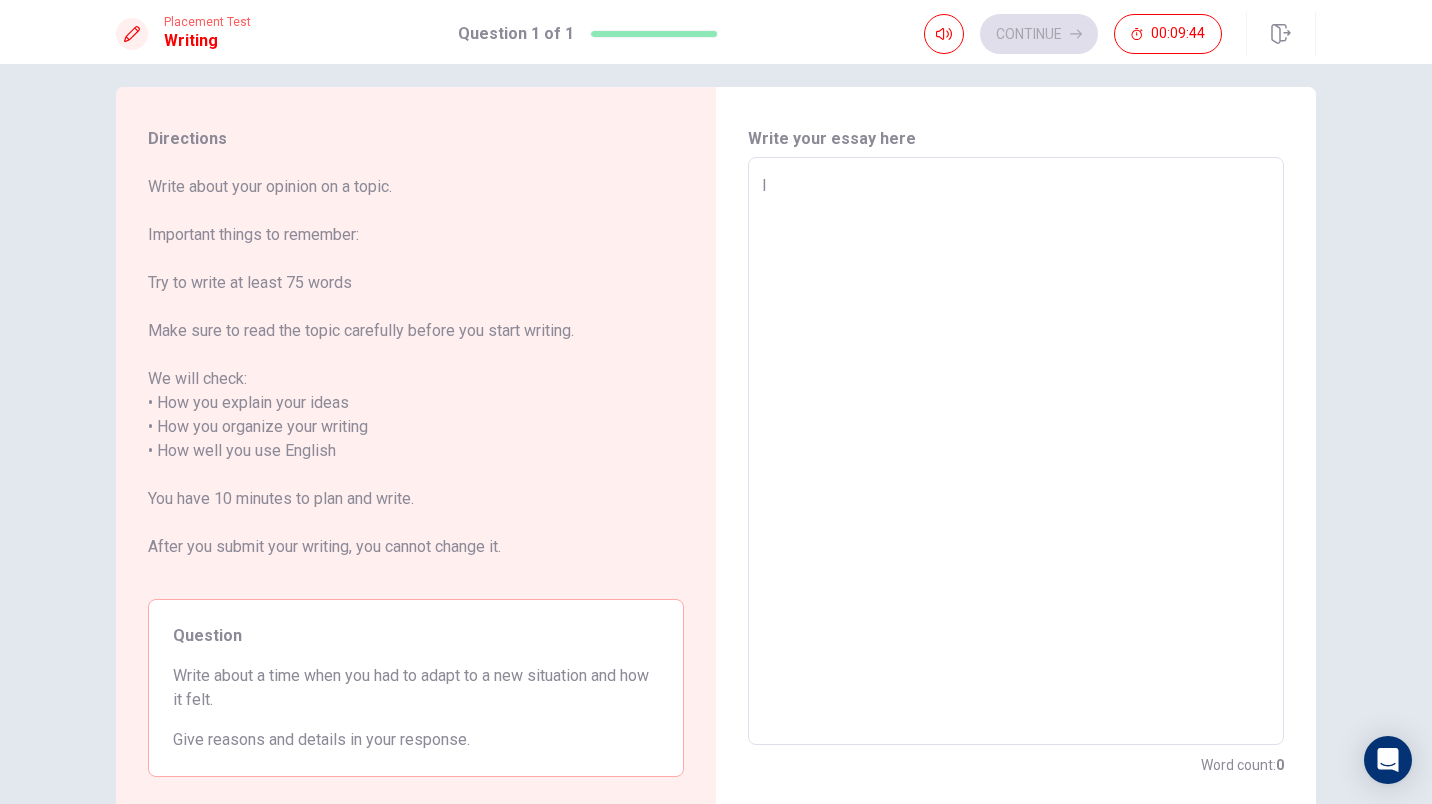 type on "x" 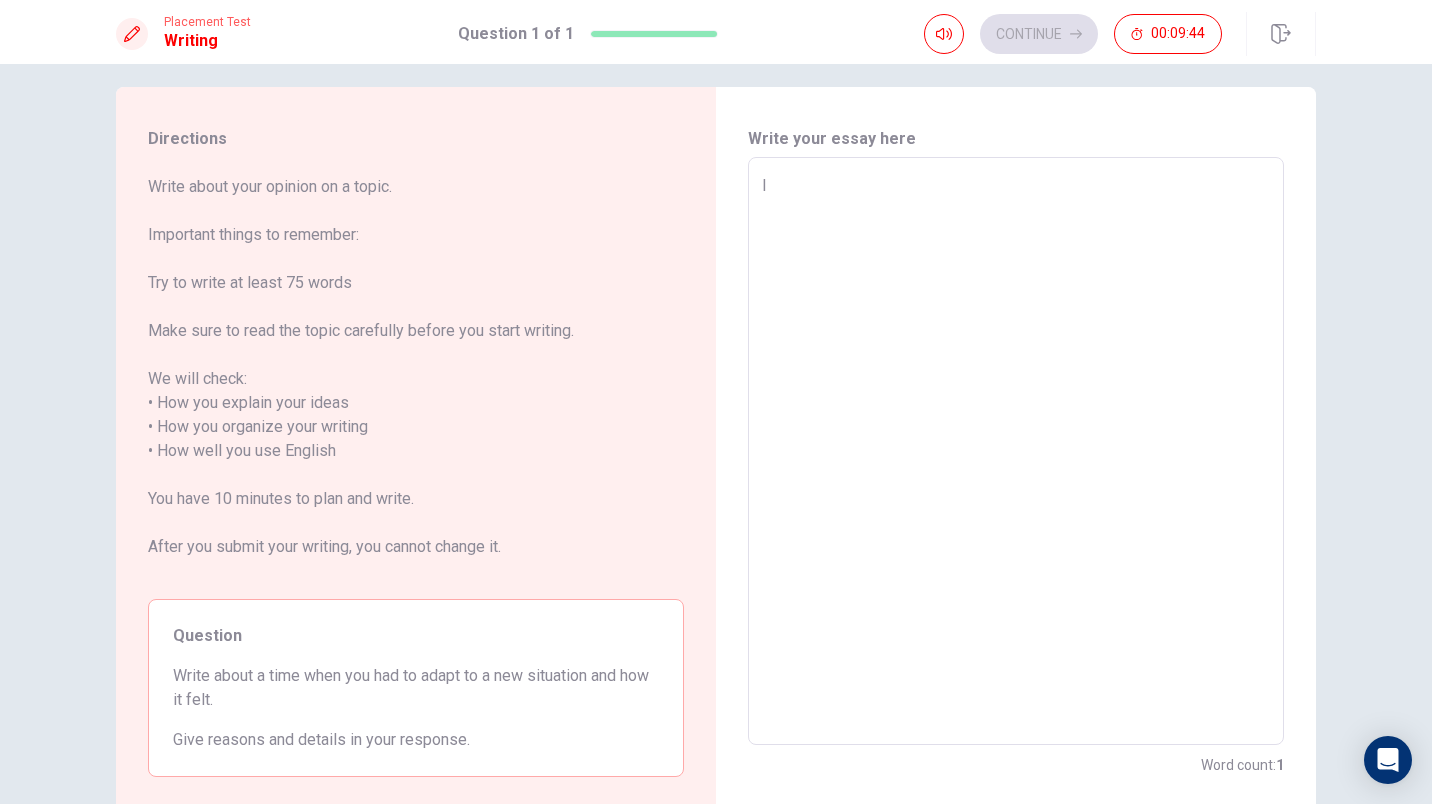 type on "I" 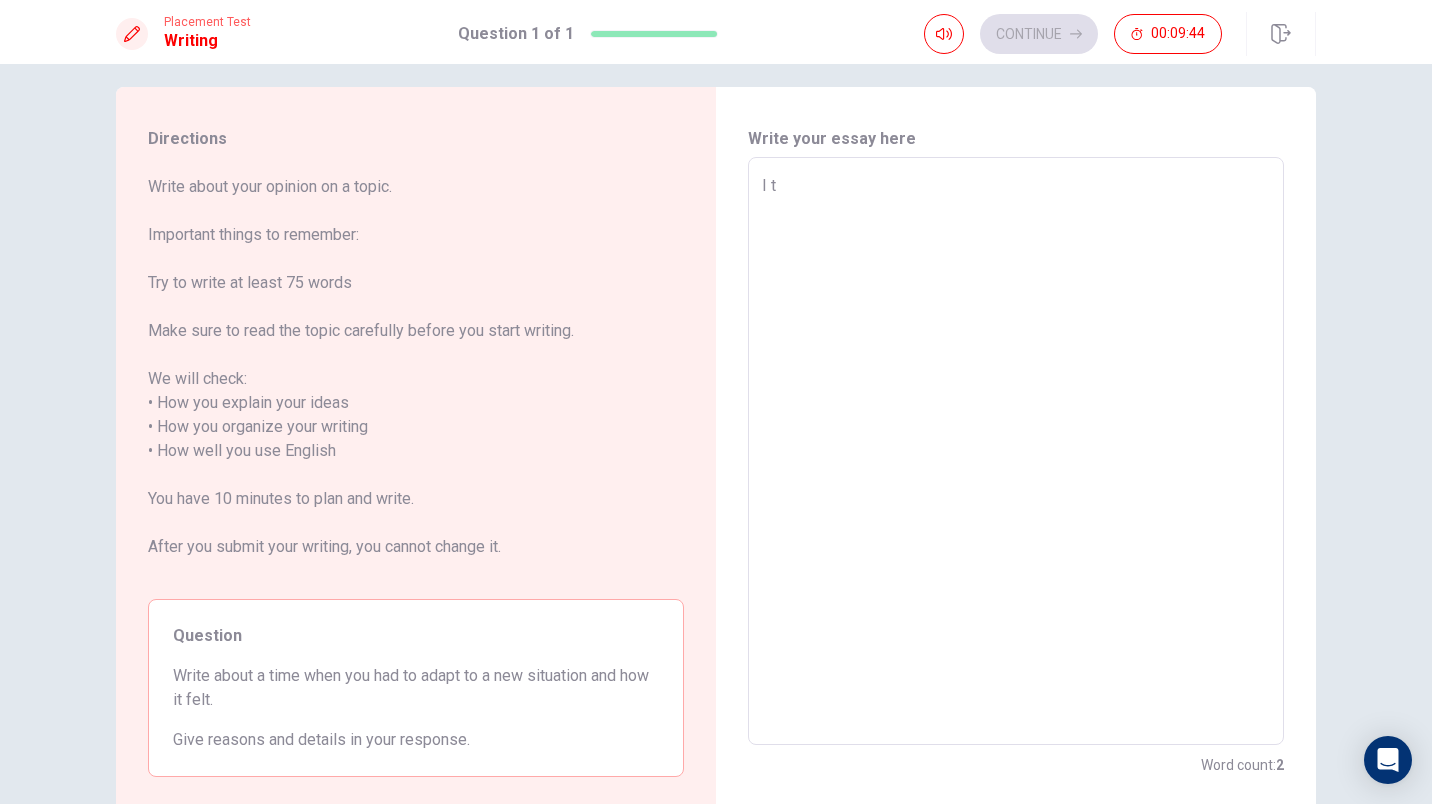 type on "x" 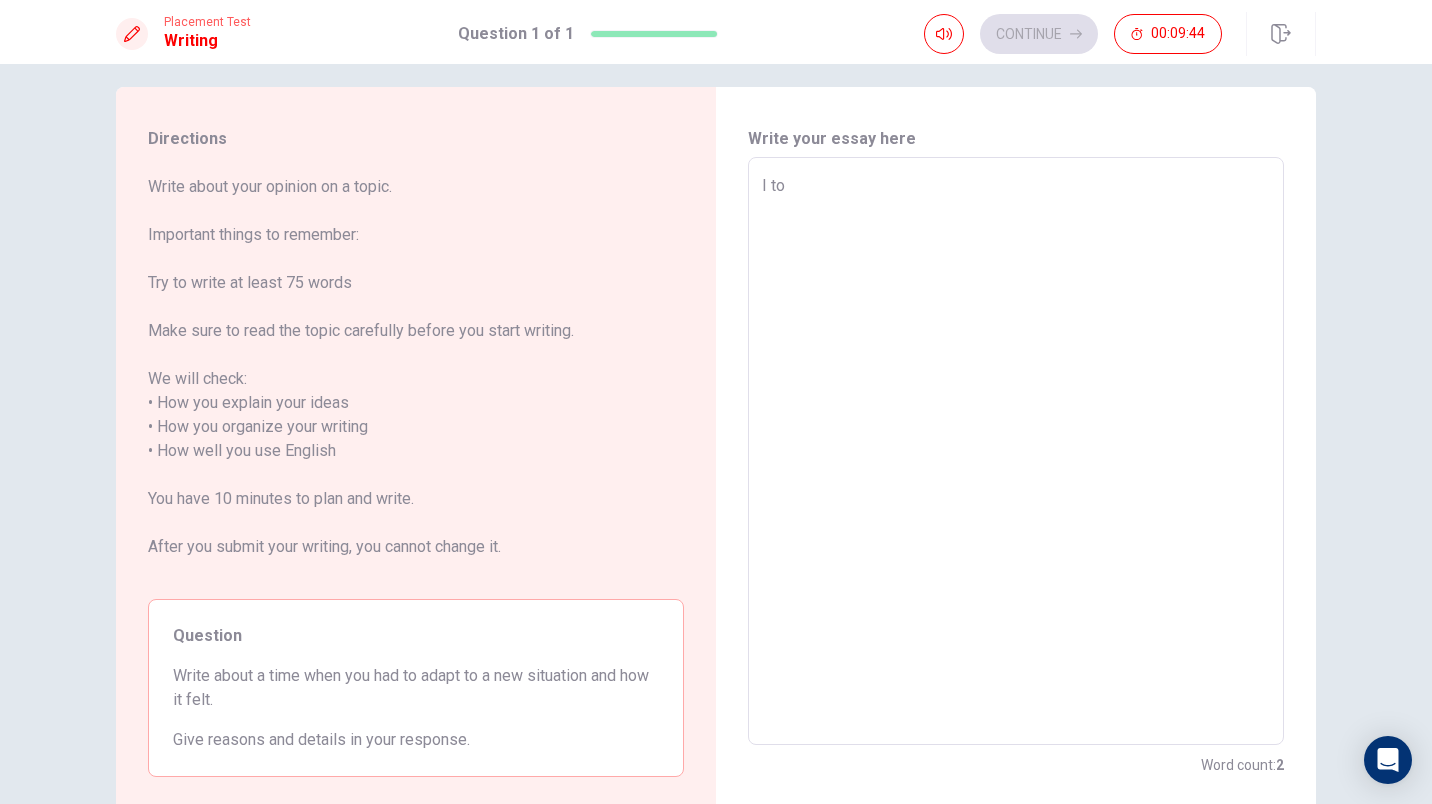 type on "x" 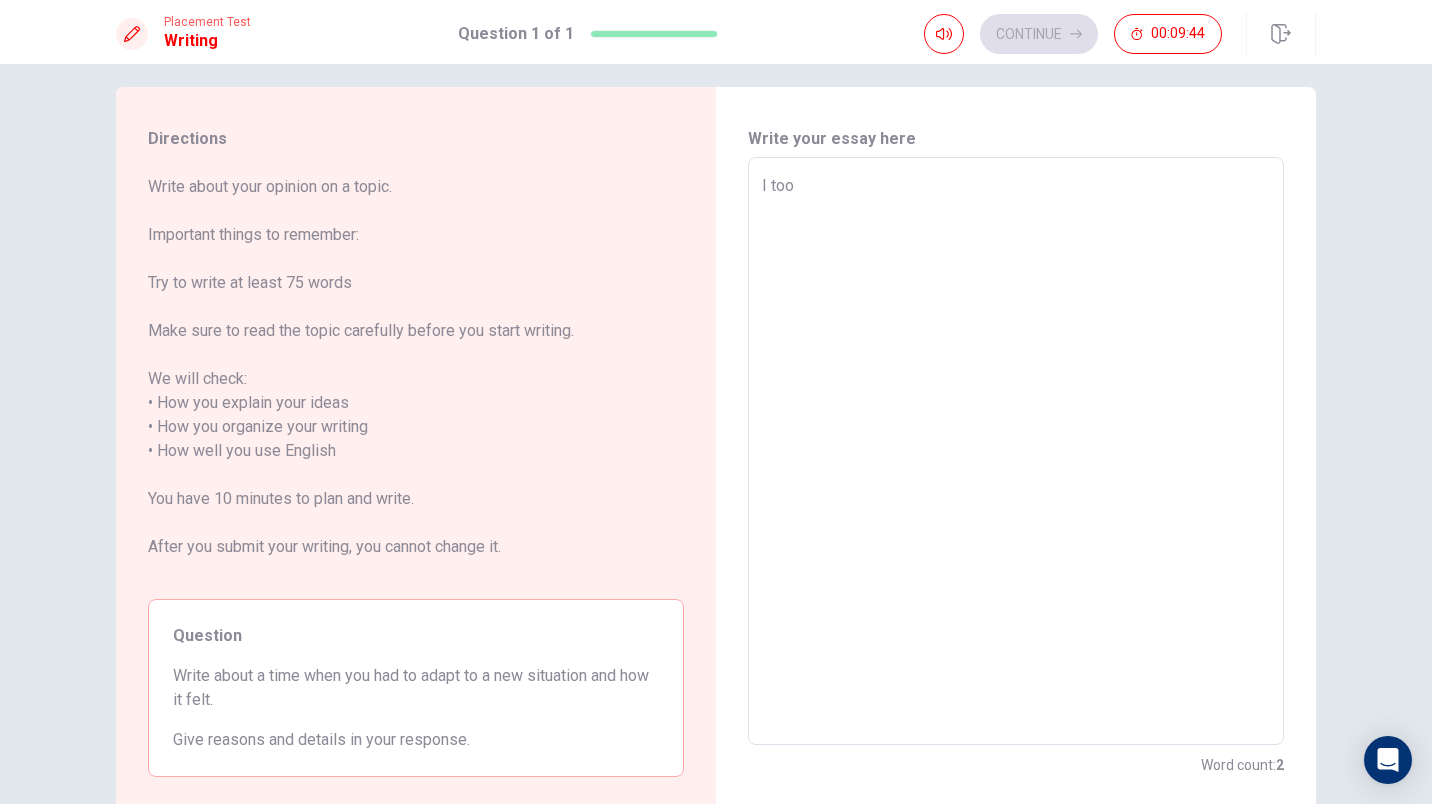 type on "x" 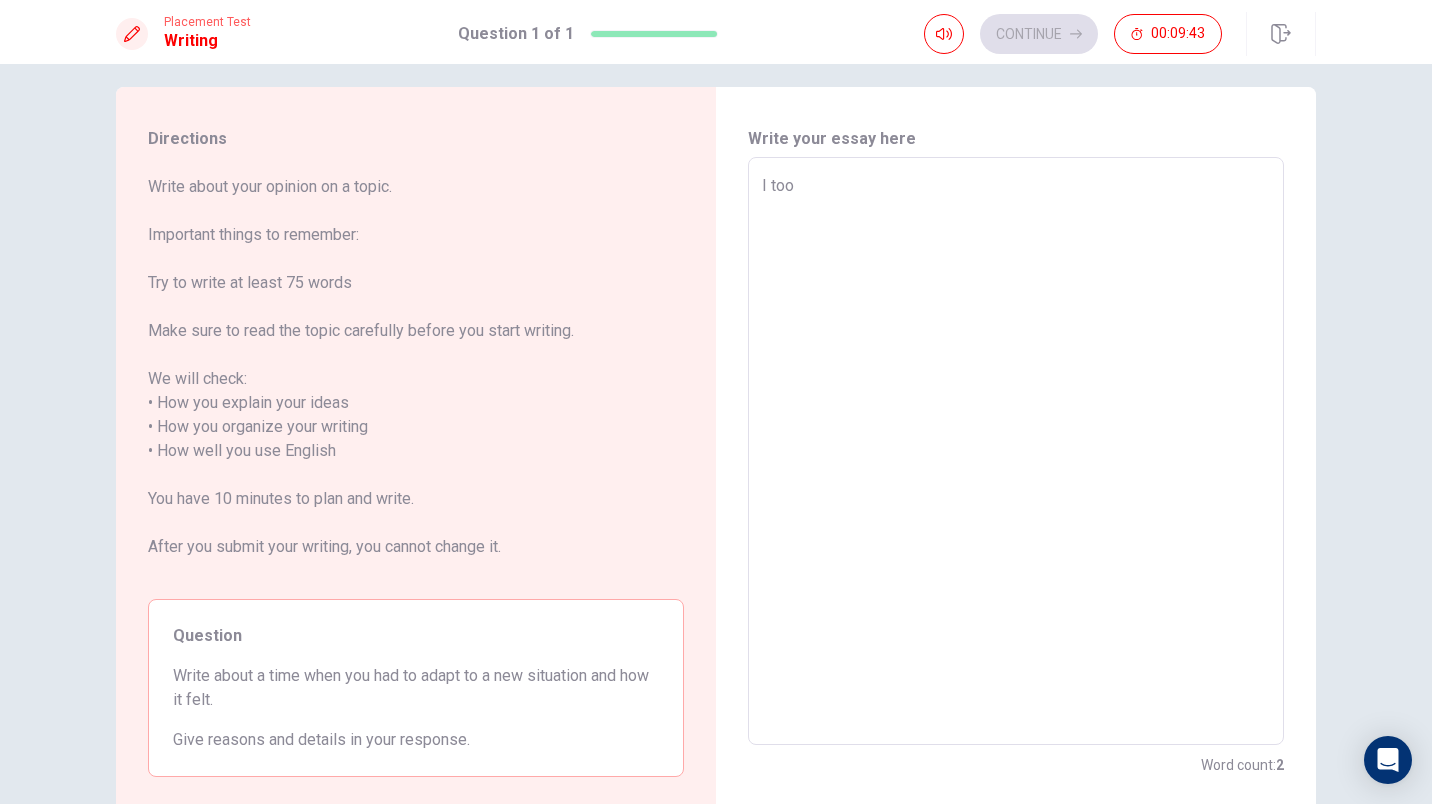 type on "I tool" 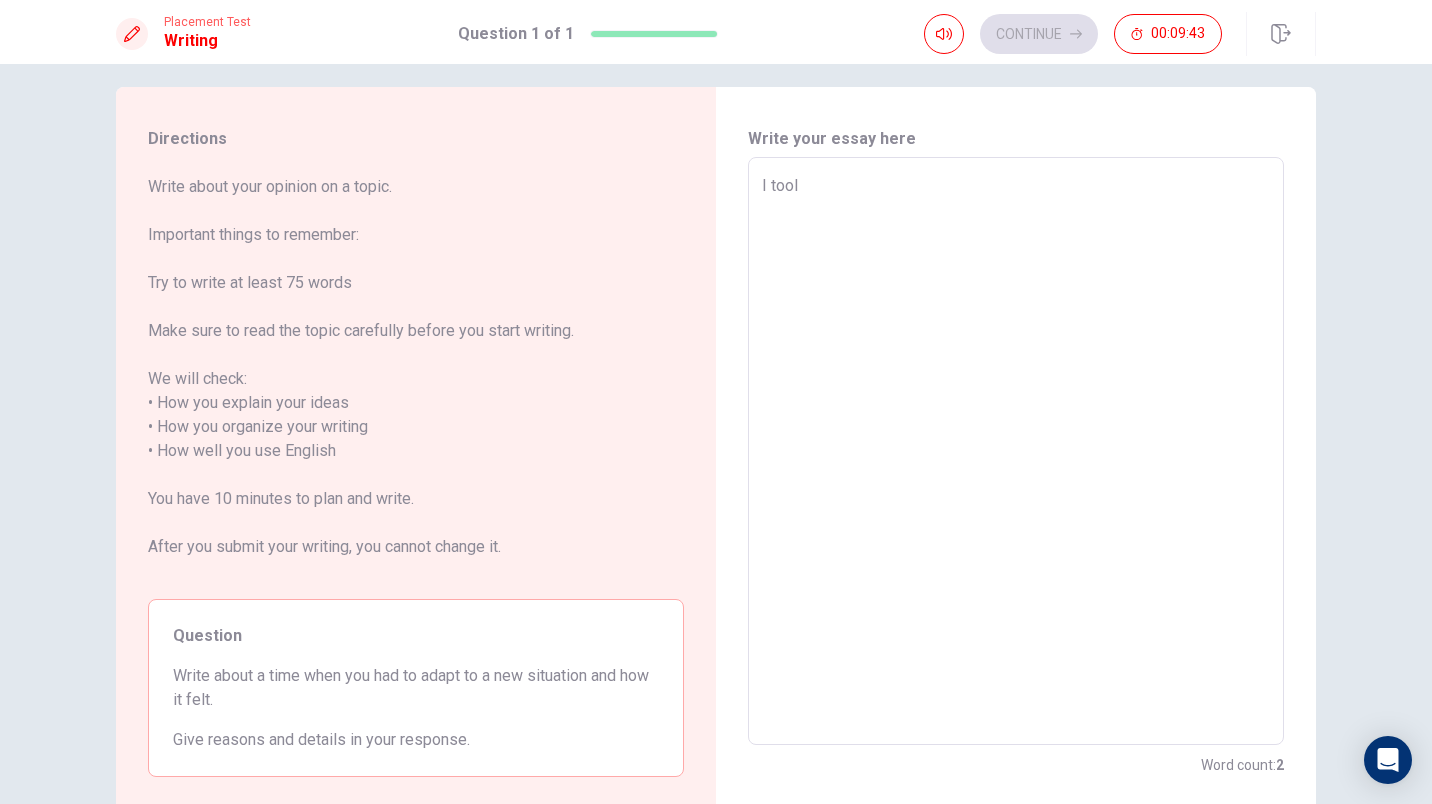 type on "x" 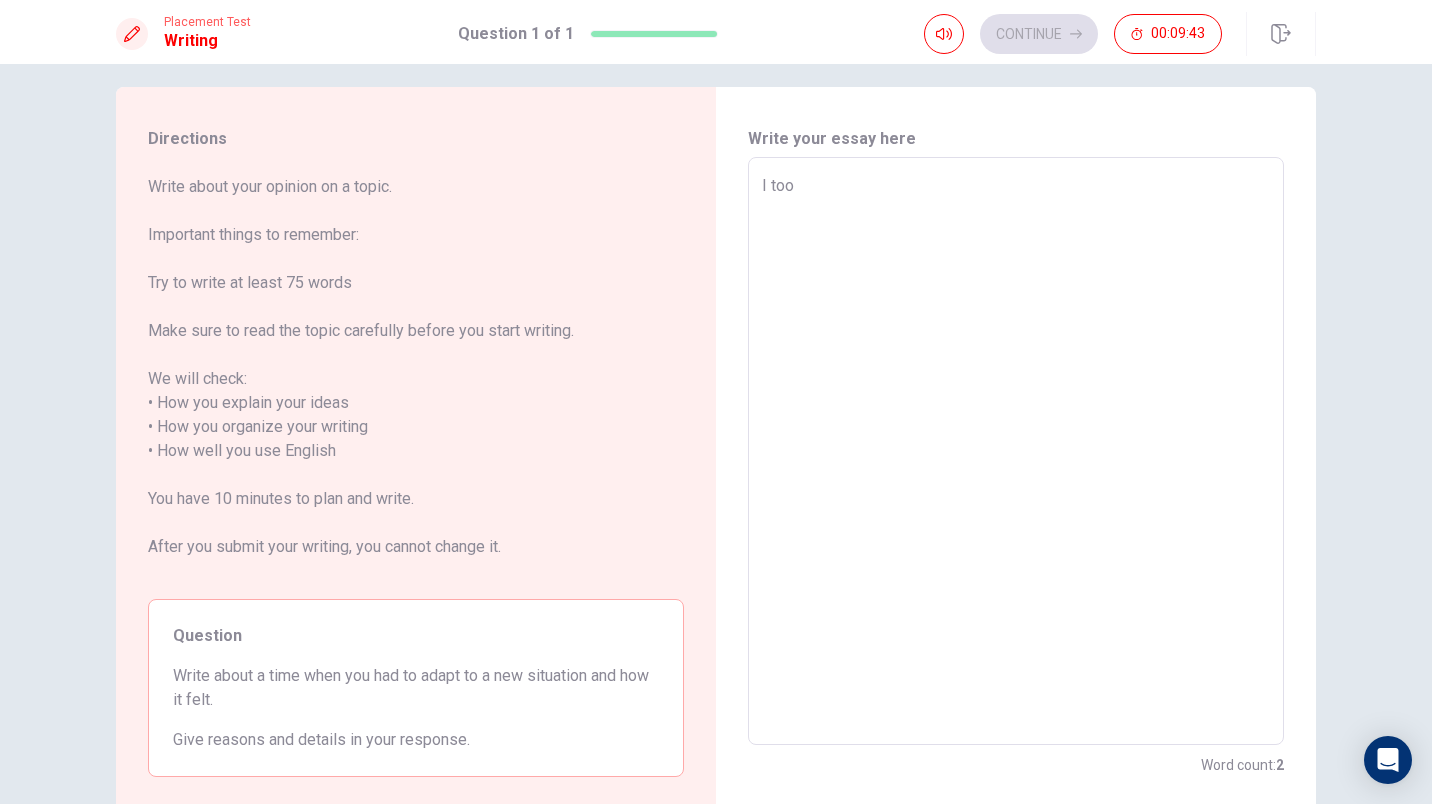 type on "x" 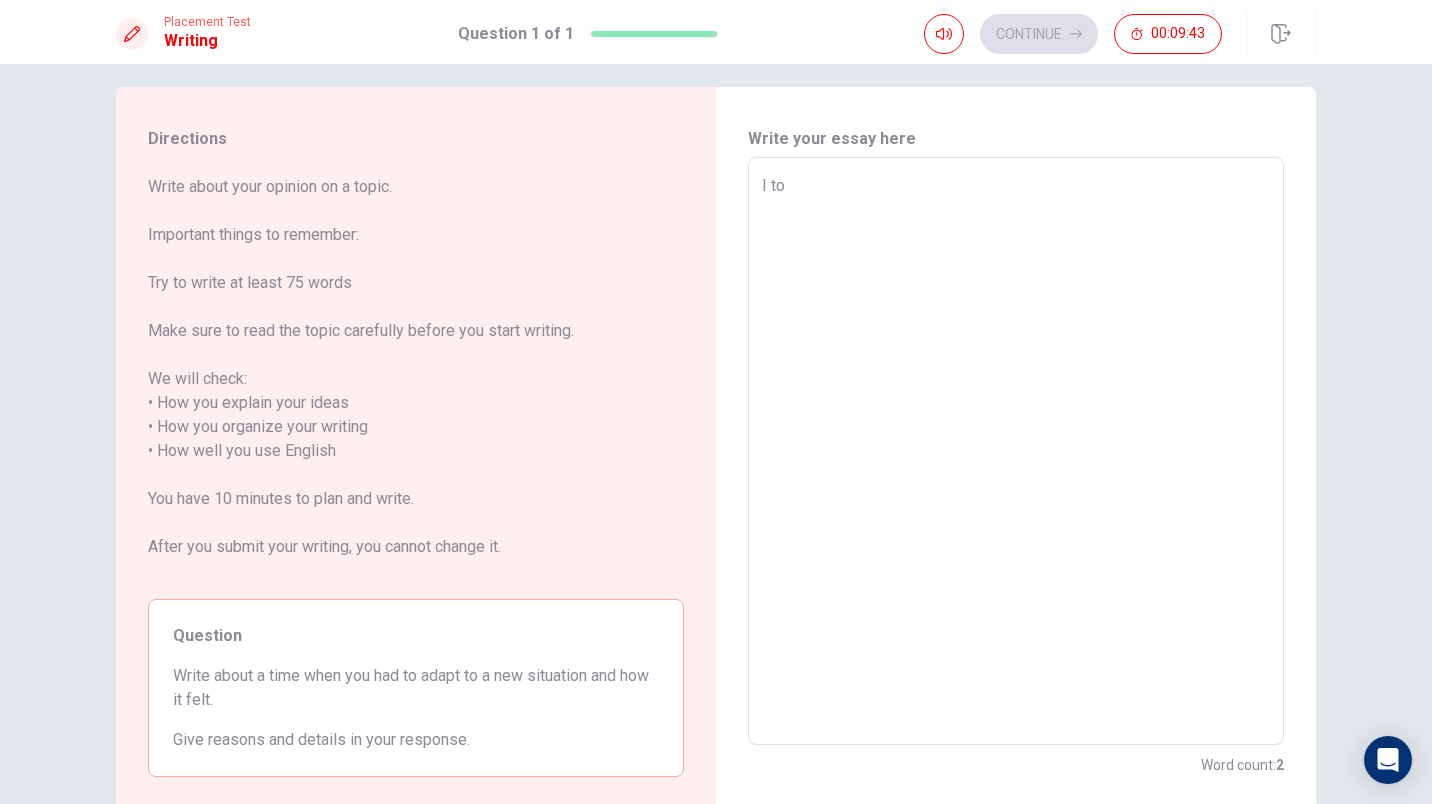 type on "x" 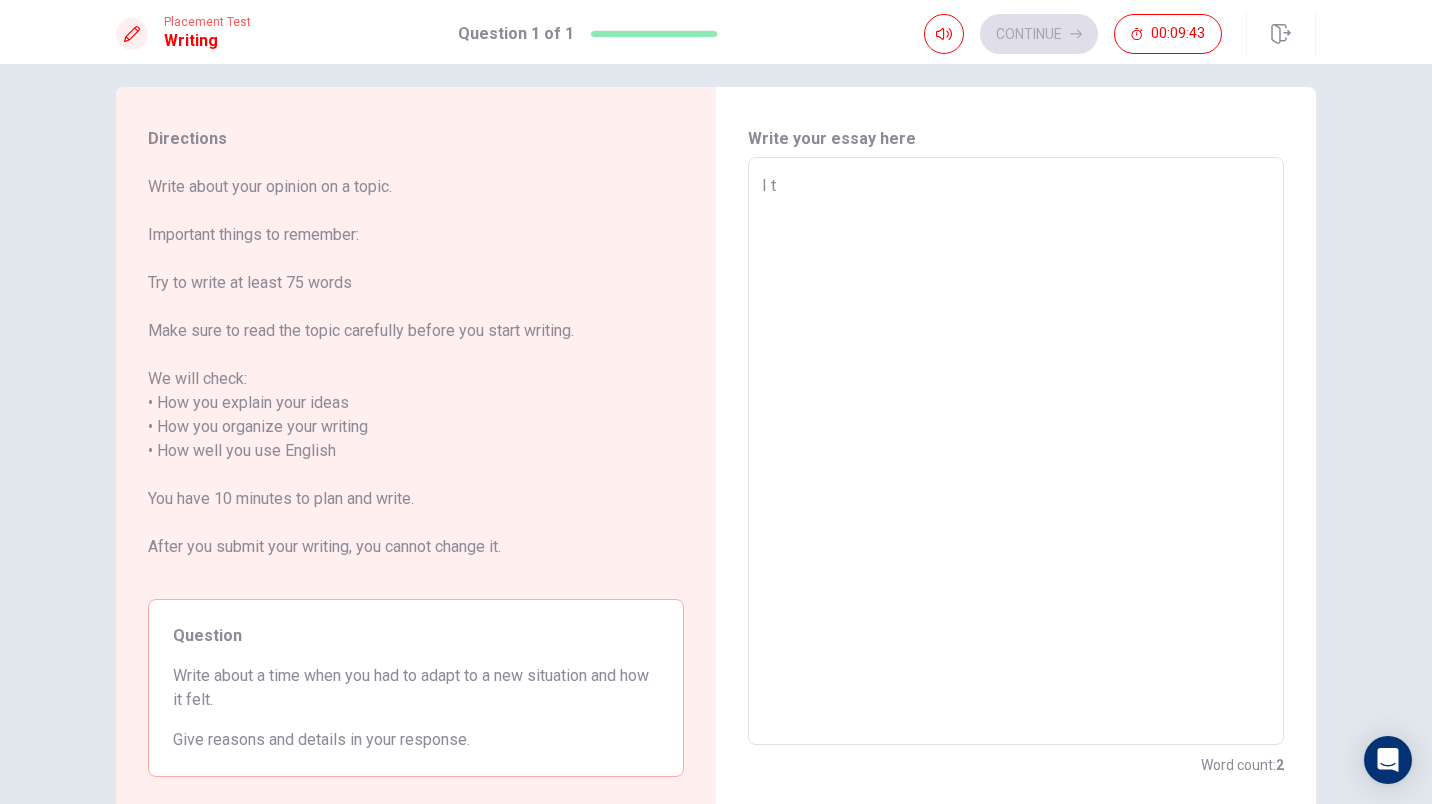 type on "x" 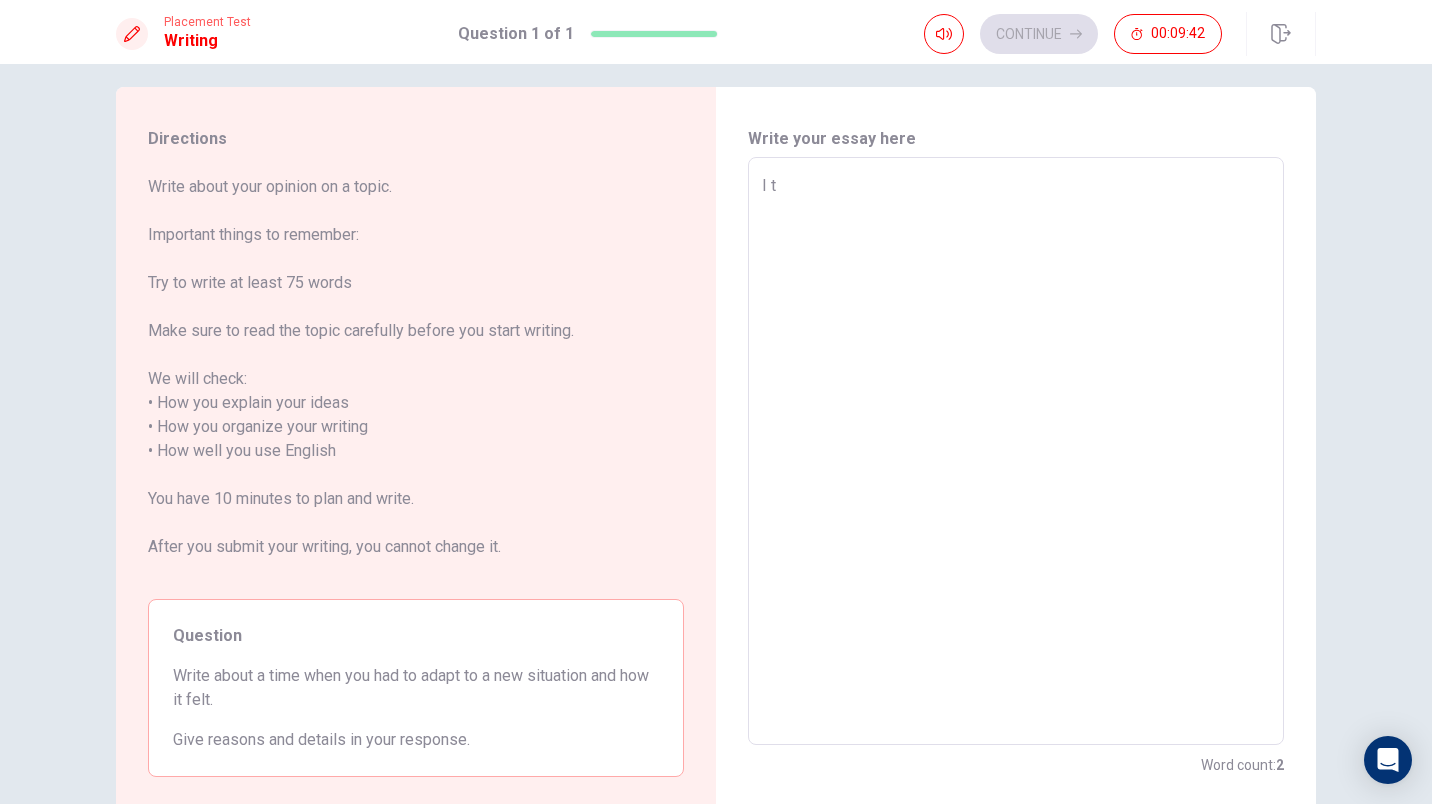 type on "I to" 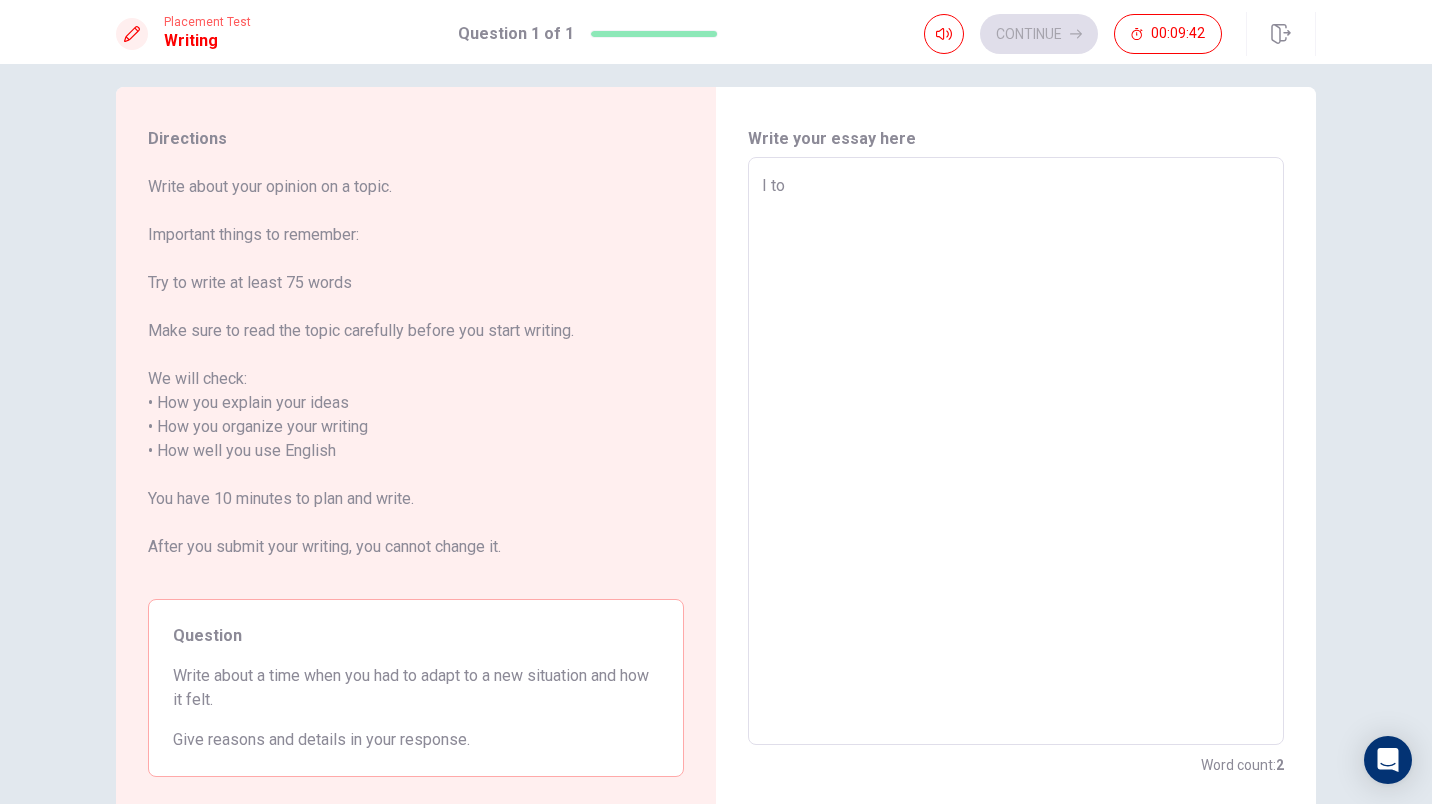 type on "x" 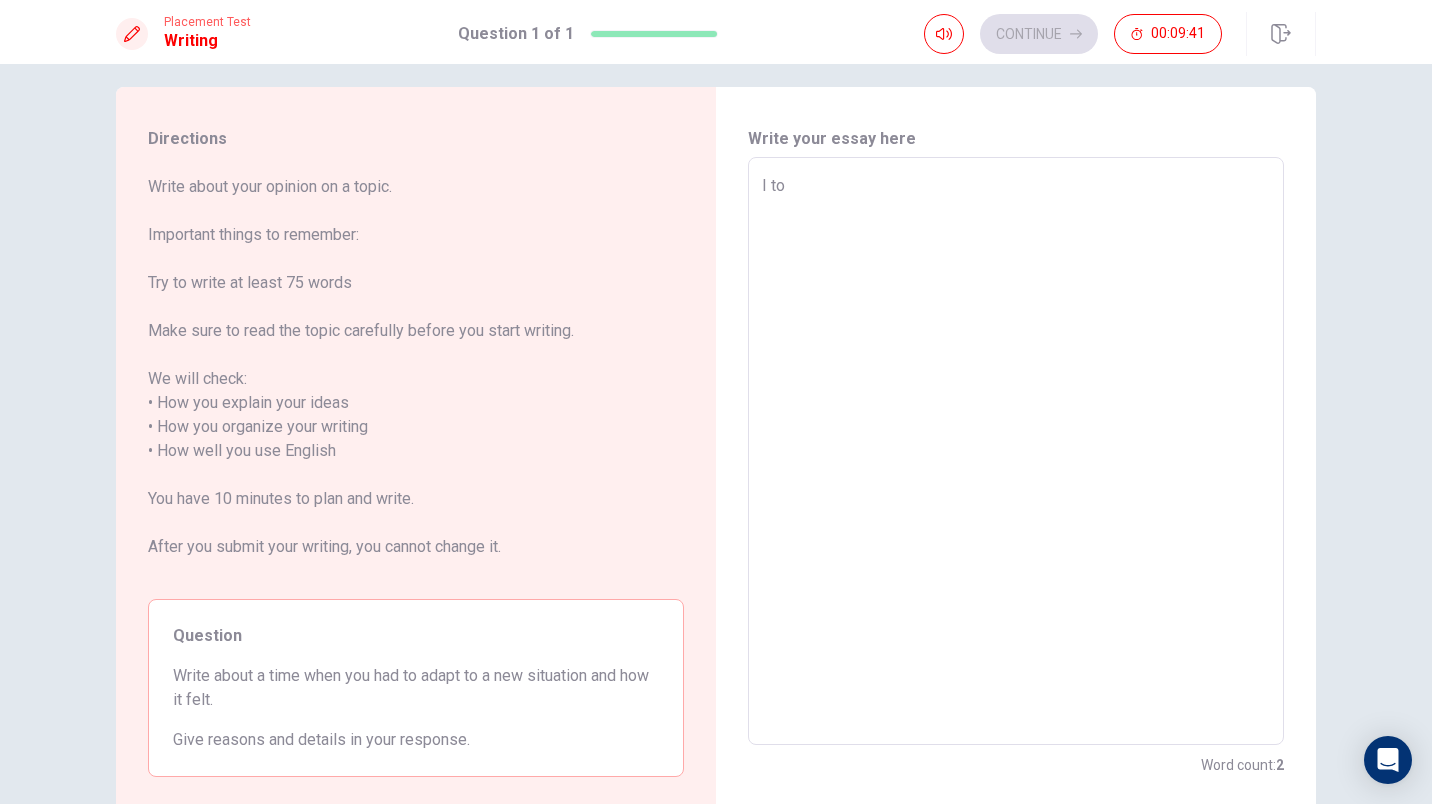 type on "I too" 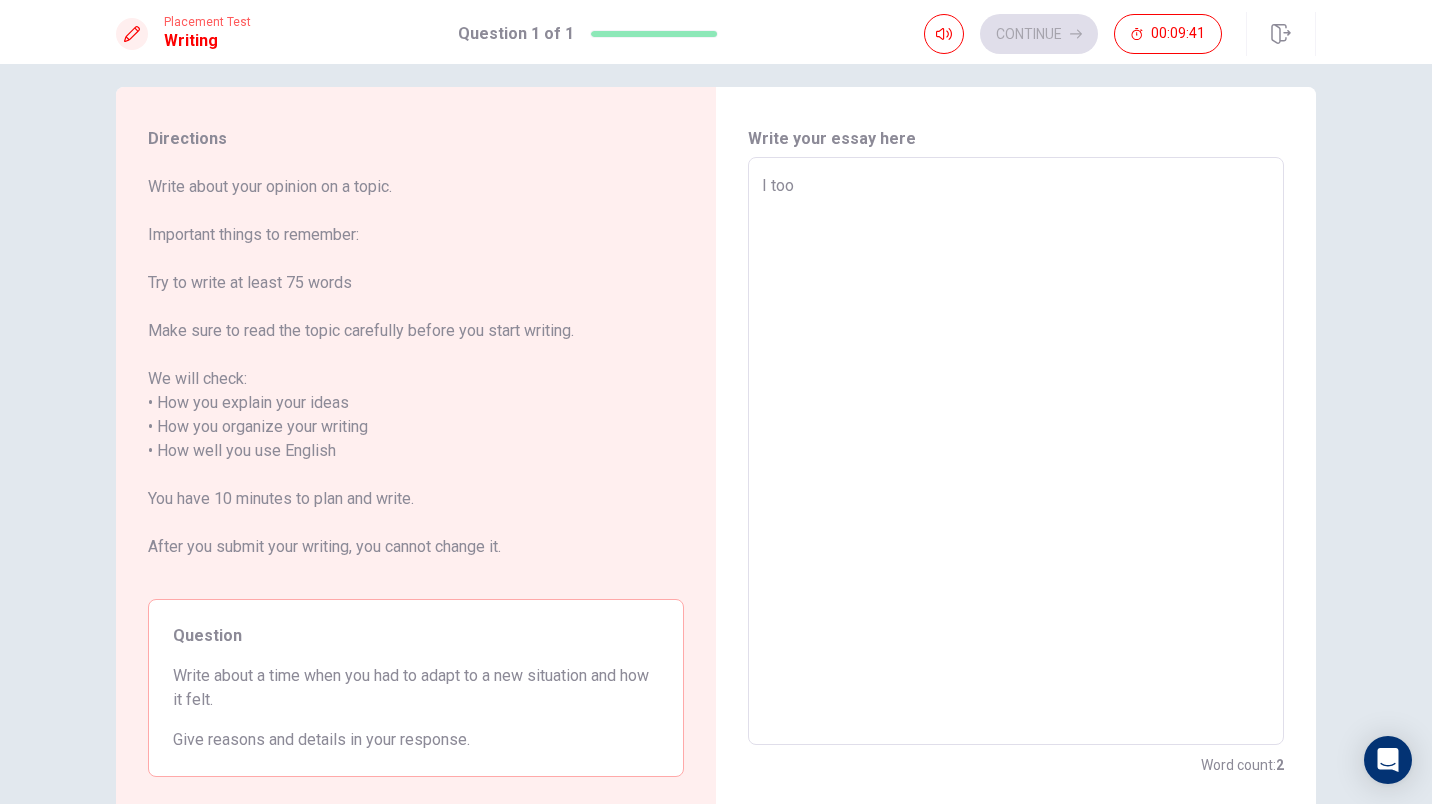 type on "x" 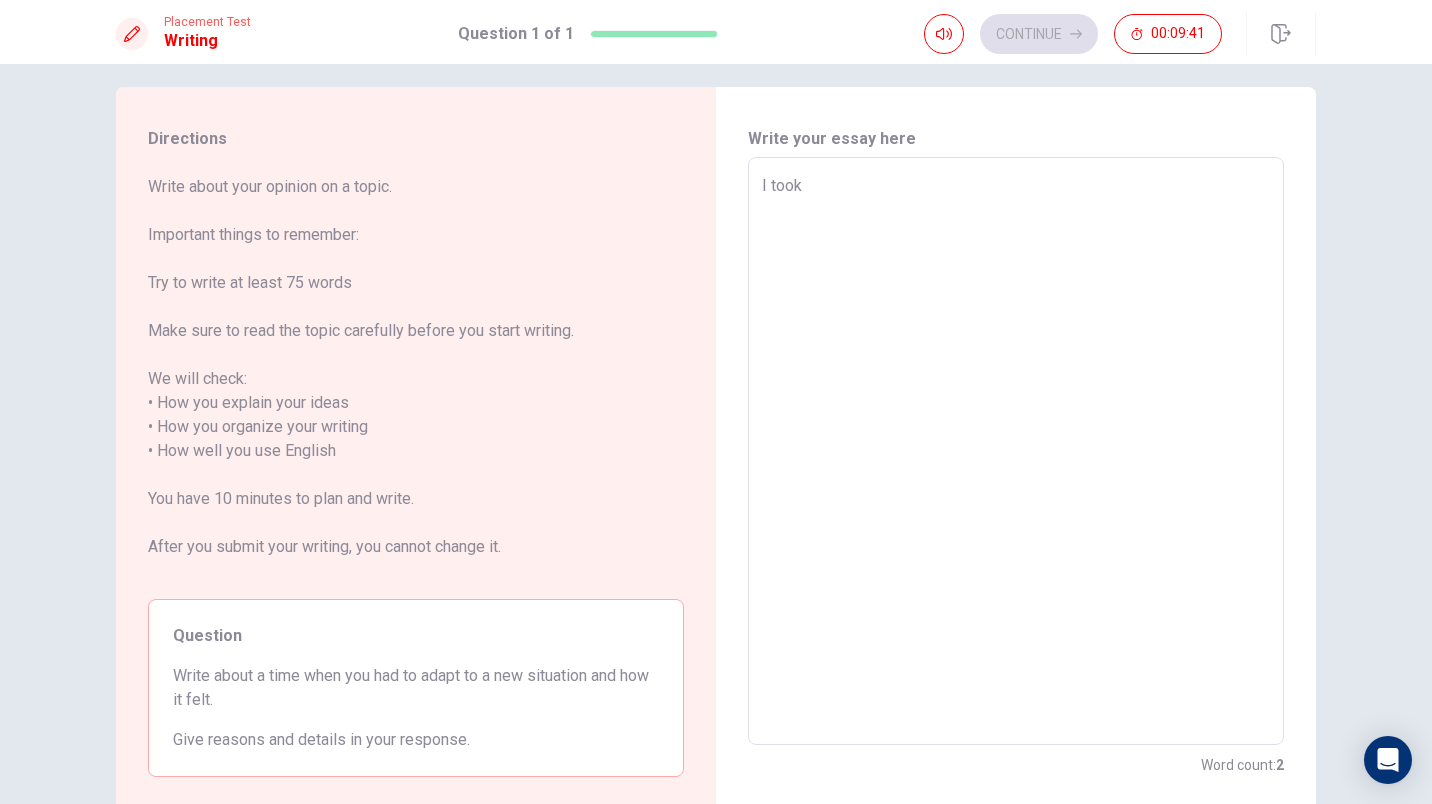type on "x" 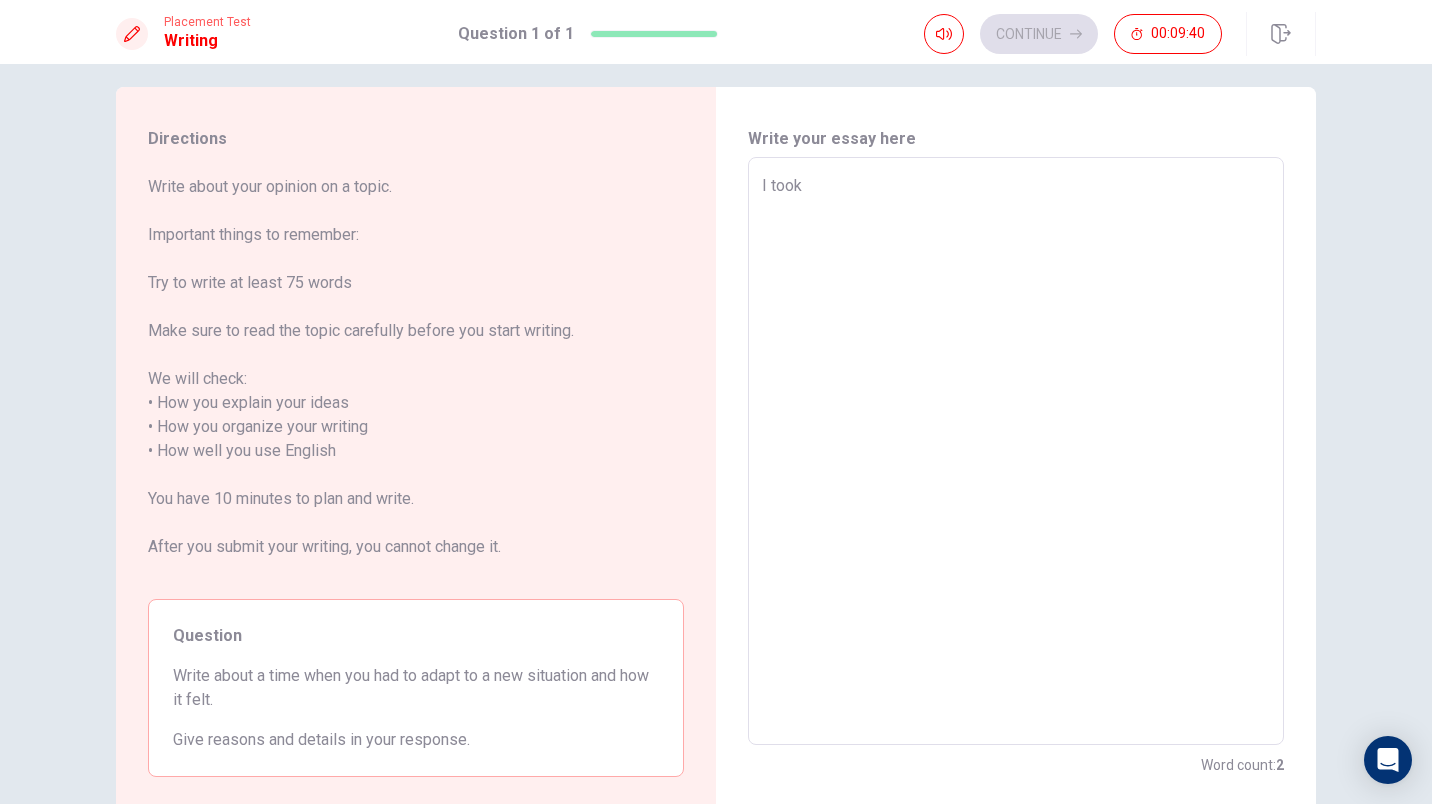 type on "I took" 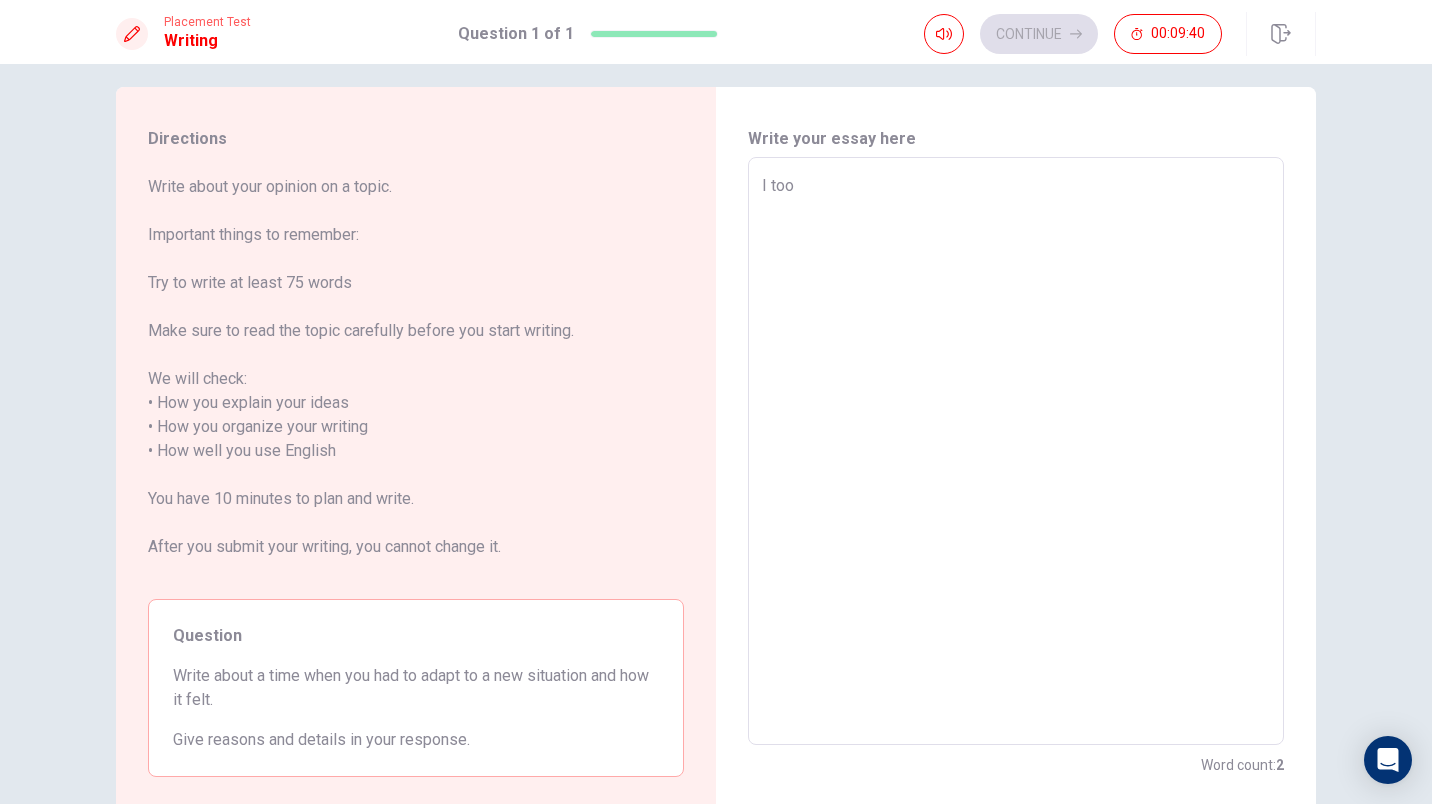 type on "I to" 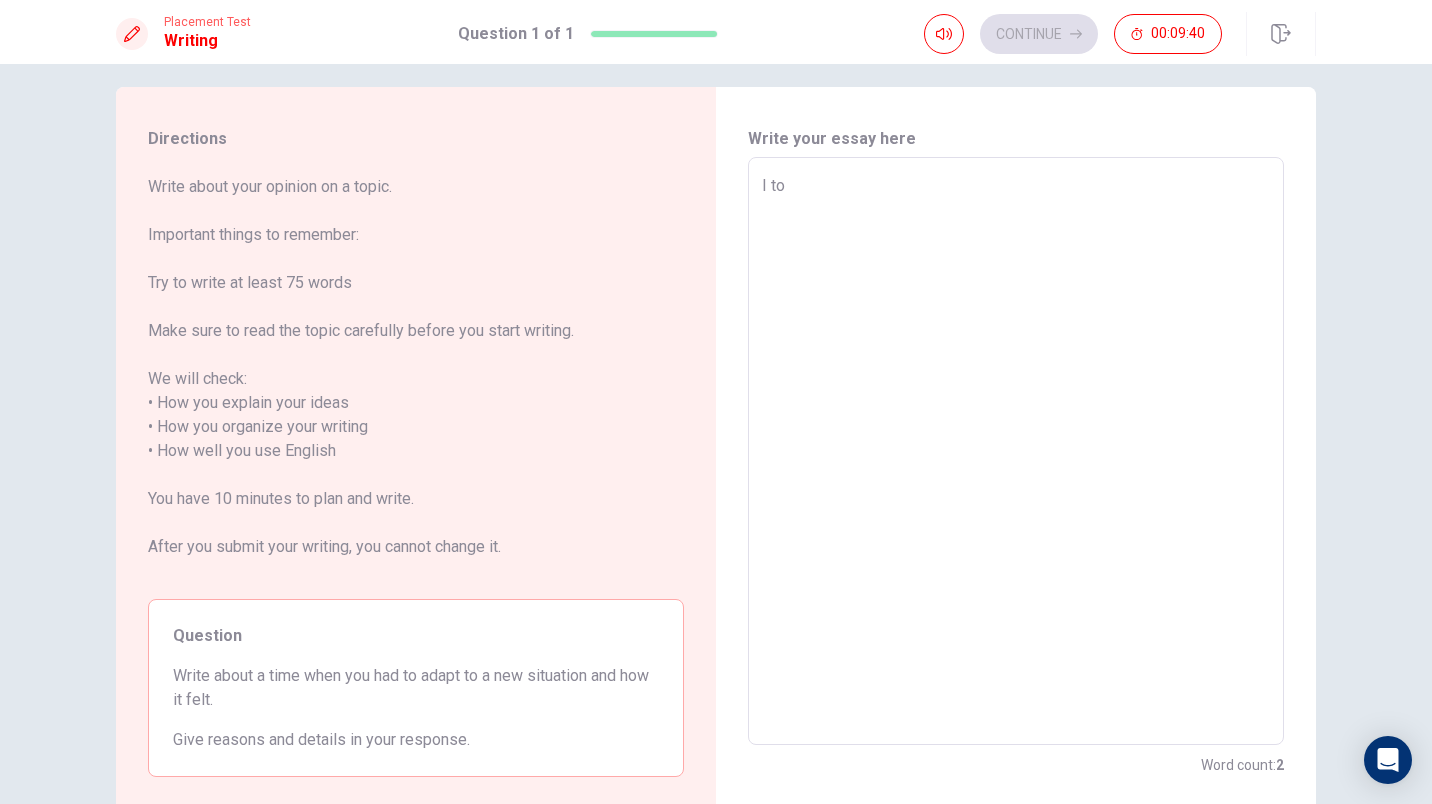 type on "x" 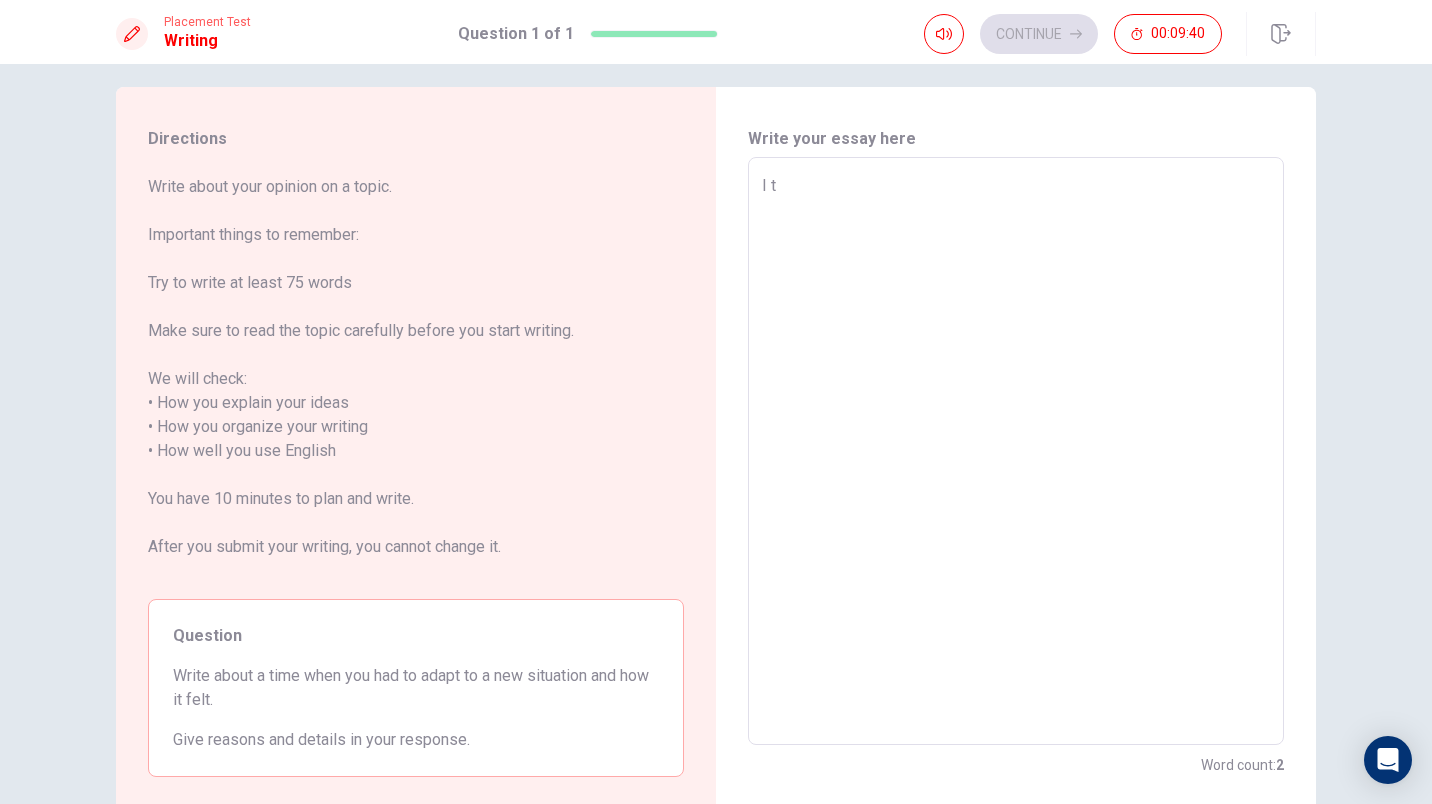 type on "x" 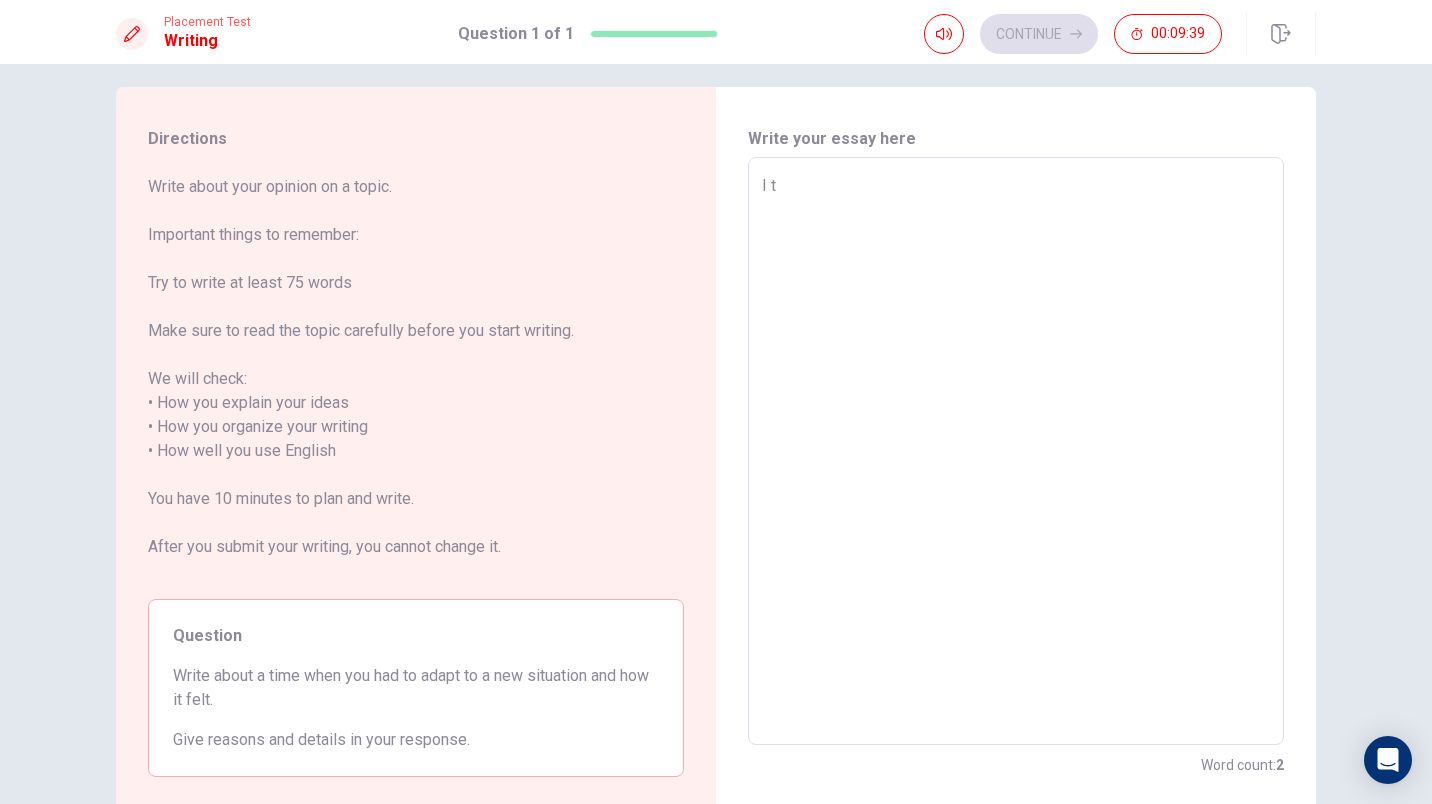 type on "I" 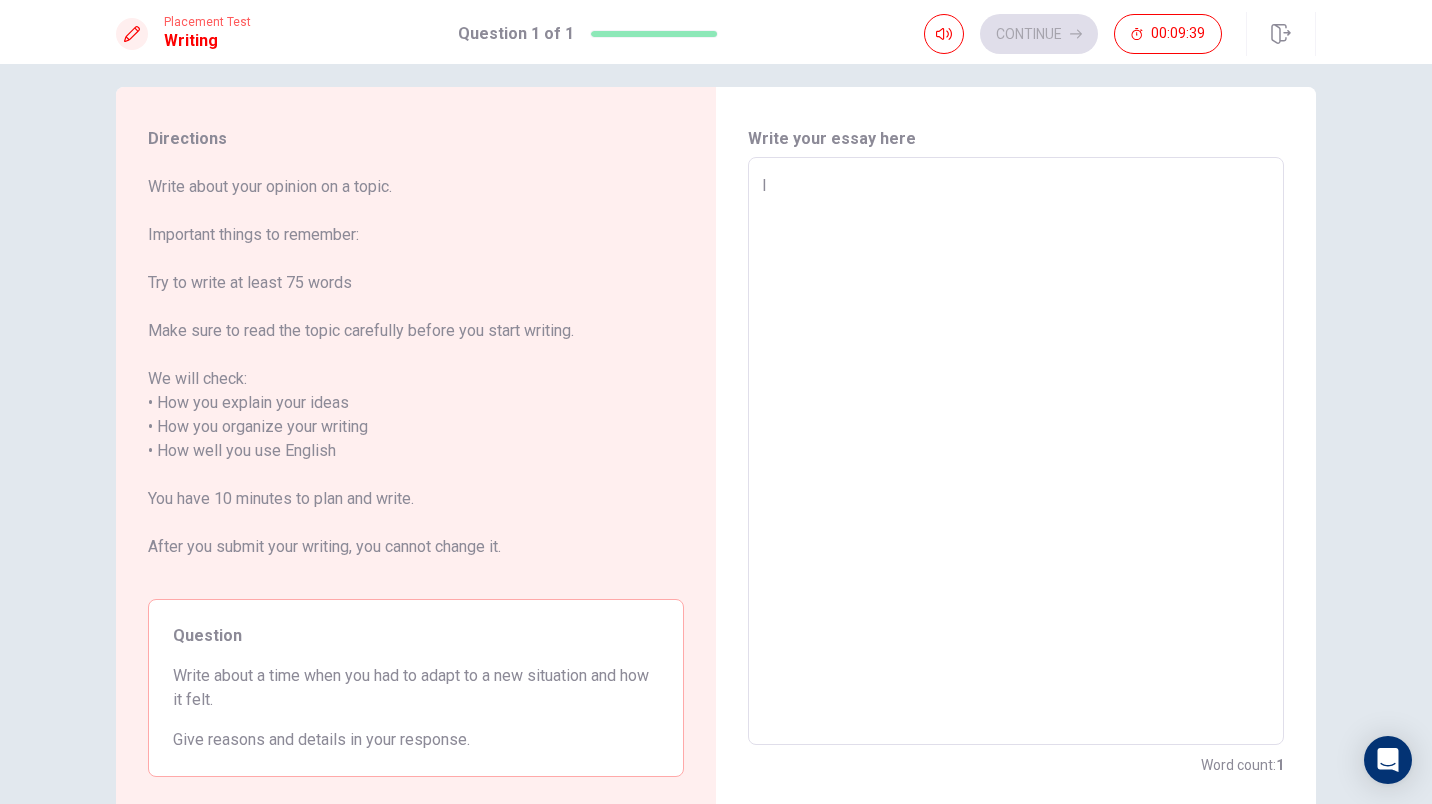 type on "x" 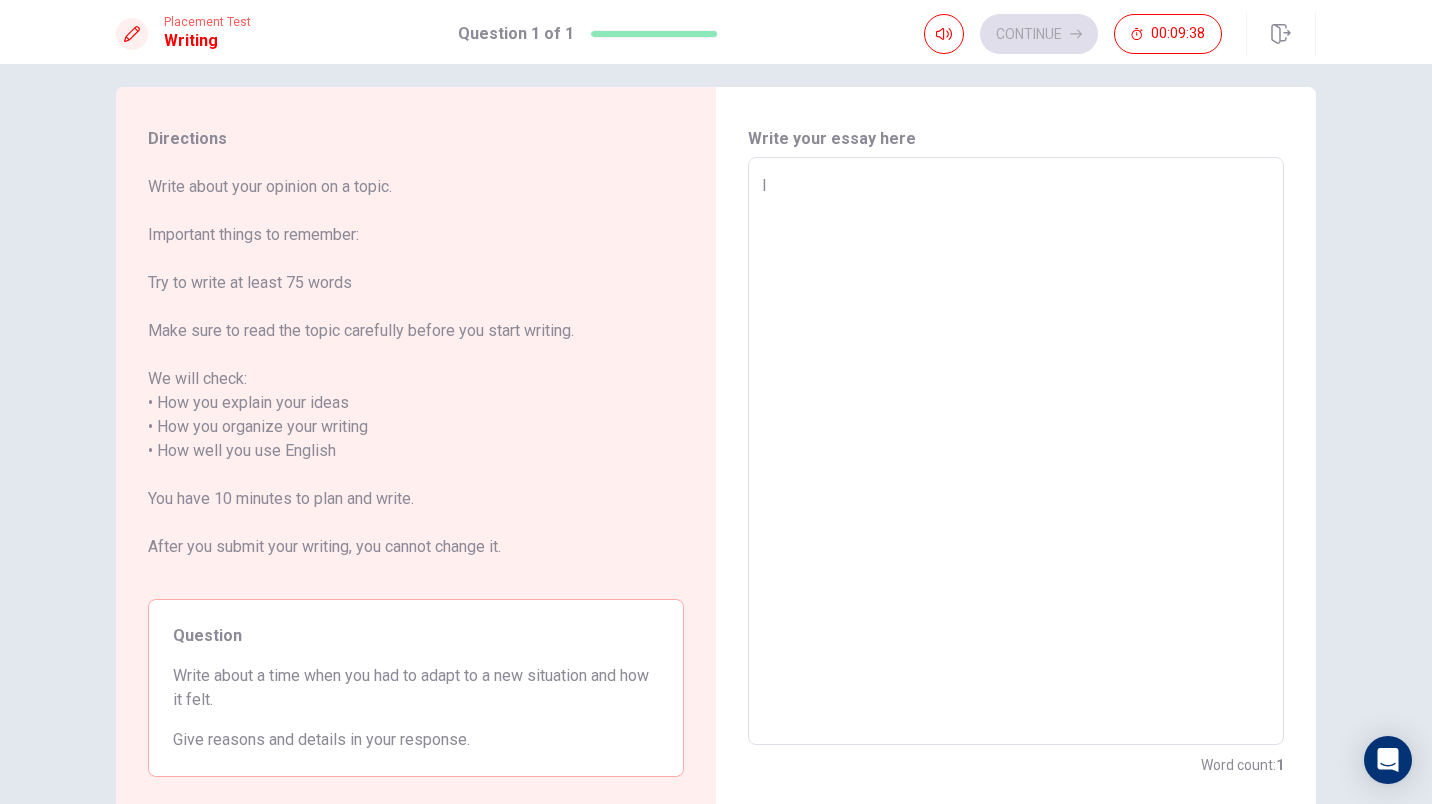 type on "I" 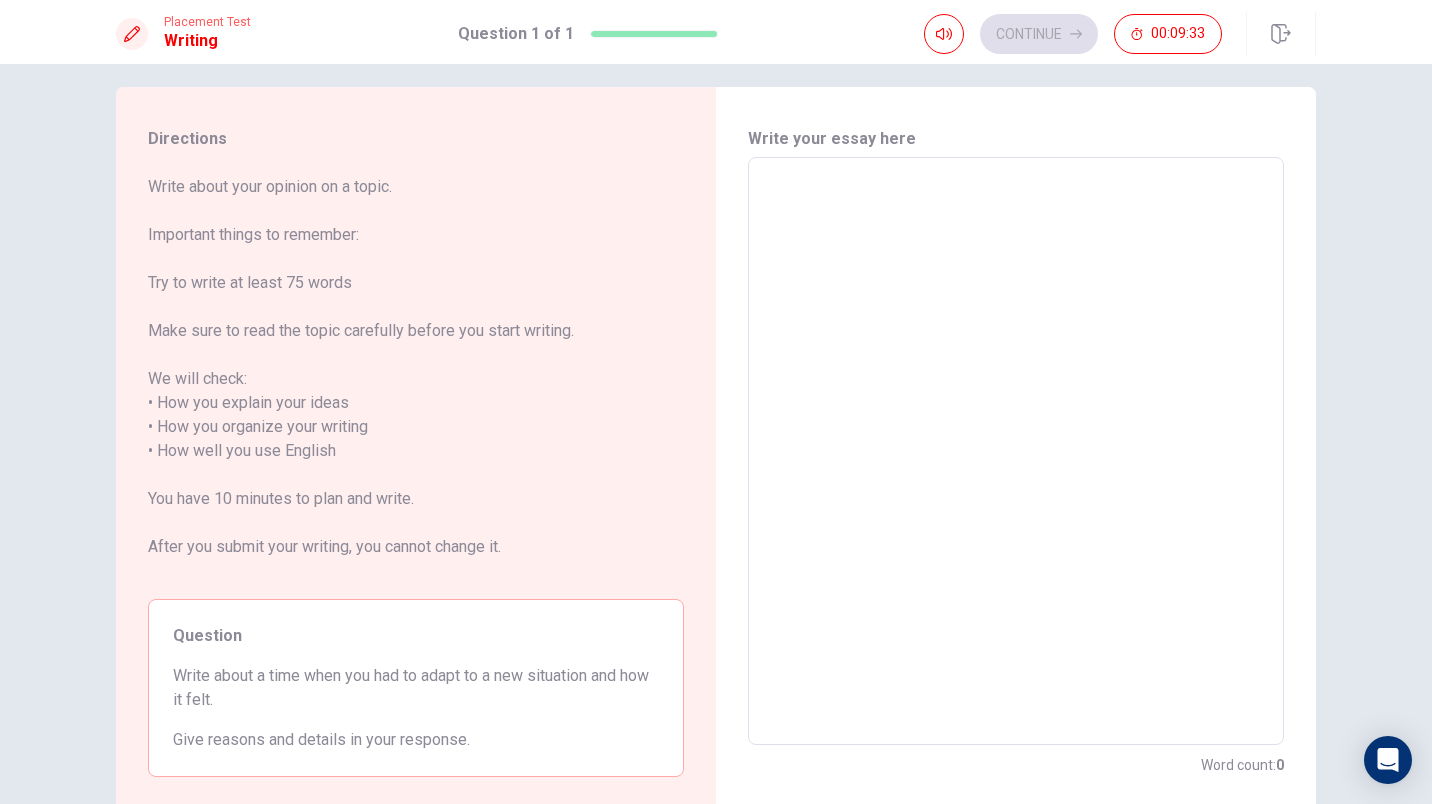 type on "I" 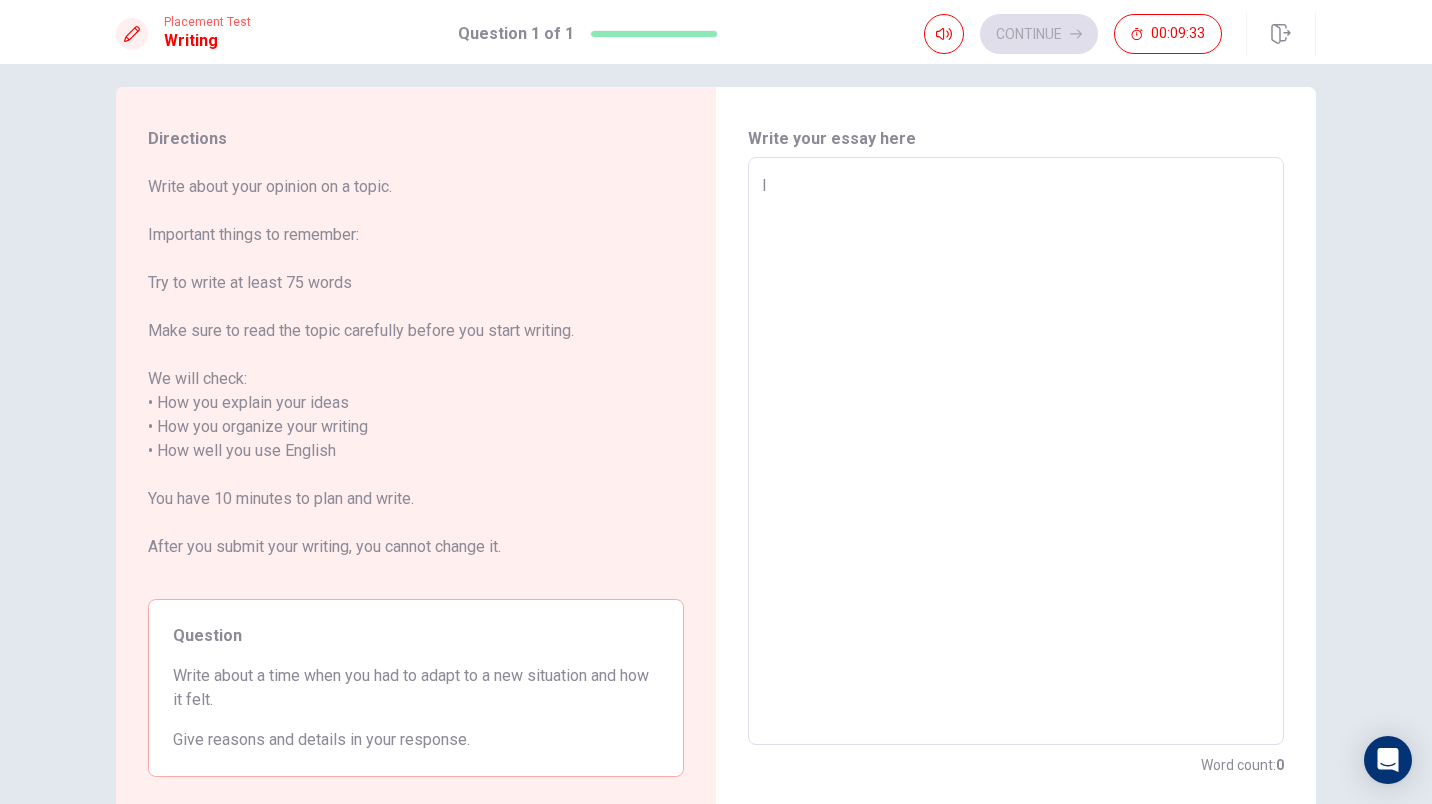 type on "x" 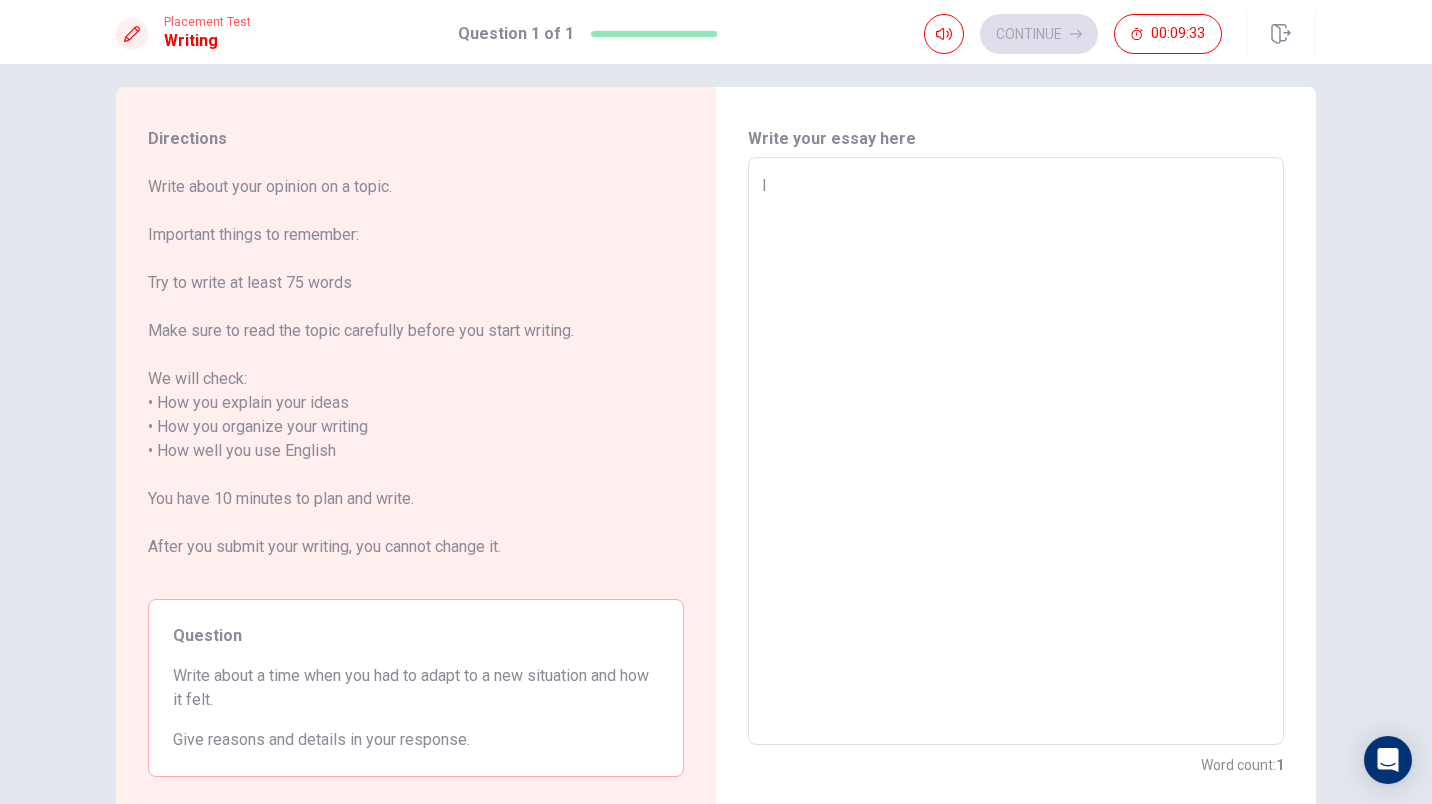 type on "I" 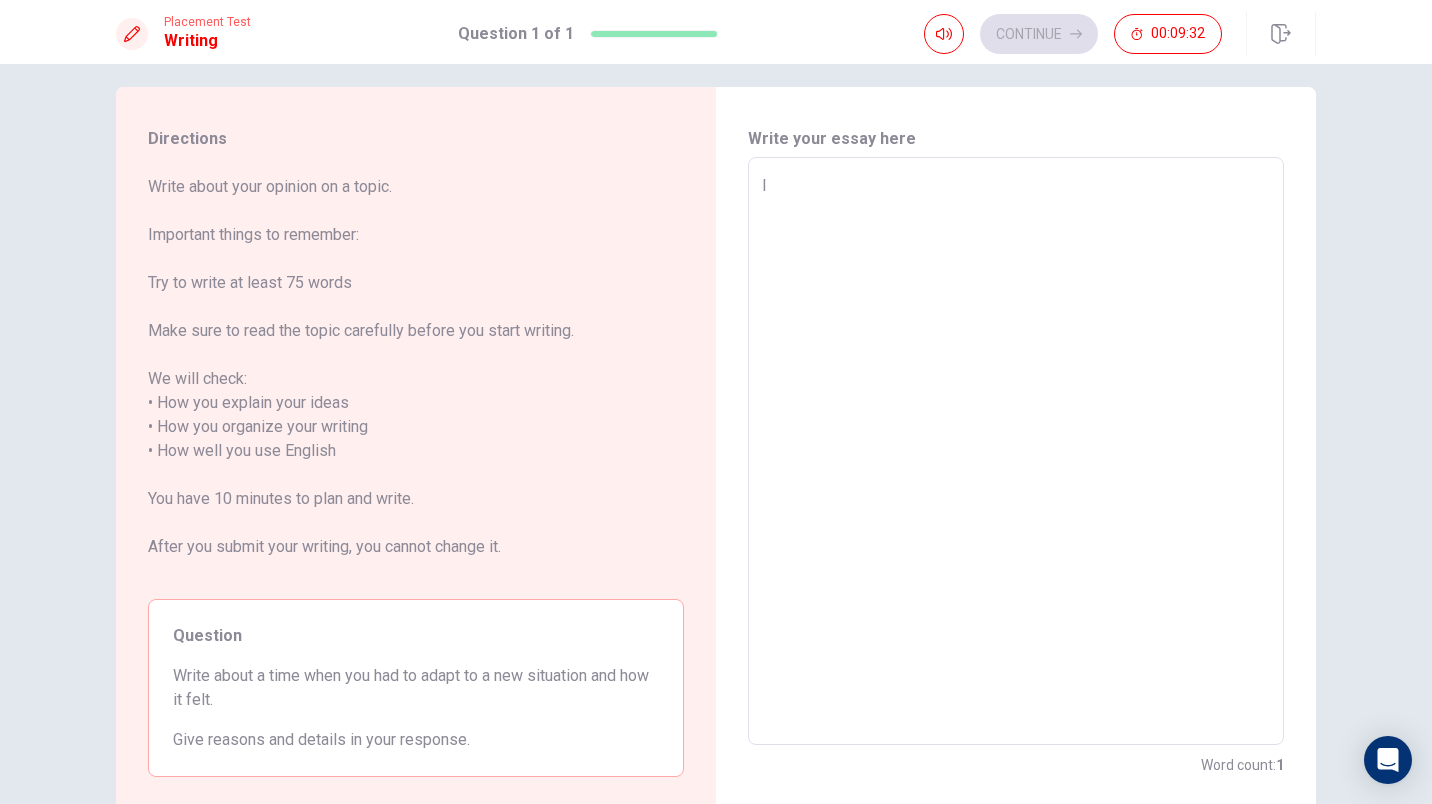type on "I t" 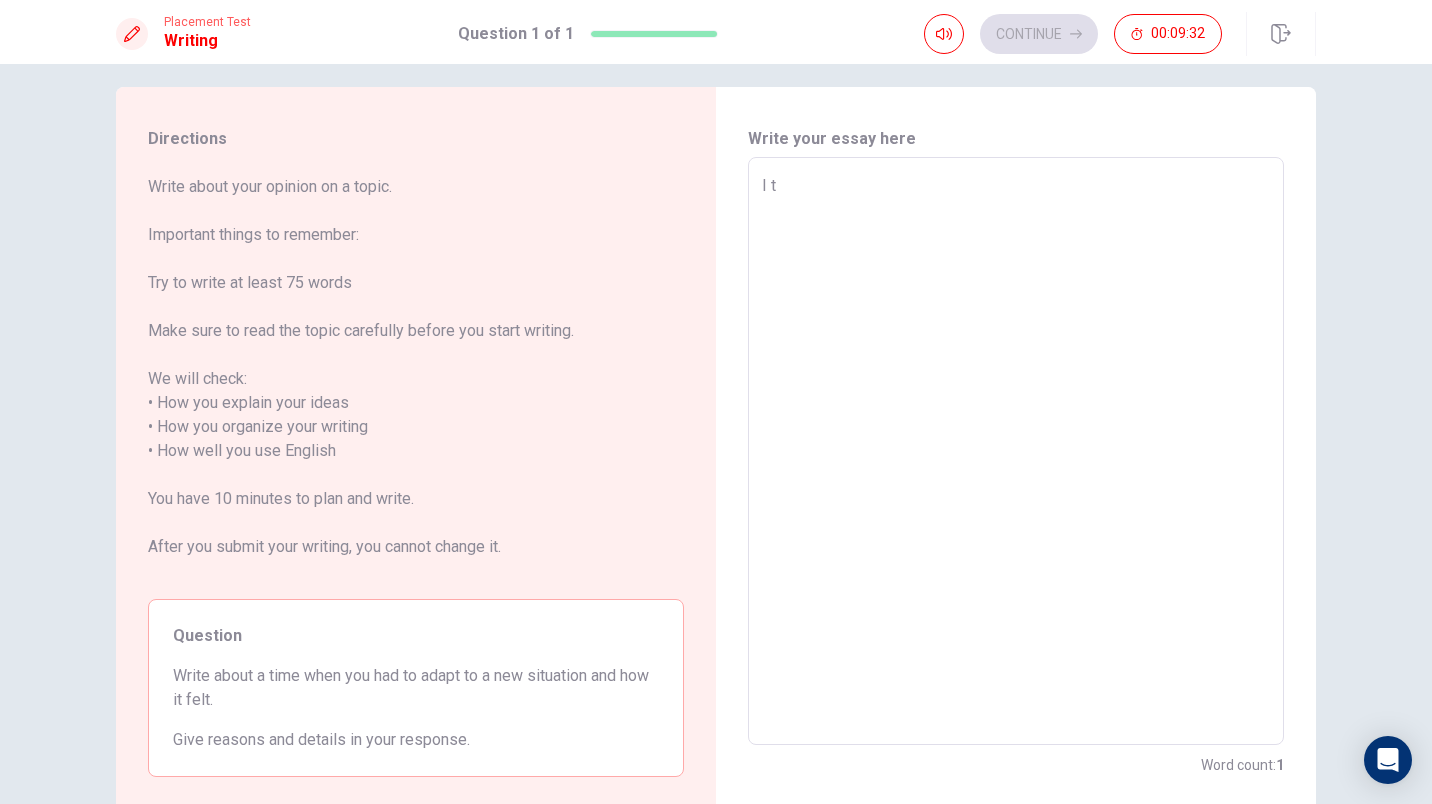 type on "x" 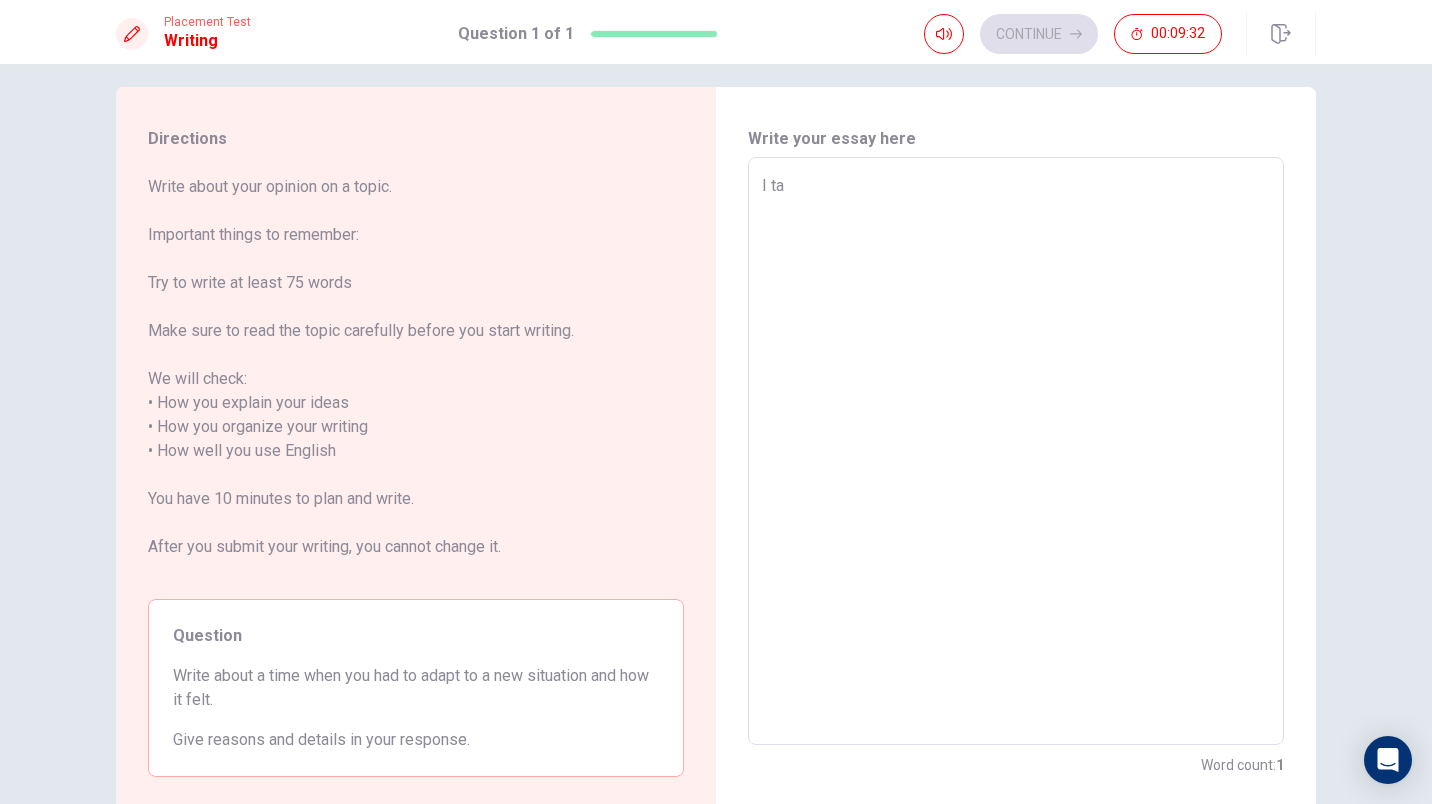 type on "x" 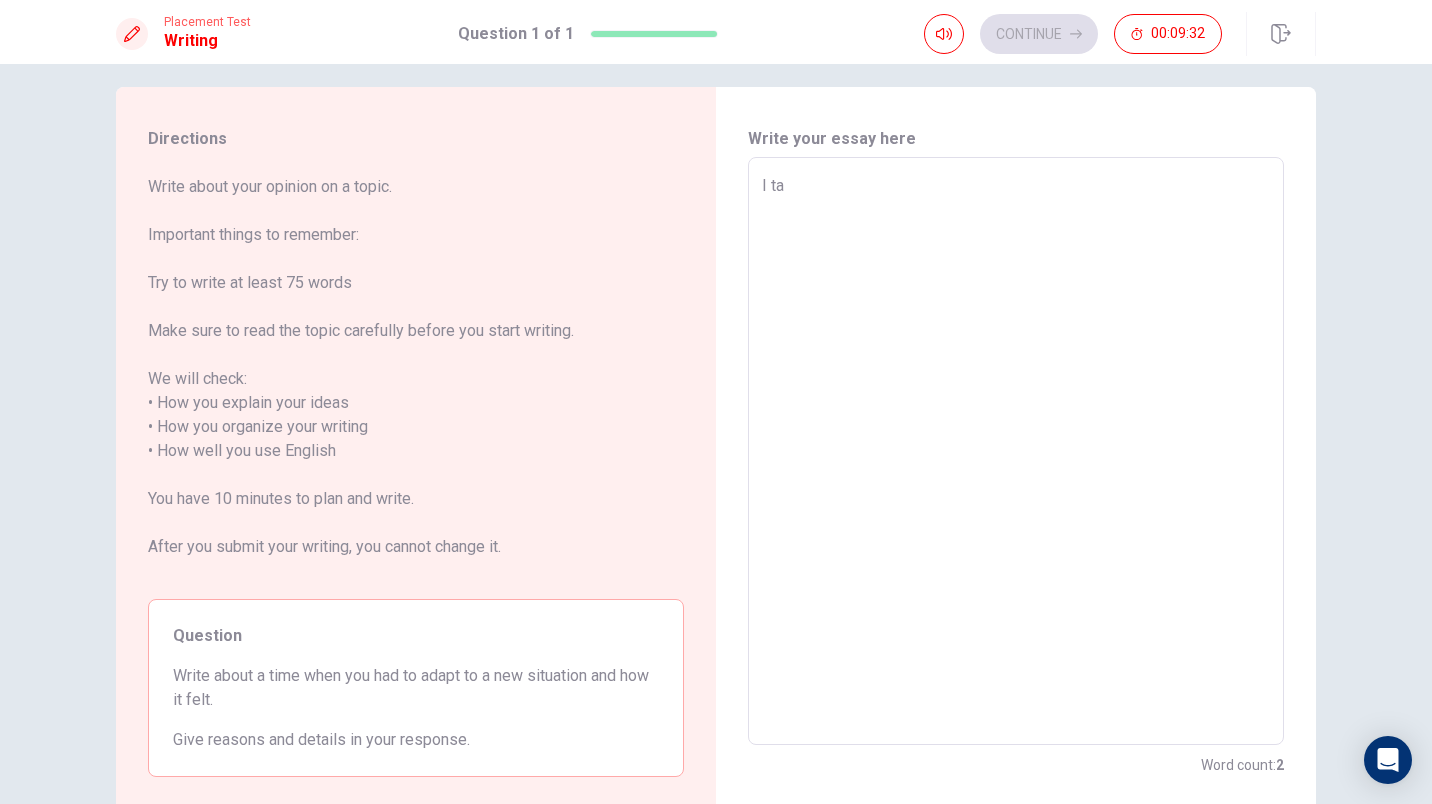 type on "I tal" 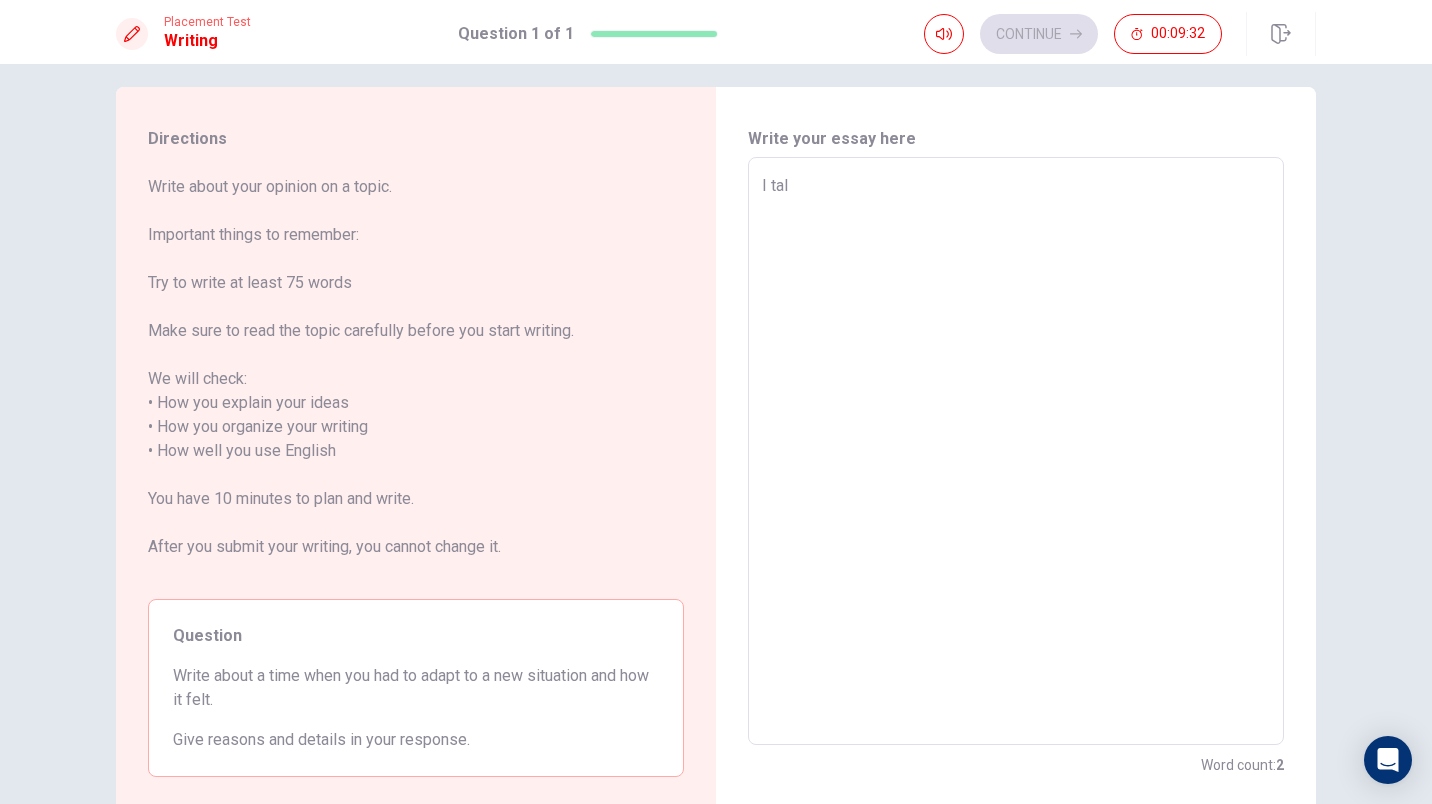 type on "x" 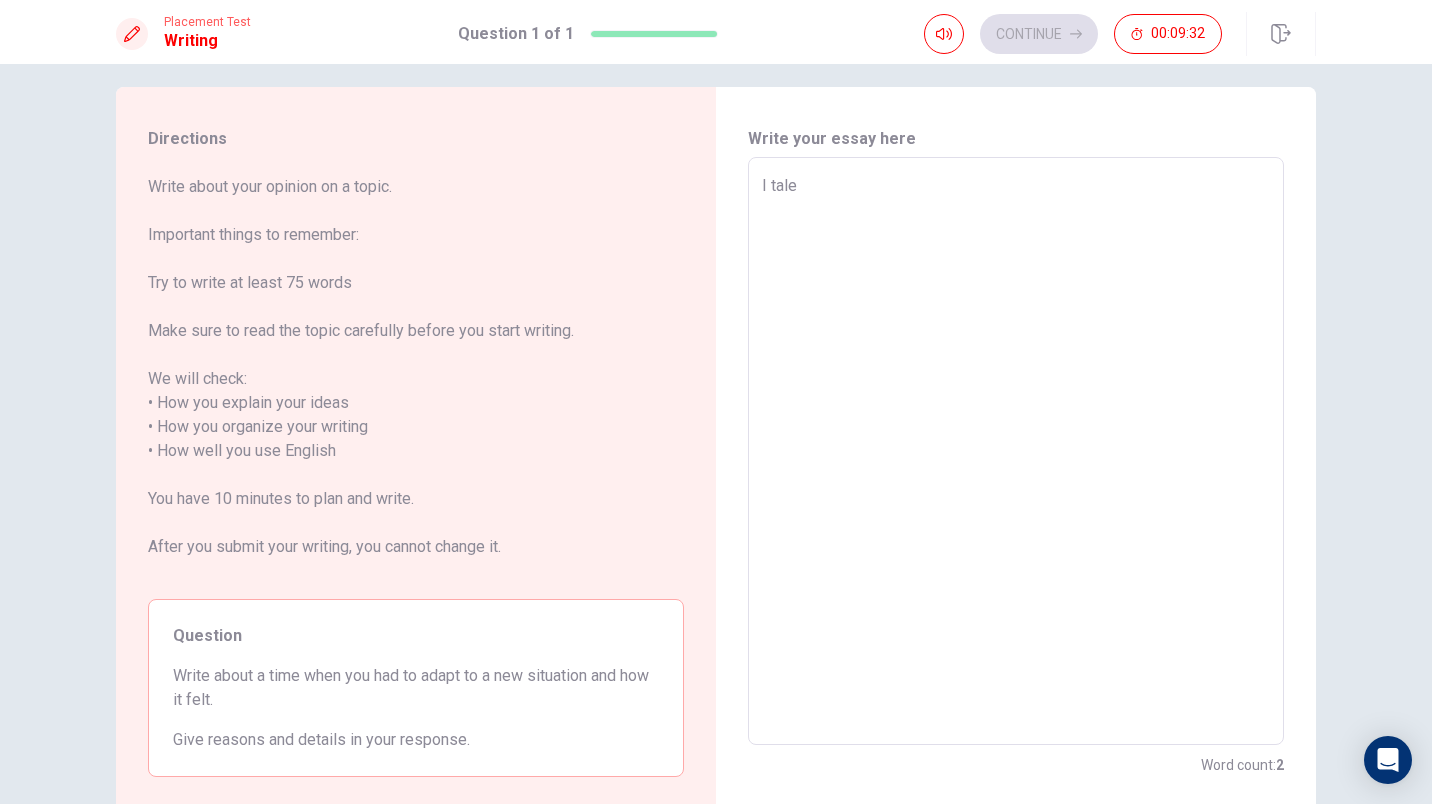 type on "I tale" 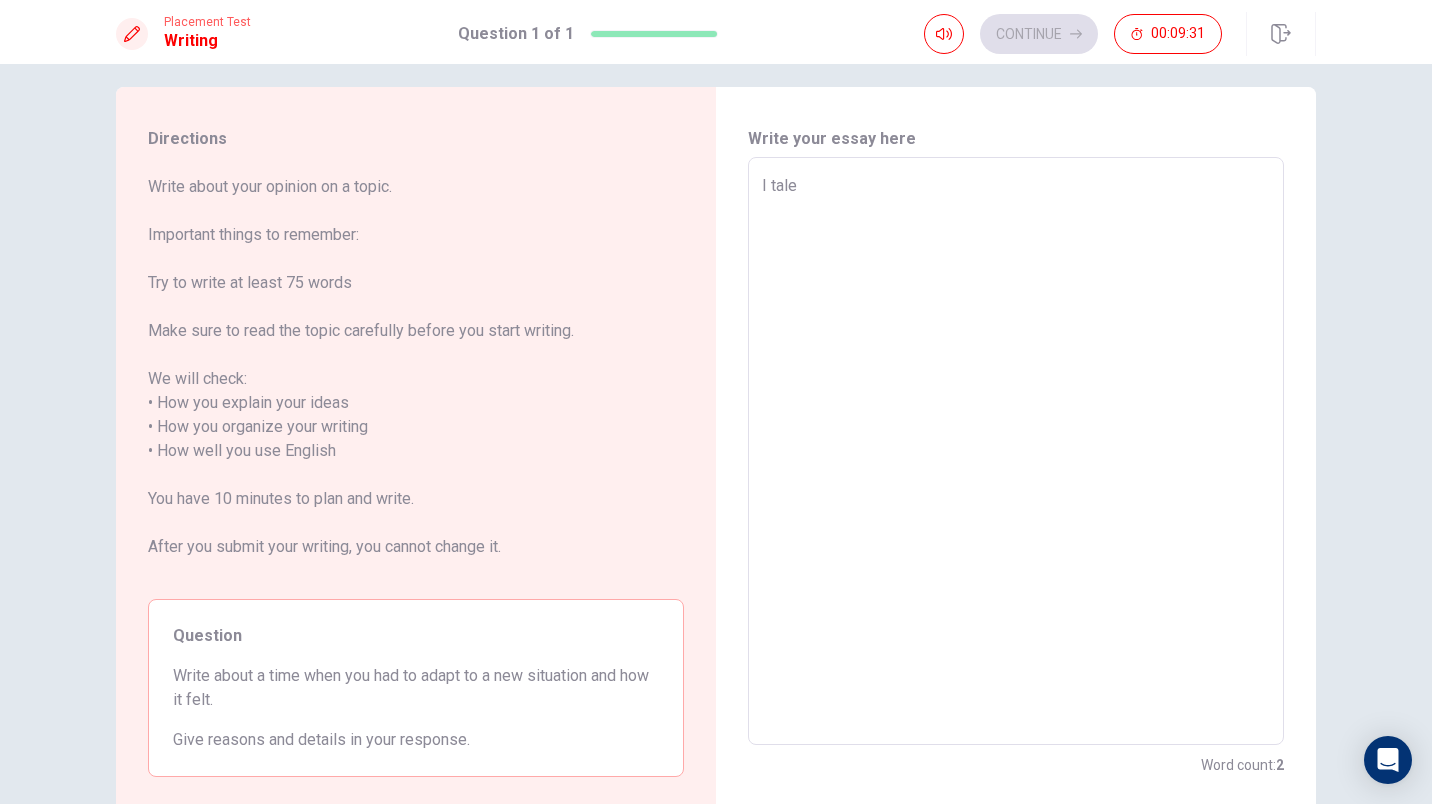 type on "I tale" 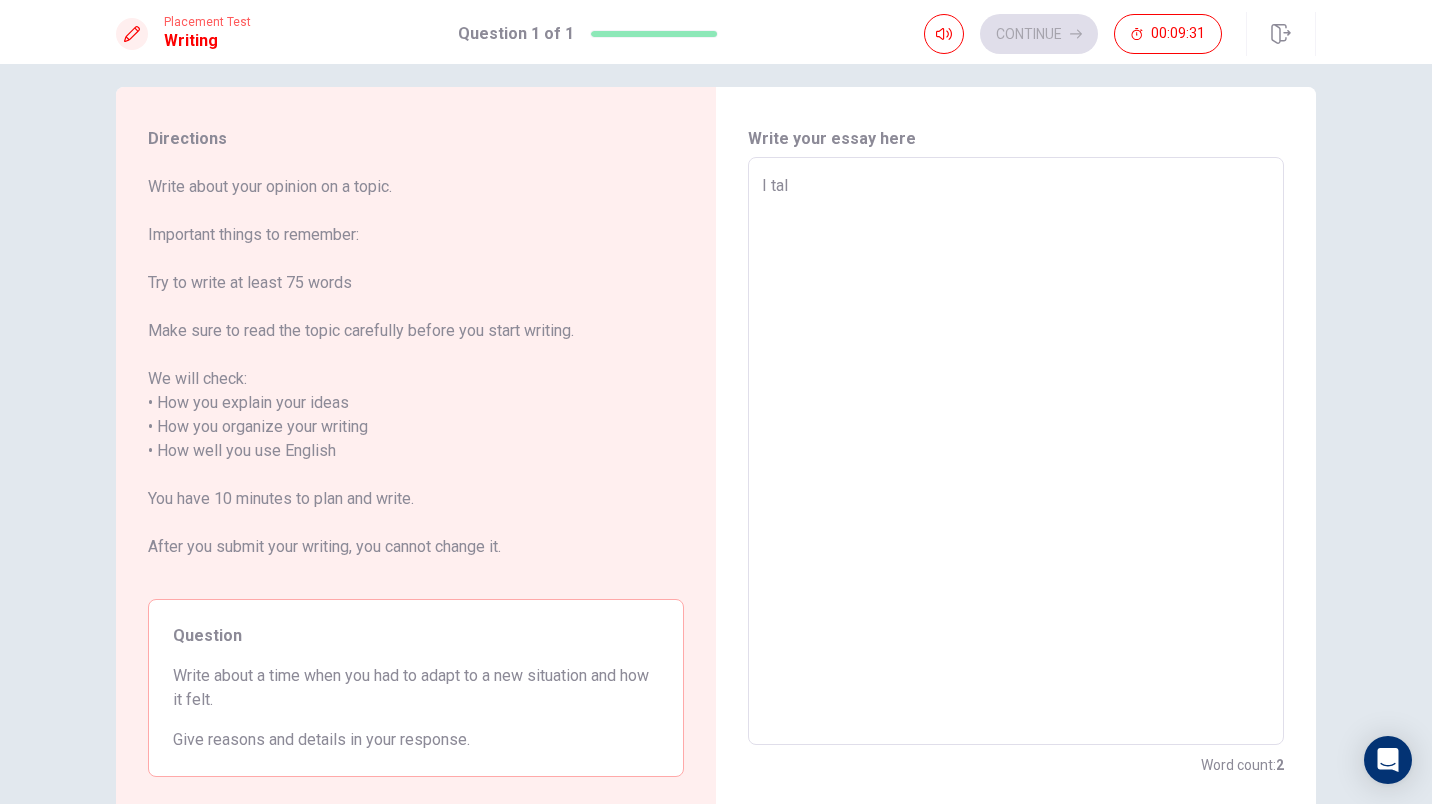 type on "x" 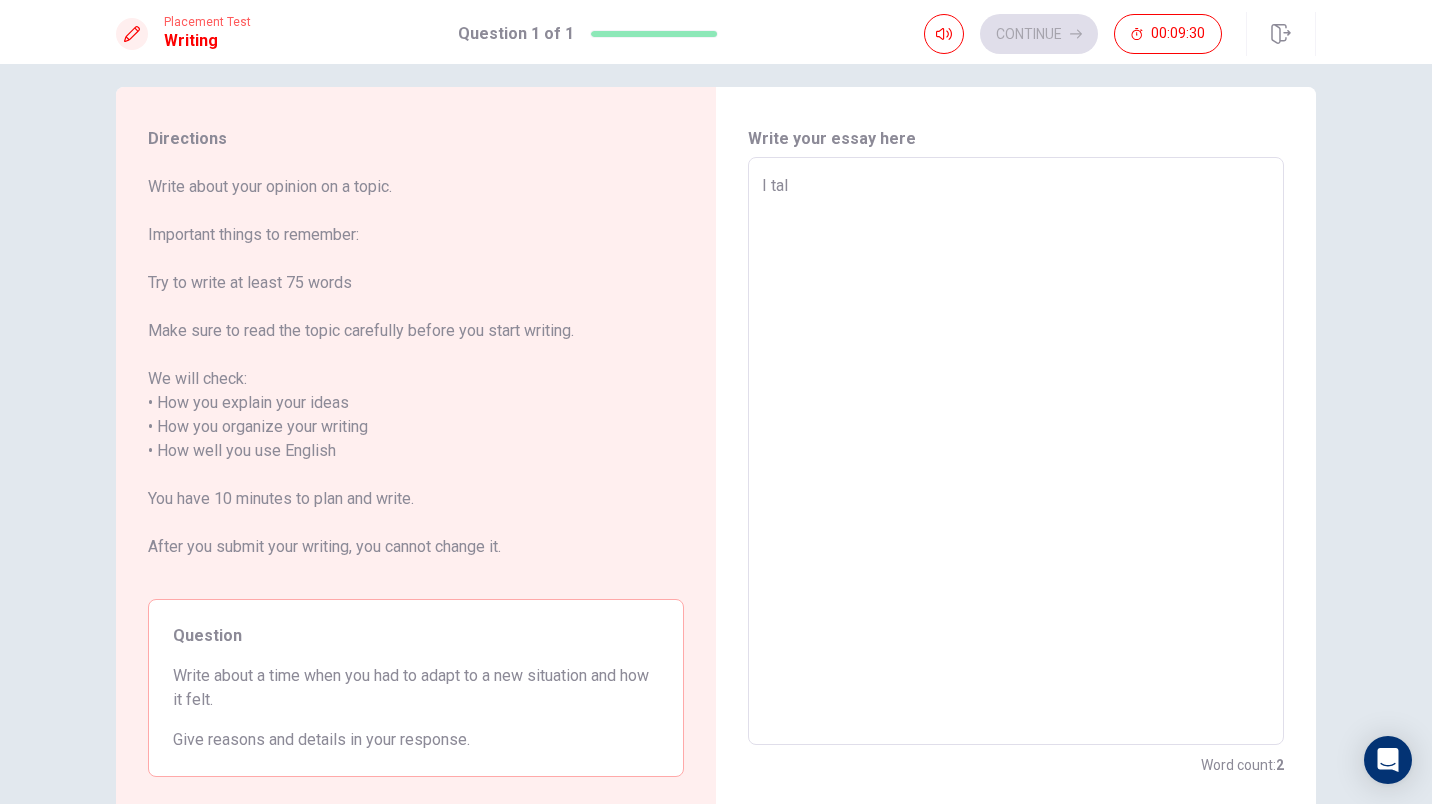 type on "I ta" 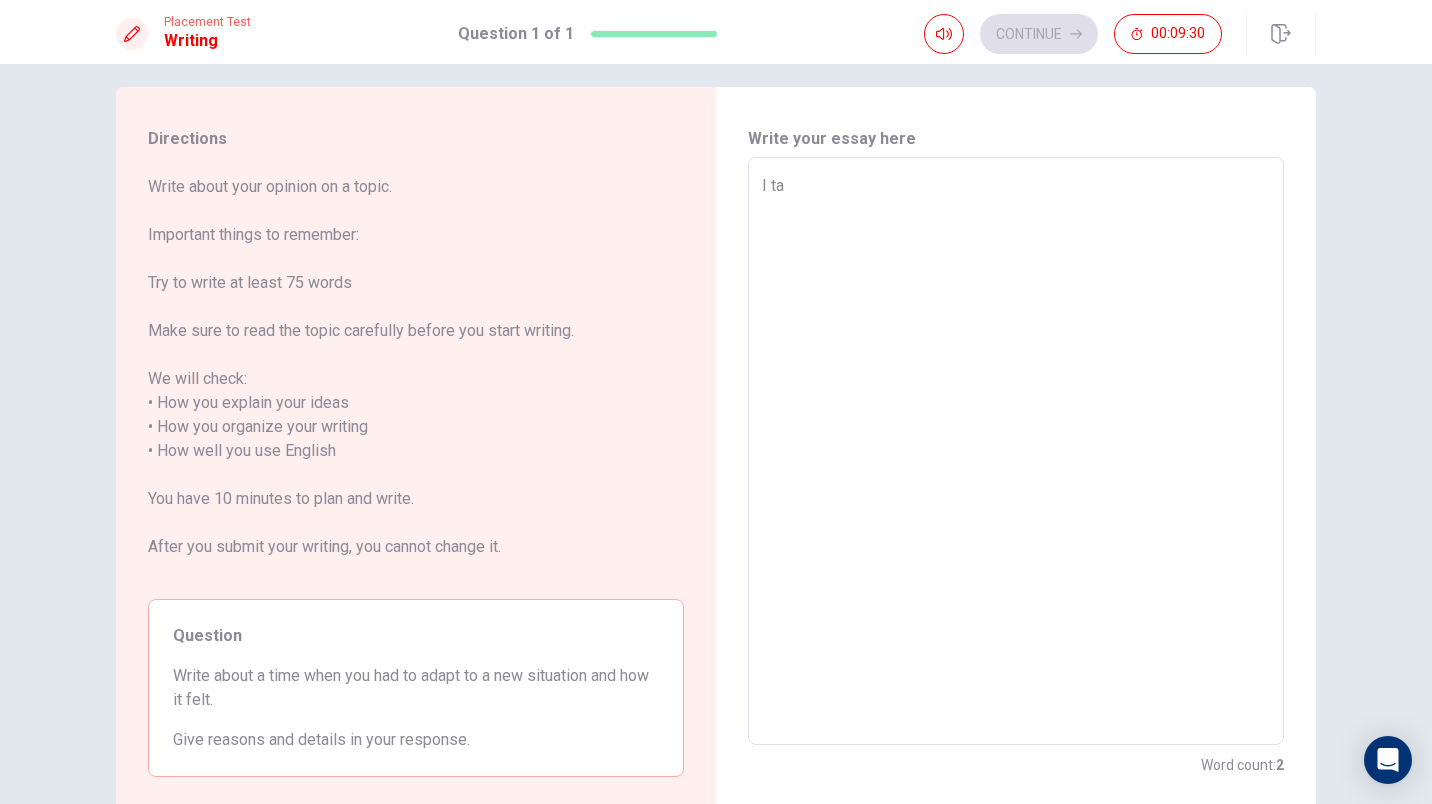 type on "x" 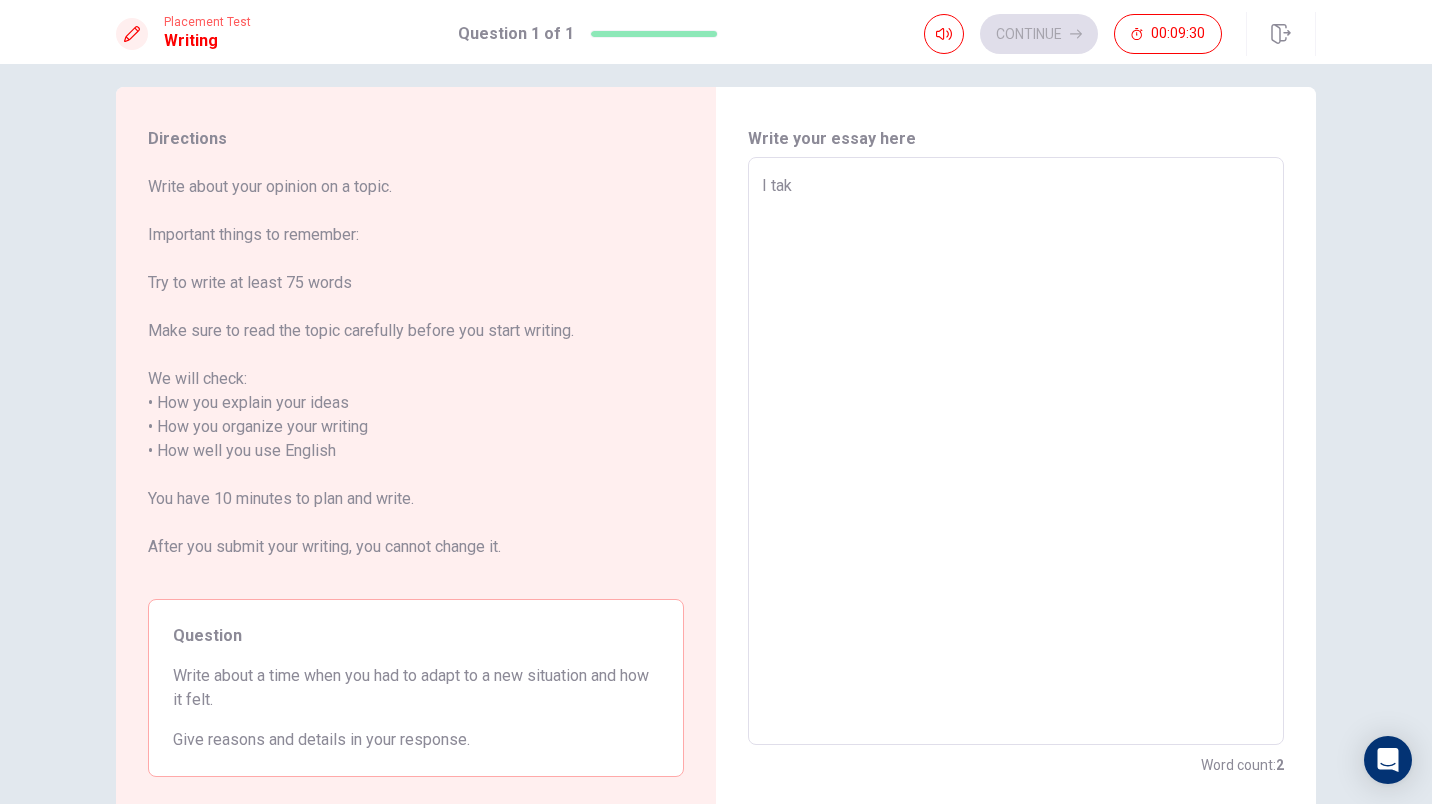 type on "x" 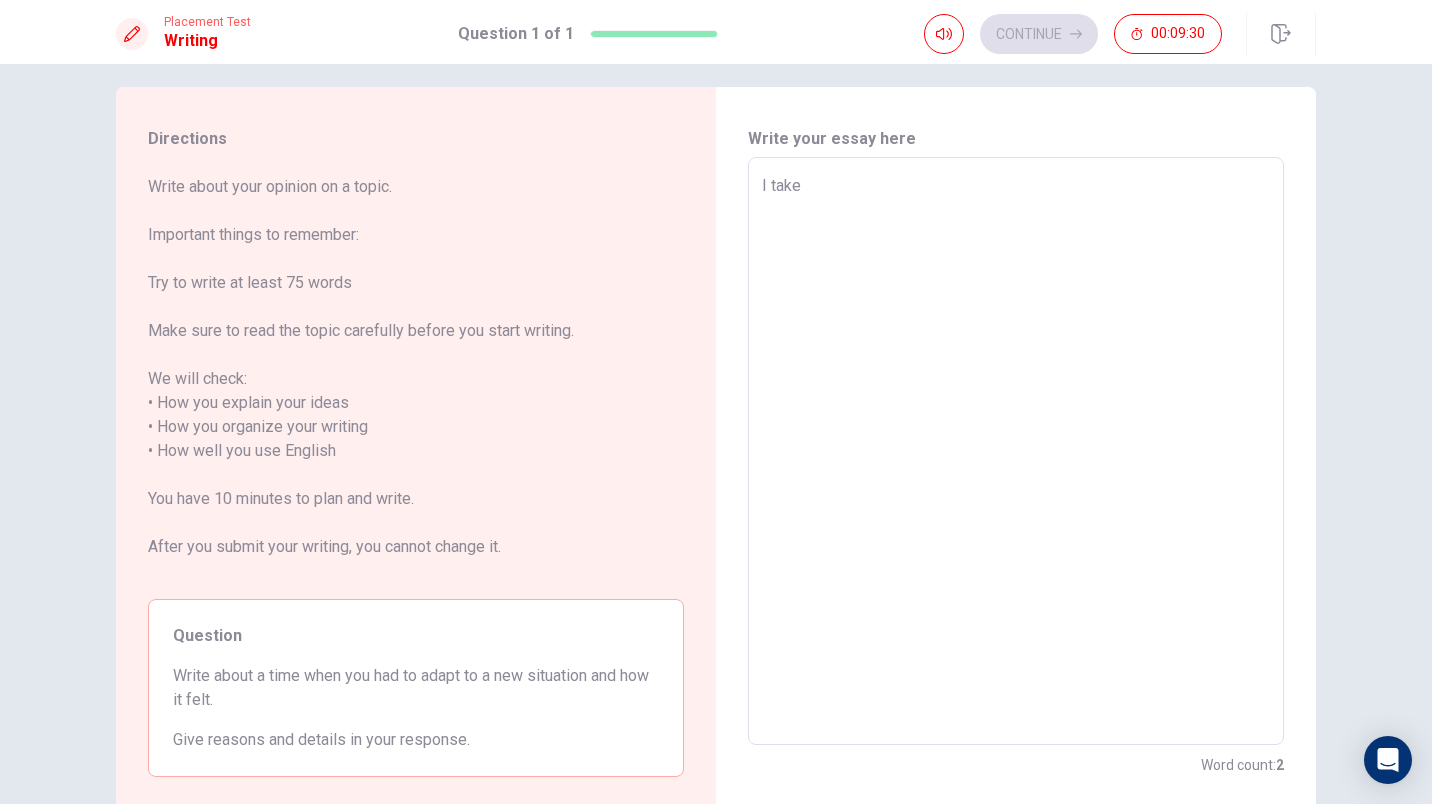 type on "x" 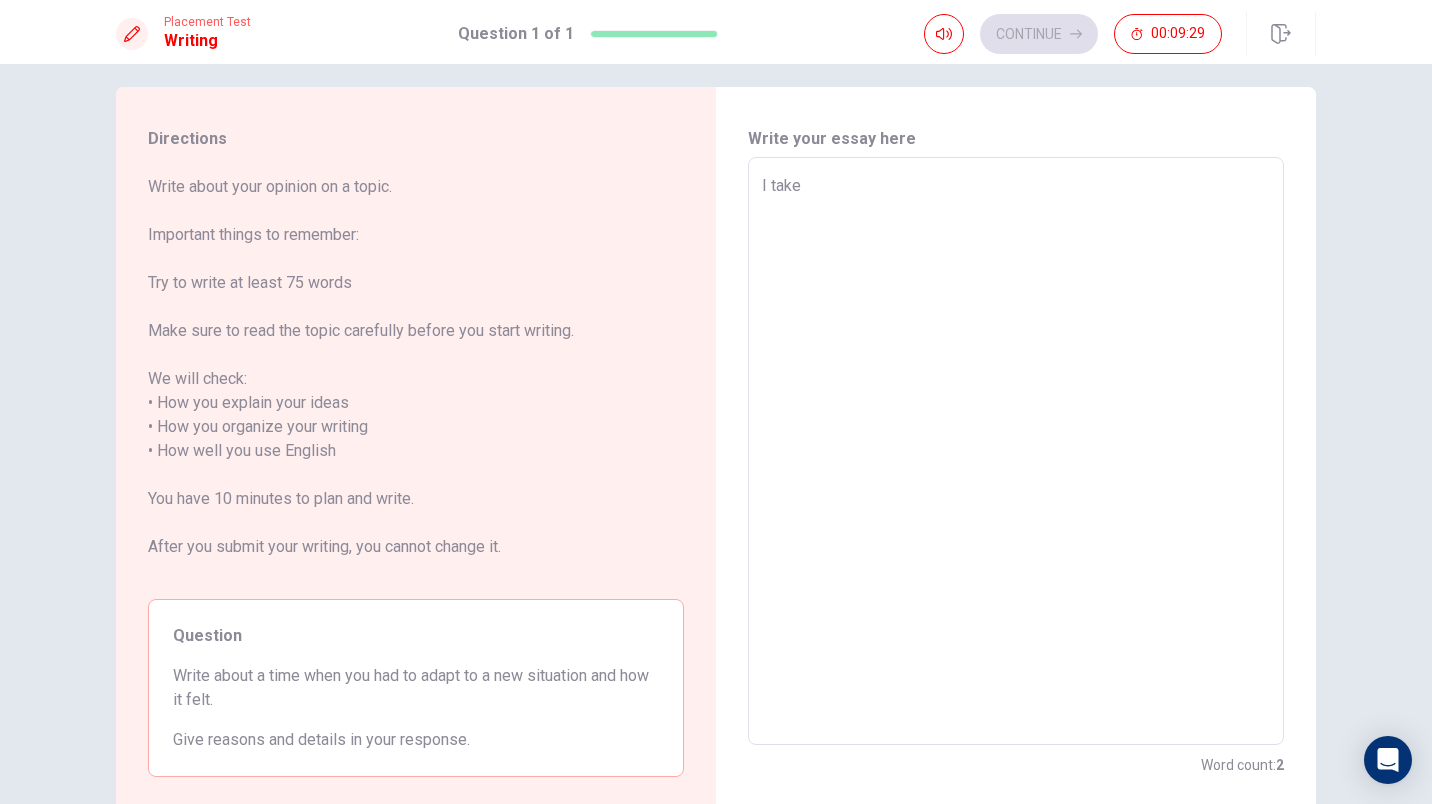 type on "x" 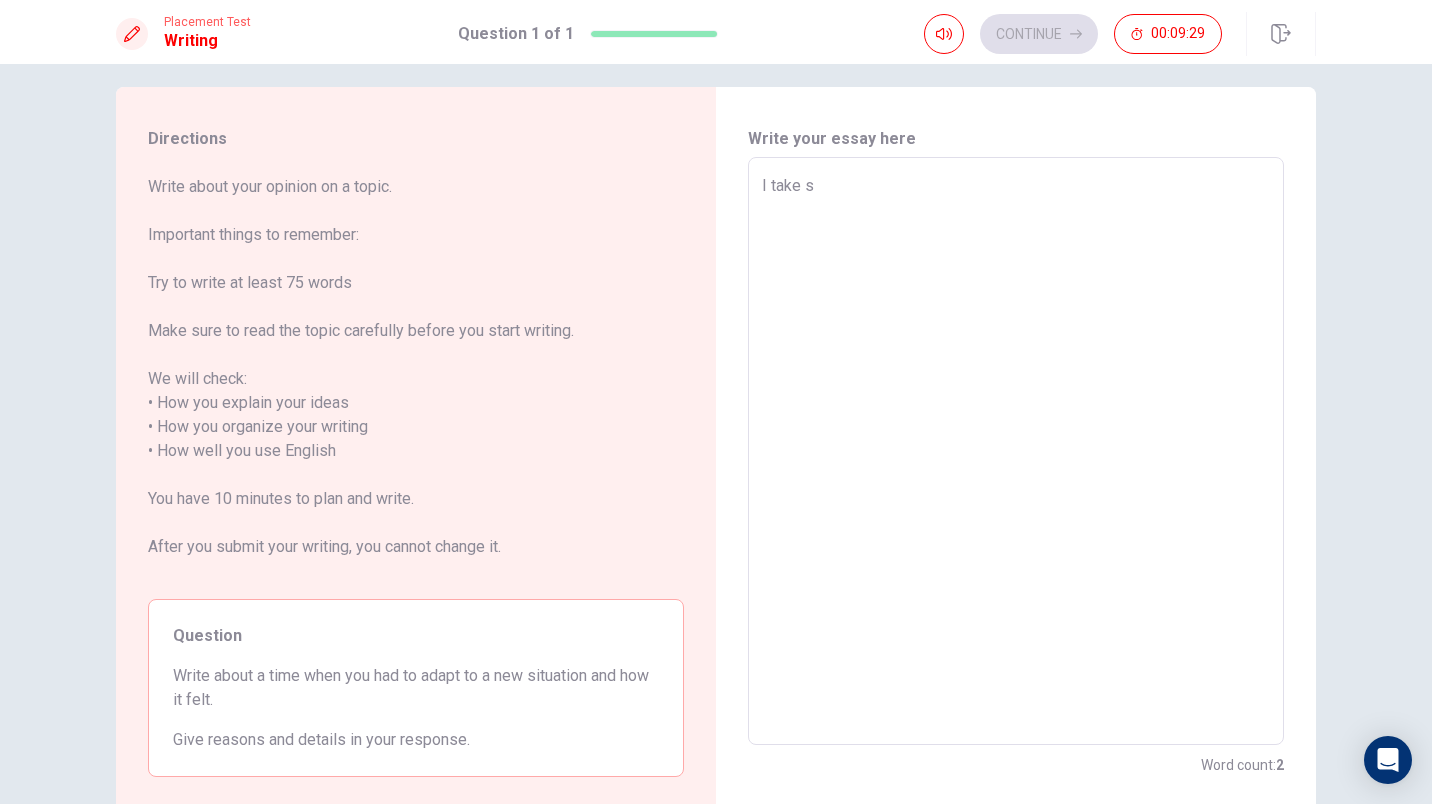 type on "I take so" 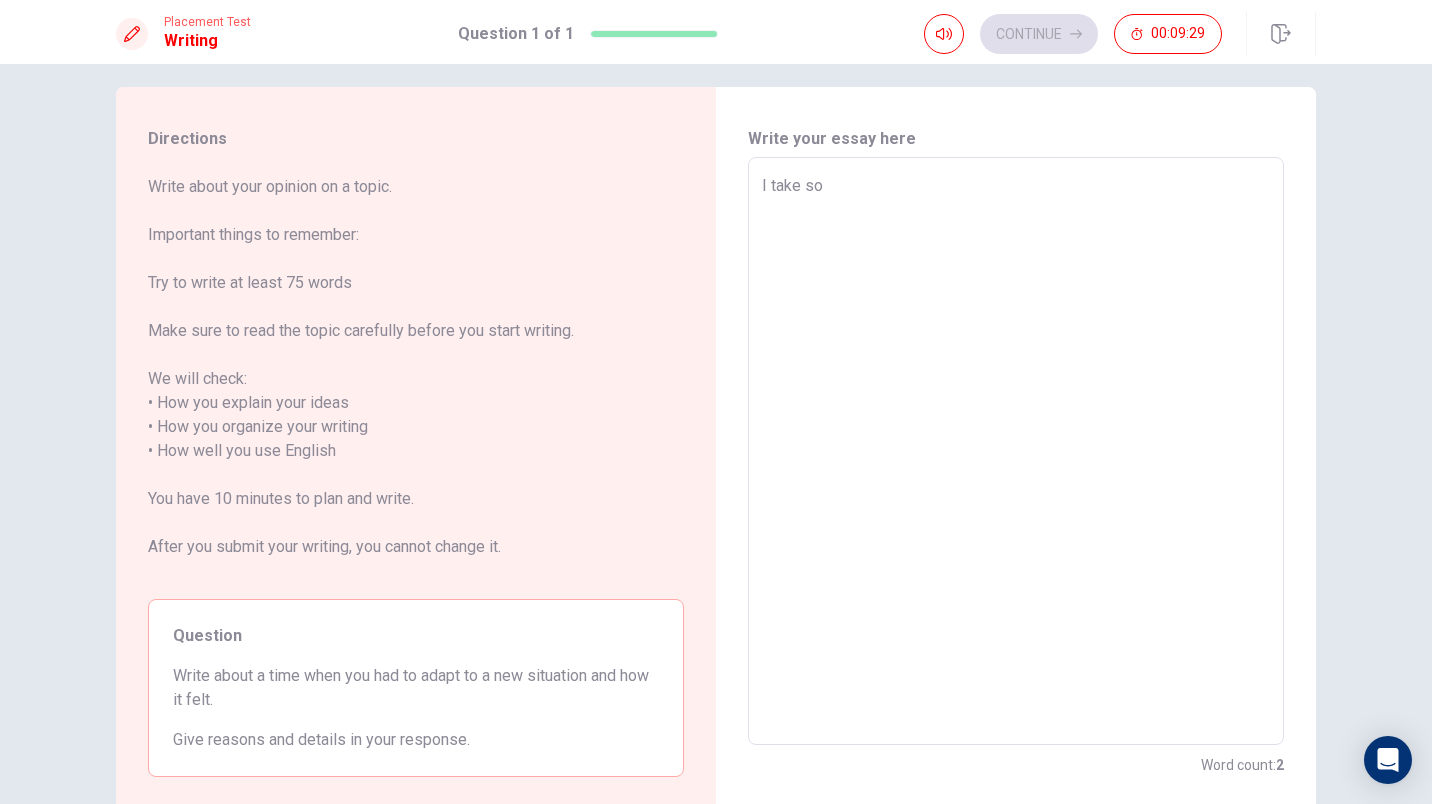 type on "x" 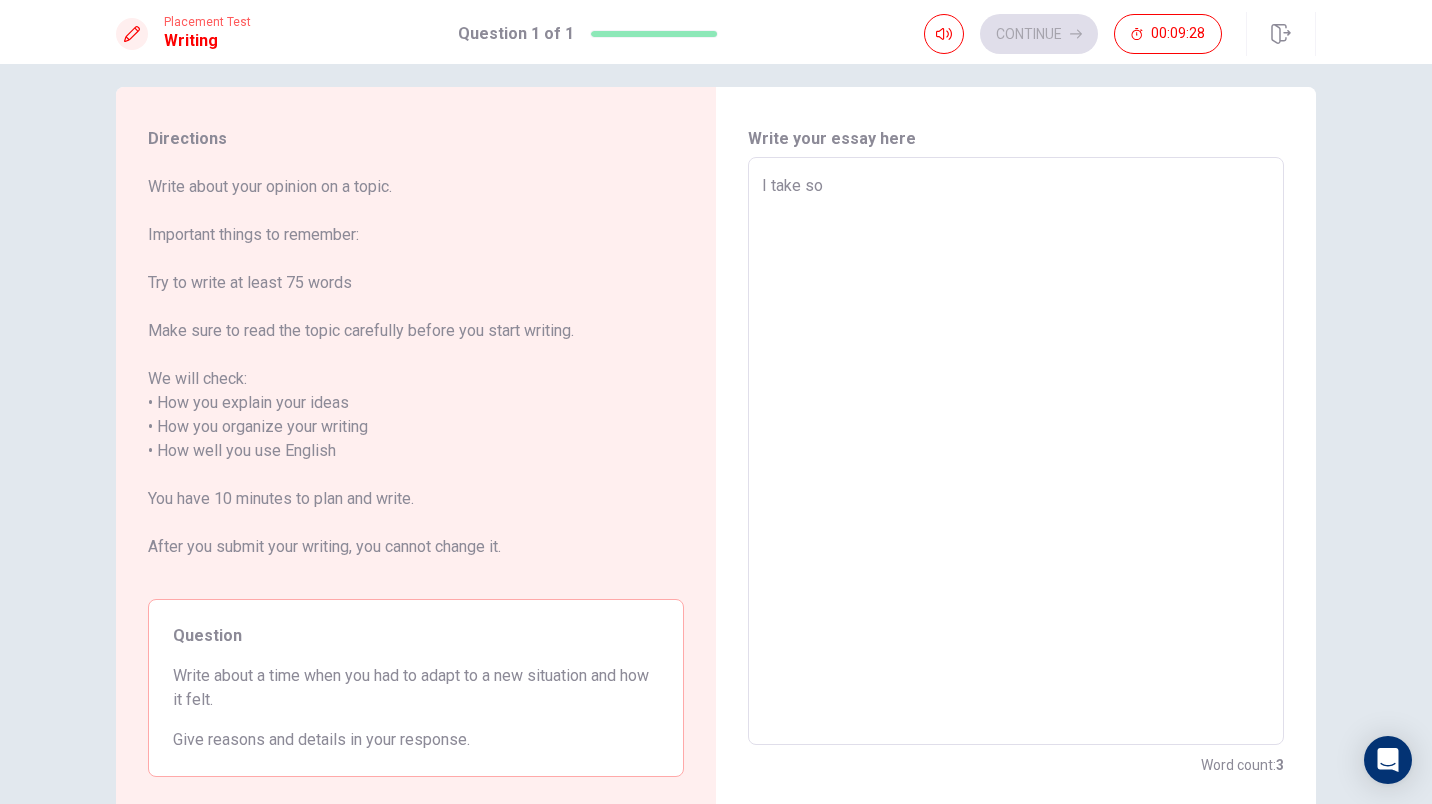 type on "I take so" 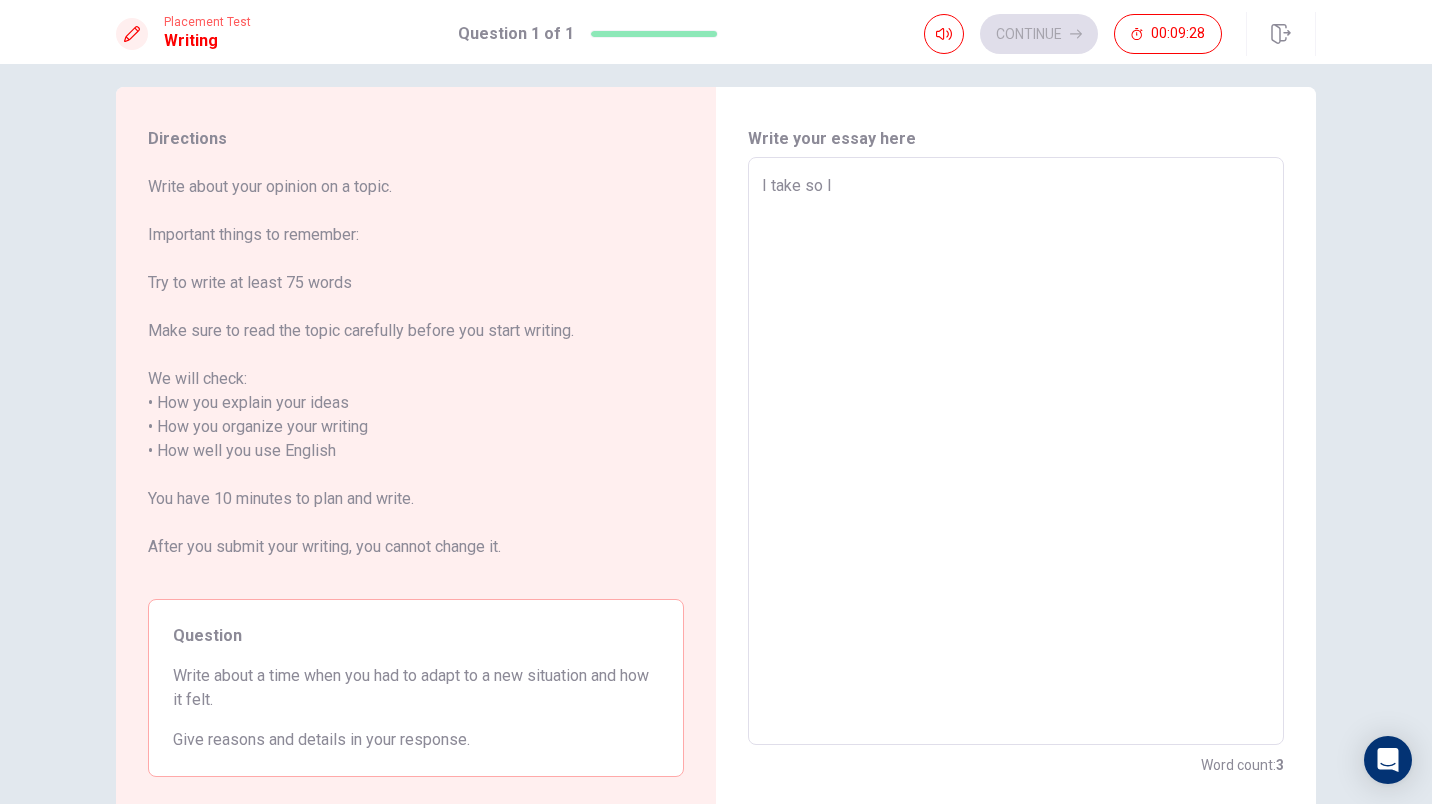 type on "x" 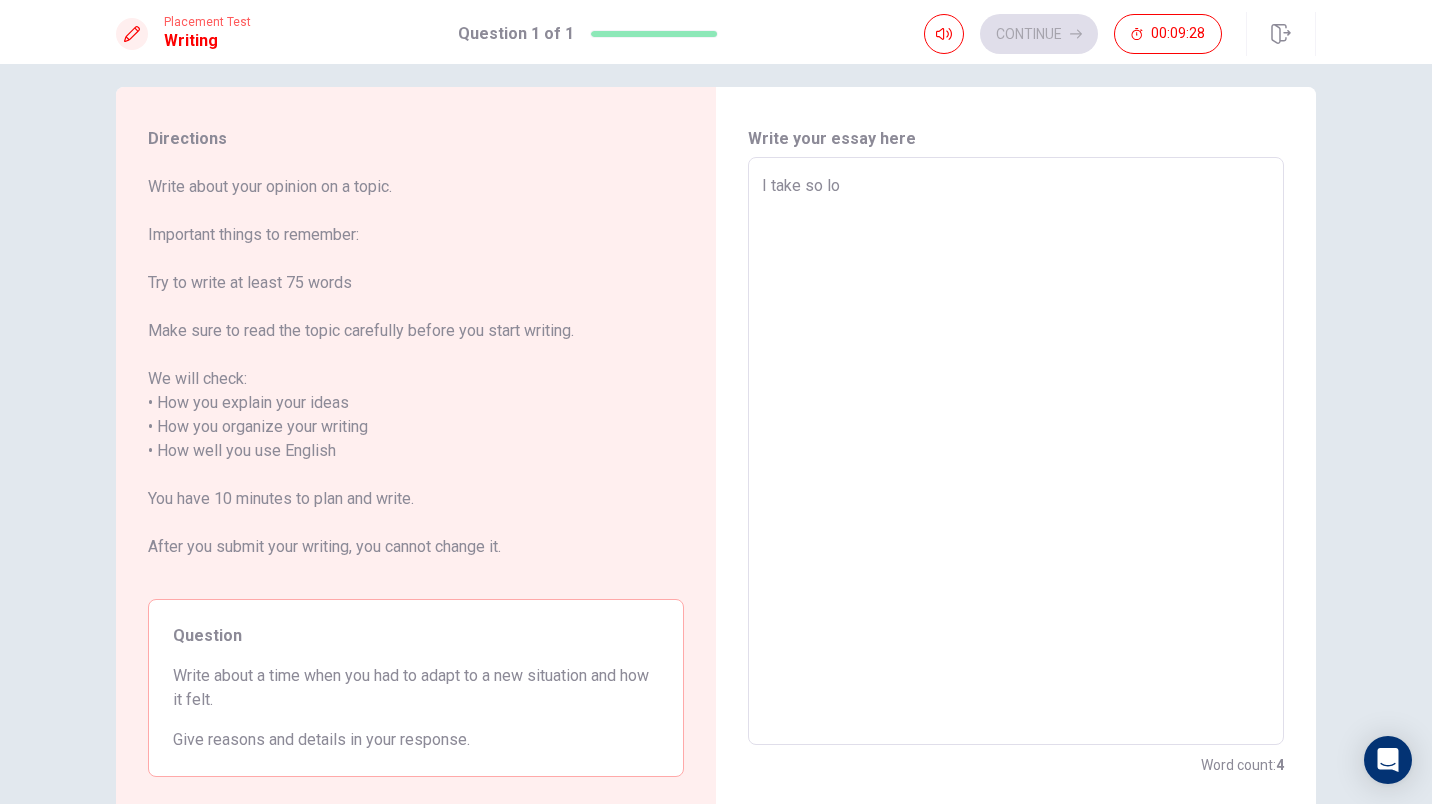 type on "x" 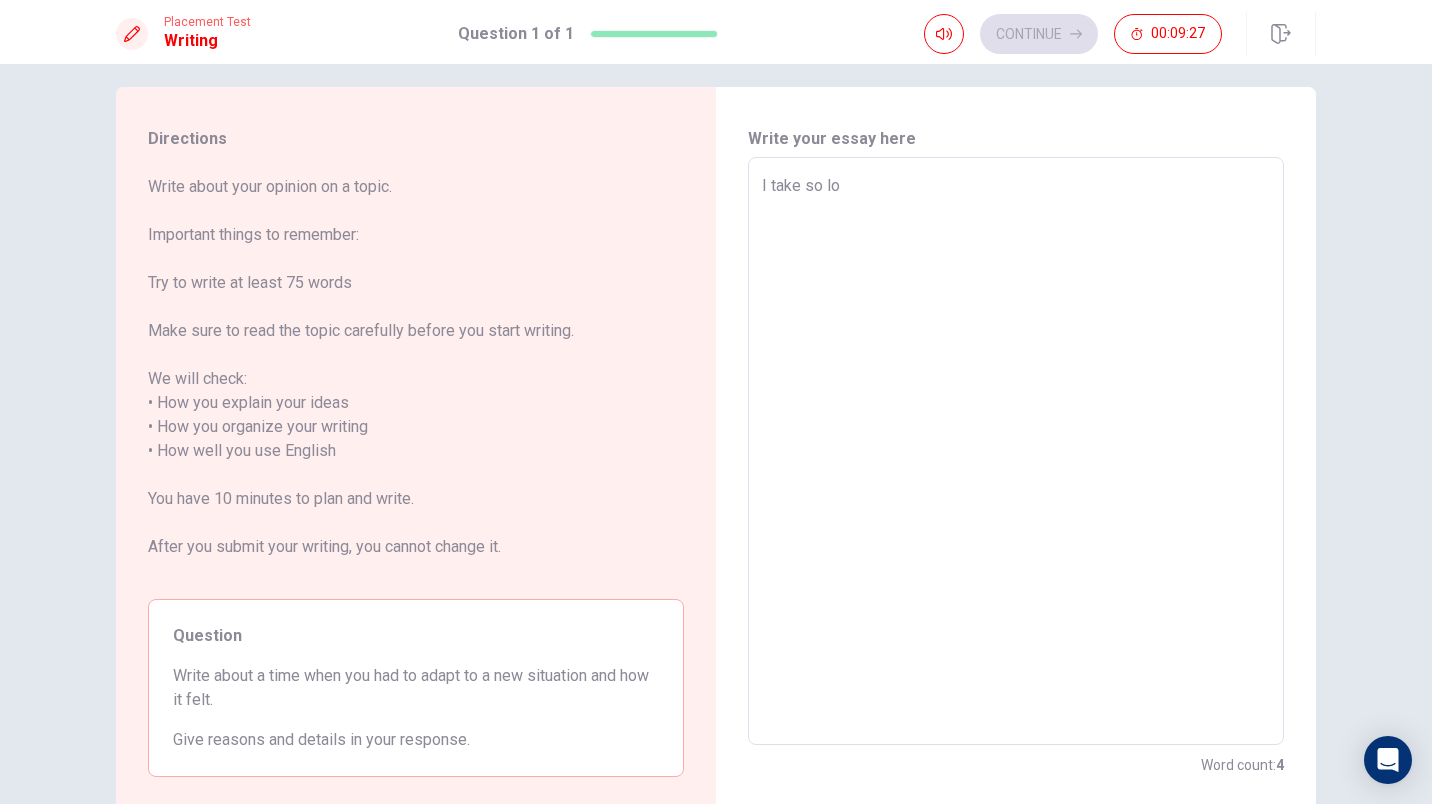 type on "I take so lon" 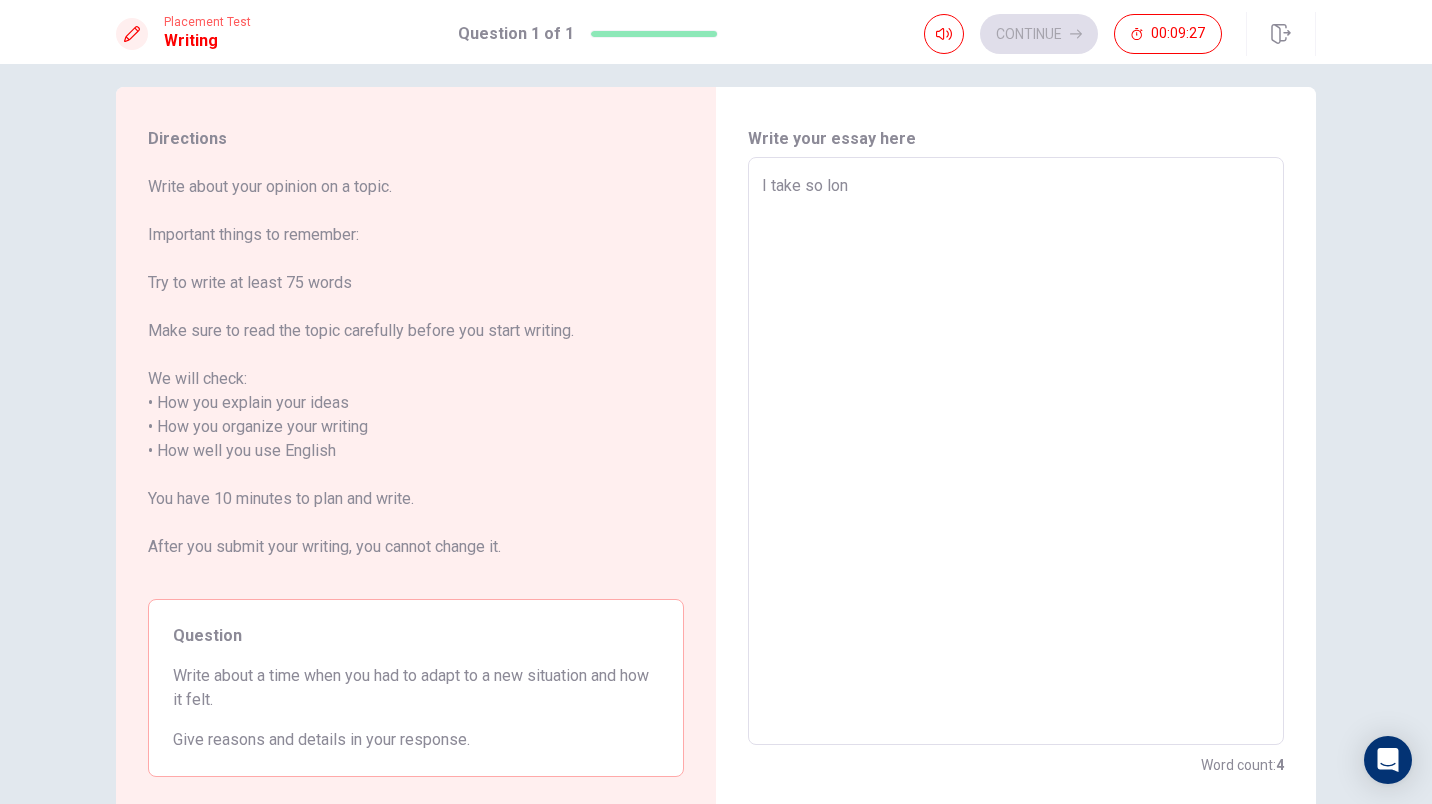 type on "x" 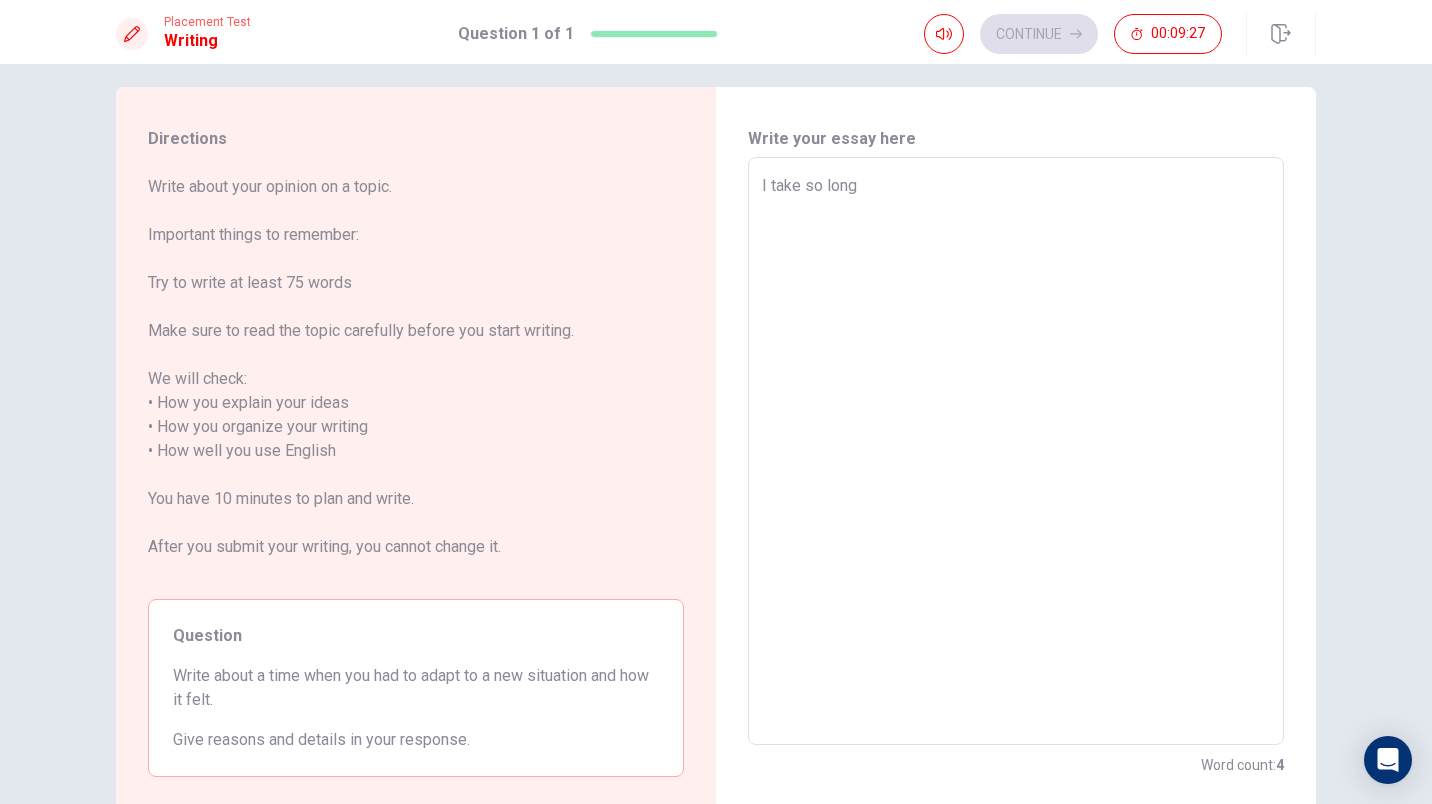 type on "x" 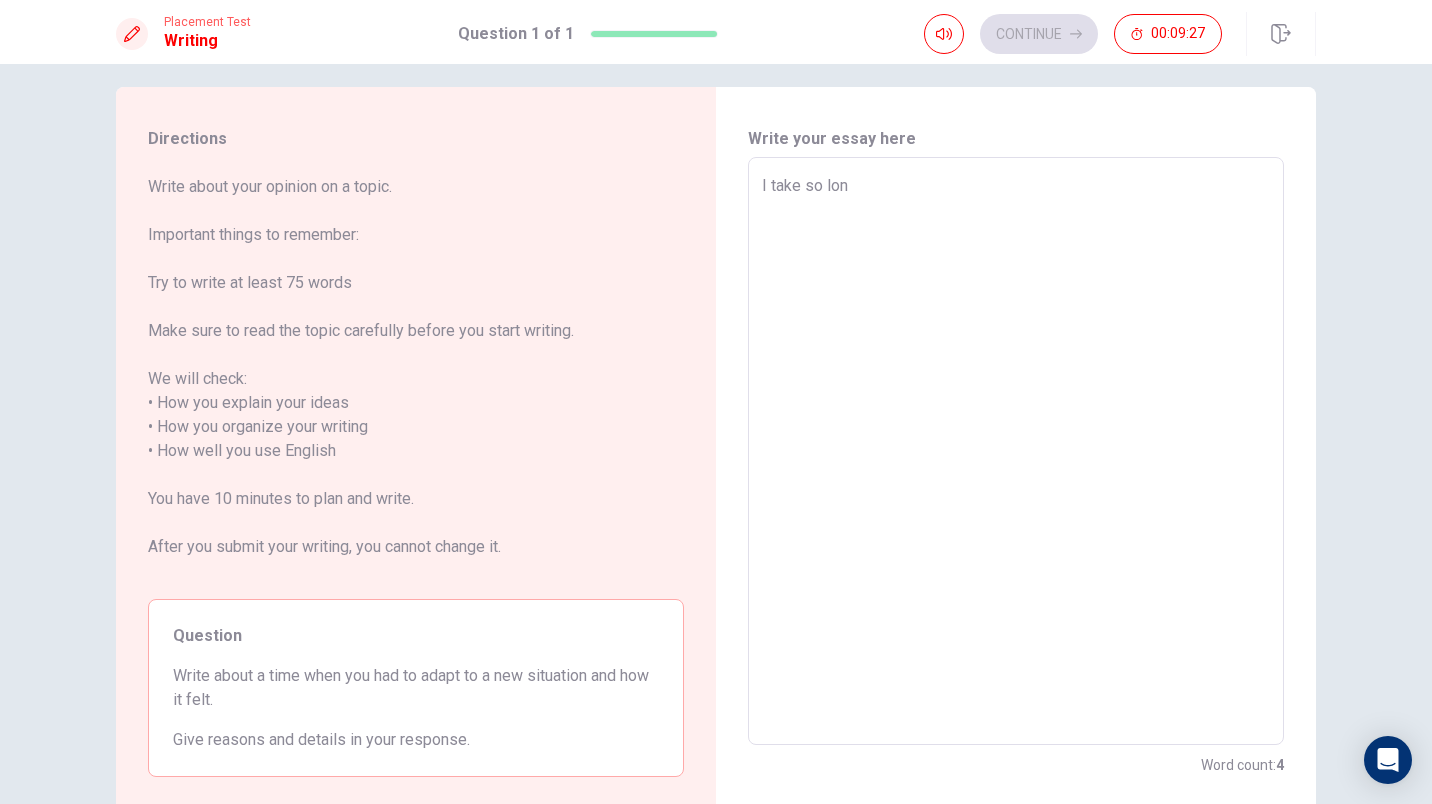 type on "x" 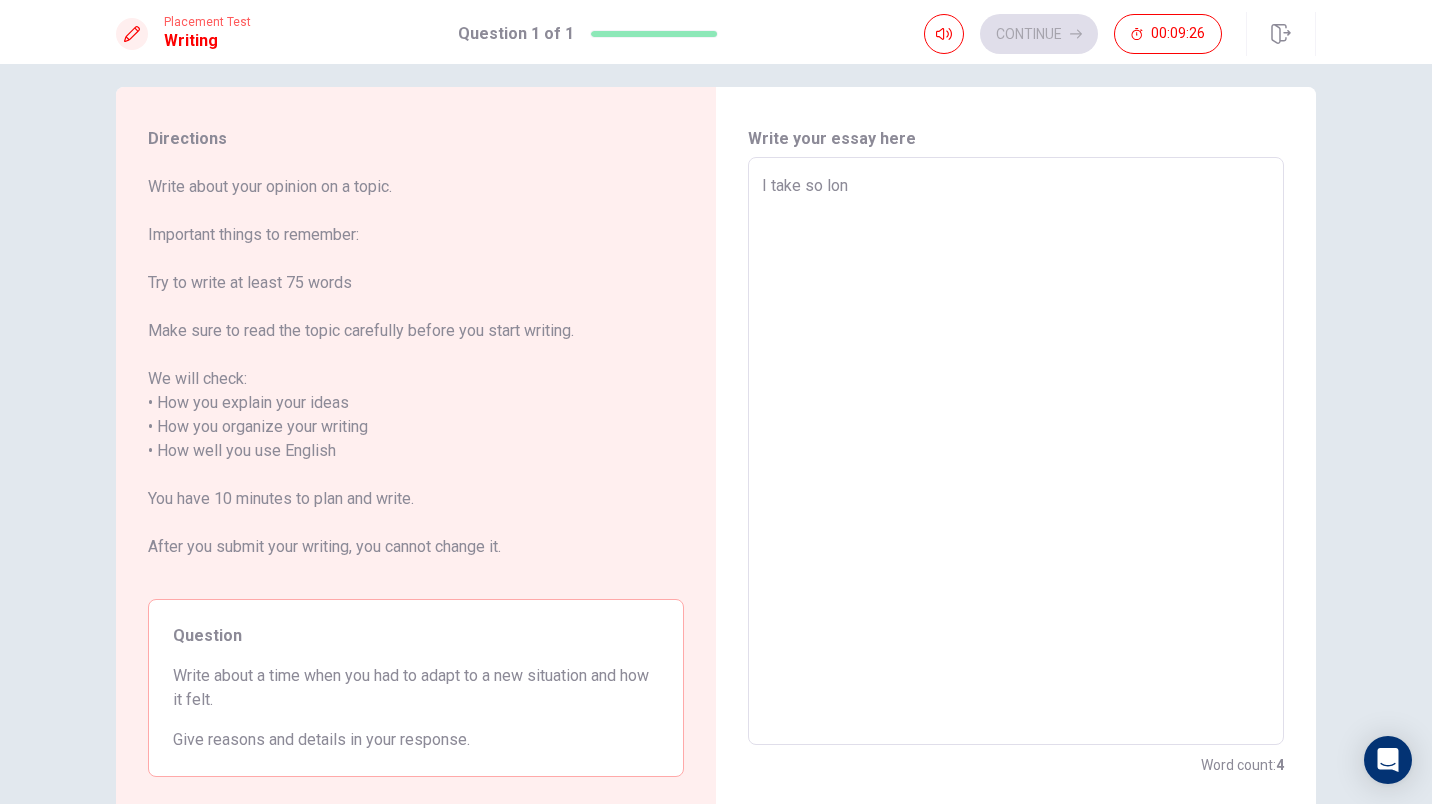 type on "I take so lo" 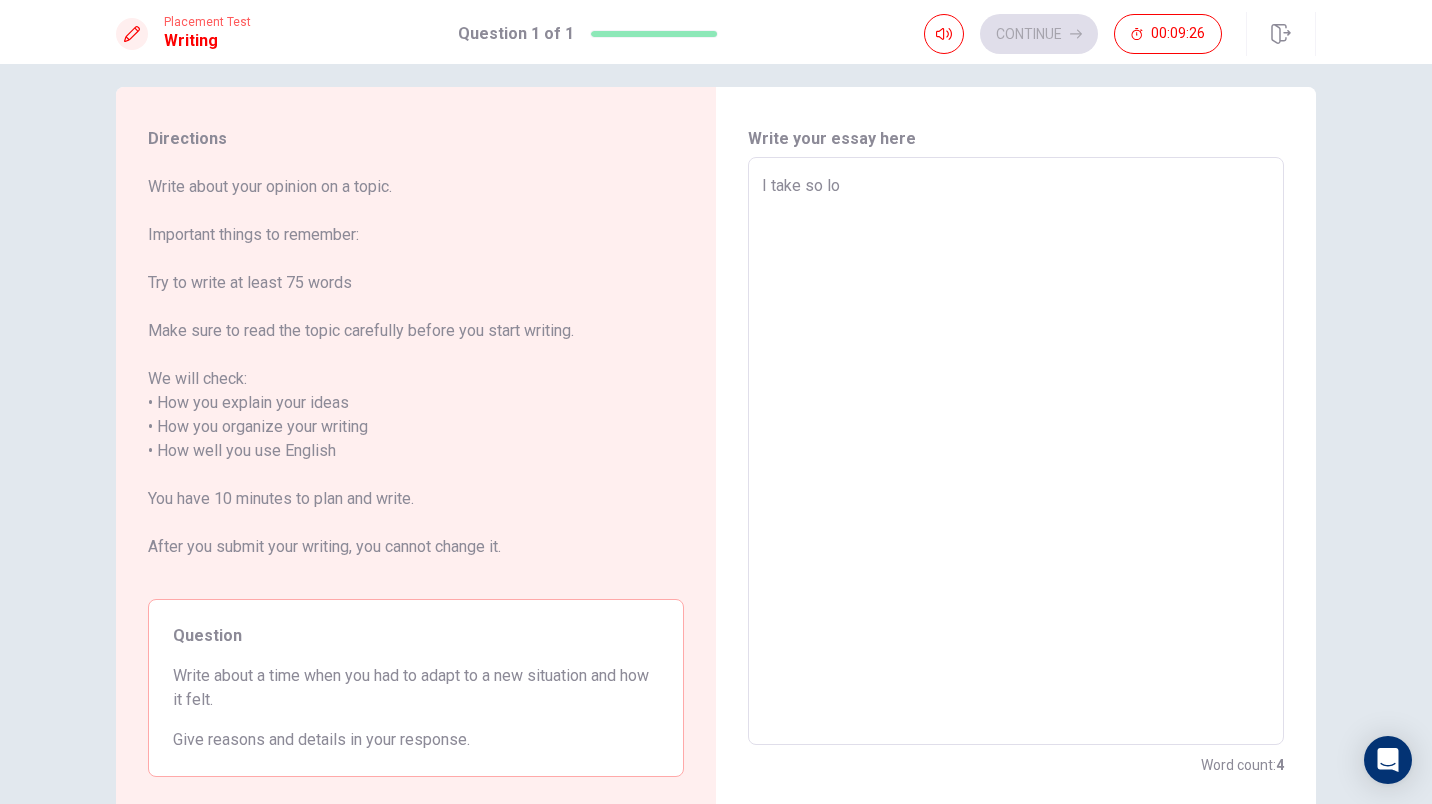 type on "x" 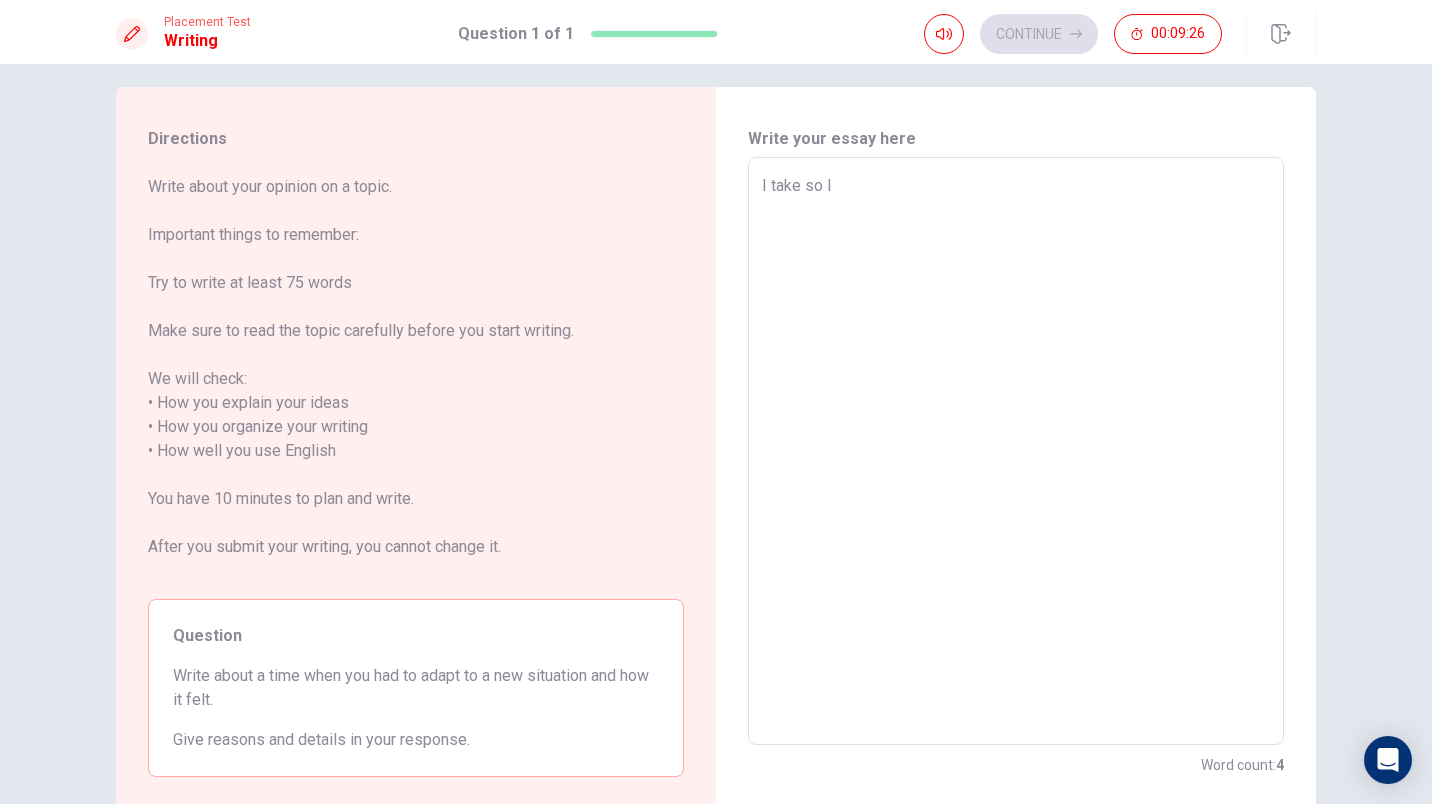 type on "x" 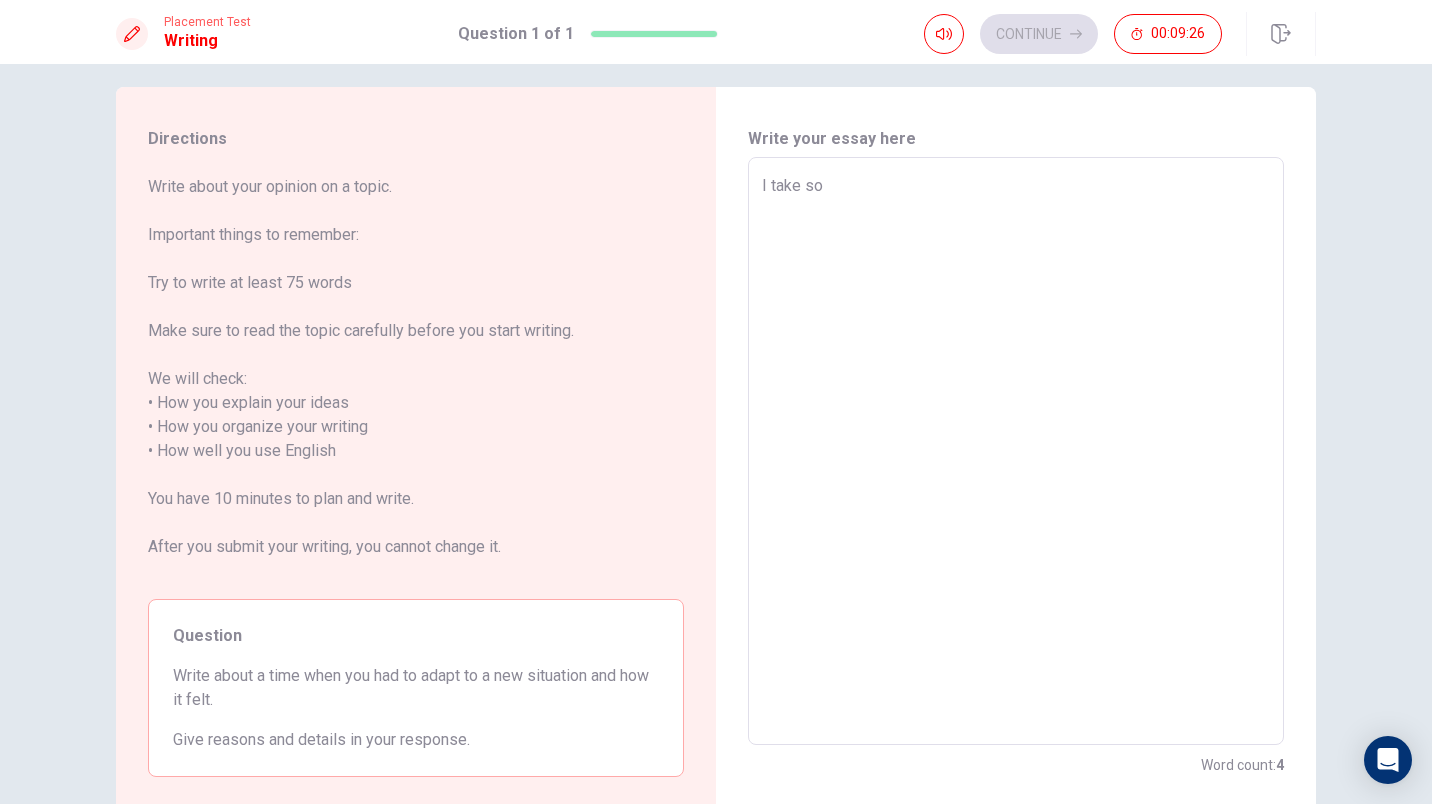 type on "x" 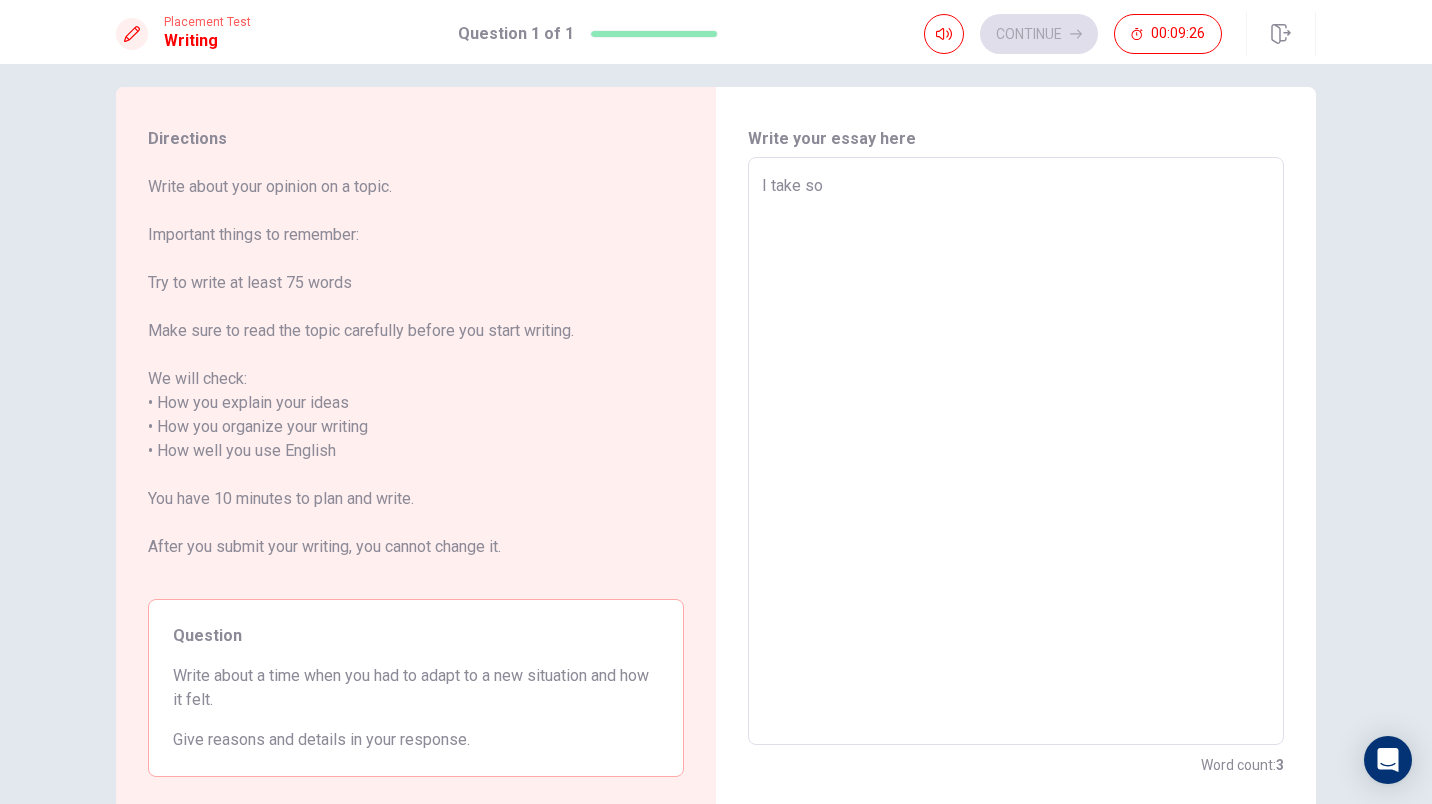 type on "I take s" 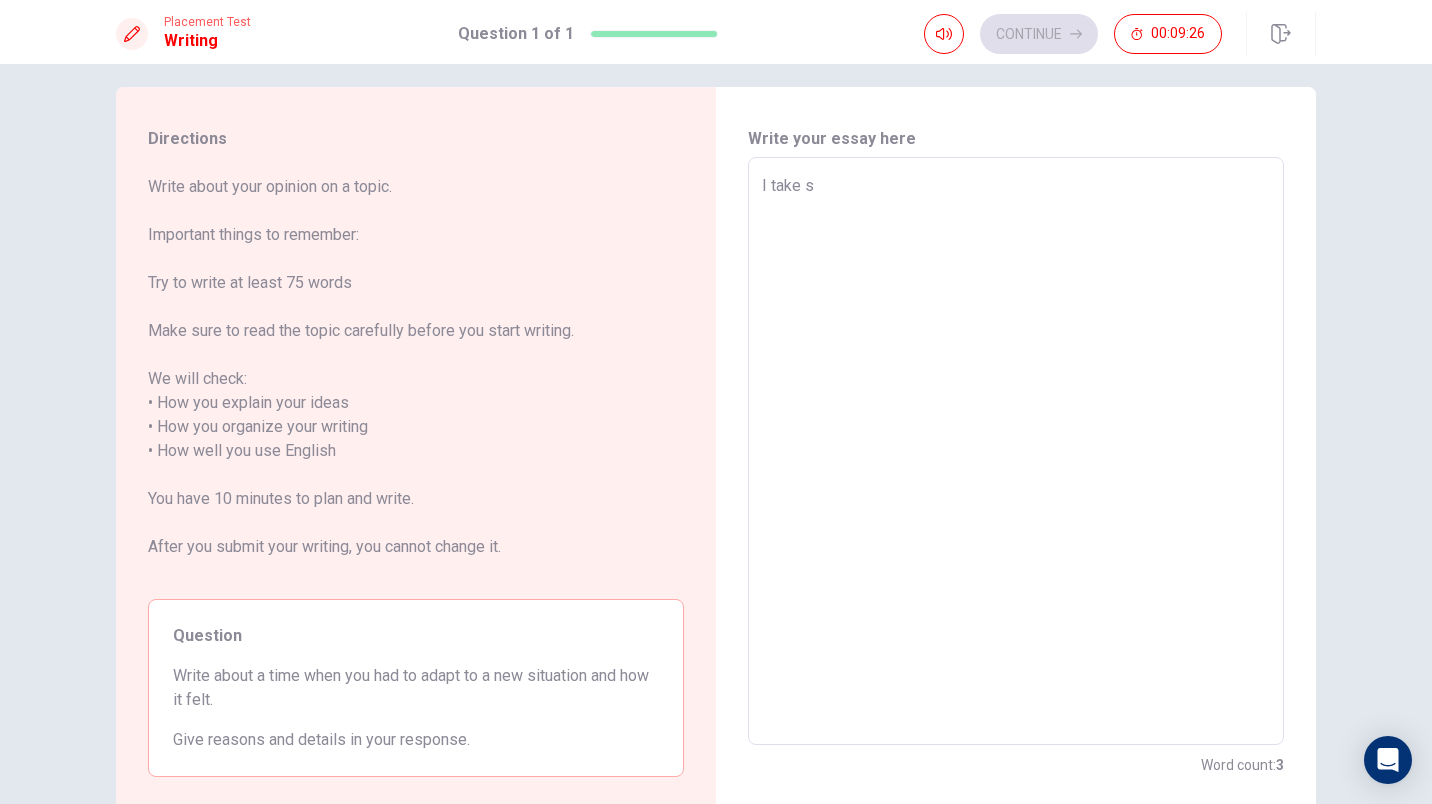 type on "x" 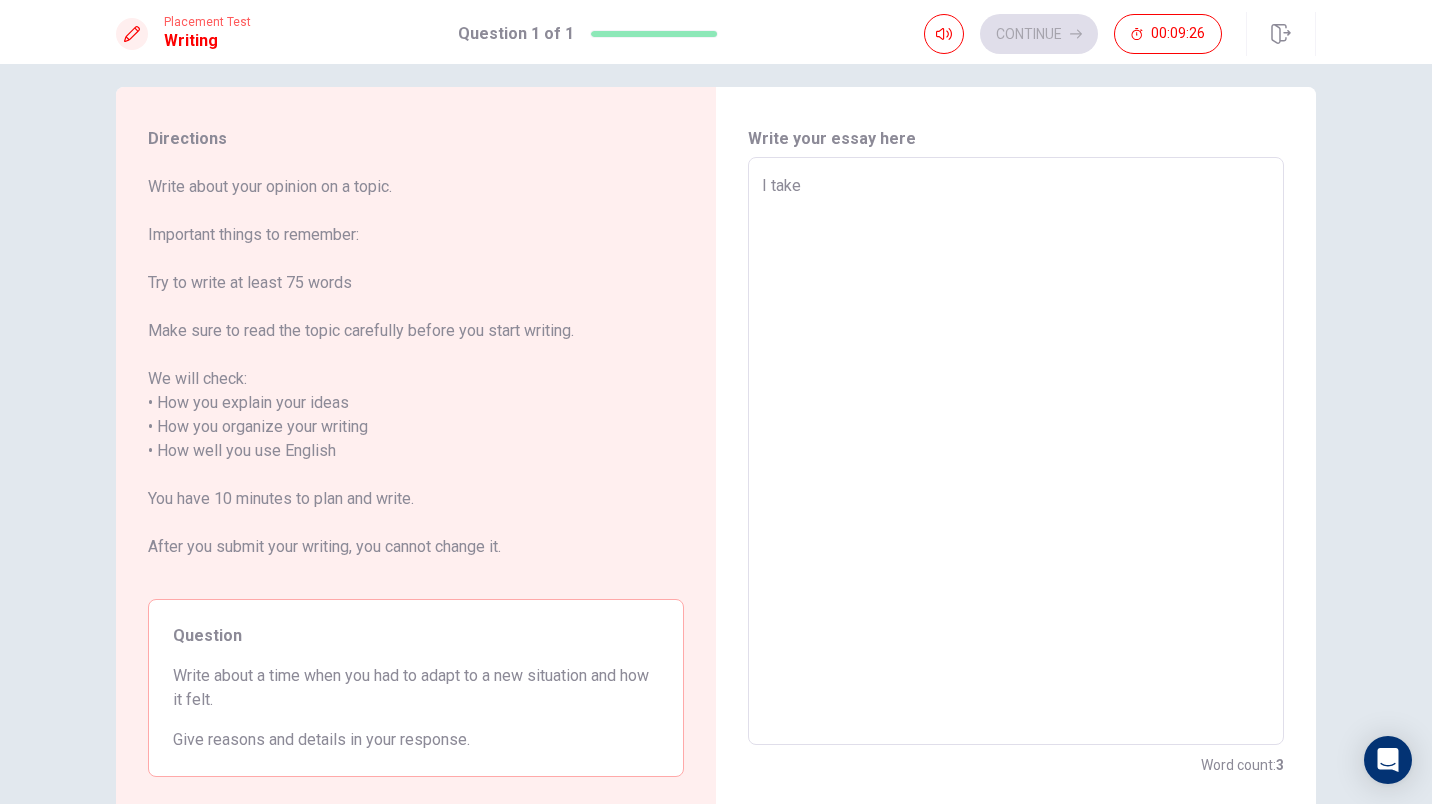 type on "x" 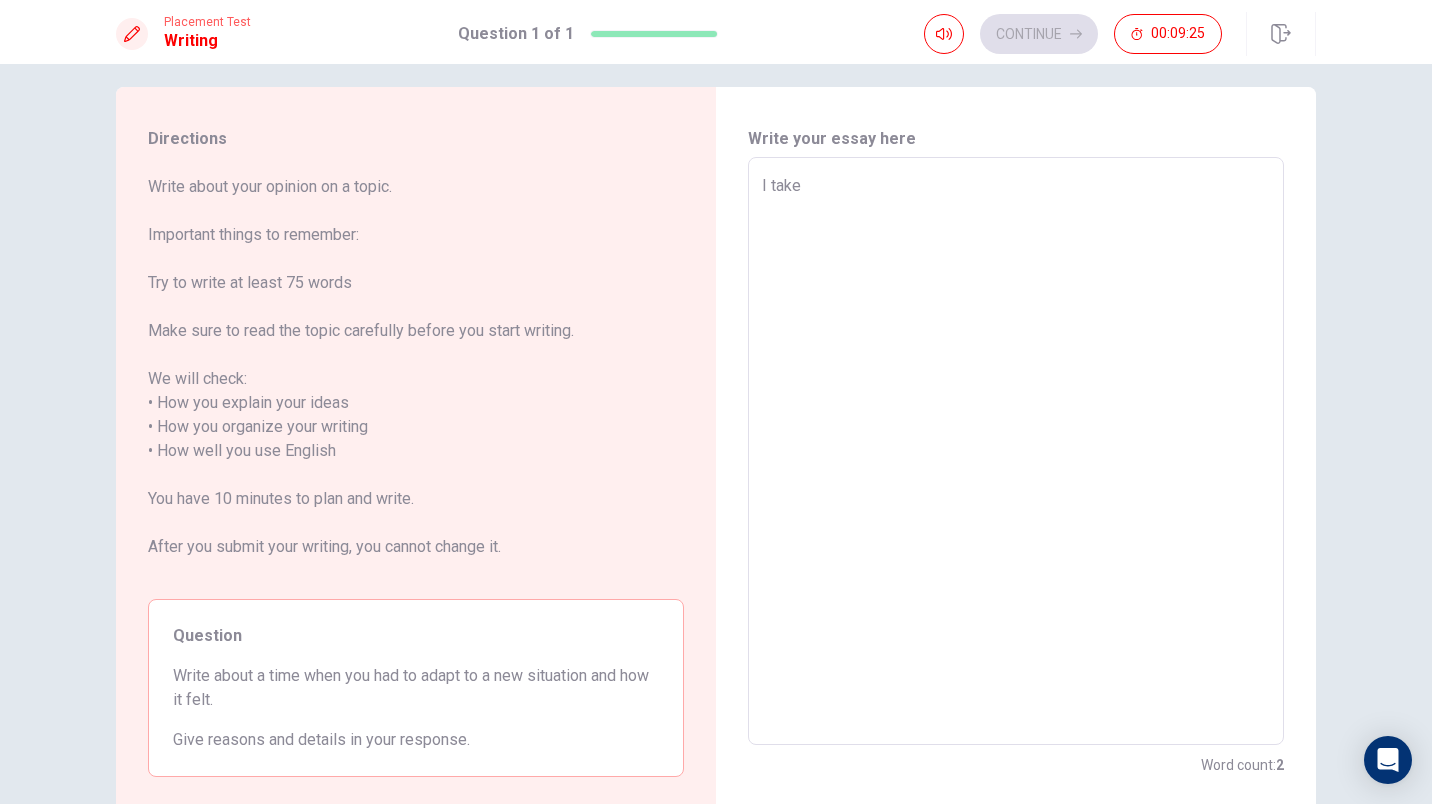 type on "I tak" 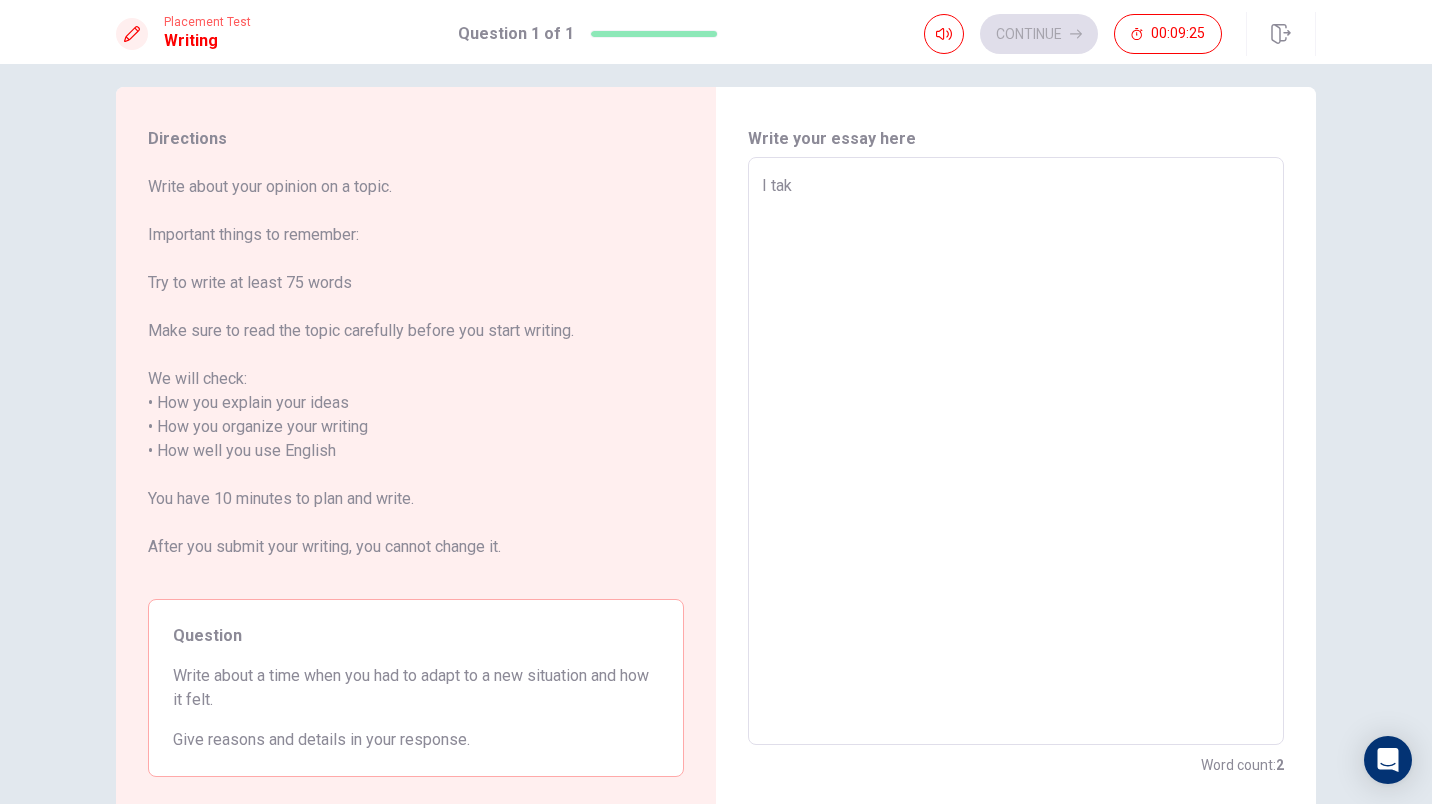 type on "x" 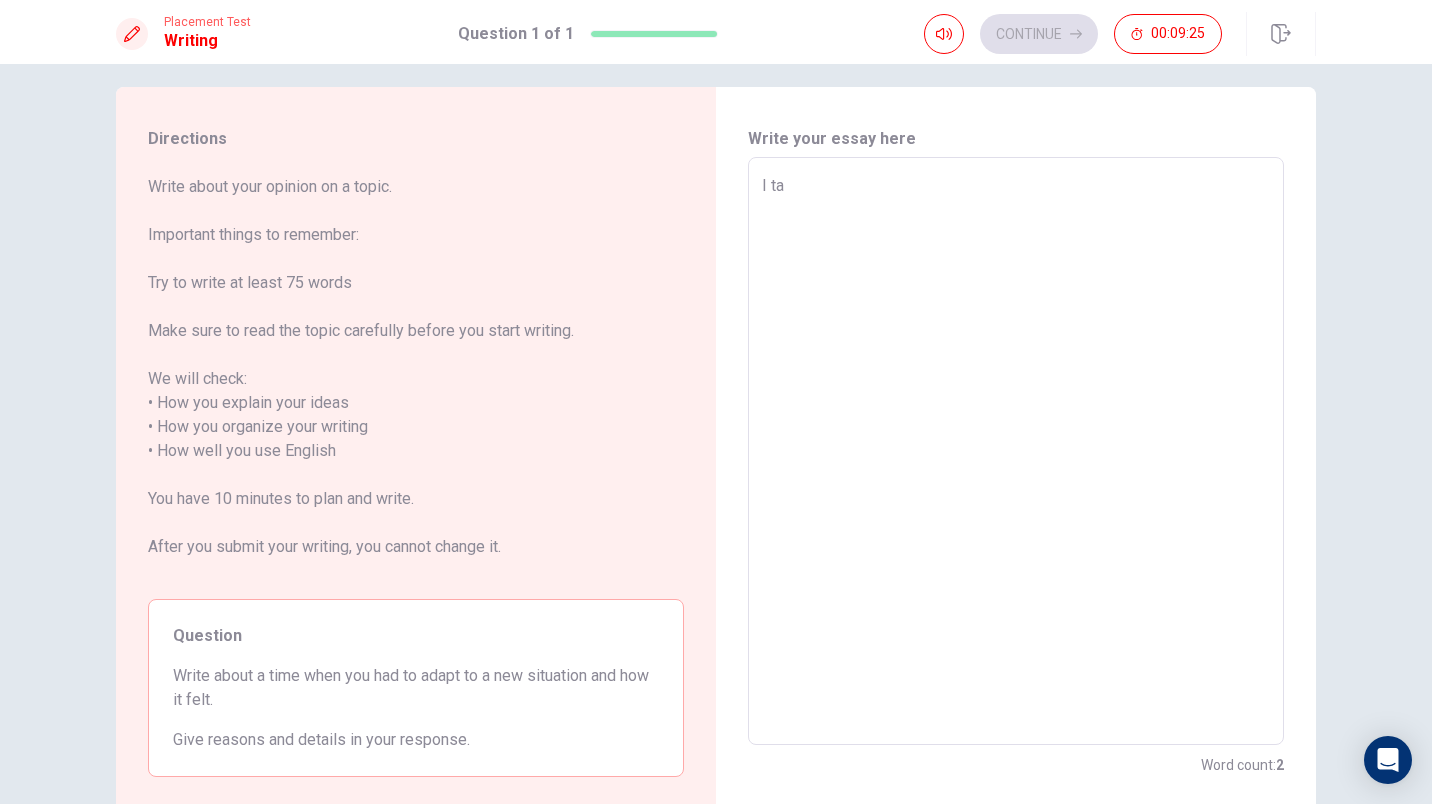 type on "x" 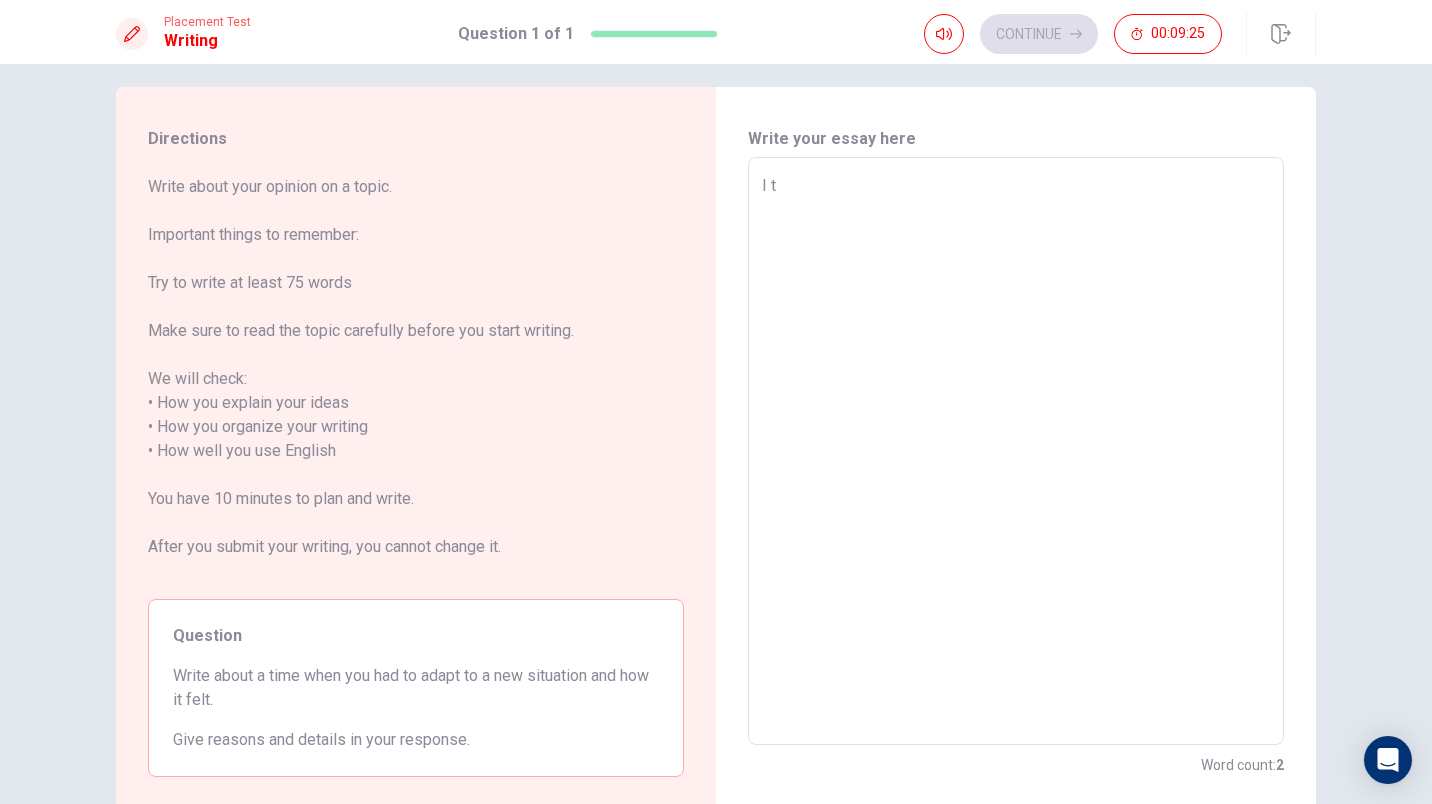 type on "x" 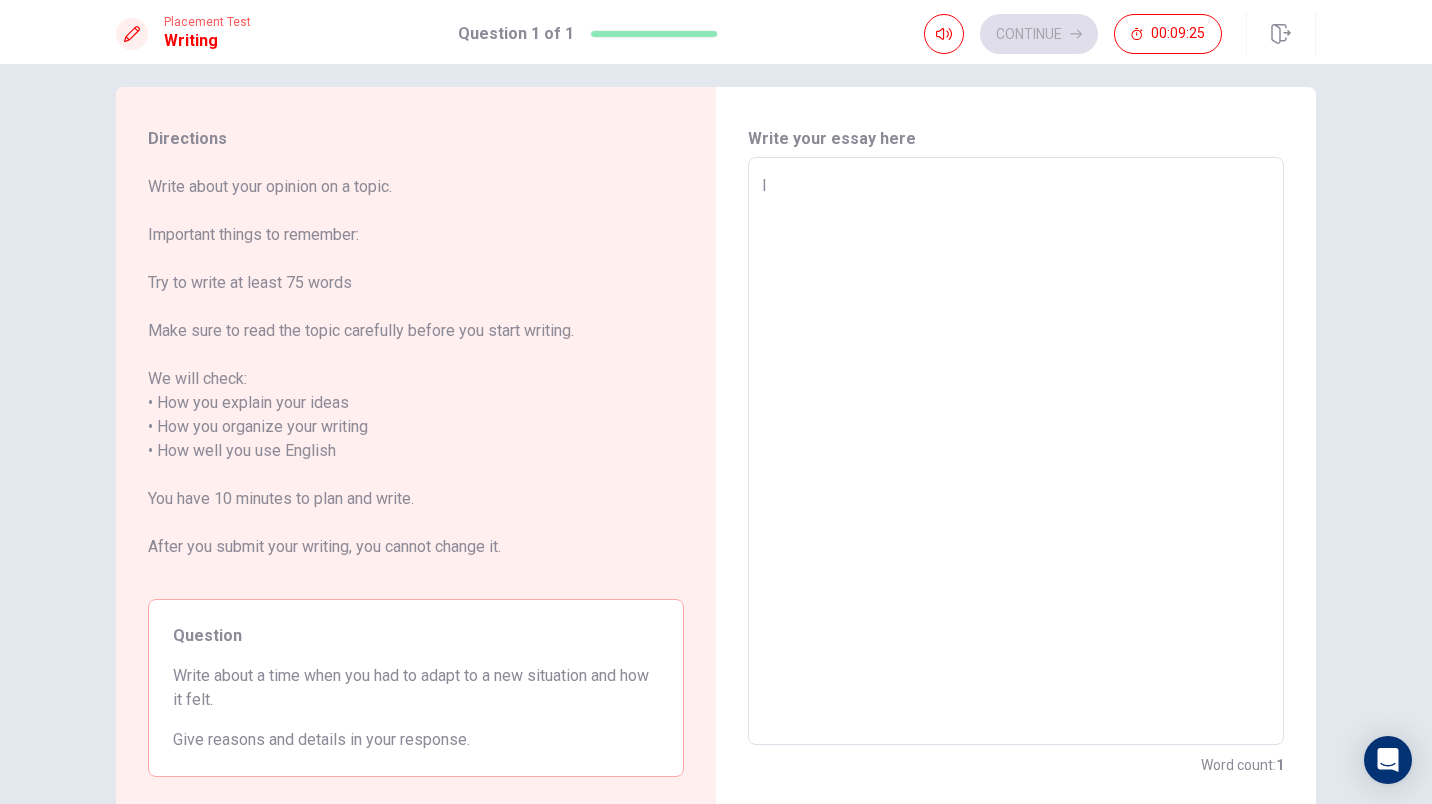 type on "x" 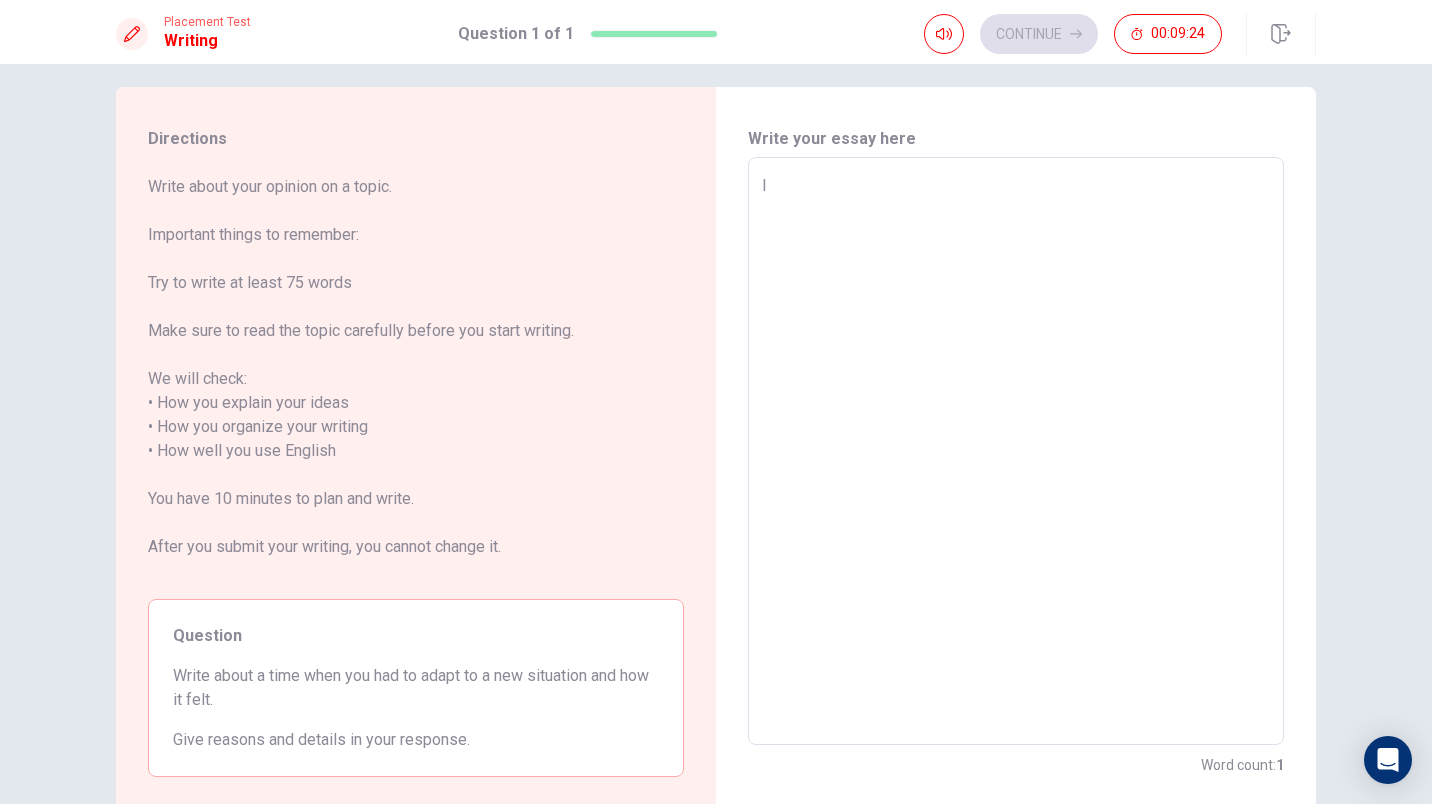 type on "I d" 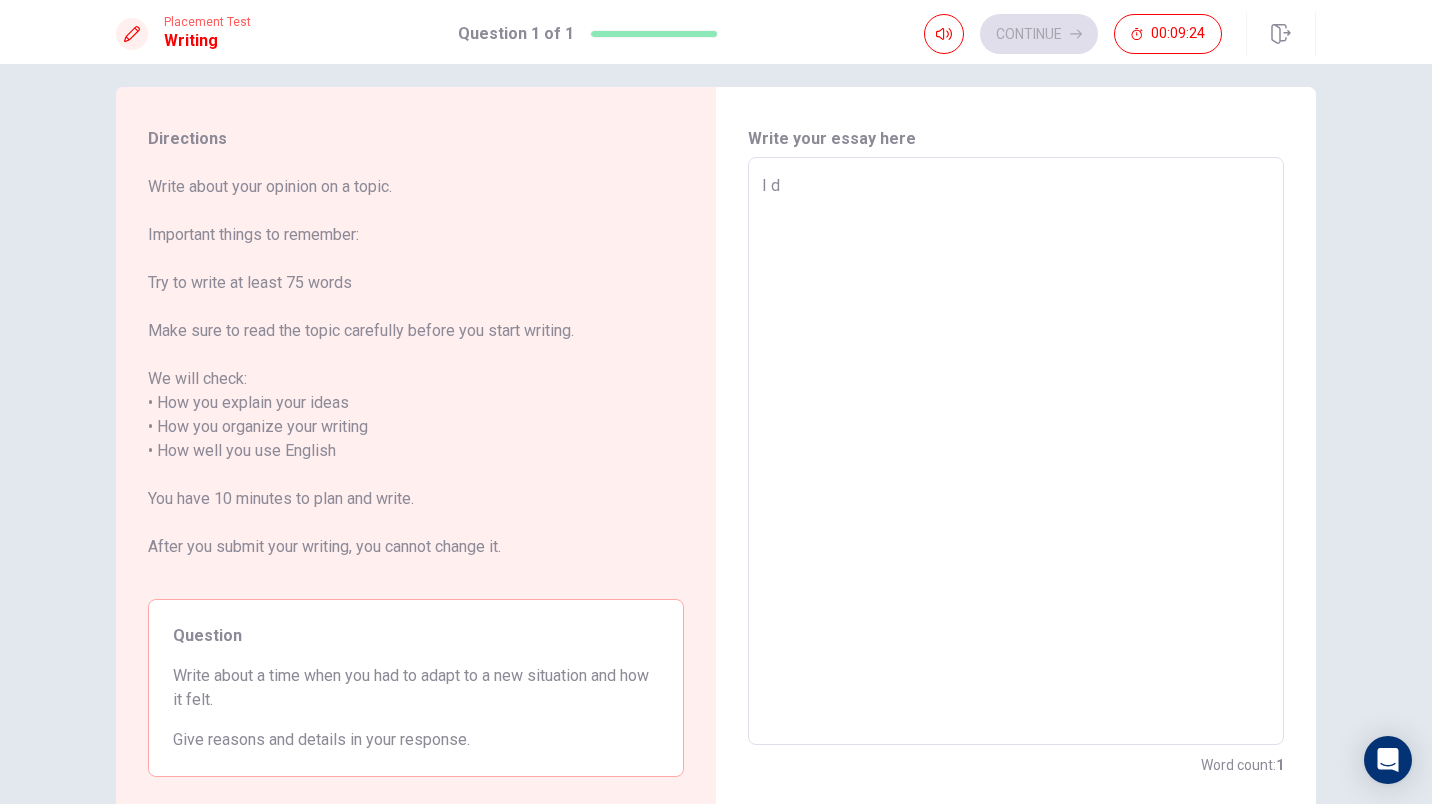 type on "I do" 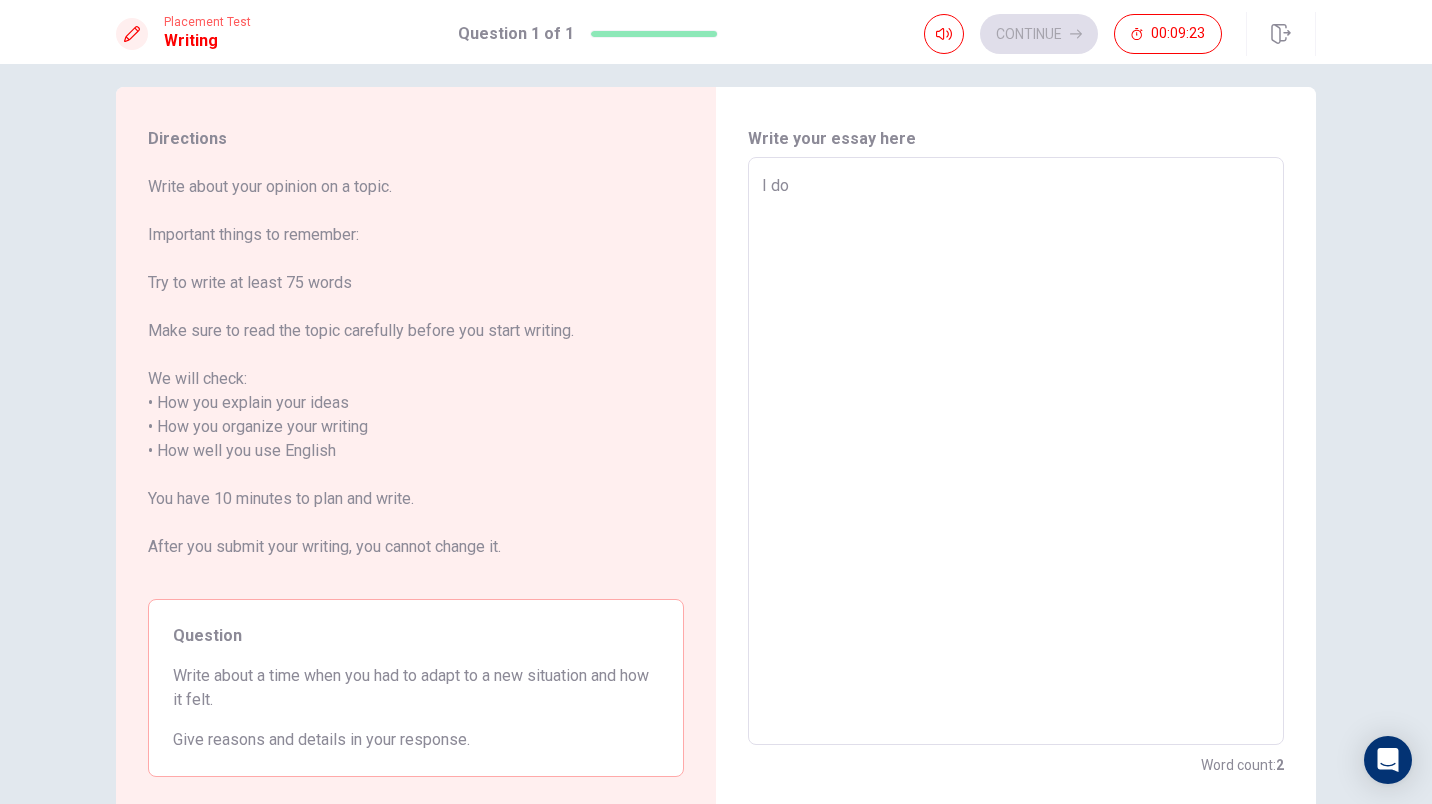 type on "x" 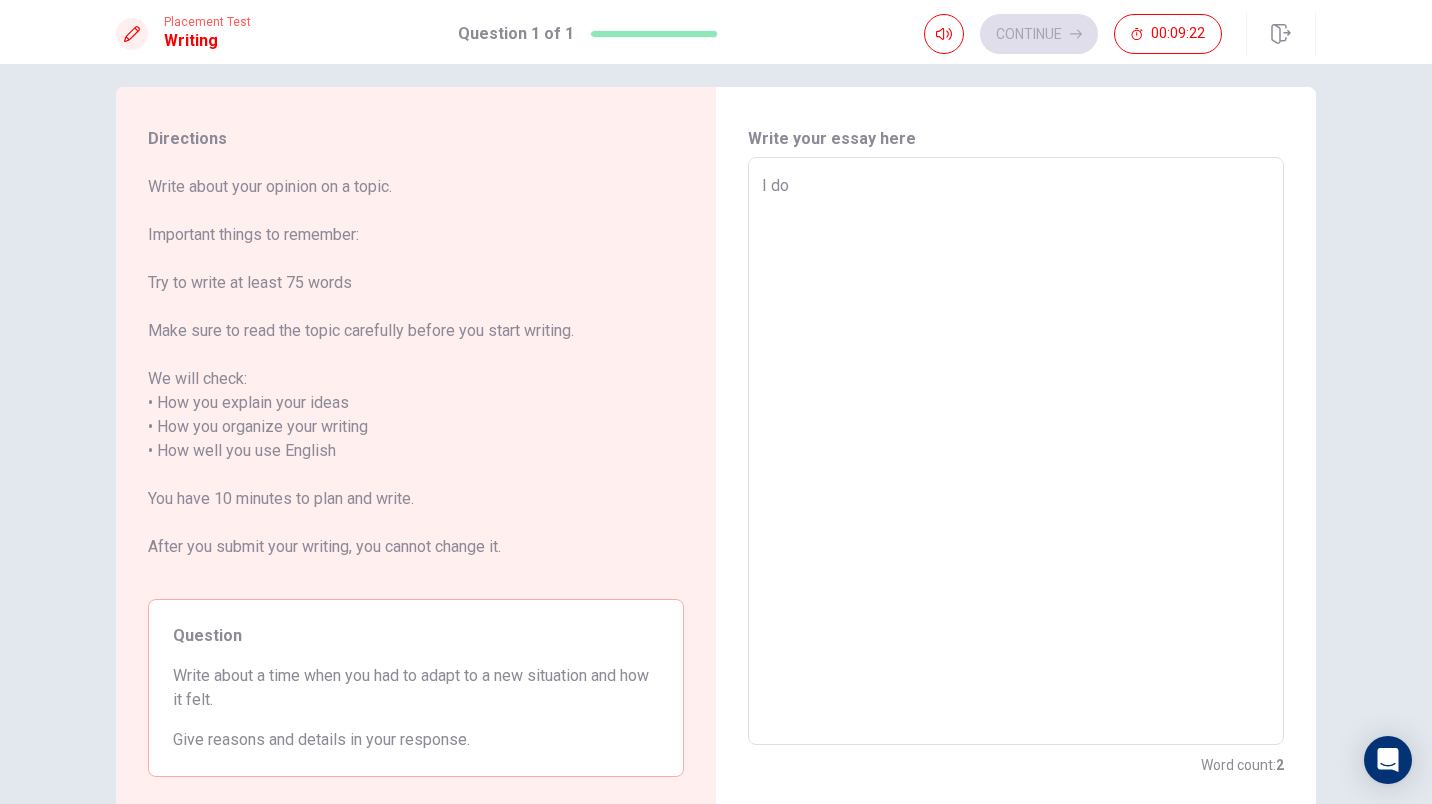type on "I do n" 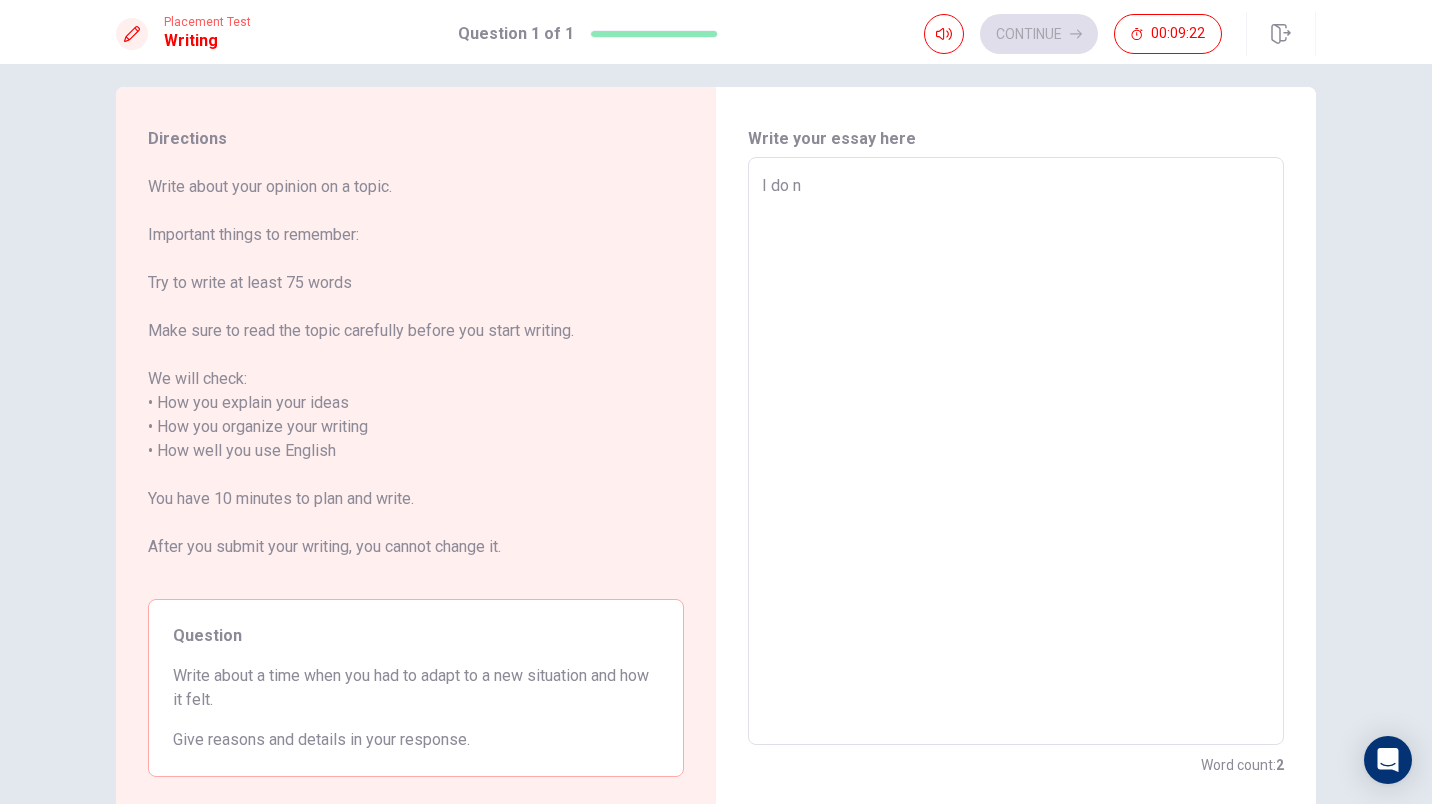 type on "x" 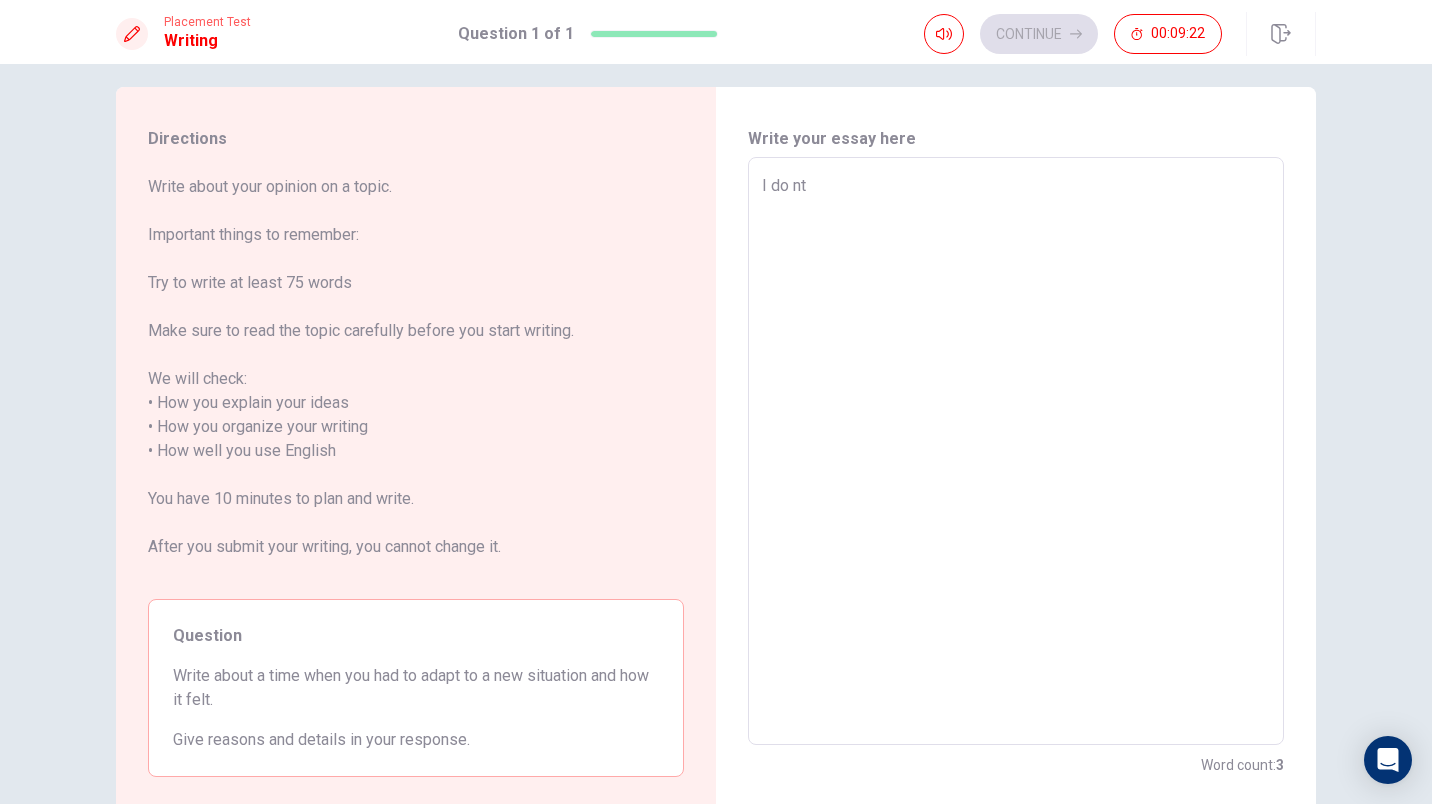 type on "I do nto" 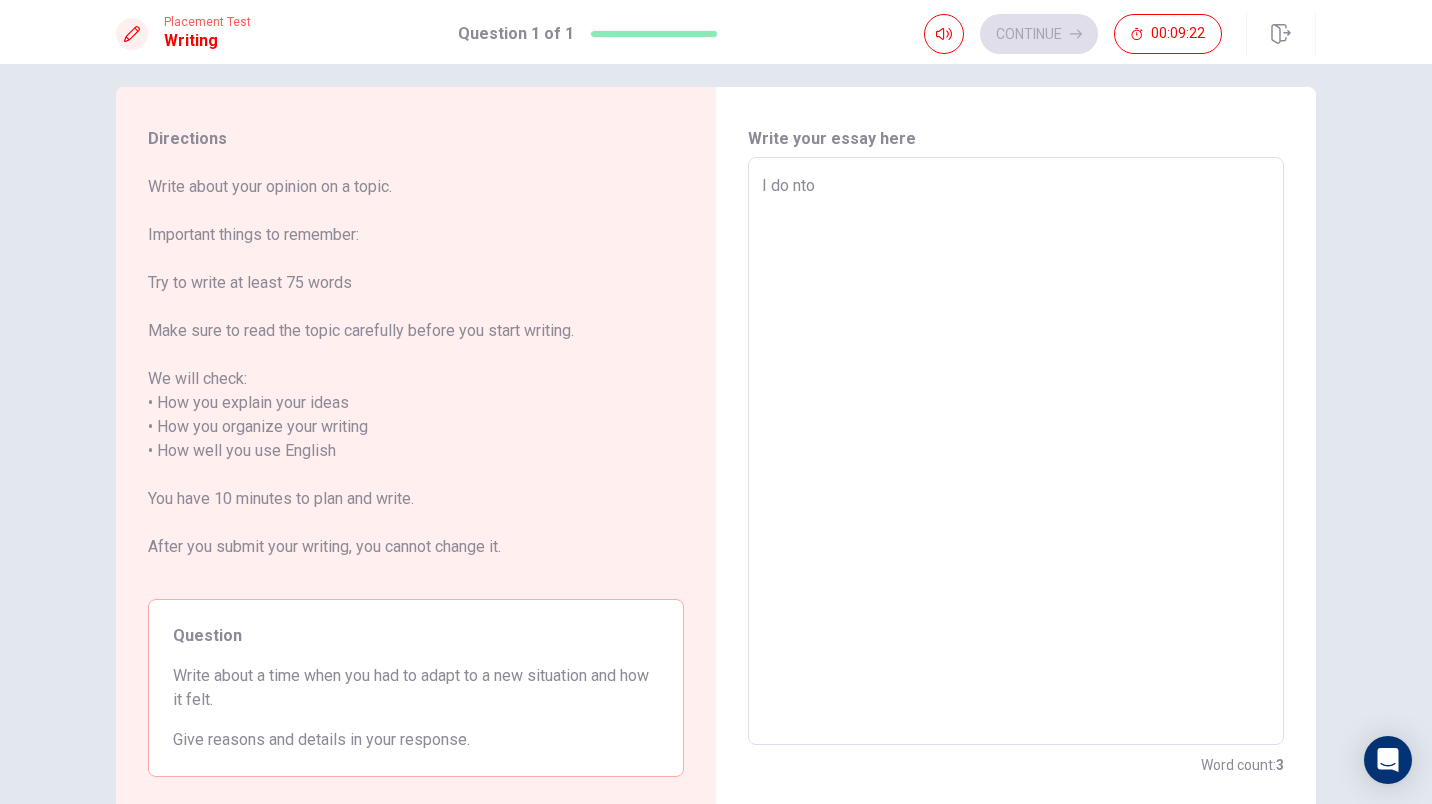 type on "x" 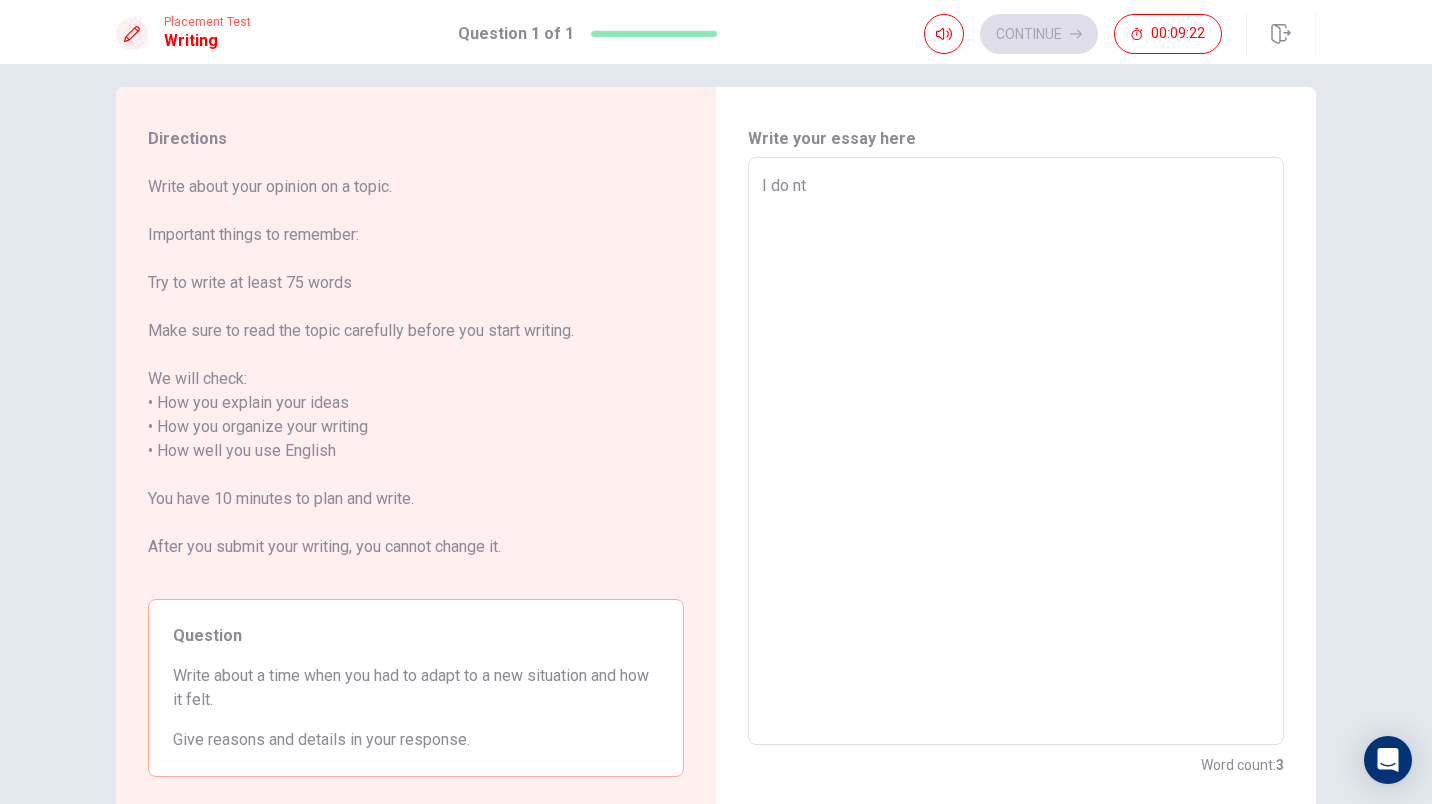 type on "x" 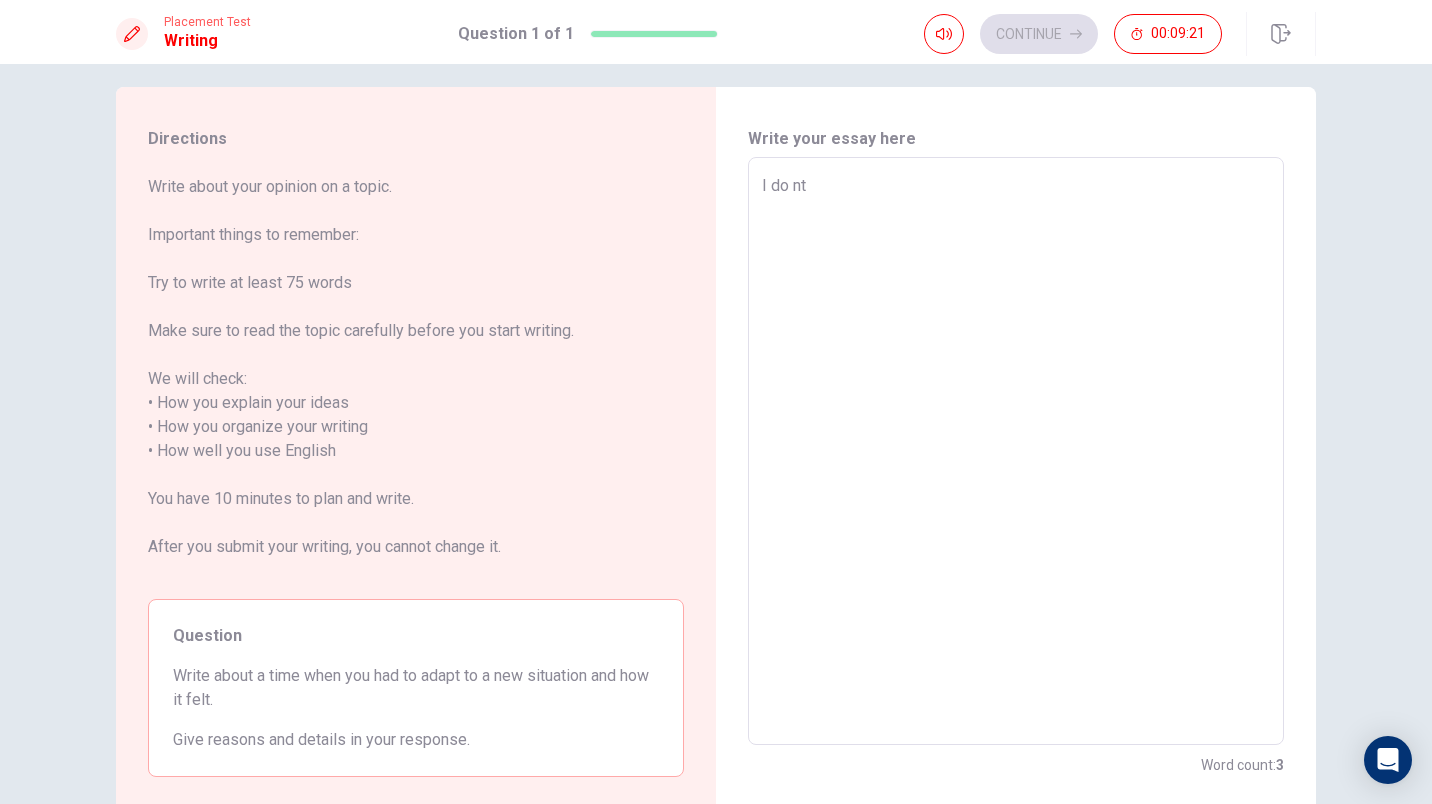 type on "I do n" 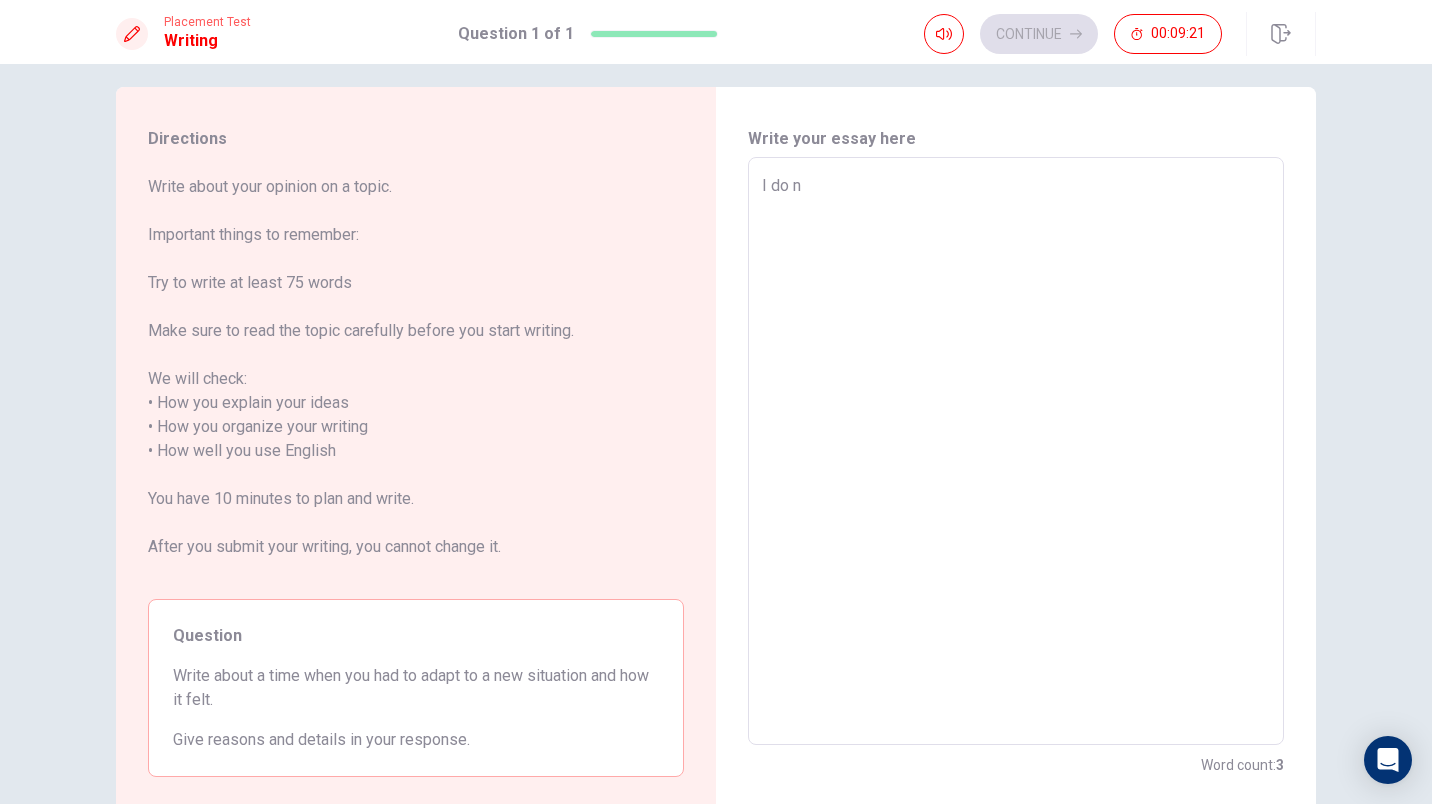type on "x" 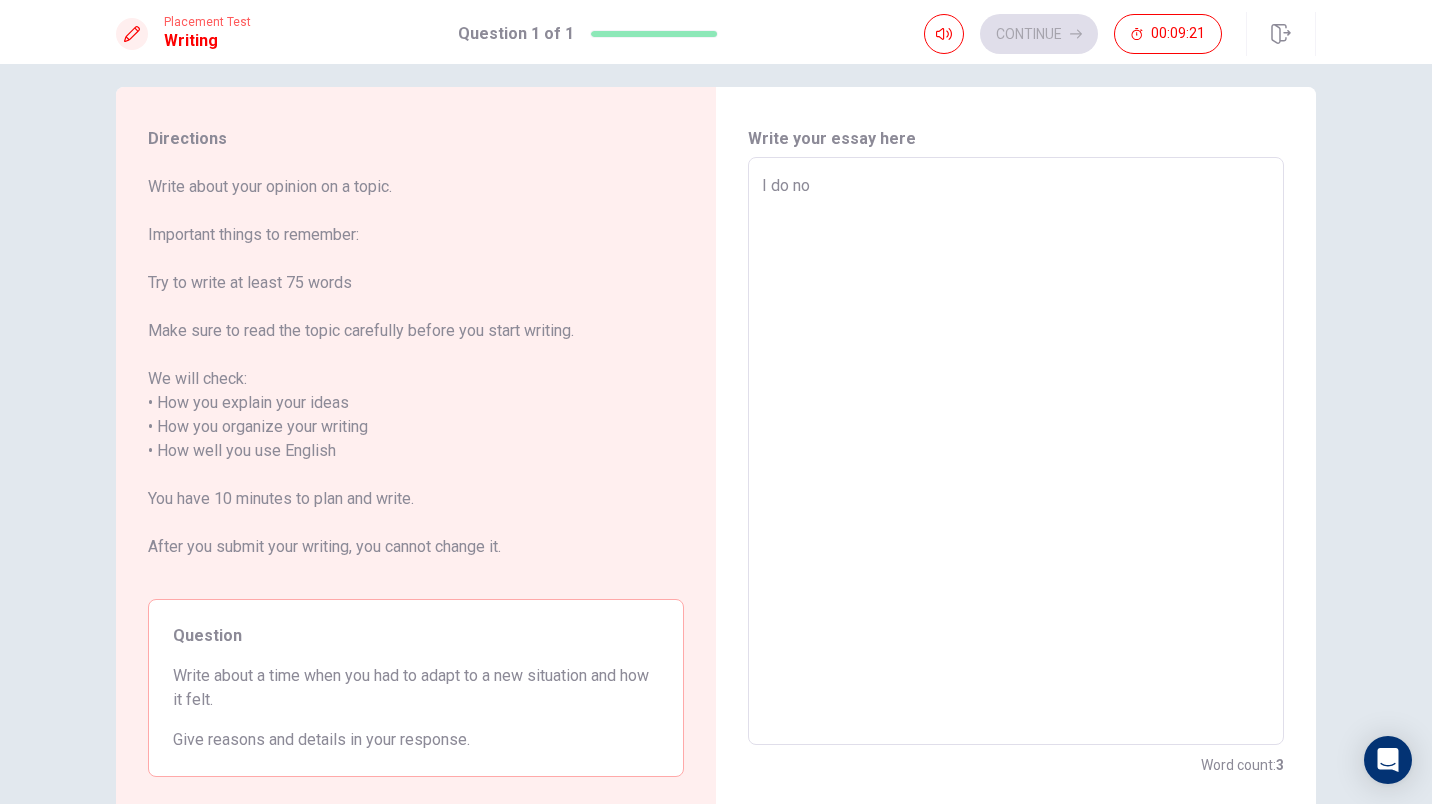 type on "x" 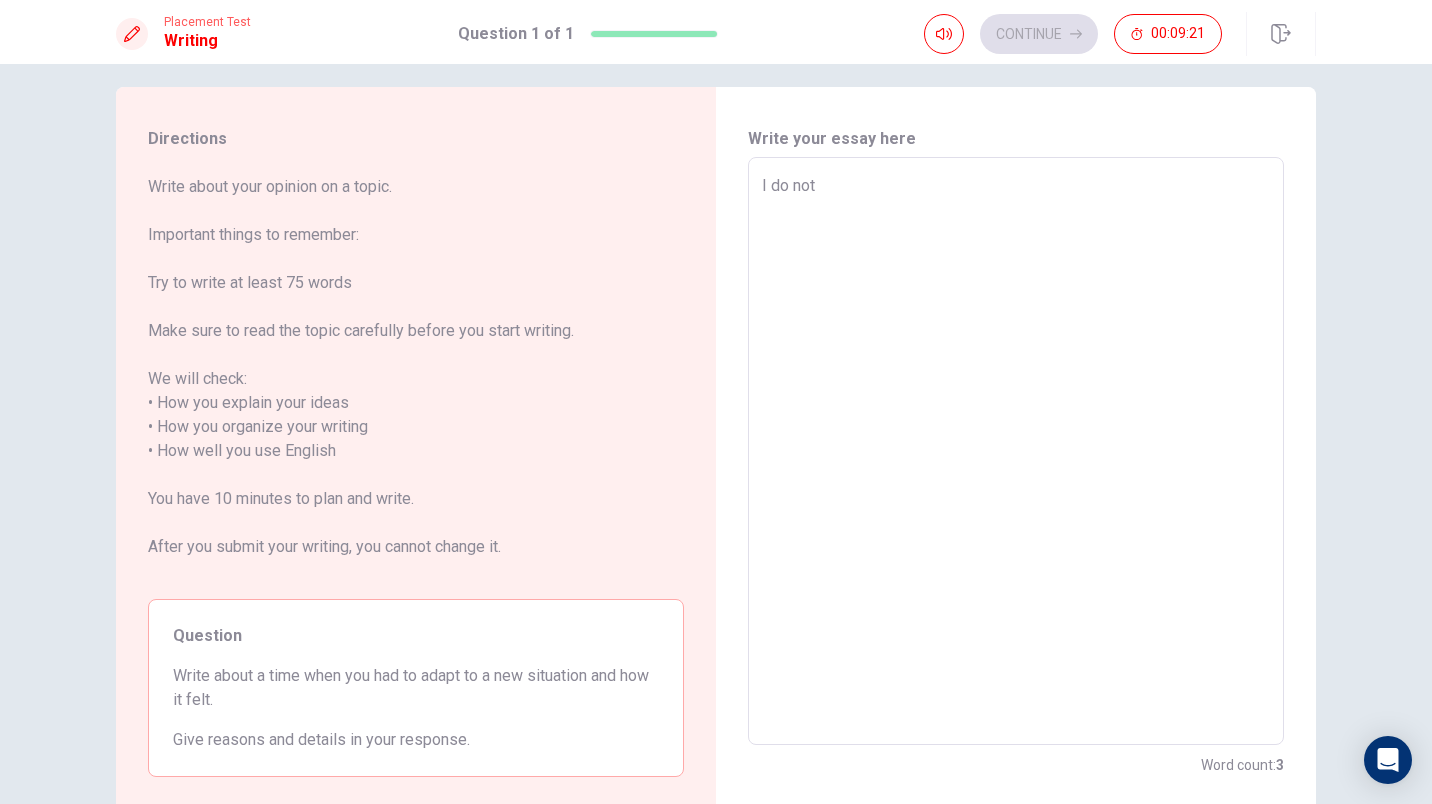 type on "x" 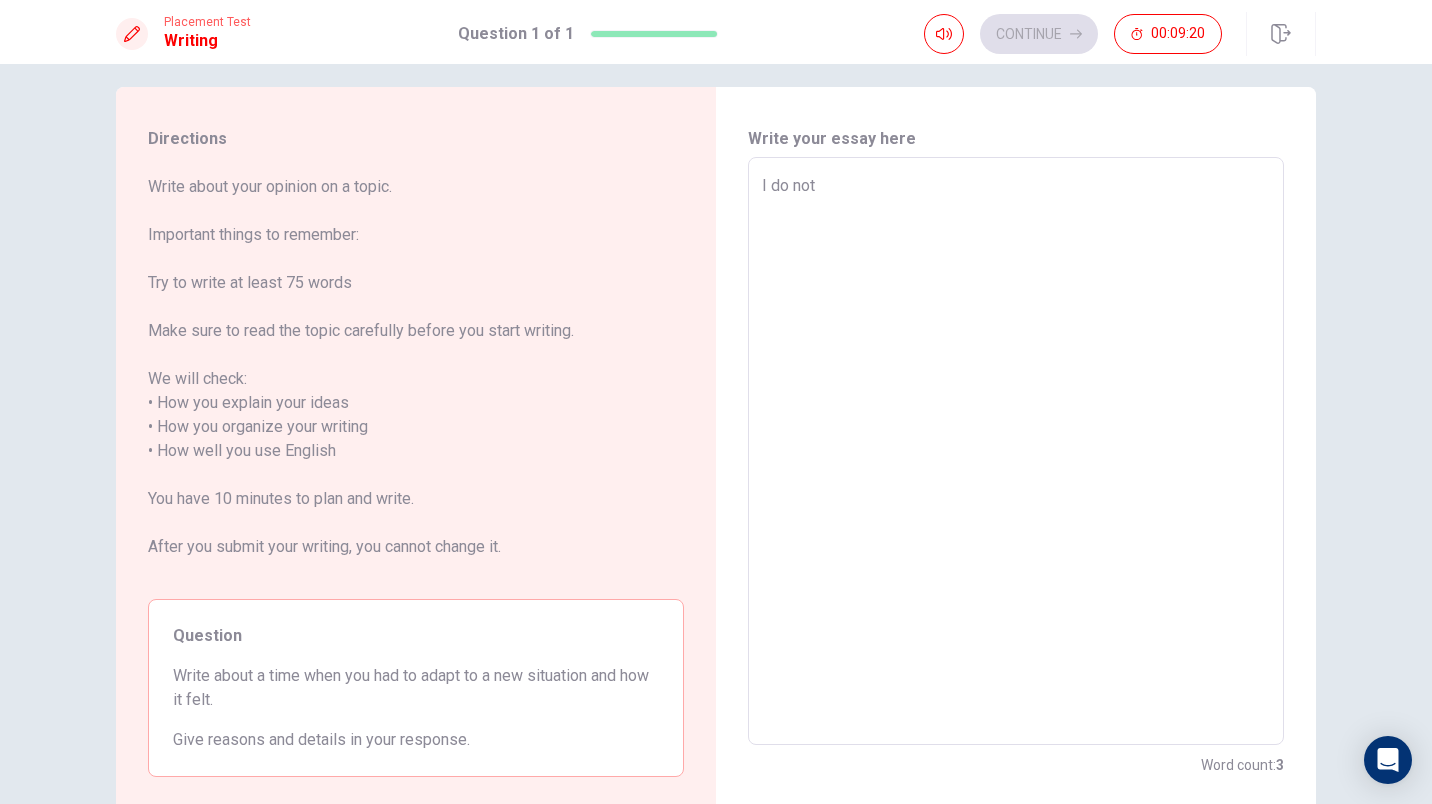 type on "I do not t" 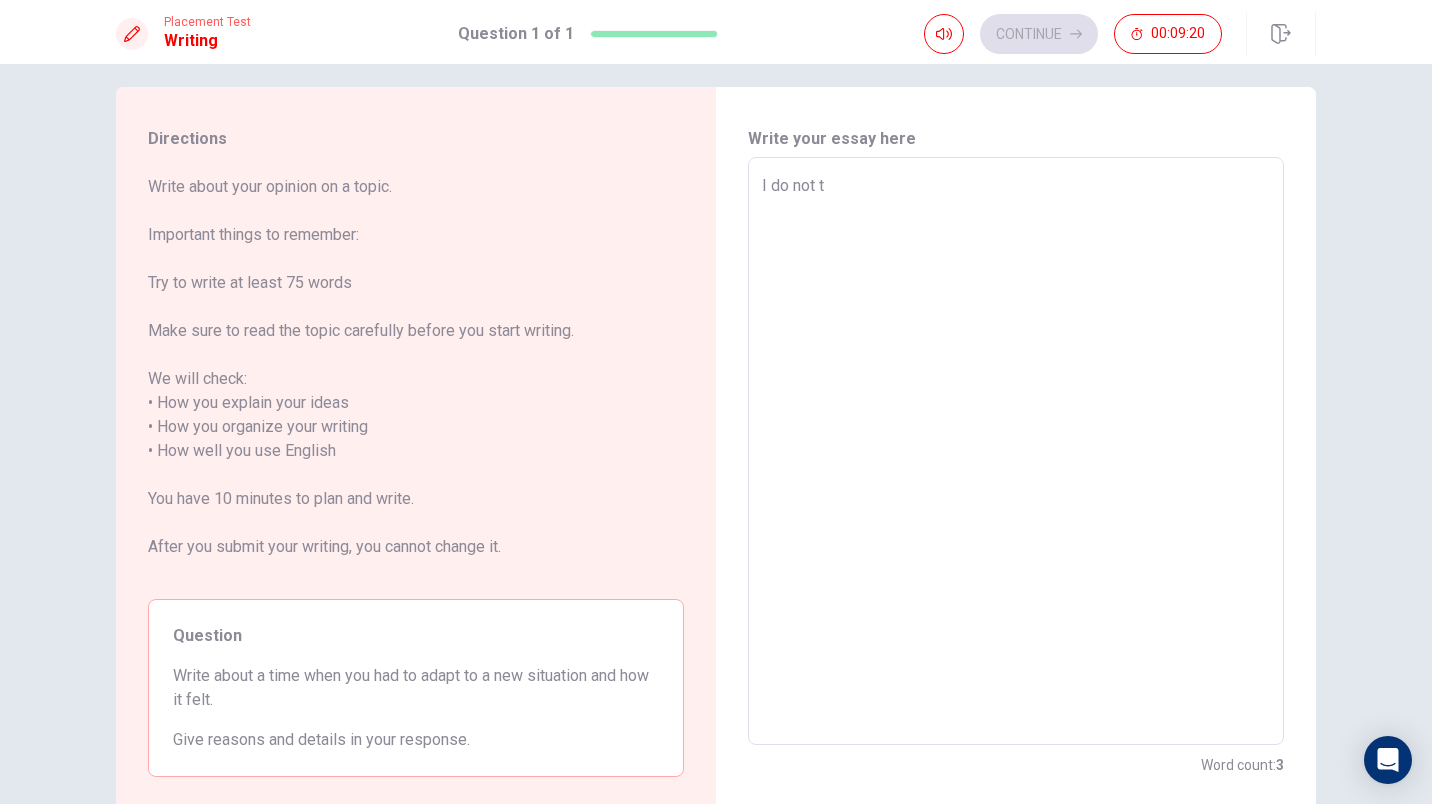 type on "x" 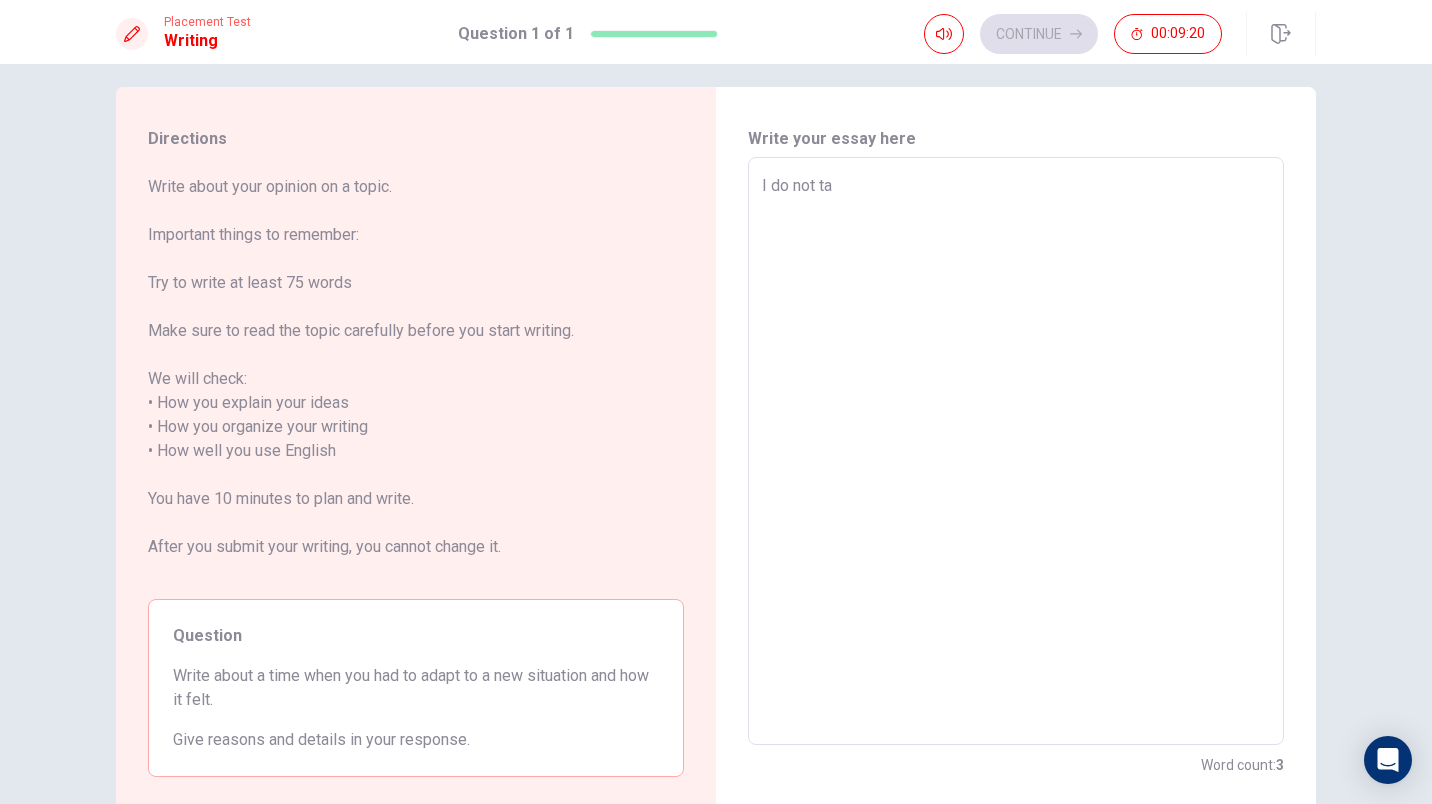 type on "x" 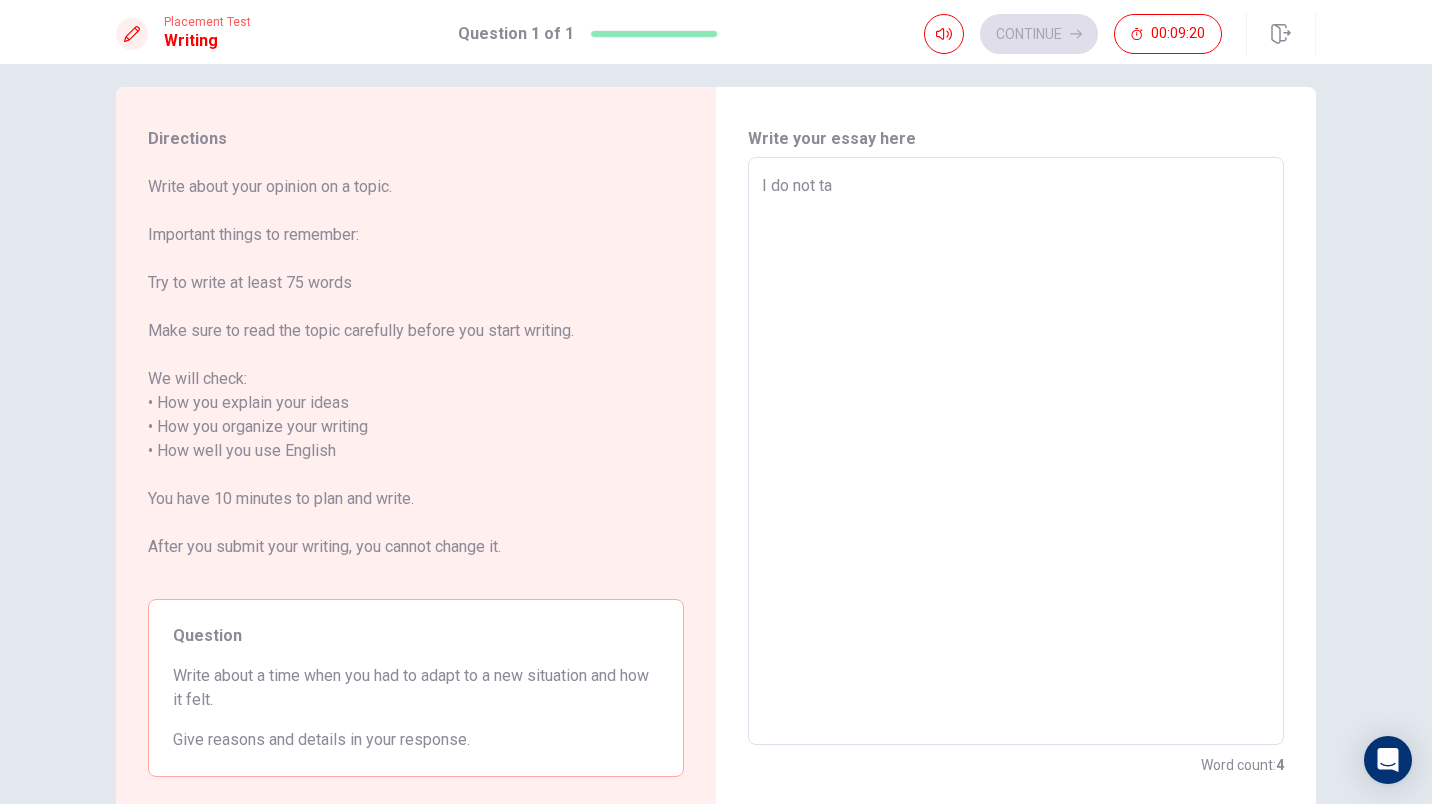 type on "I do not tak" 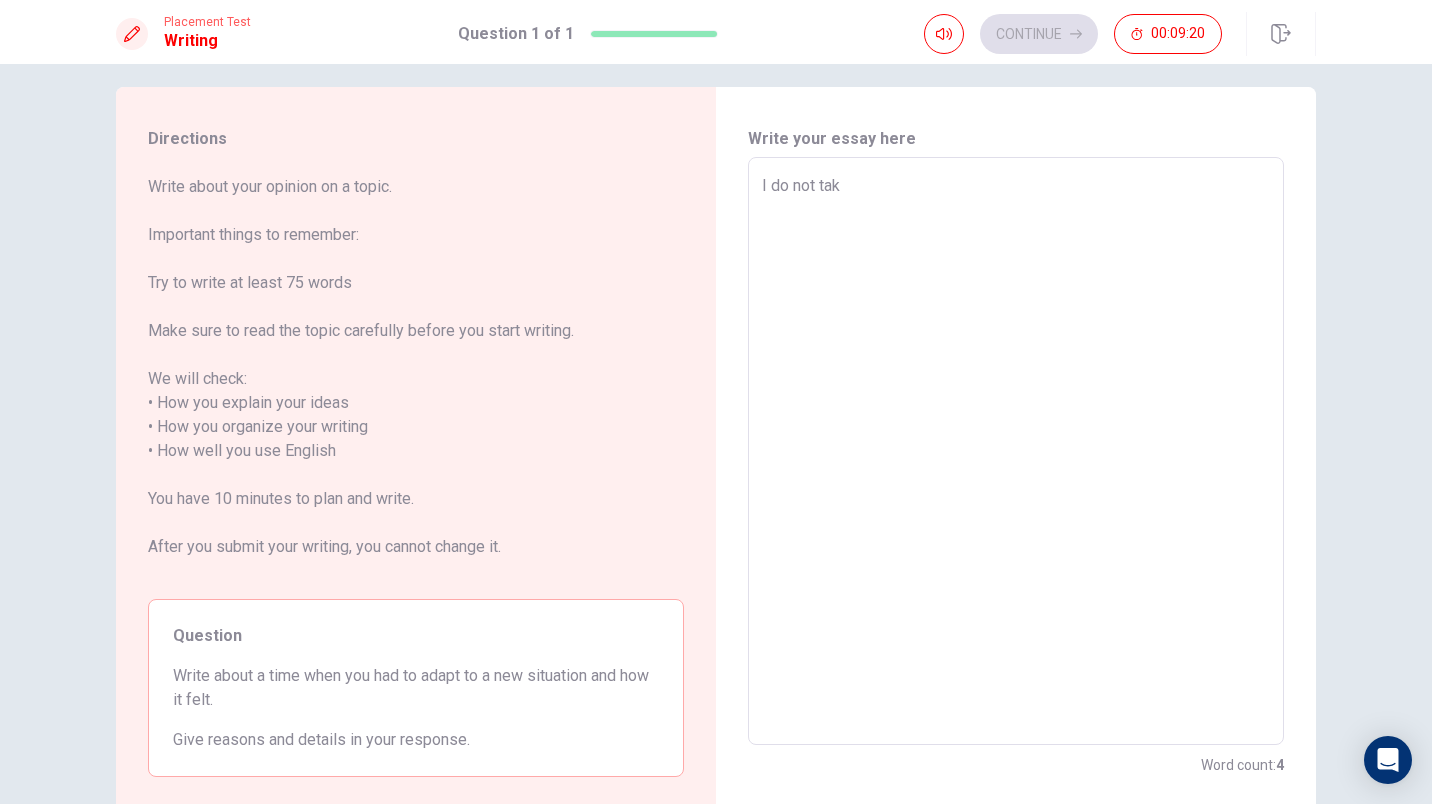 type on "x" 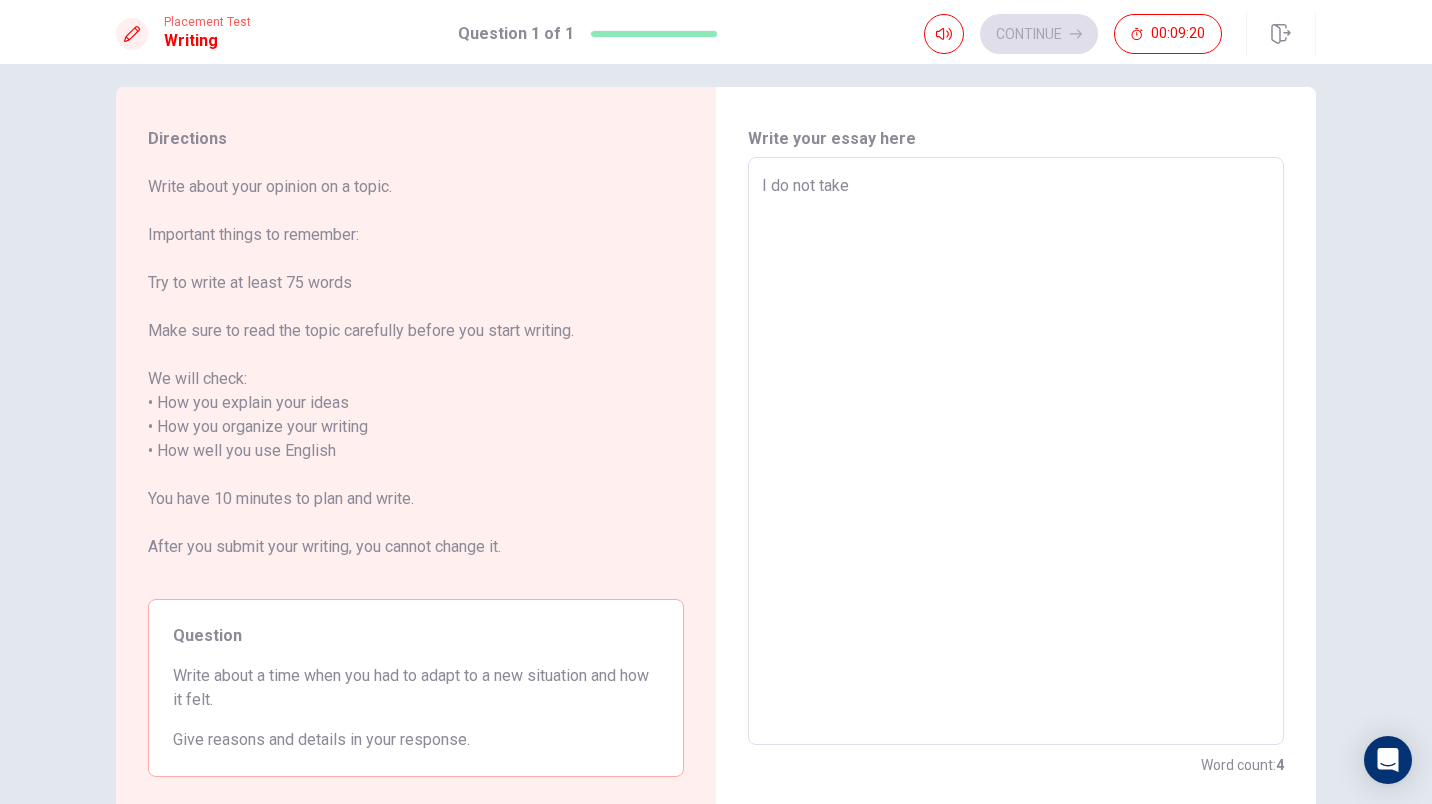 type on "x" 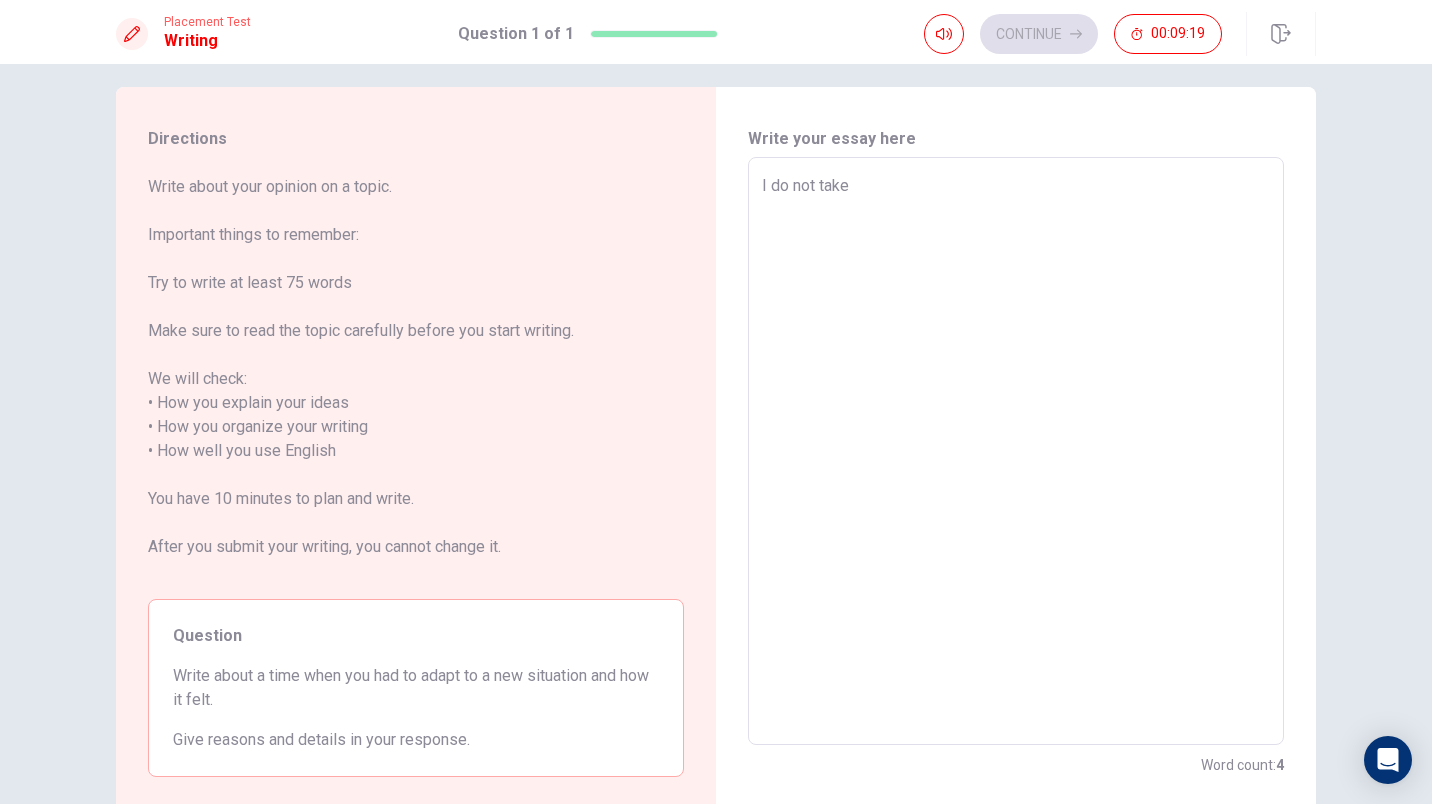 type on "I do not take l" 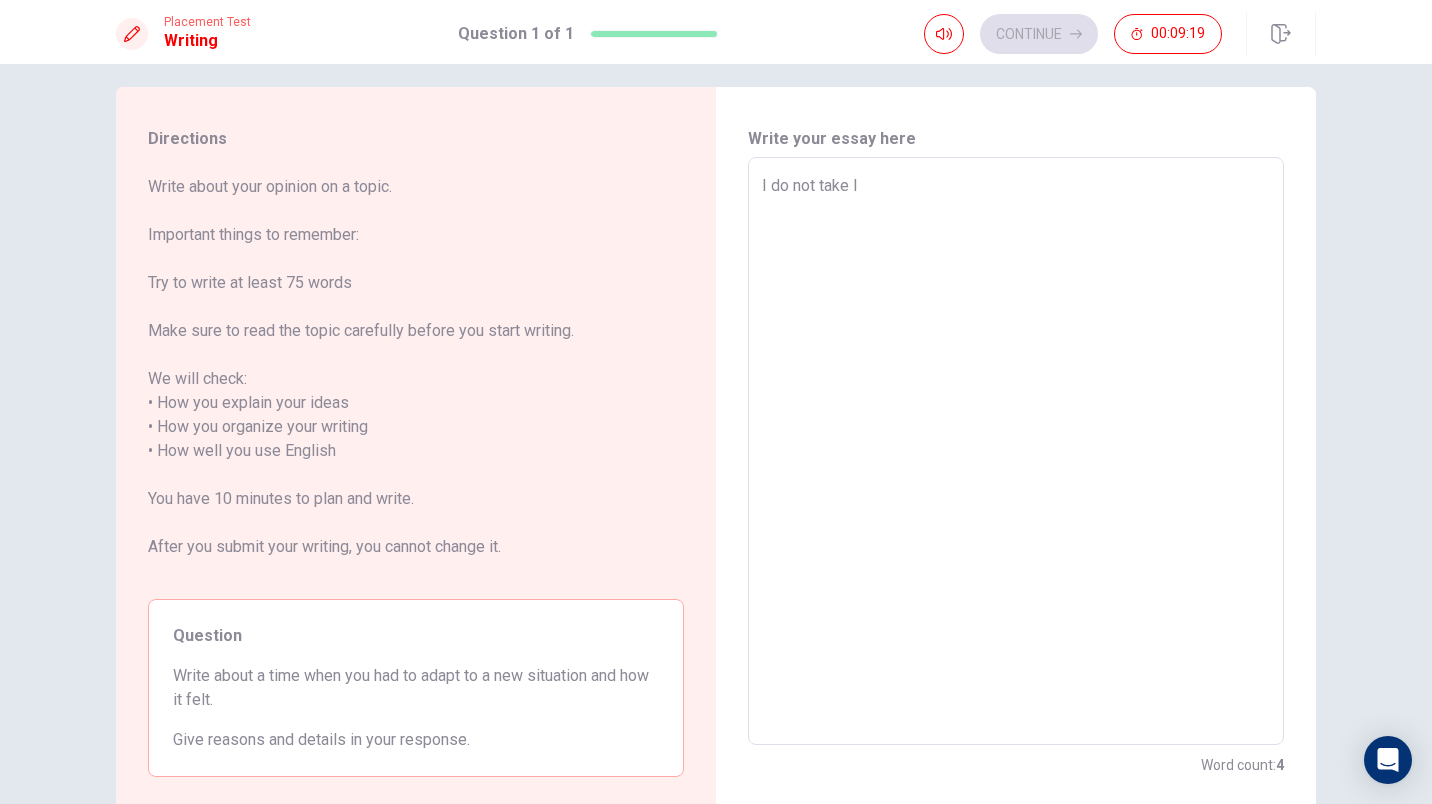 type on "x" 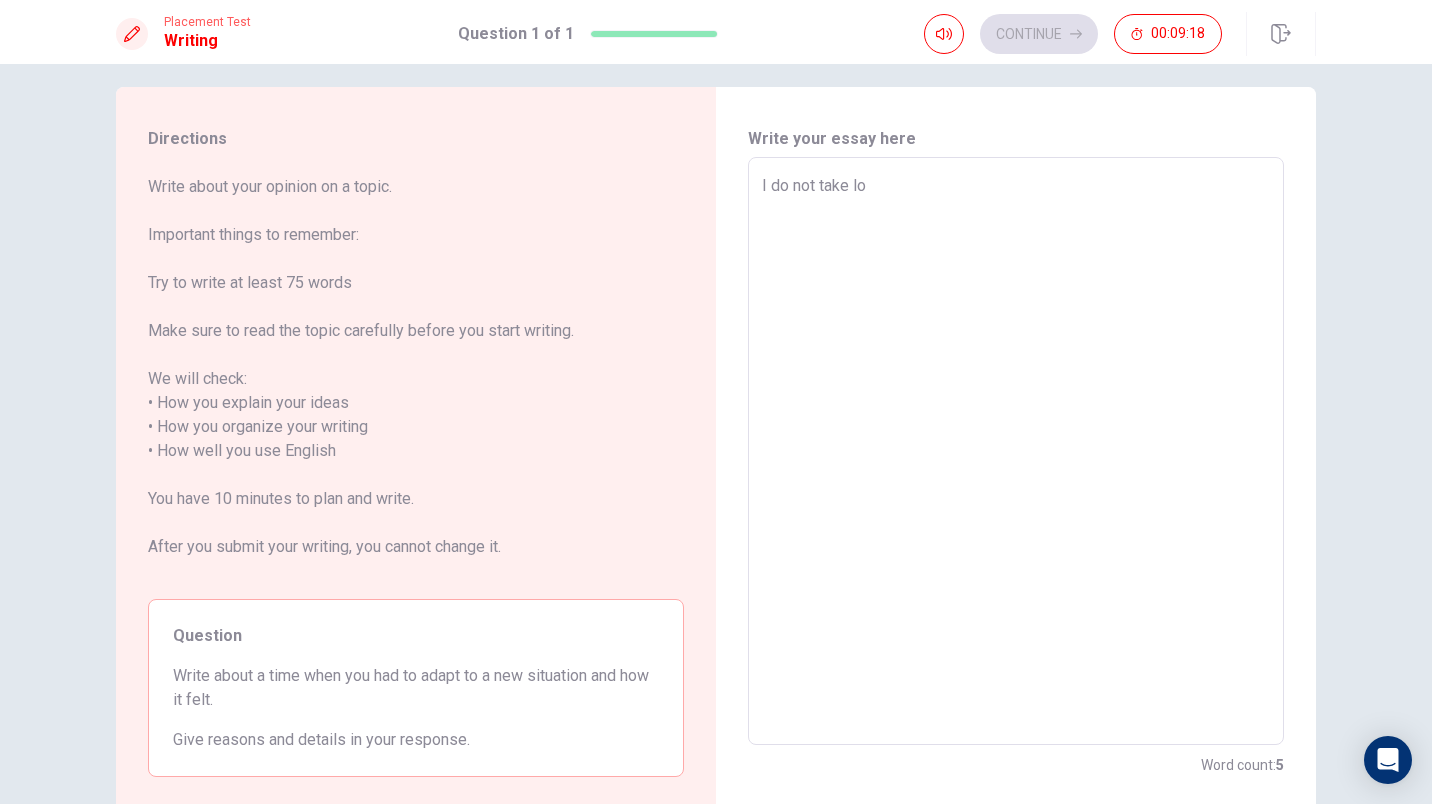type on "x" 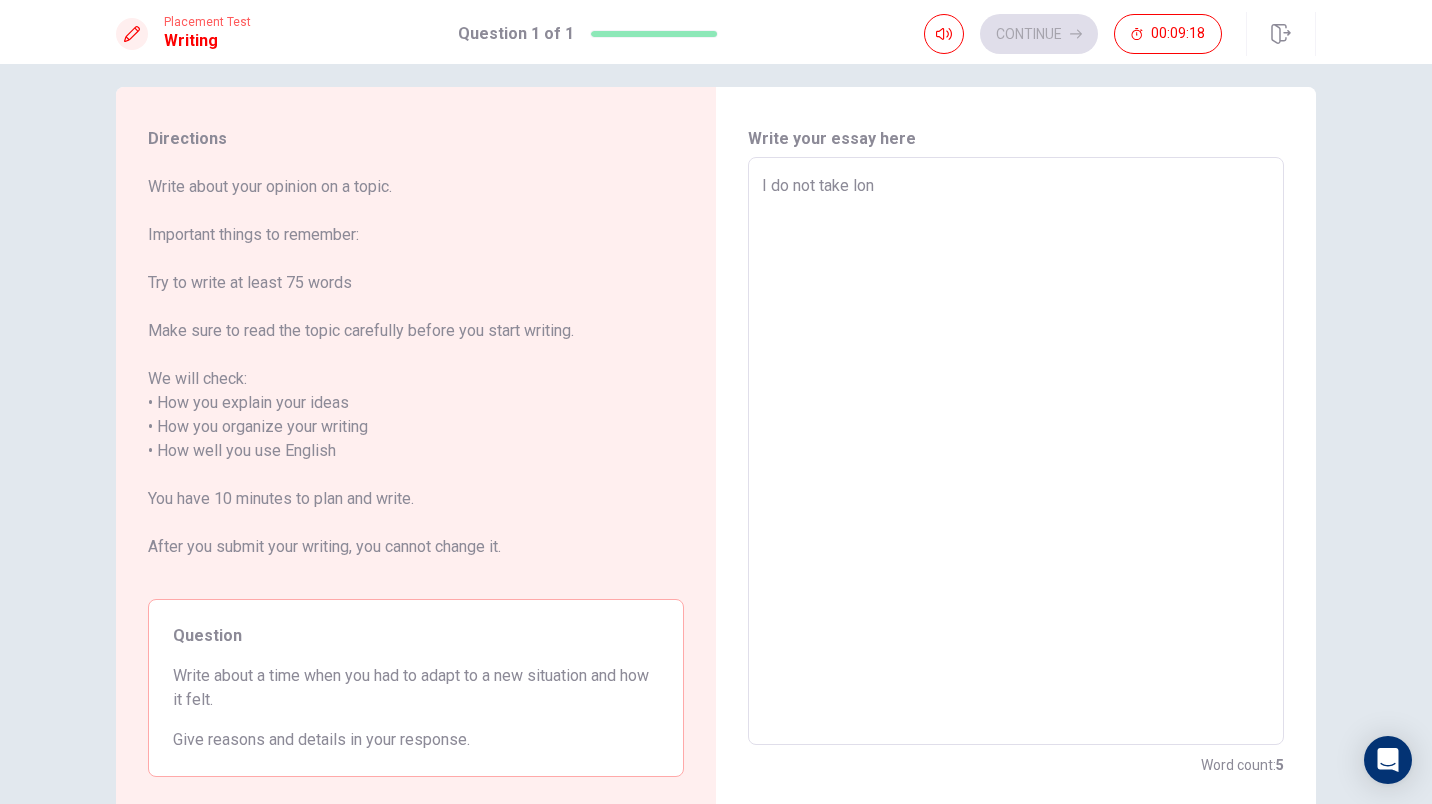 type on "x" 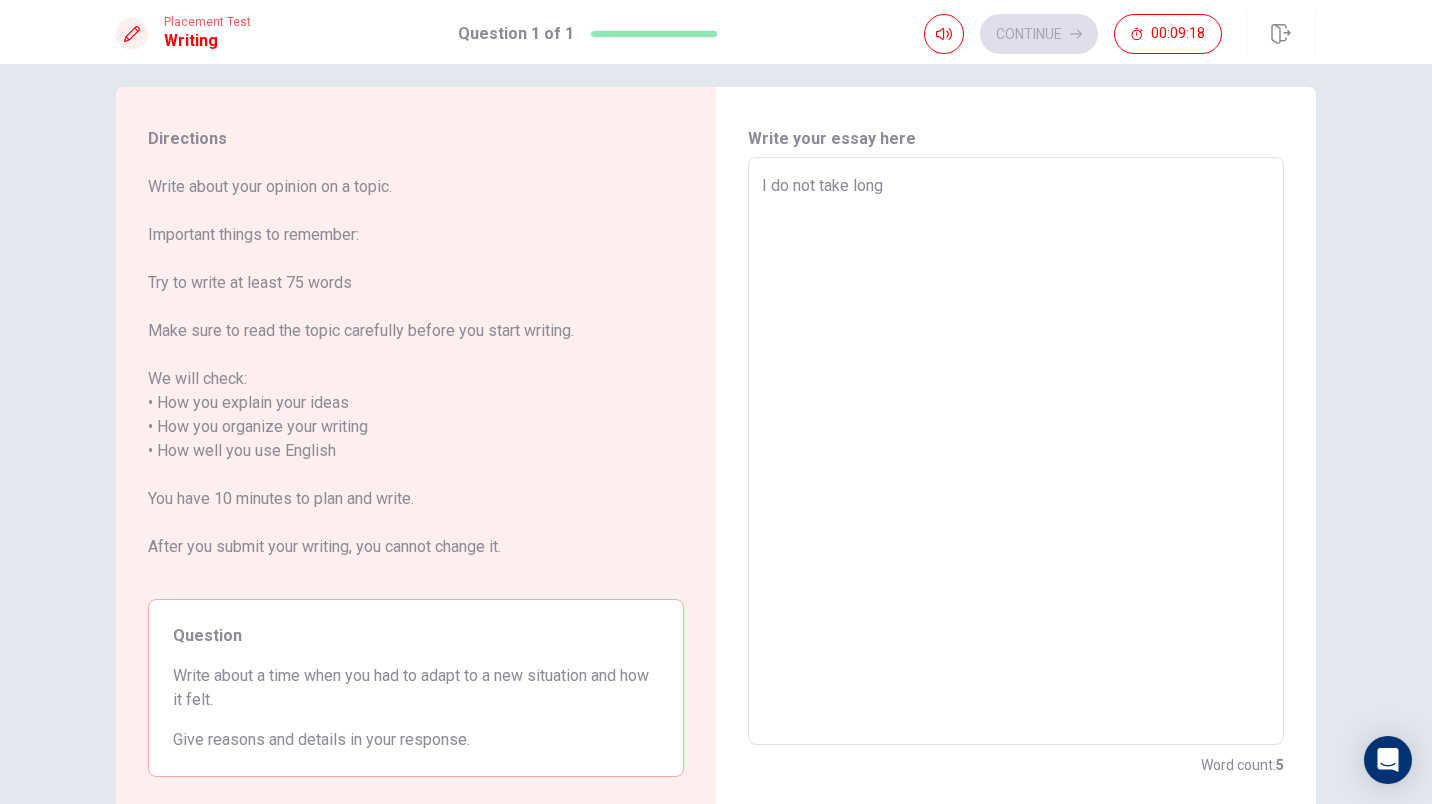type on "x" 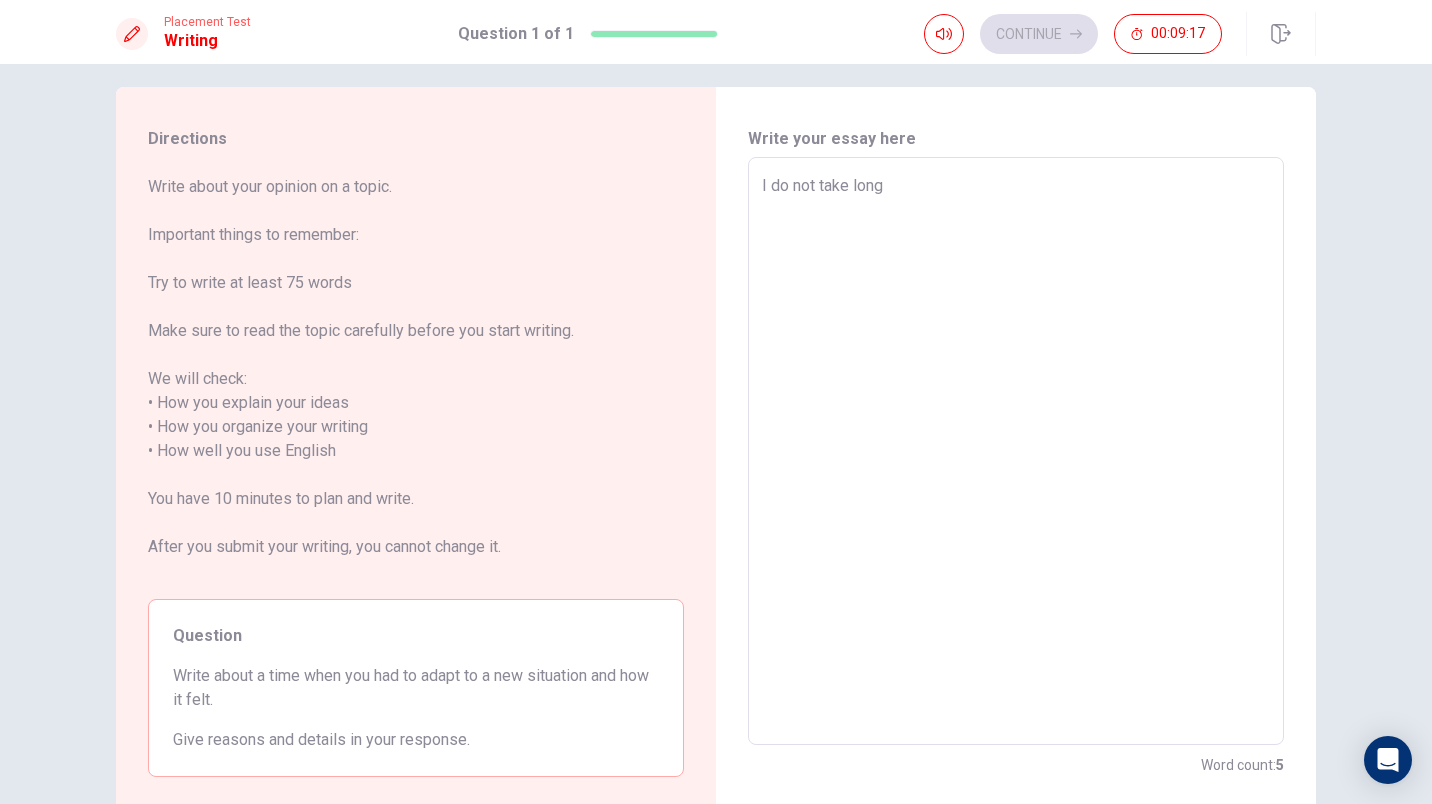 type on "I do not take long t" 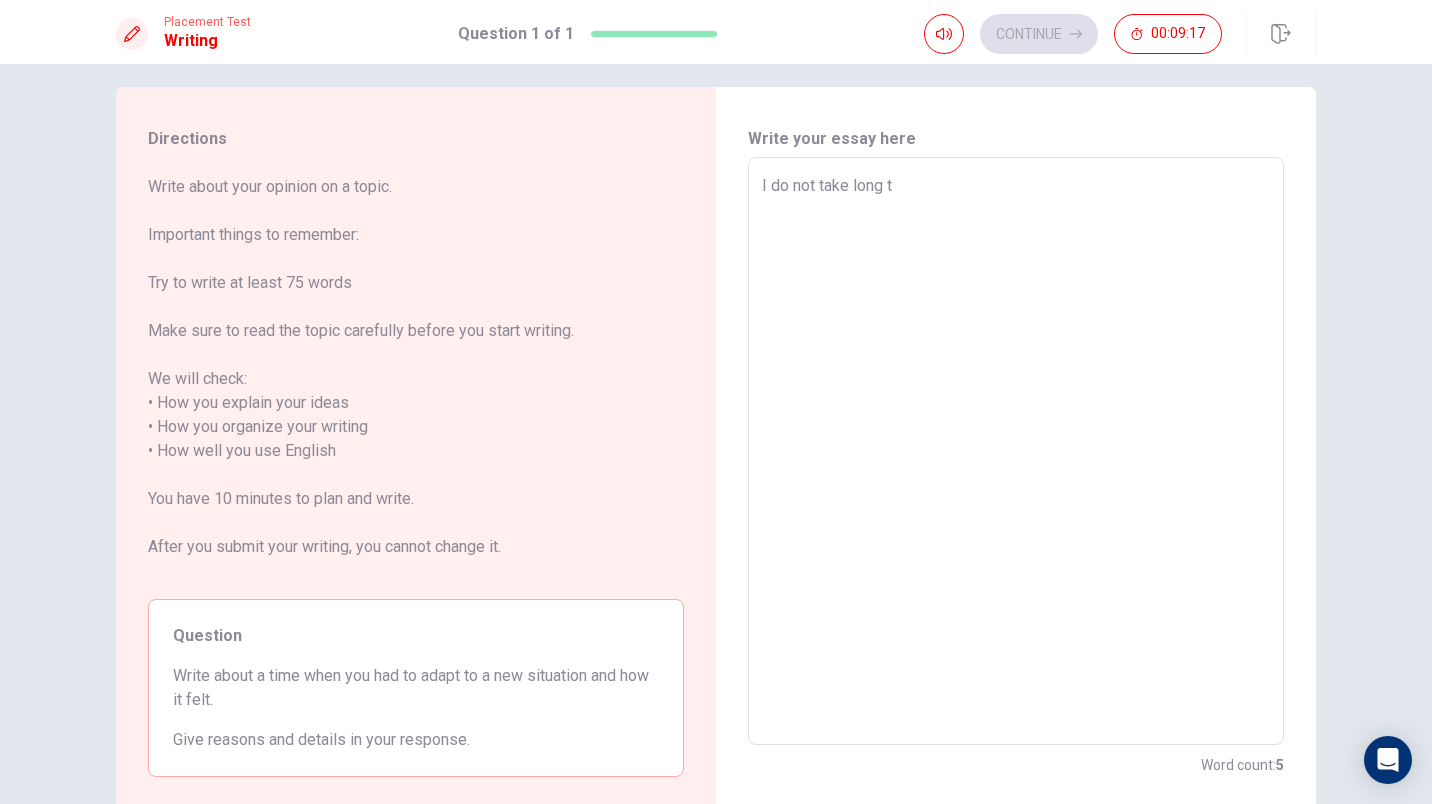 type on "x" 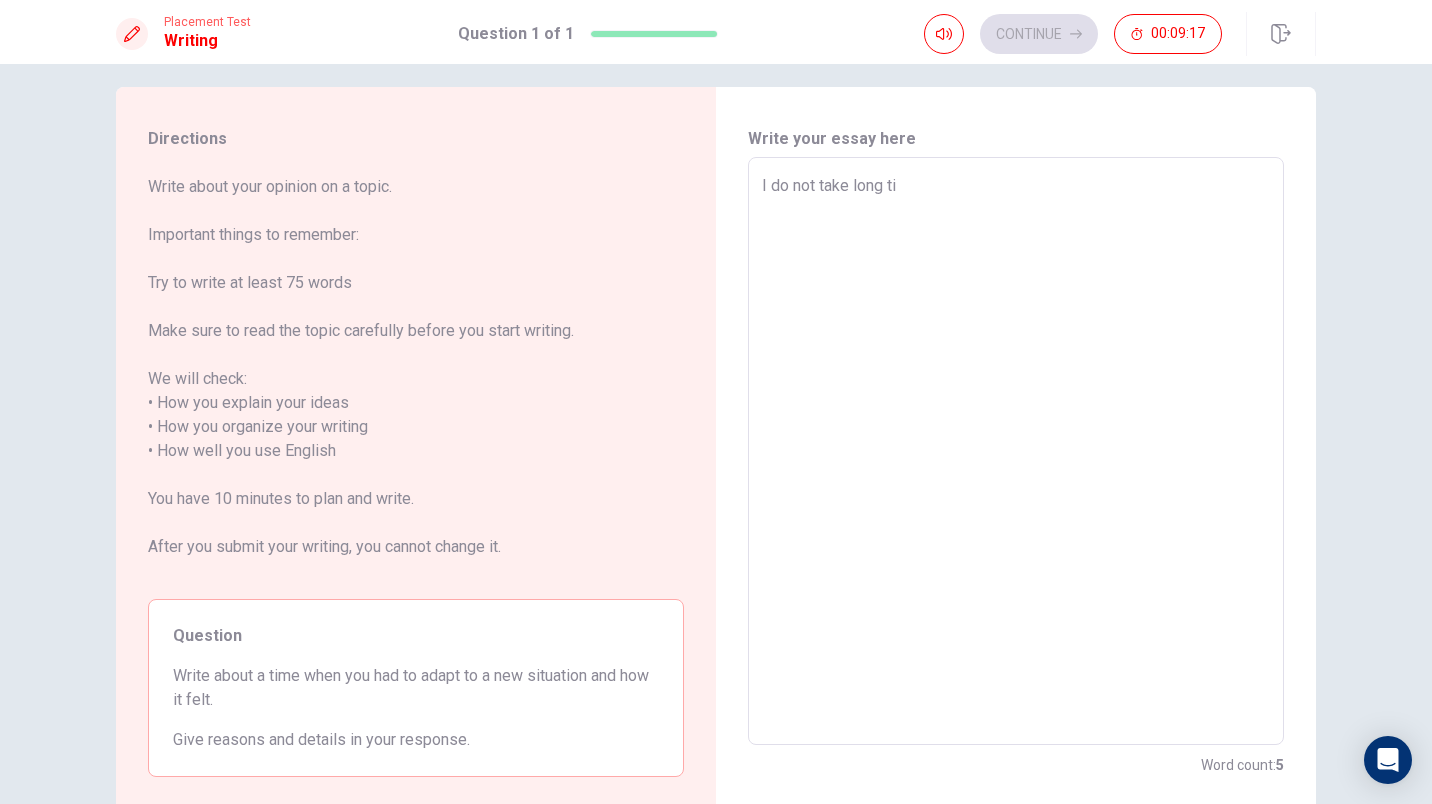 type on "x" 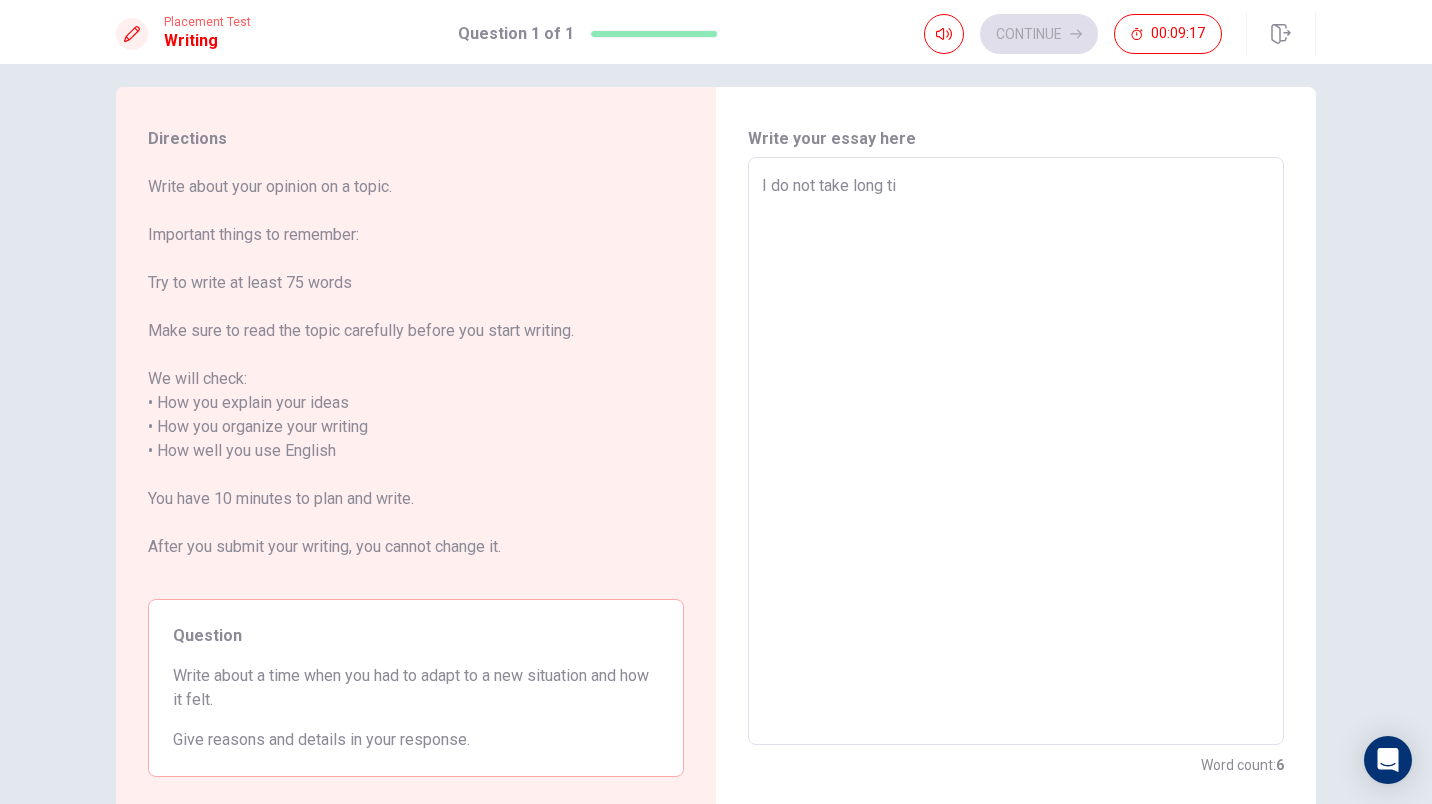 type on "I do not take long tim" 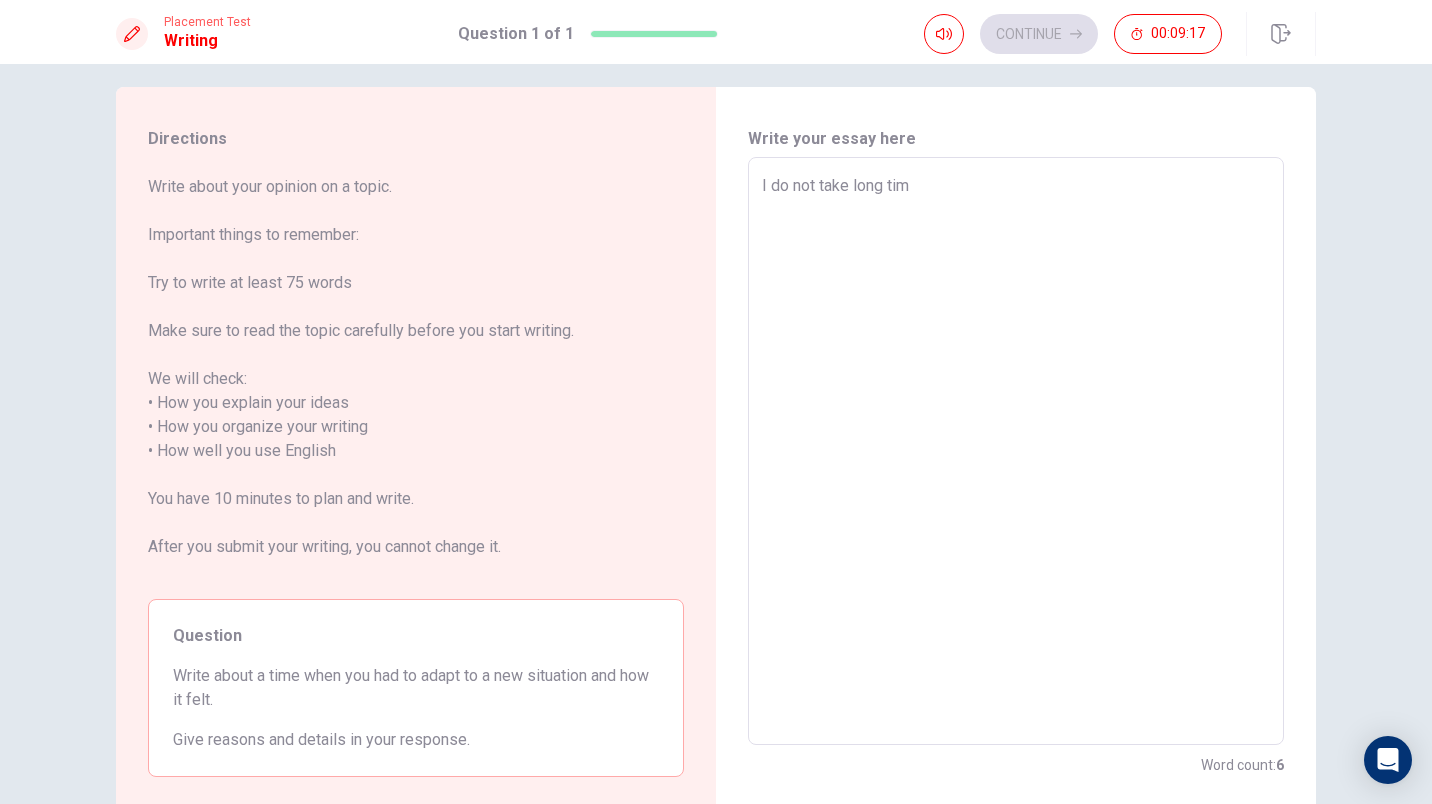 type on "x" 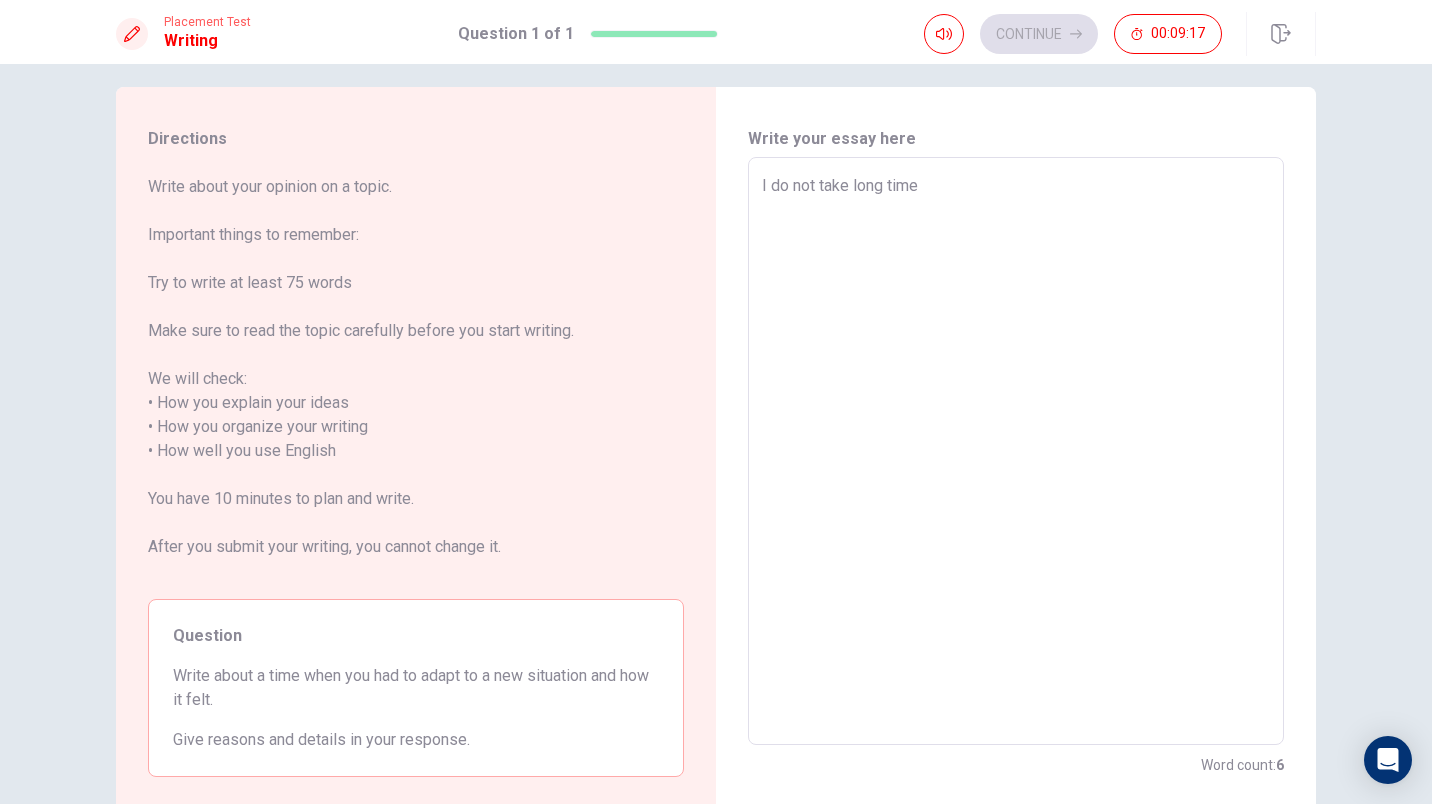 type on "x" 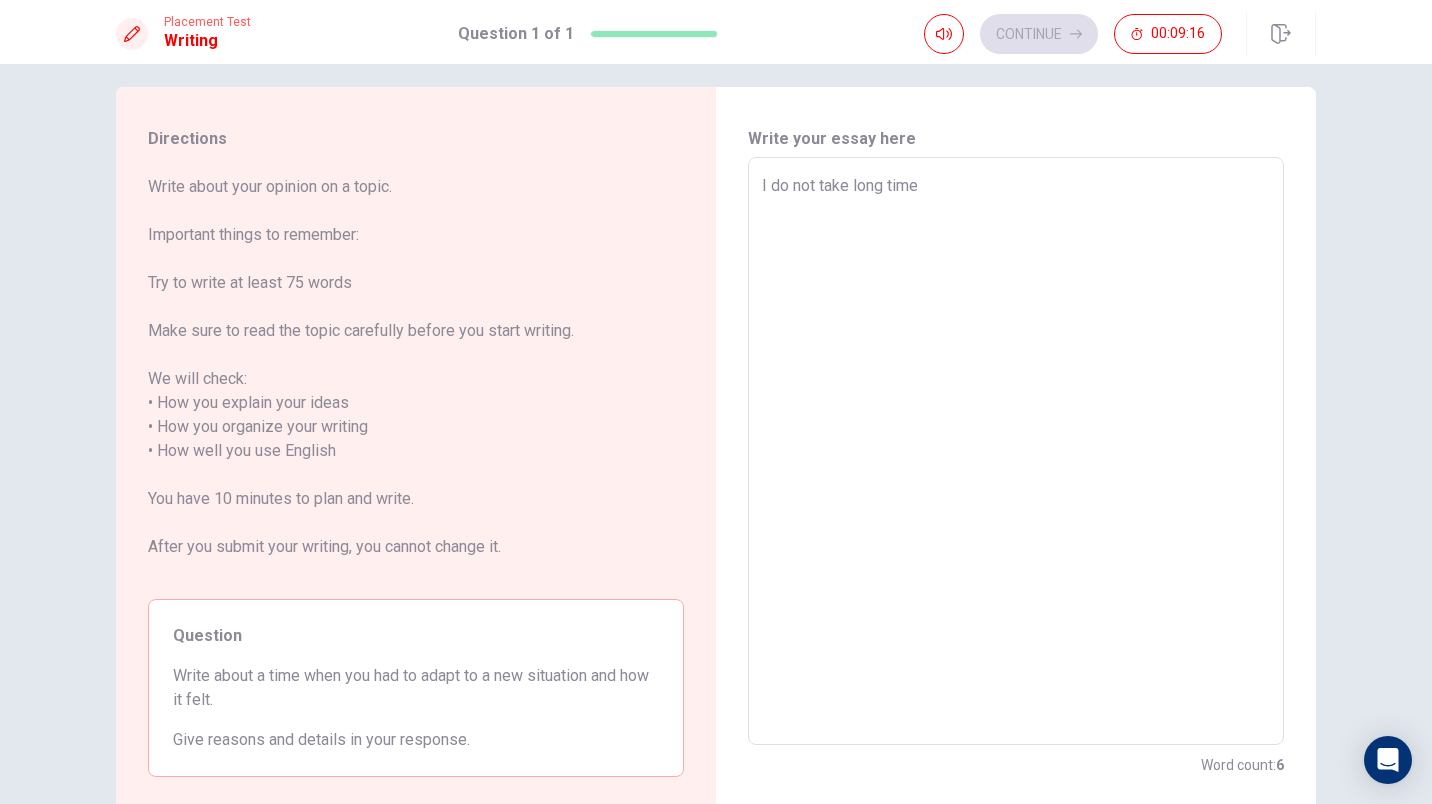 type on "I do not take long time t" 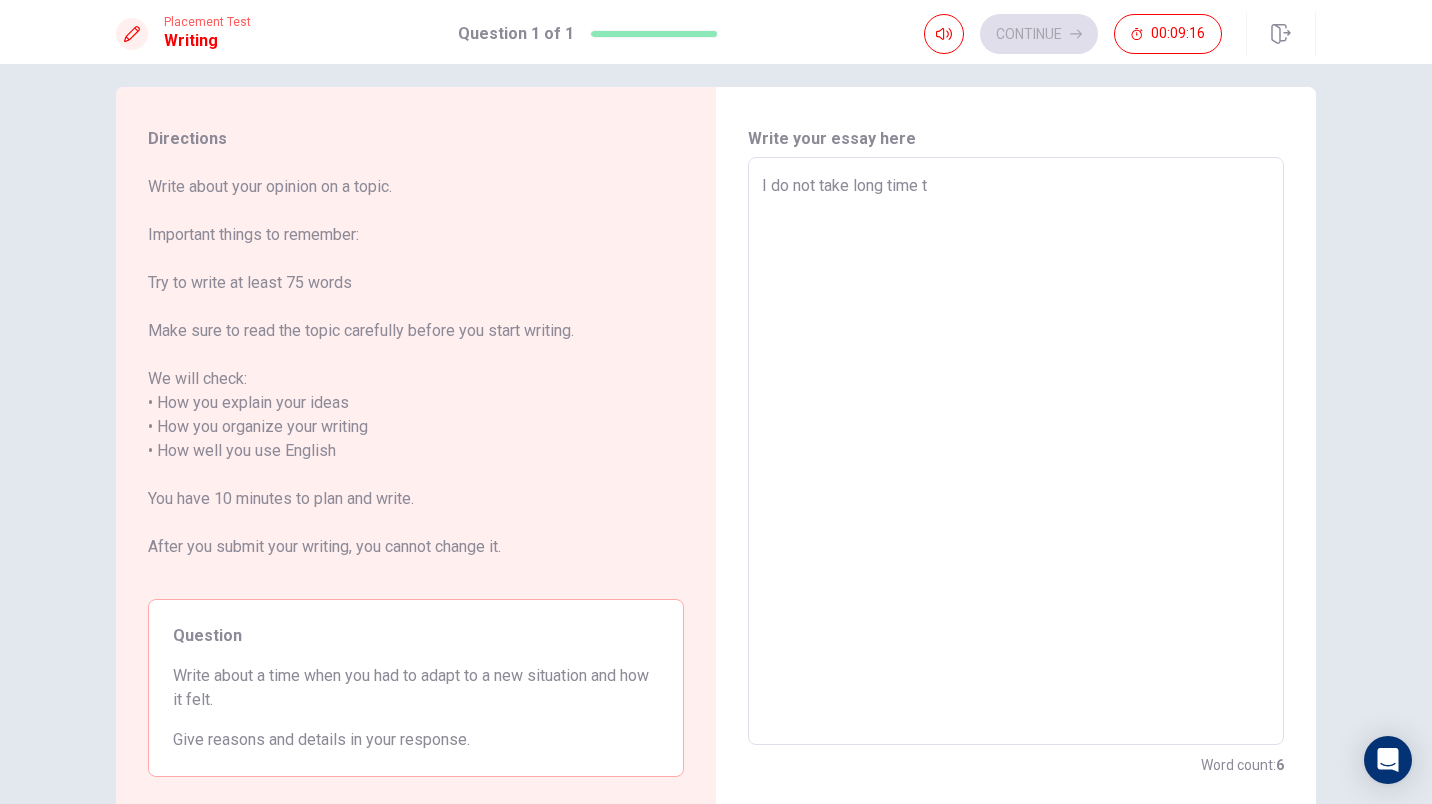 type on "x" 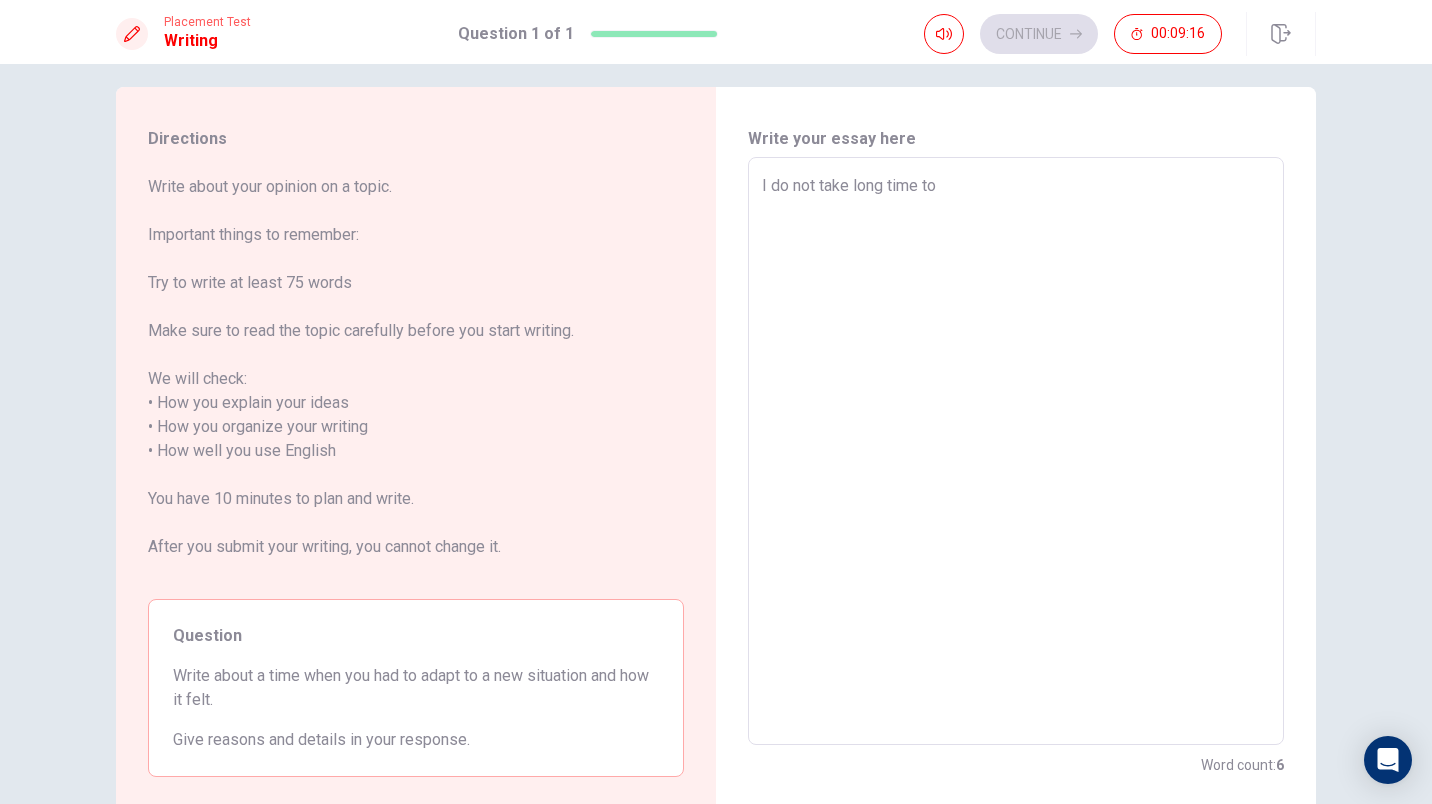 type on "x" 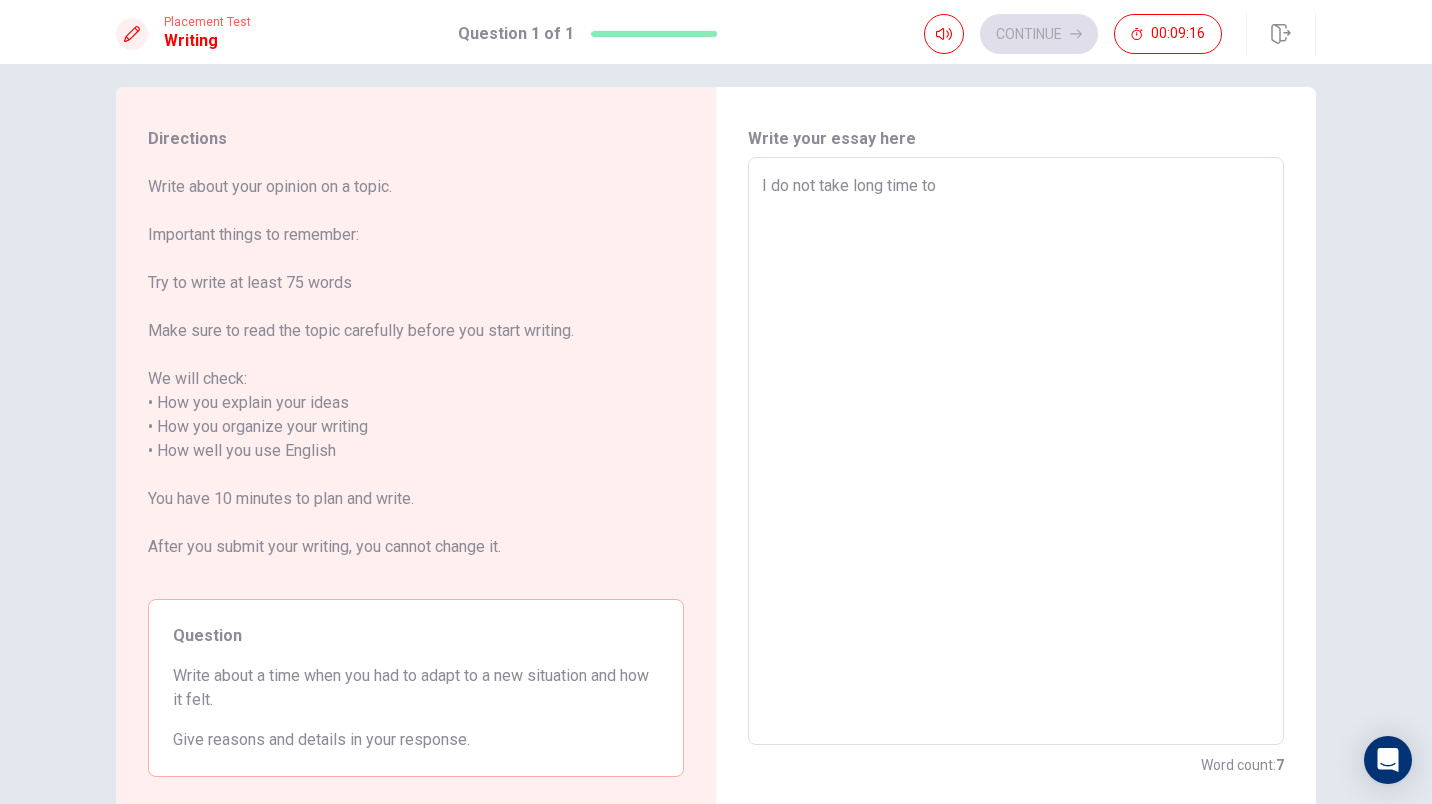type on "I do not take long time to" 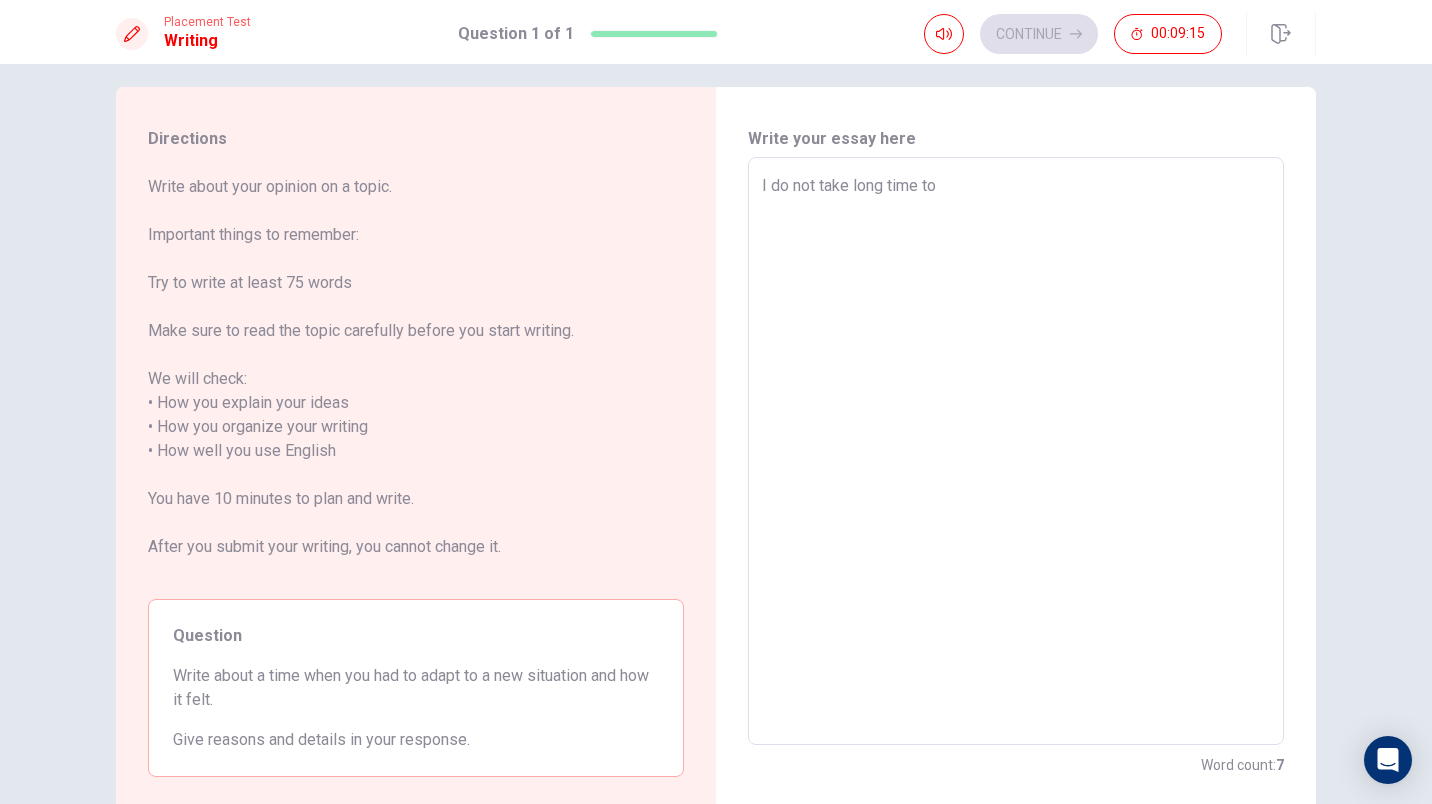 type on "I do not take long time to a" 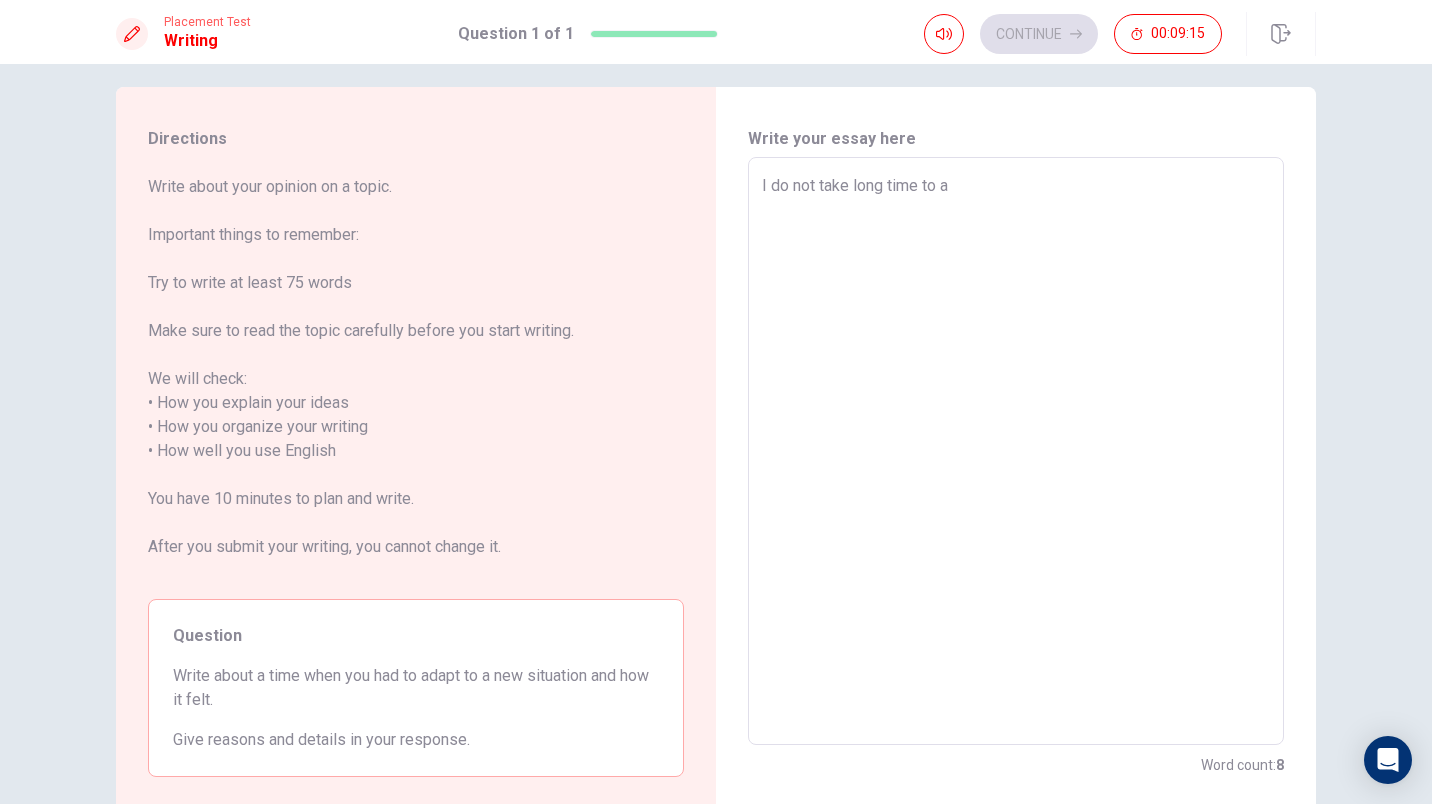 type on "x" 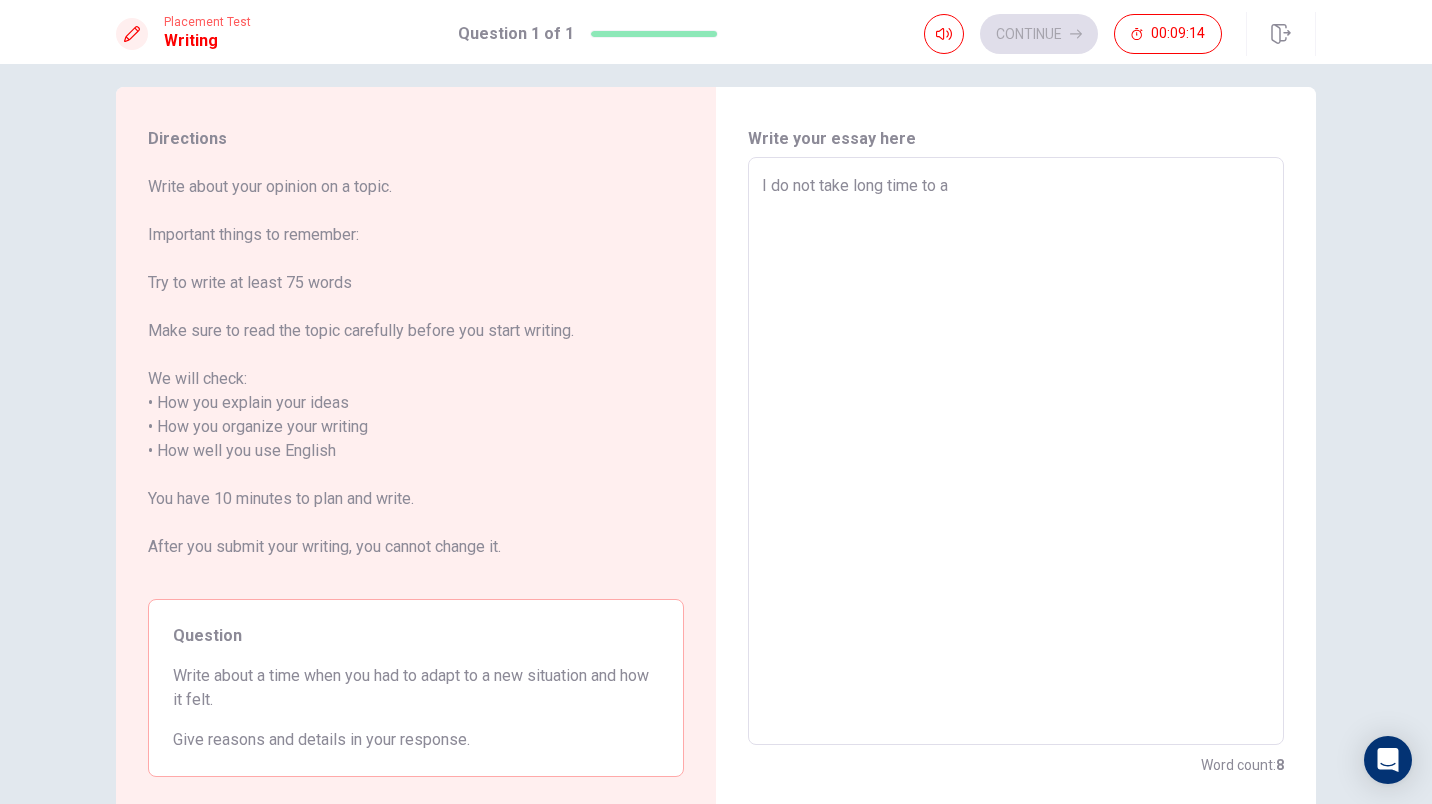 type on "I do not take long time to ad" 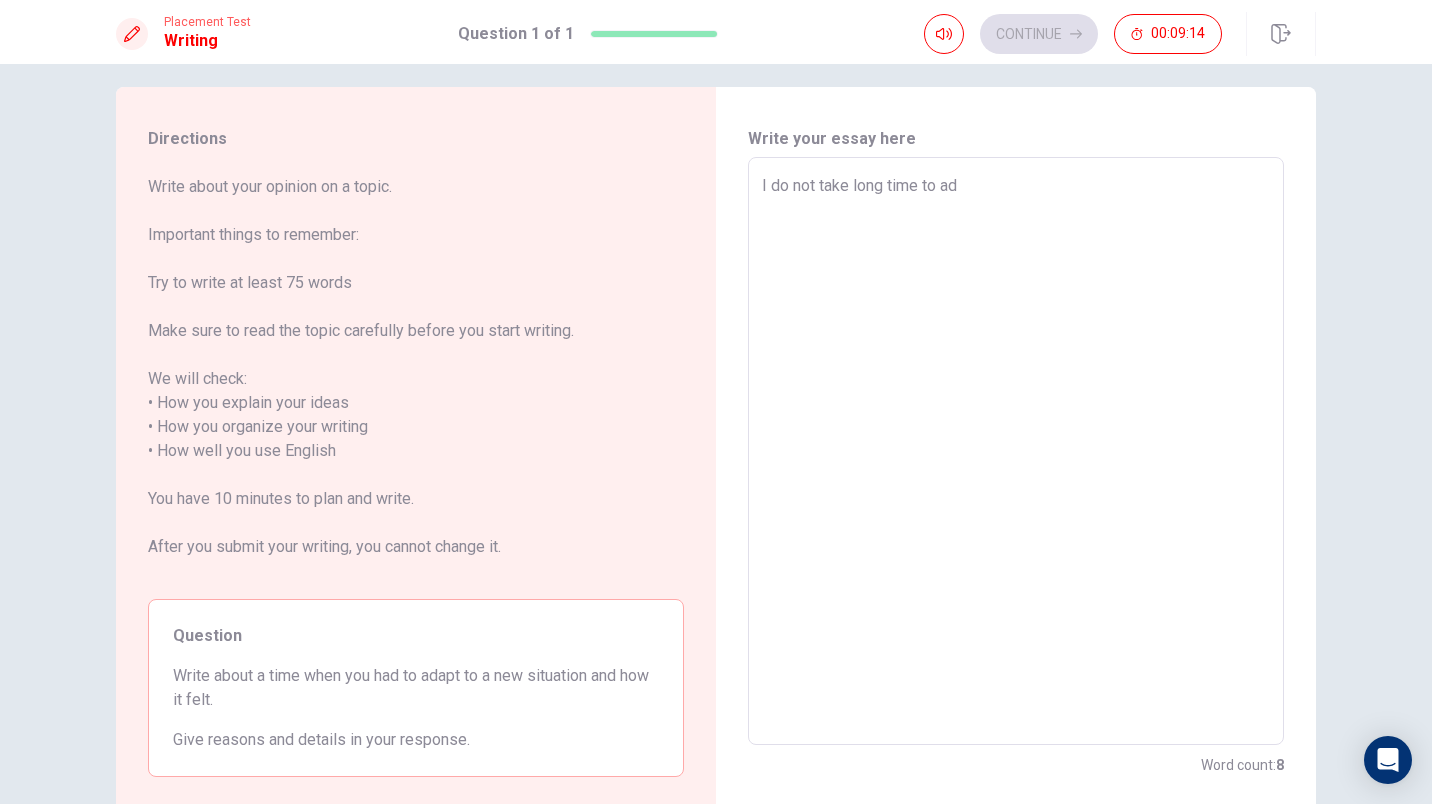 type on "x" 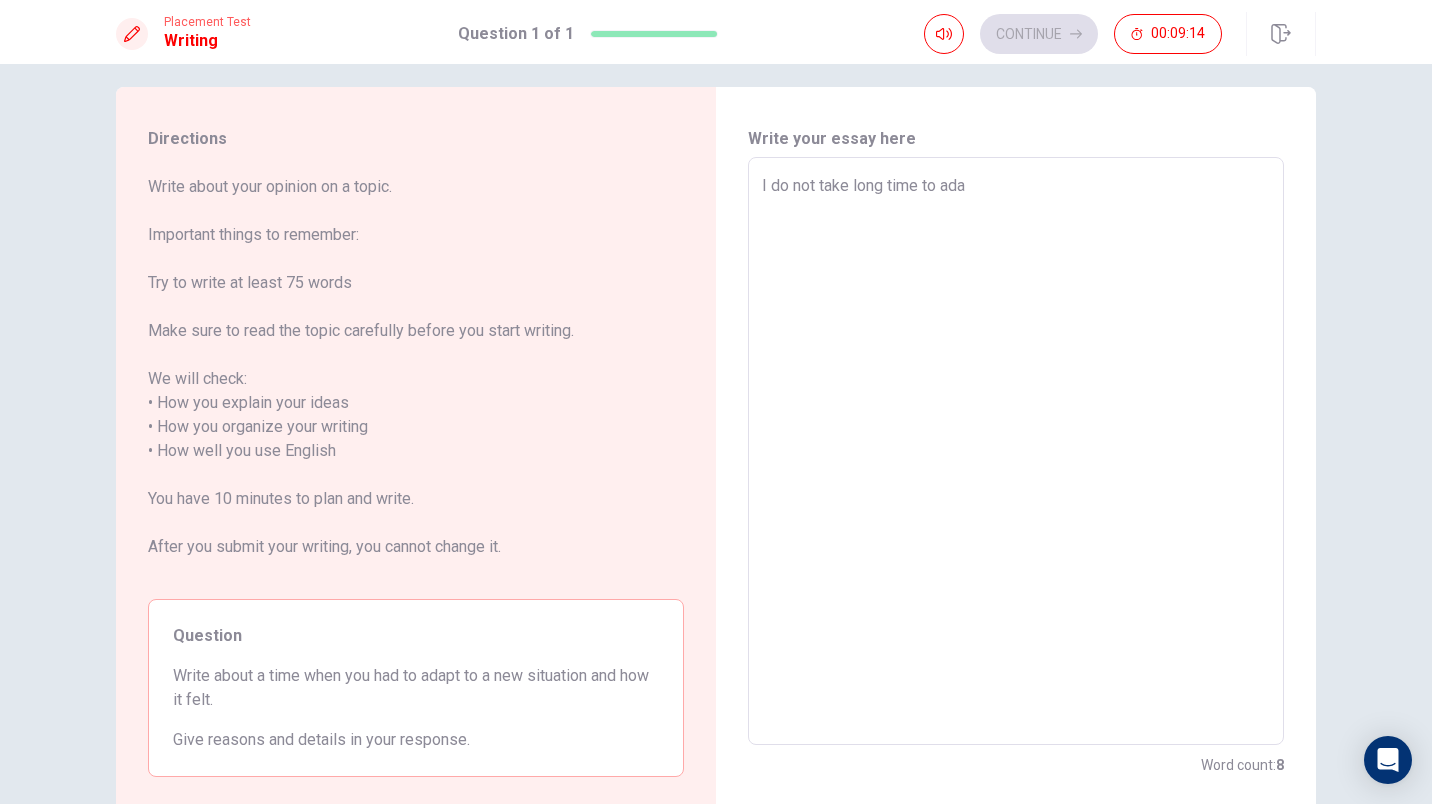 type on "x" 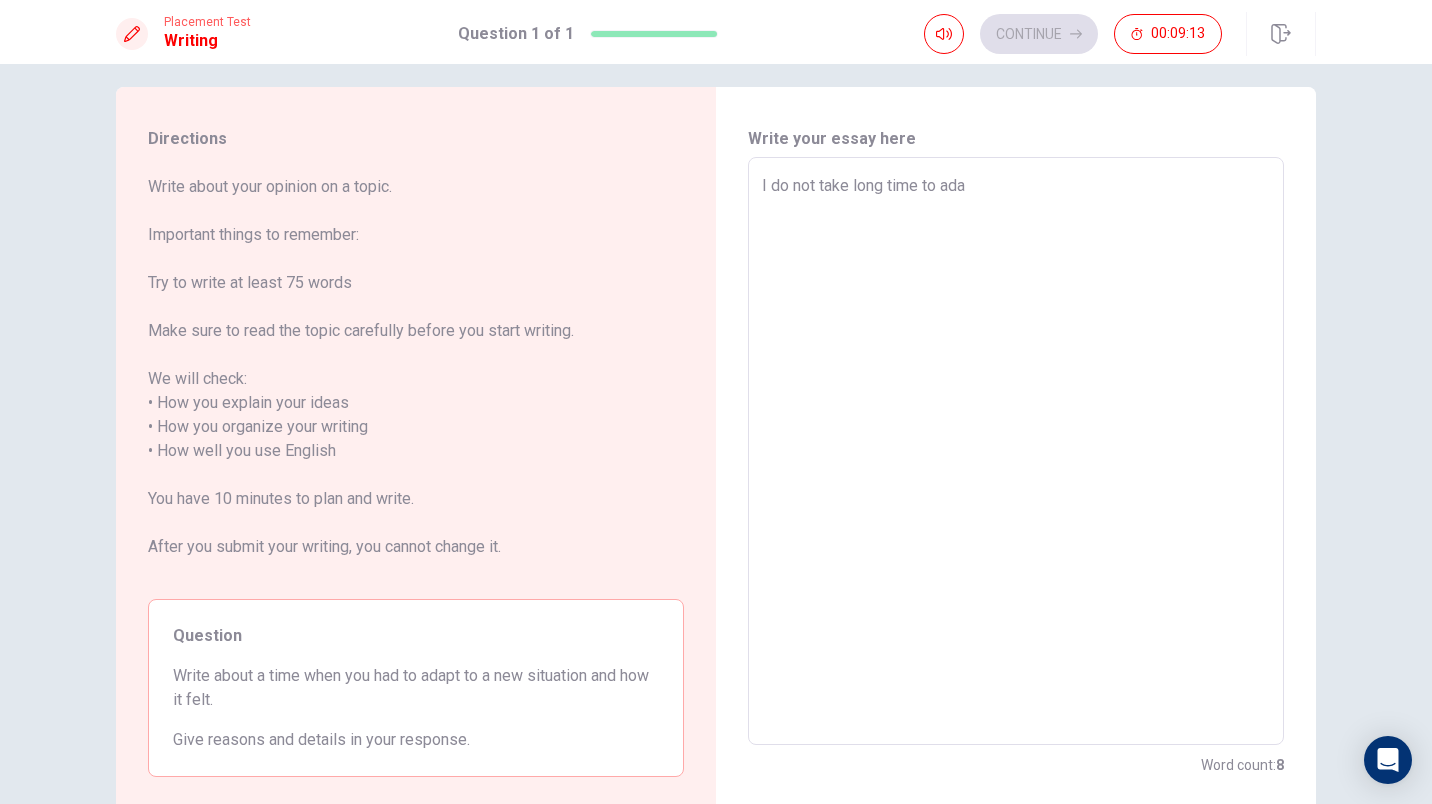 type on "I do not take long time to adap" 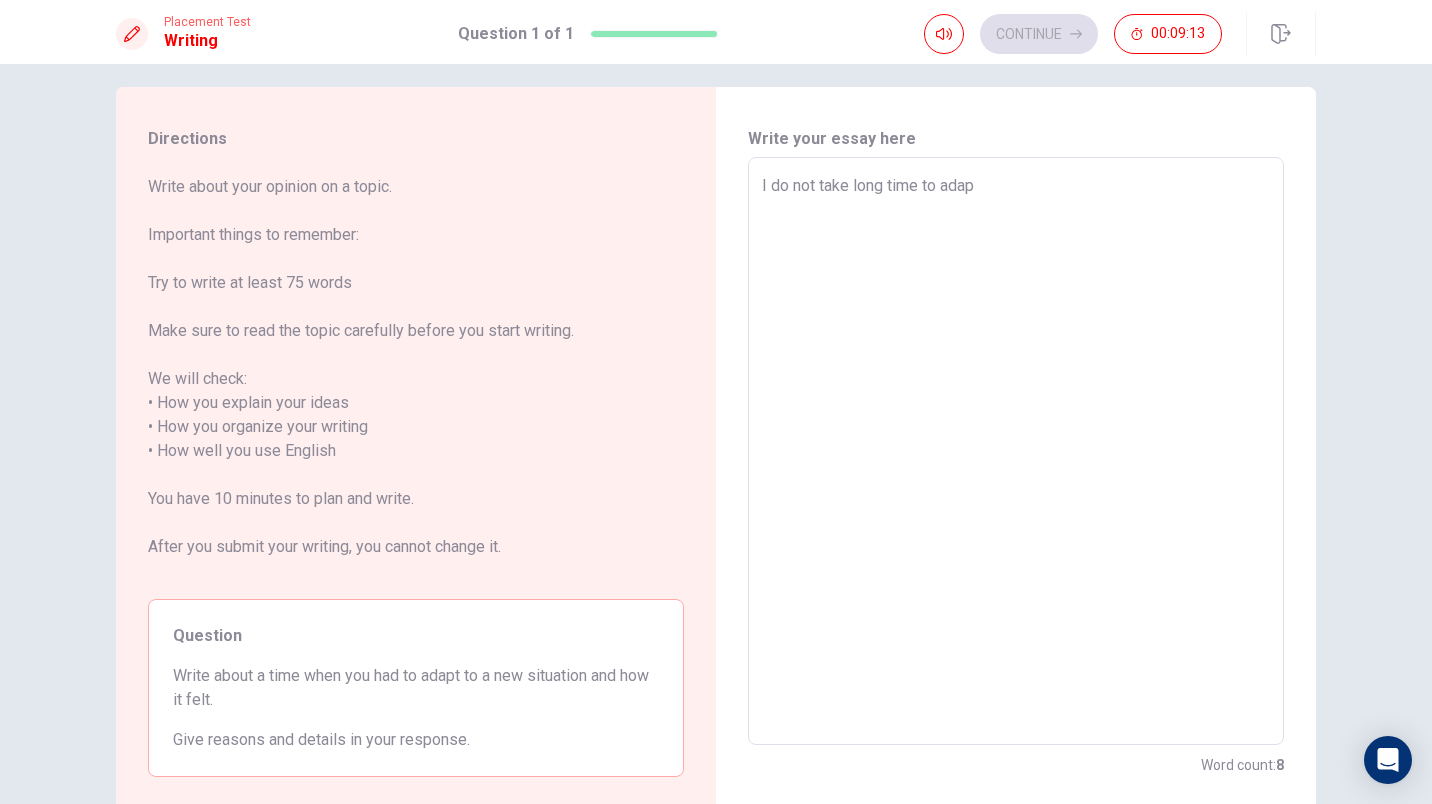 type on "x" 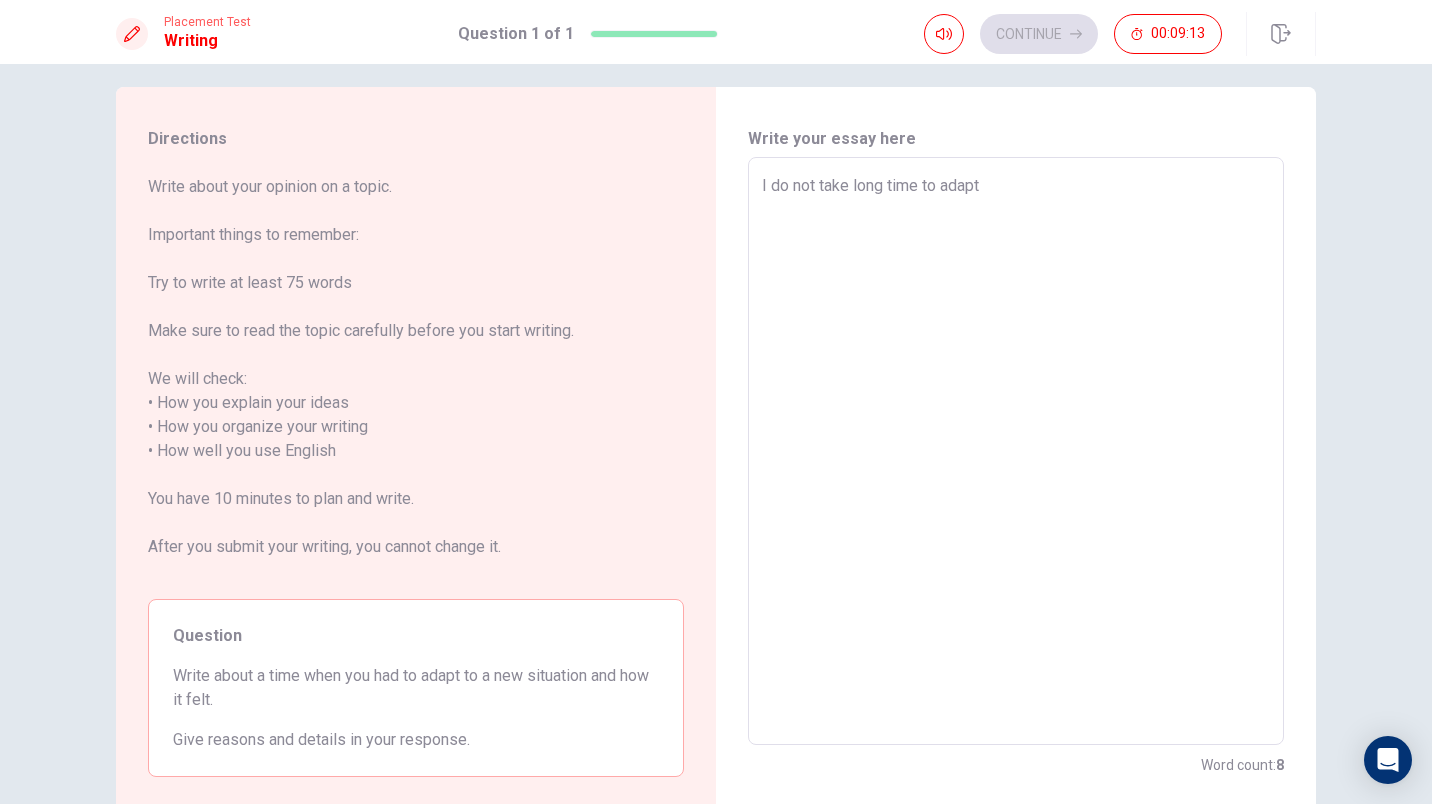type on "x" 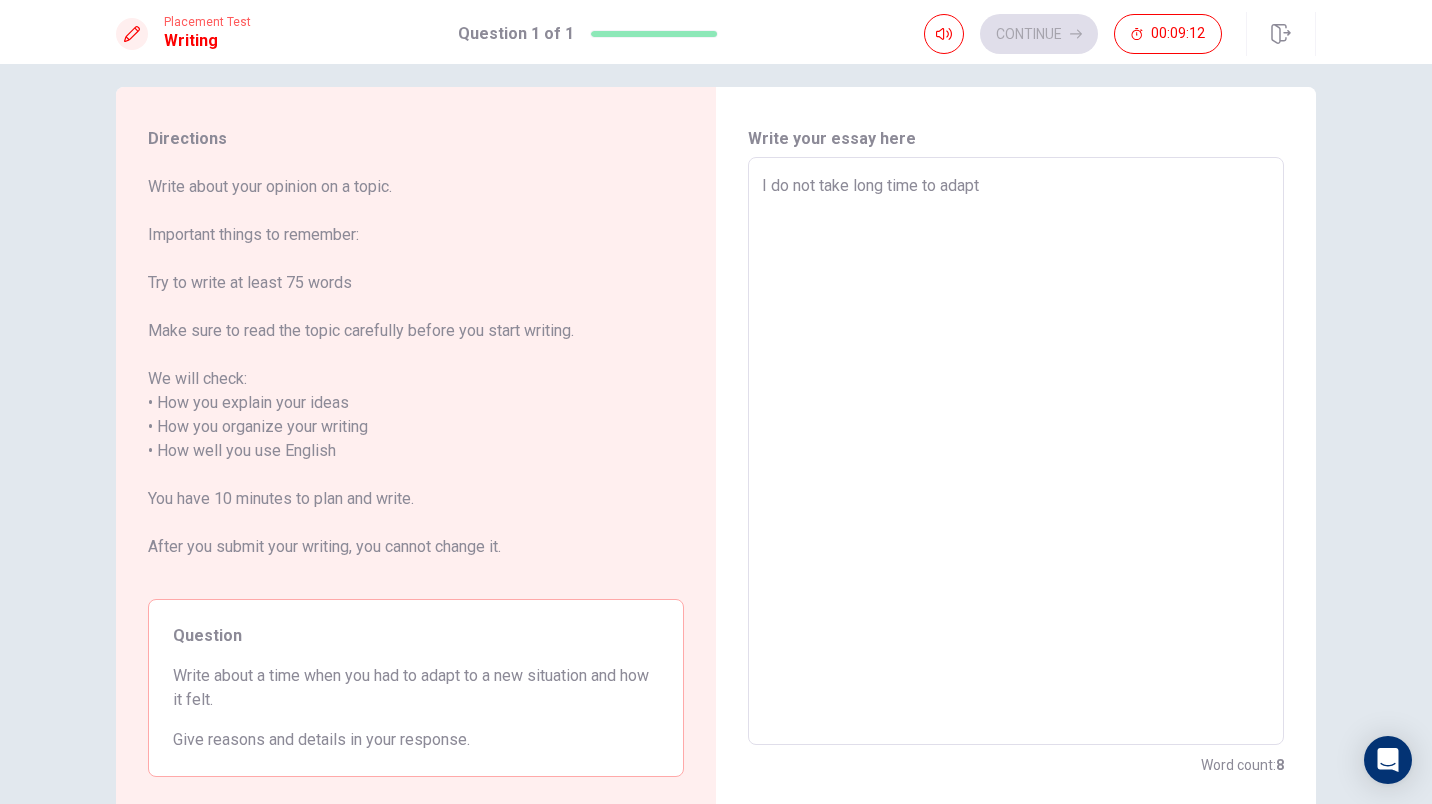 type on "I do not take long time to adapt t" 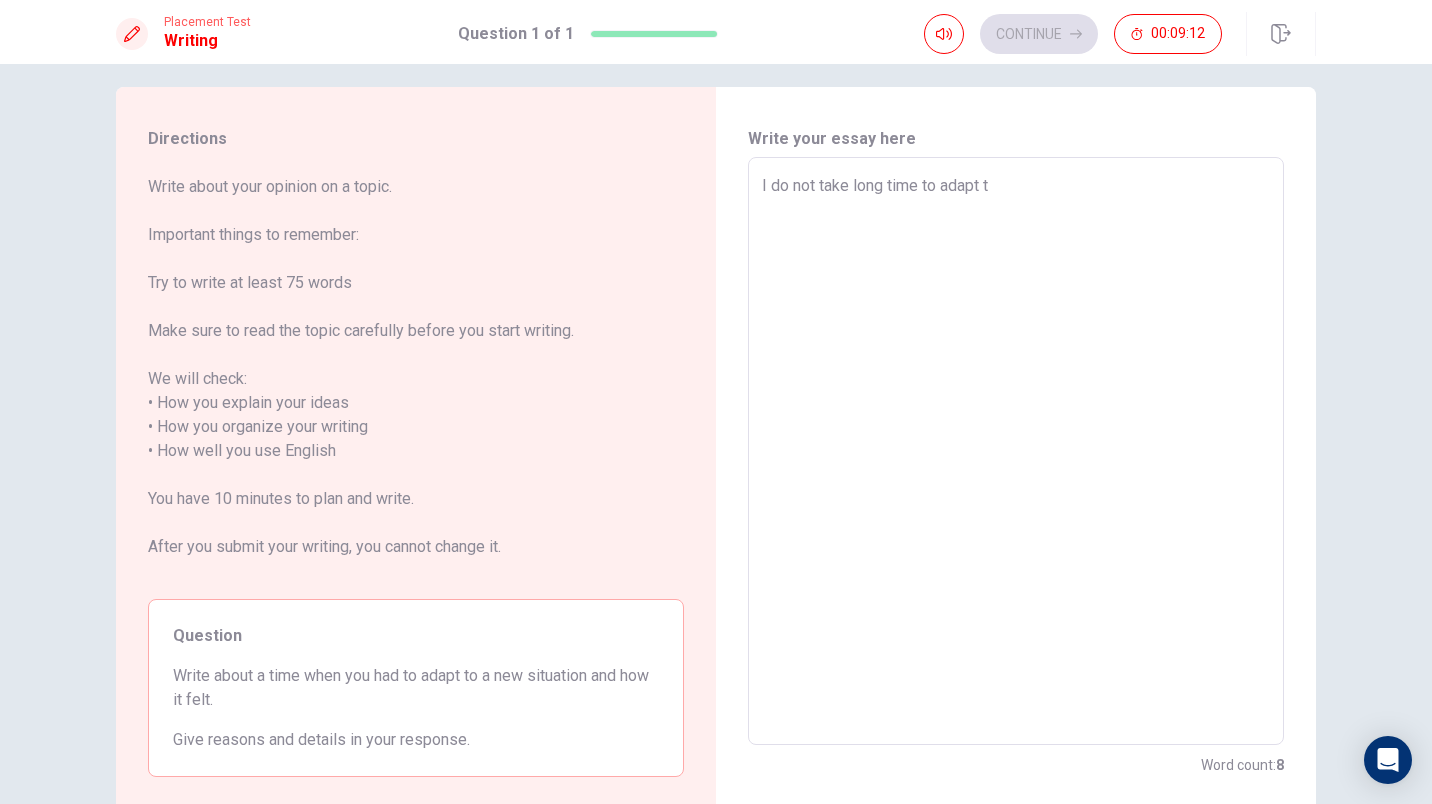 type on "x" 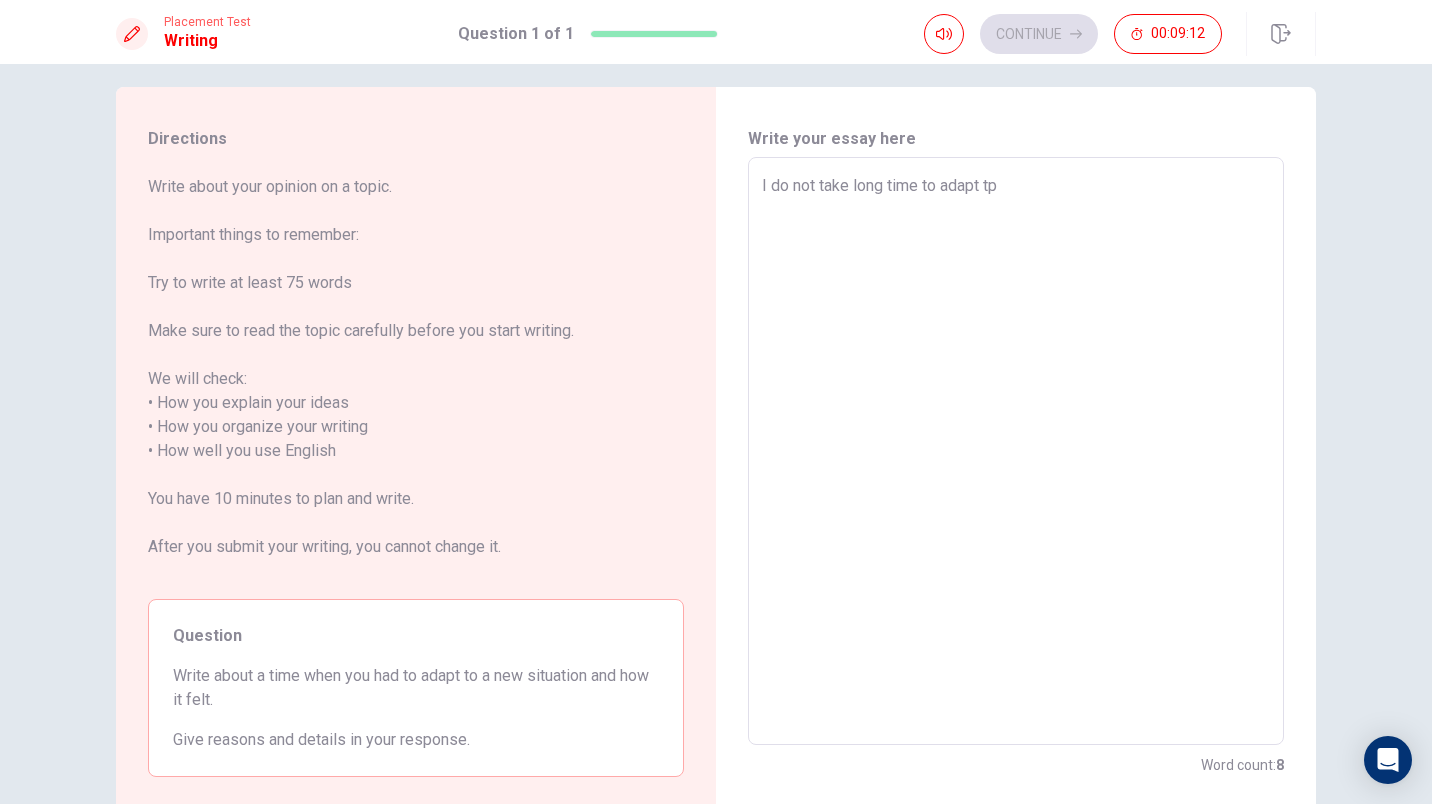 type on "x" 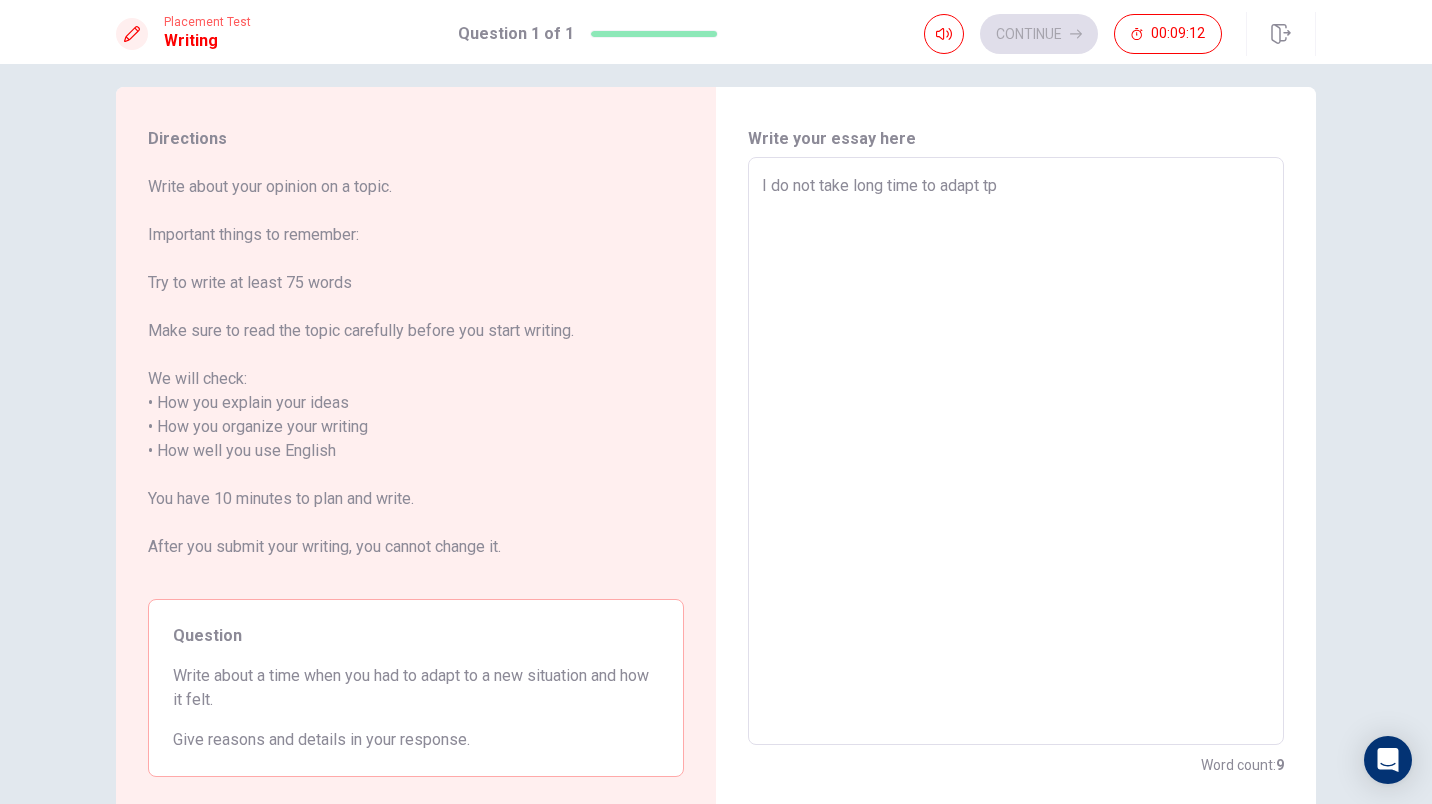type on "x" 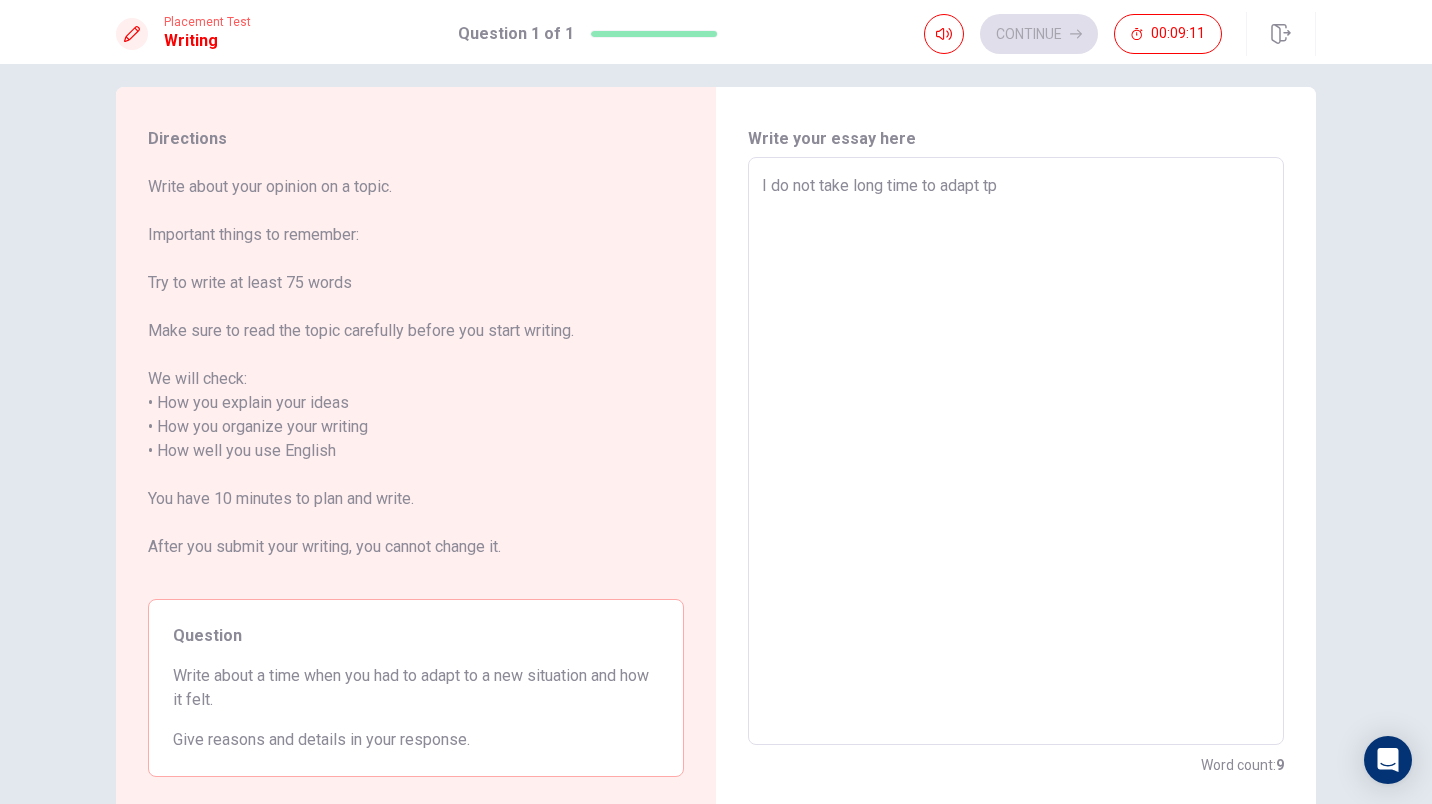 type on "I do not take long time to adapt tp a" 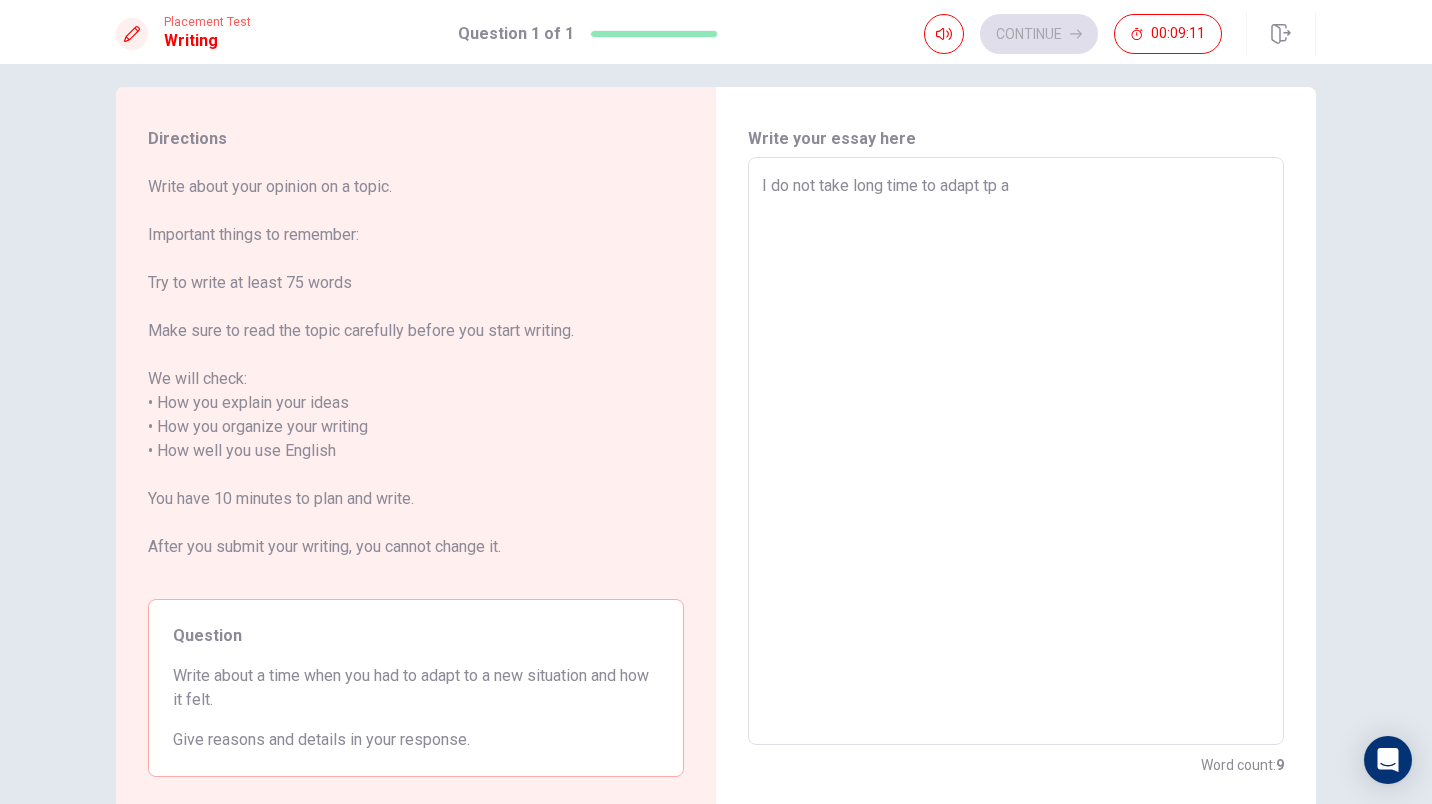 type on "x" 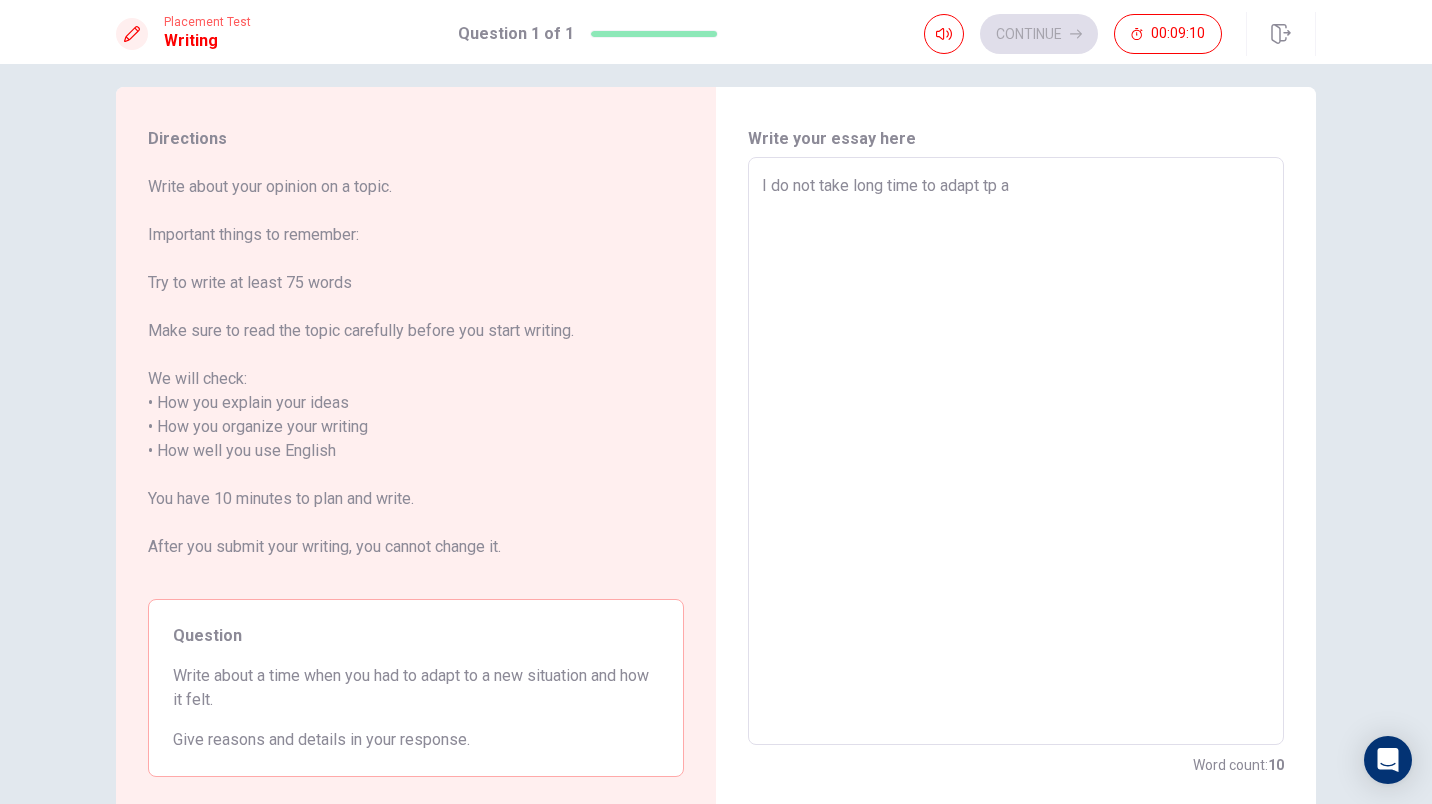 type on "I do not take long time to adapt tp a n" 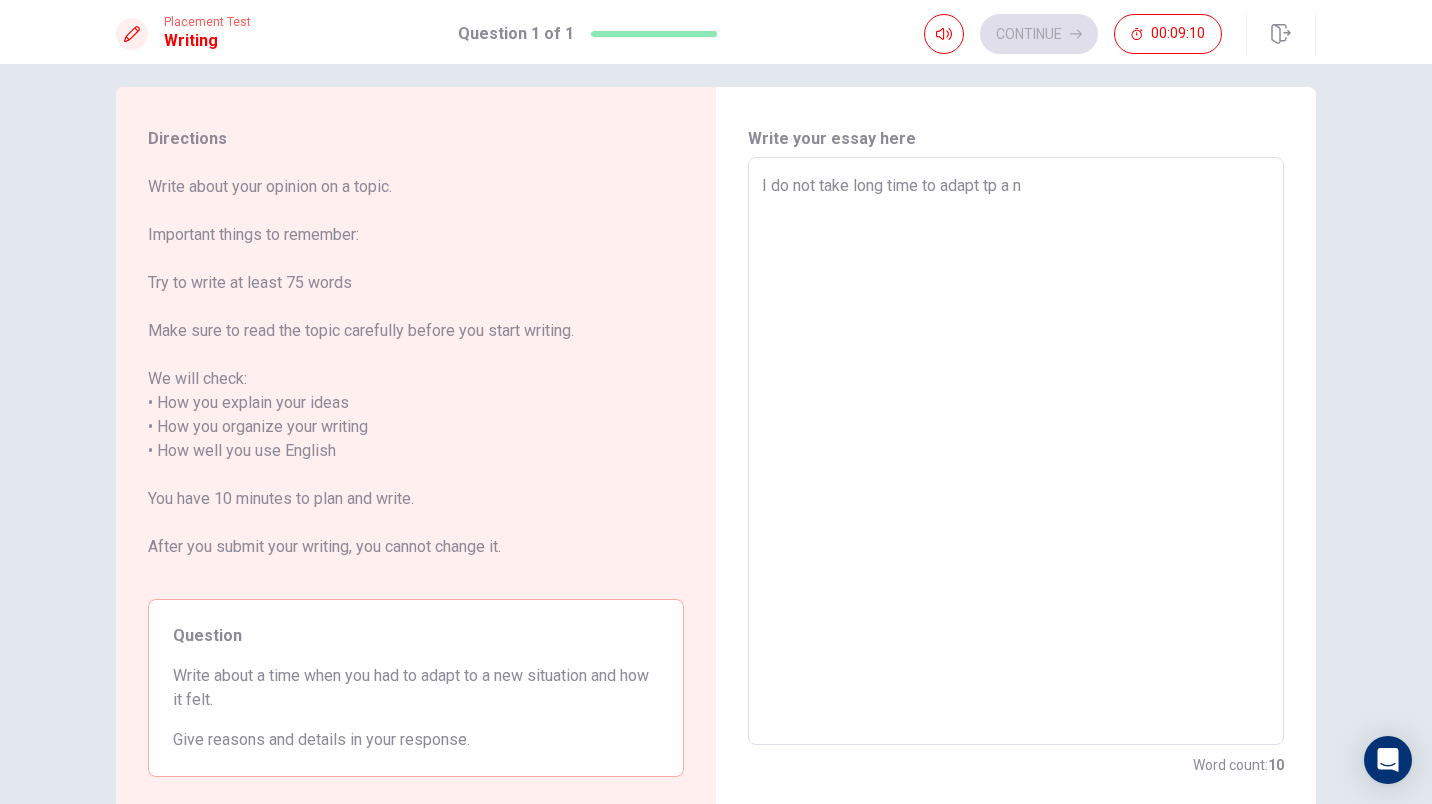 type on "x" 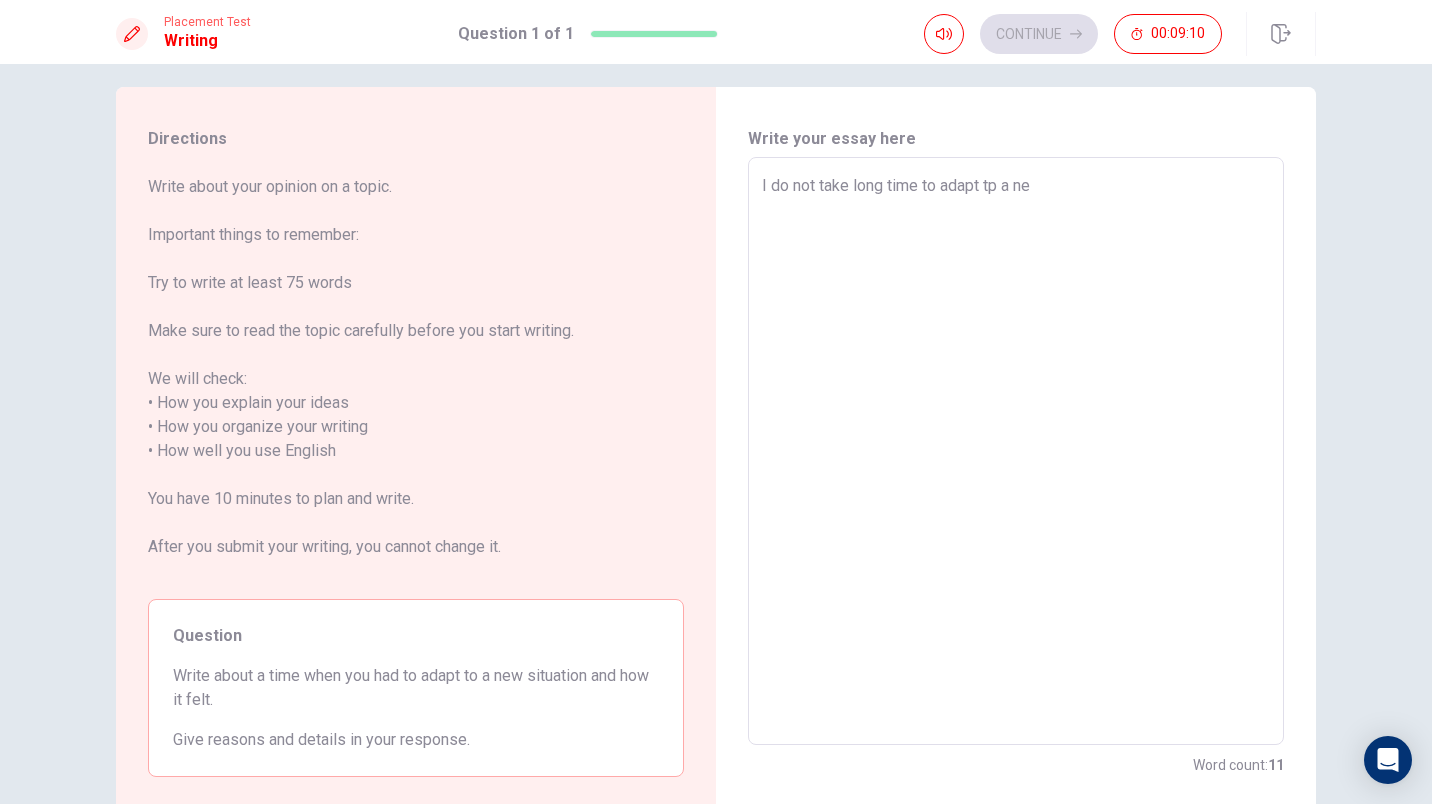 type on "x" 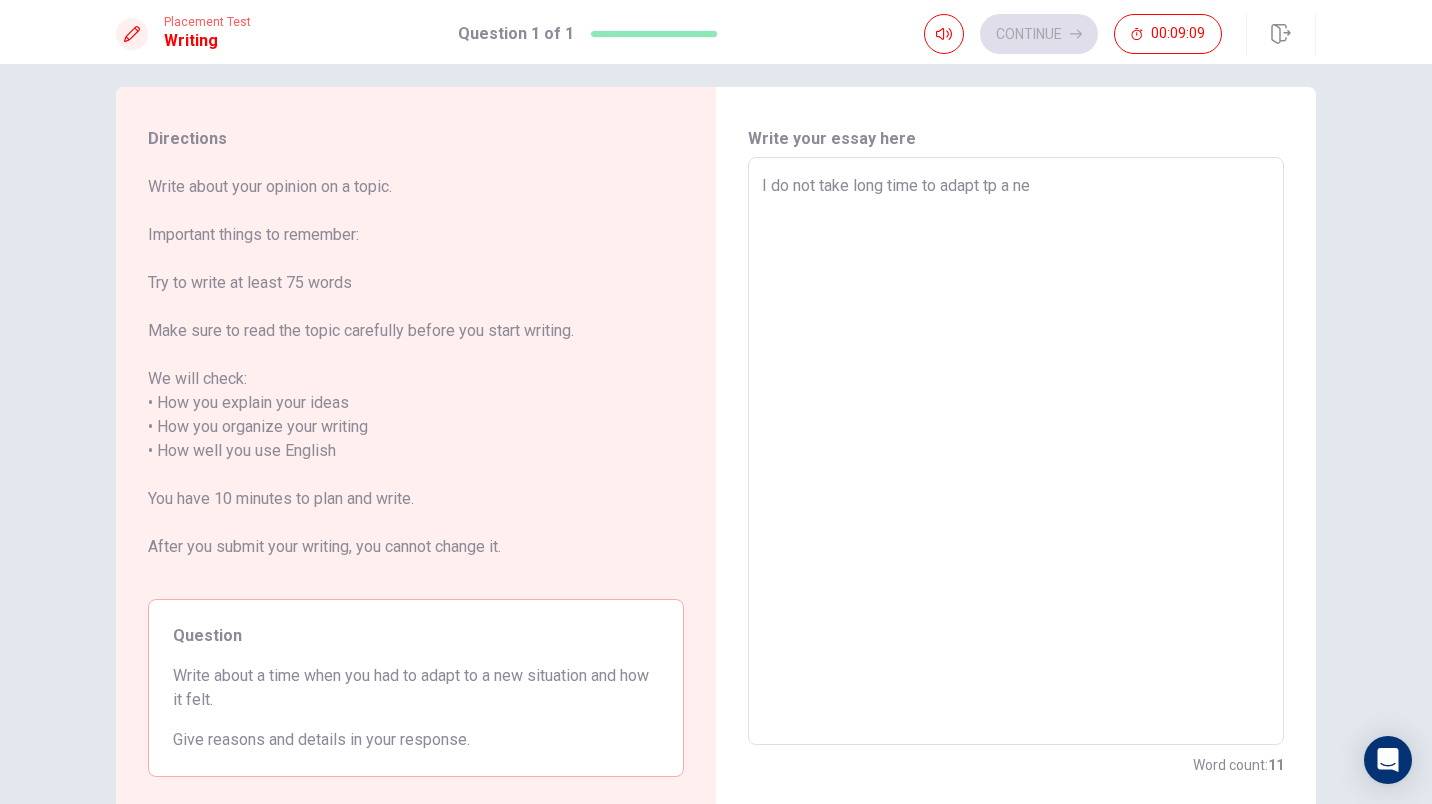 type on "I do not take long time to adapt tp a new" 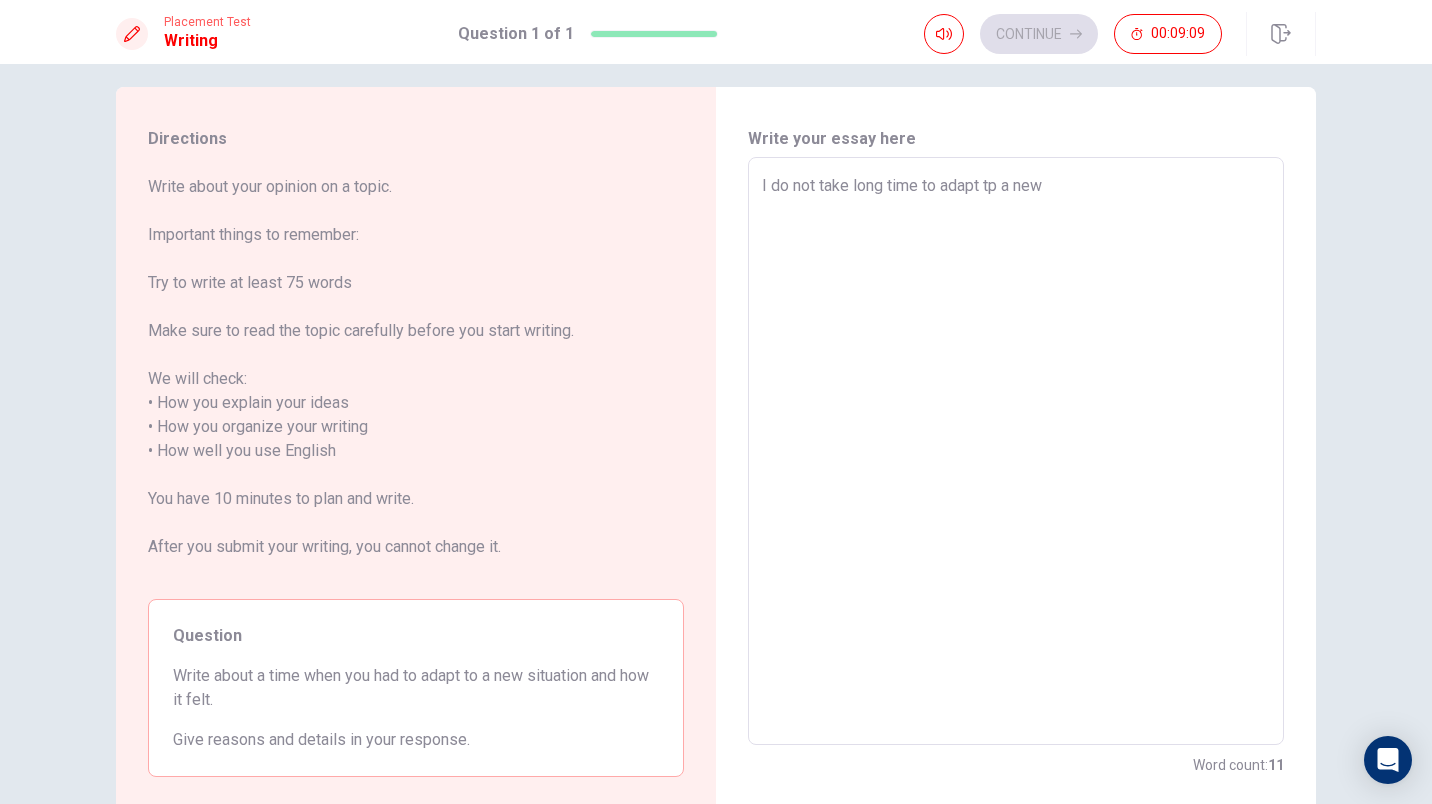 type on "x" 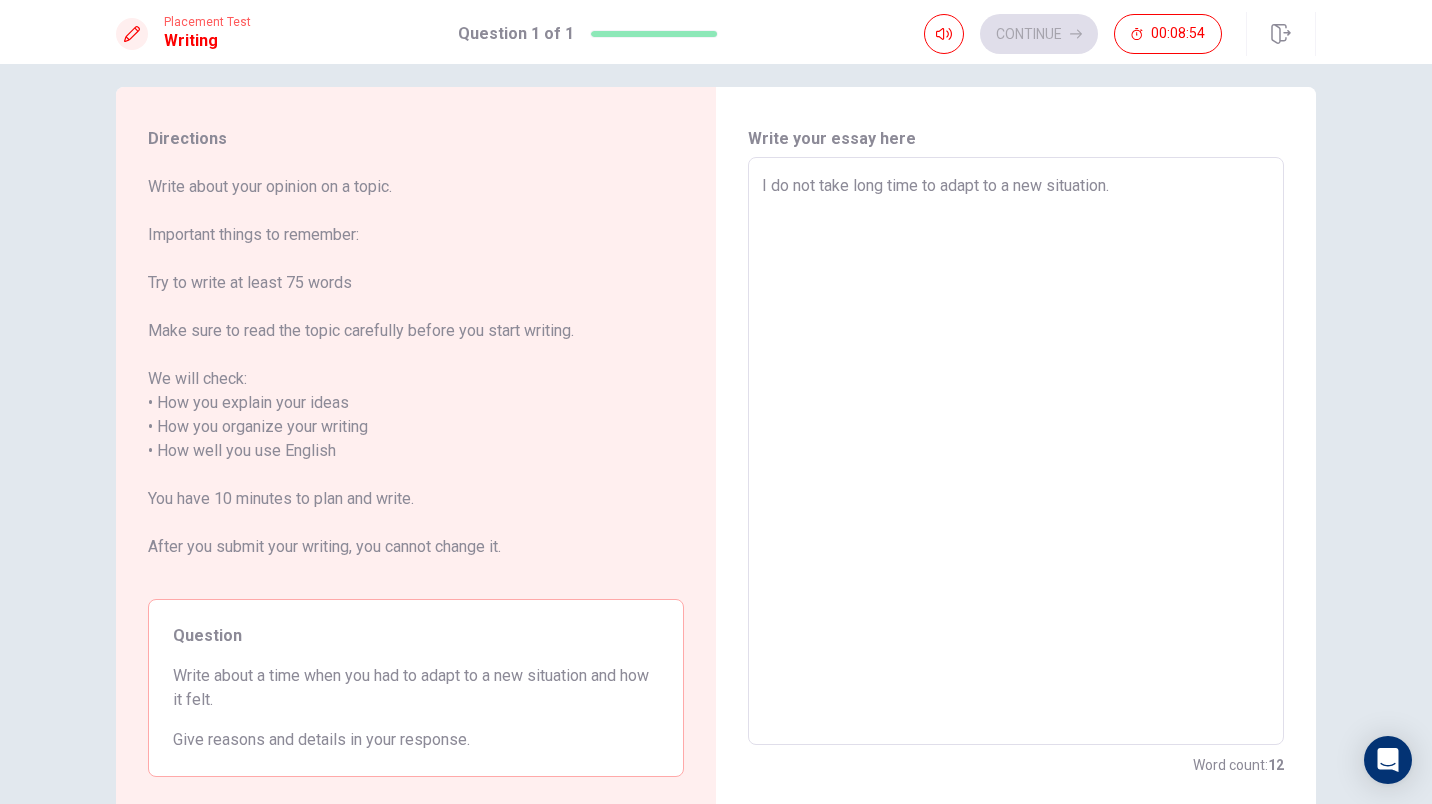 click on "I do not take long time to adapt to a new situation." at bounding box center [1016, 451] 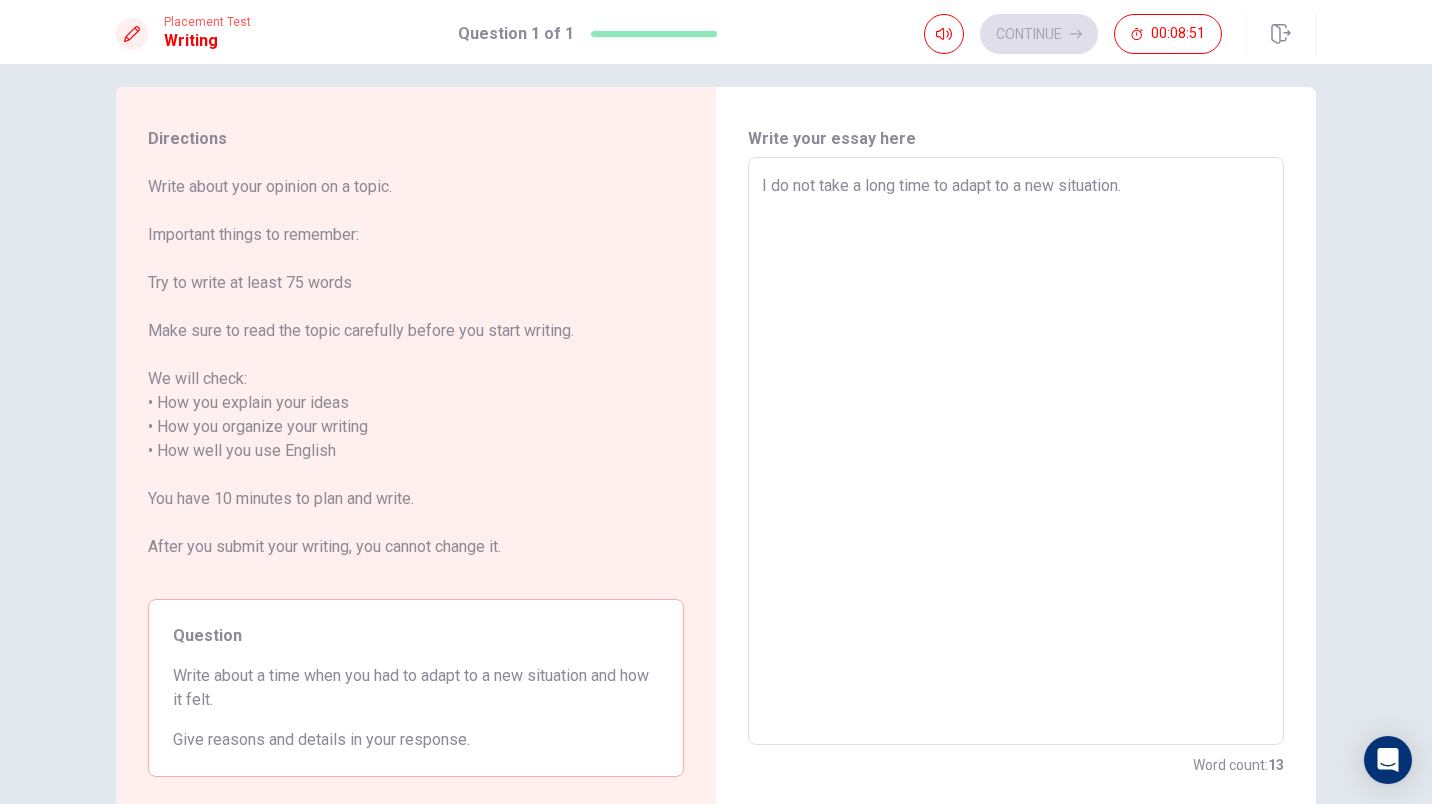 click on "I do not take a long time to adapt to a new situation." at bounding box center [1016, 451] 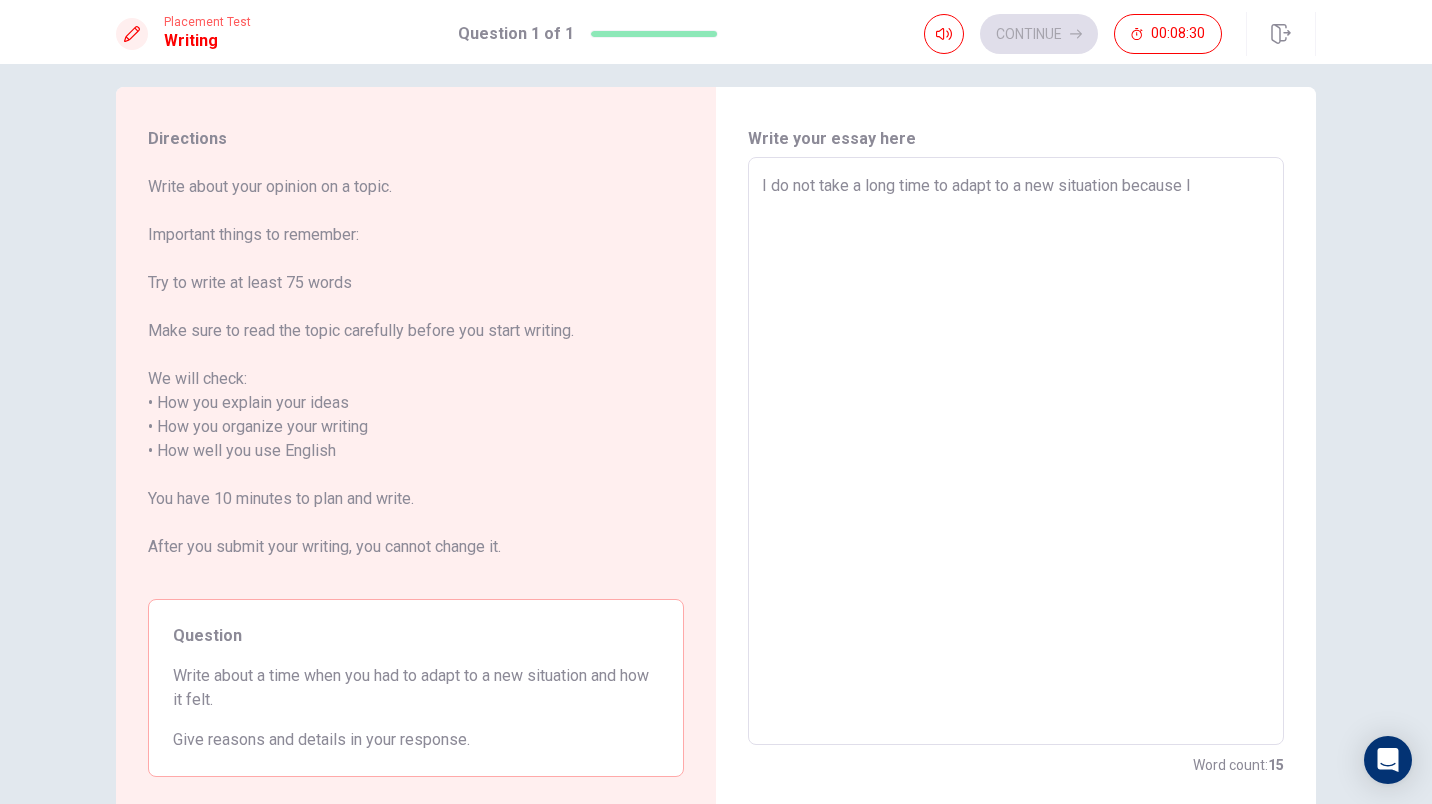 click on "I do not take a long time to adapt to a new situation because I" at bounding box center (1016, 451) 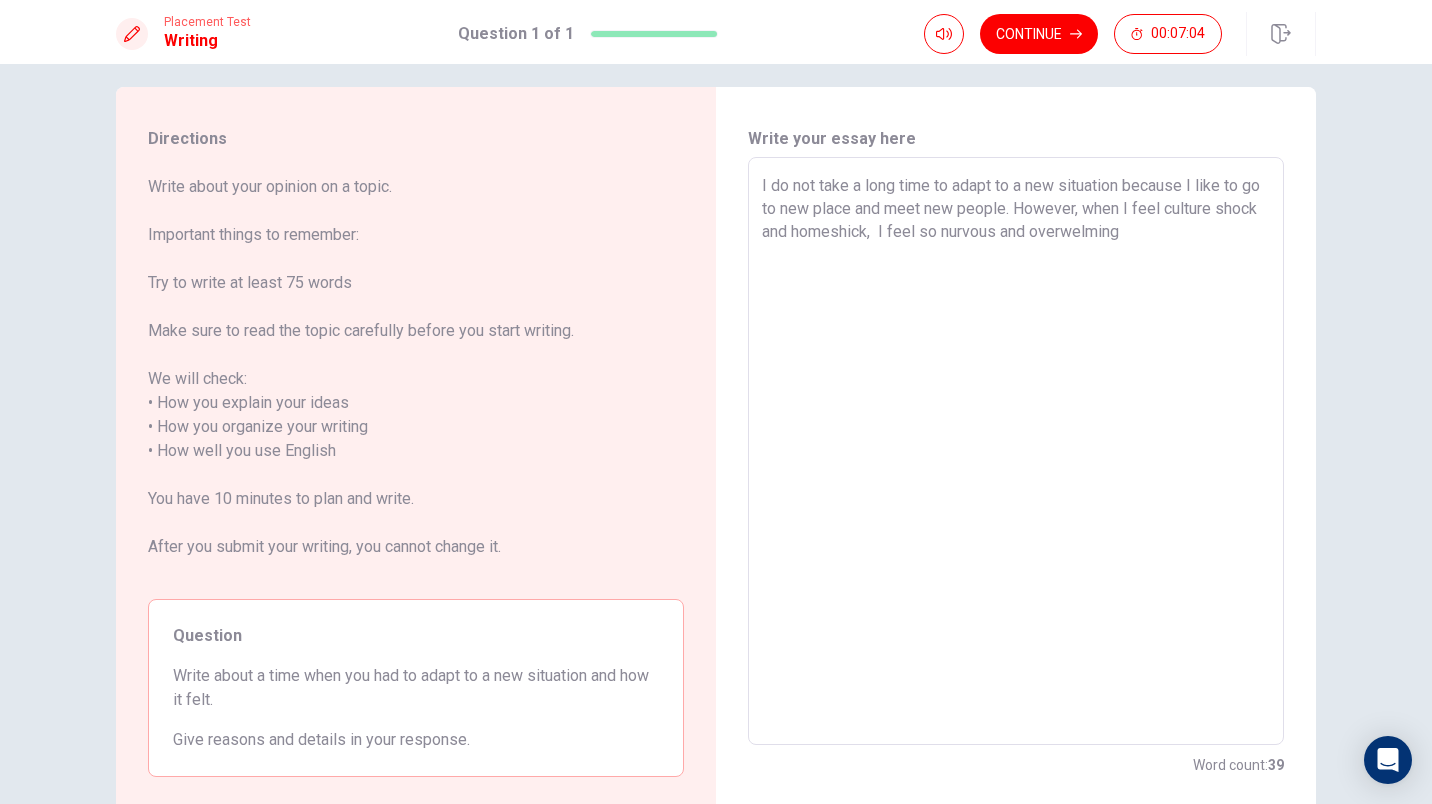 click on "I do not take a long time to adapt to a new situation because I like to go to new place and meet new people. However, when I feel culture shock and homeshick,  I feel so nurvous and overwelming" at bounding box center [1016, 451] 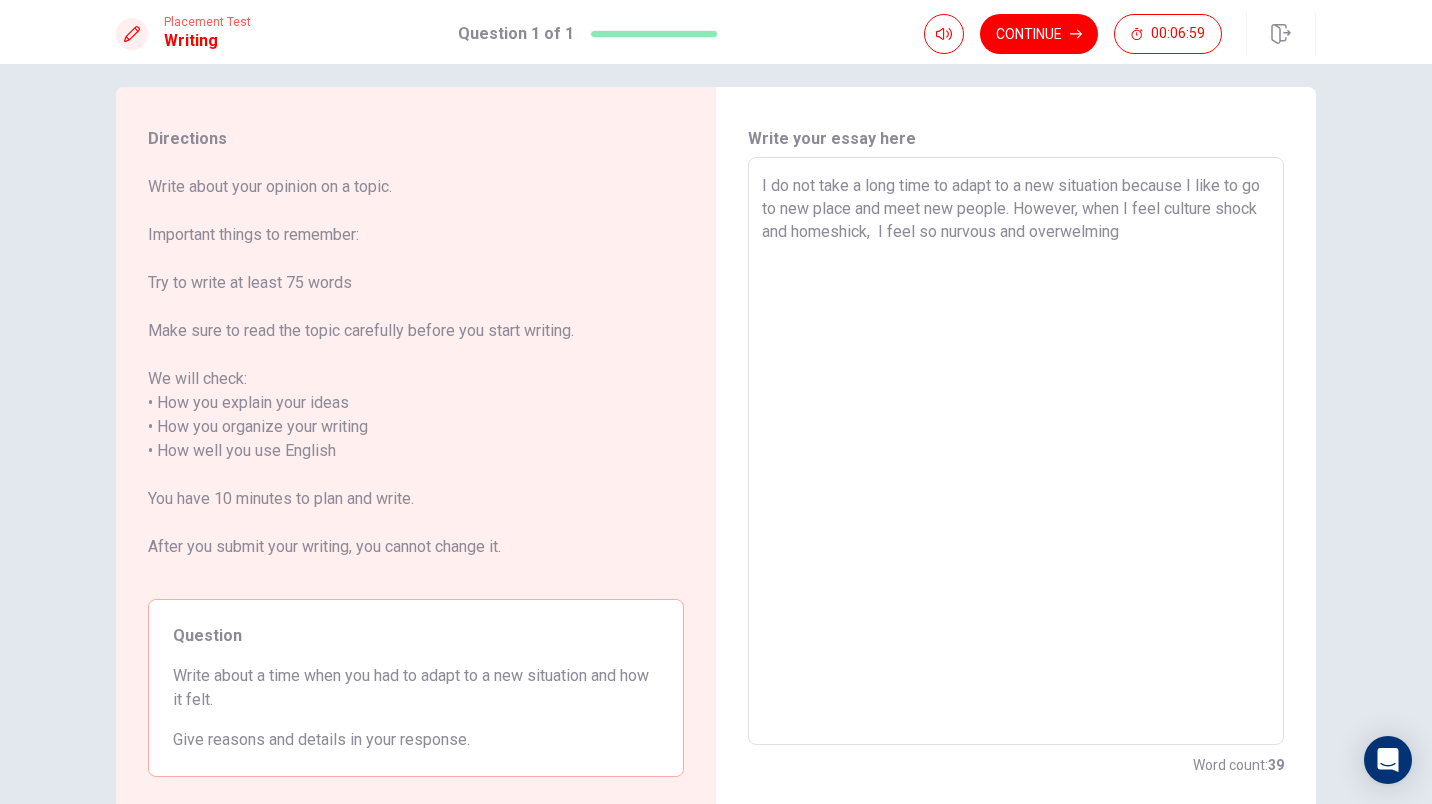 click on "I do not take a long time to adapt to a new situation because I like to go to new place and meet new people. However, when I feel culture shock and homeshick,  I feel so nurvous and overwelming" at bounding box center [1016, 451] 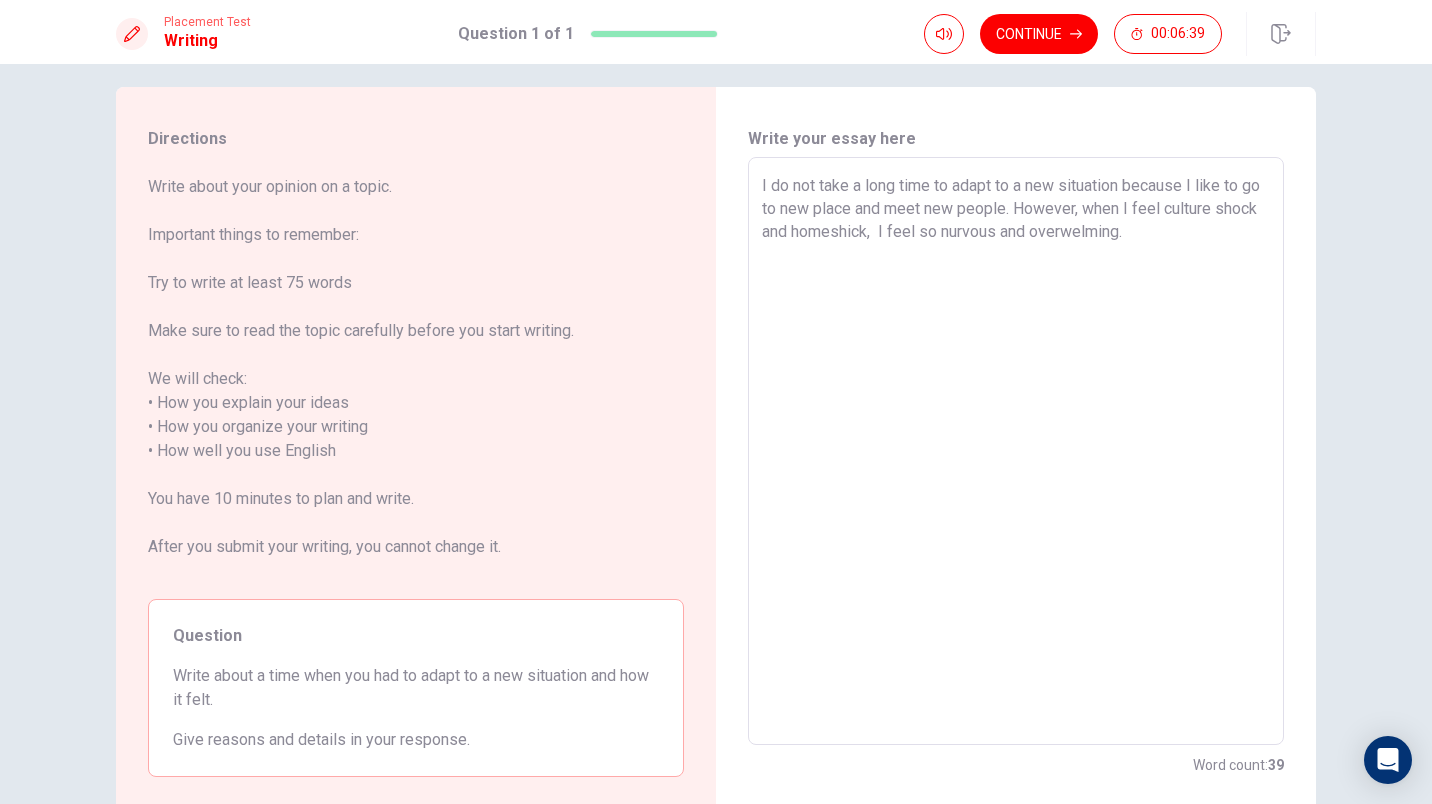 click on "I do not take a long time to adapt to a new situation because I like to go to new place and meet new people. However, when I feel culture shock and homeshick,  I feel so nurvous and overwelming." at bounding box center (1016, 451) 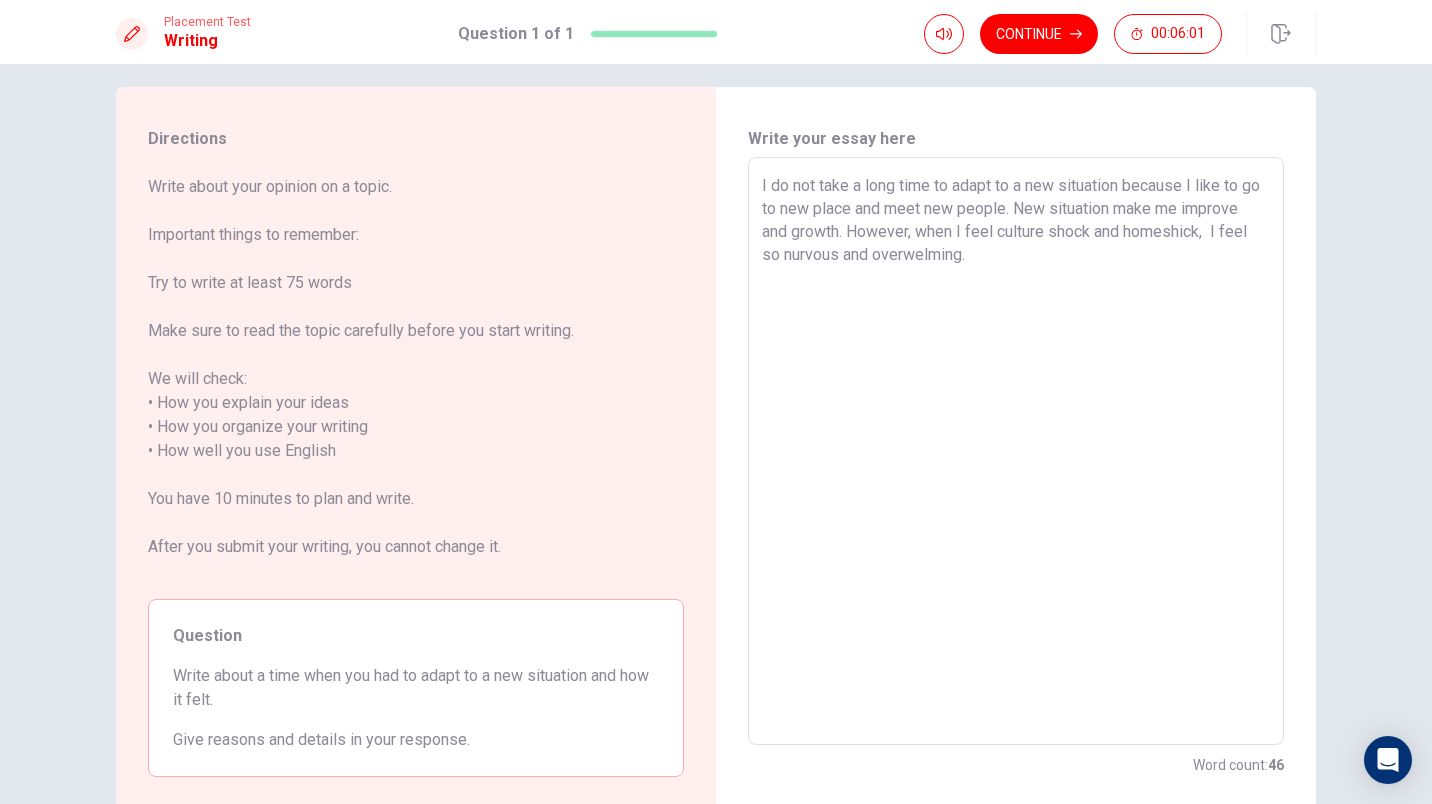 click on "I do not take a long time to adapt to a new situation because I like to go to new place and meet new people. New situation make me improve and growth. However, when I feel culture shock and homeshick,  I feel so nurvous and overwelming." at bounding box center [1016, 451] 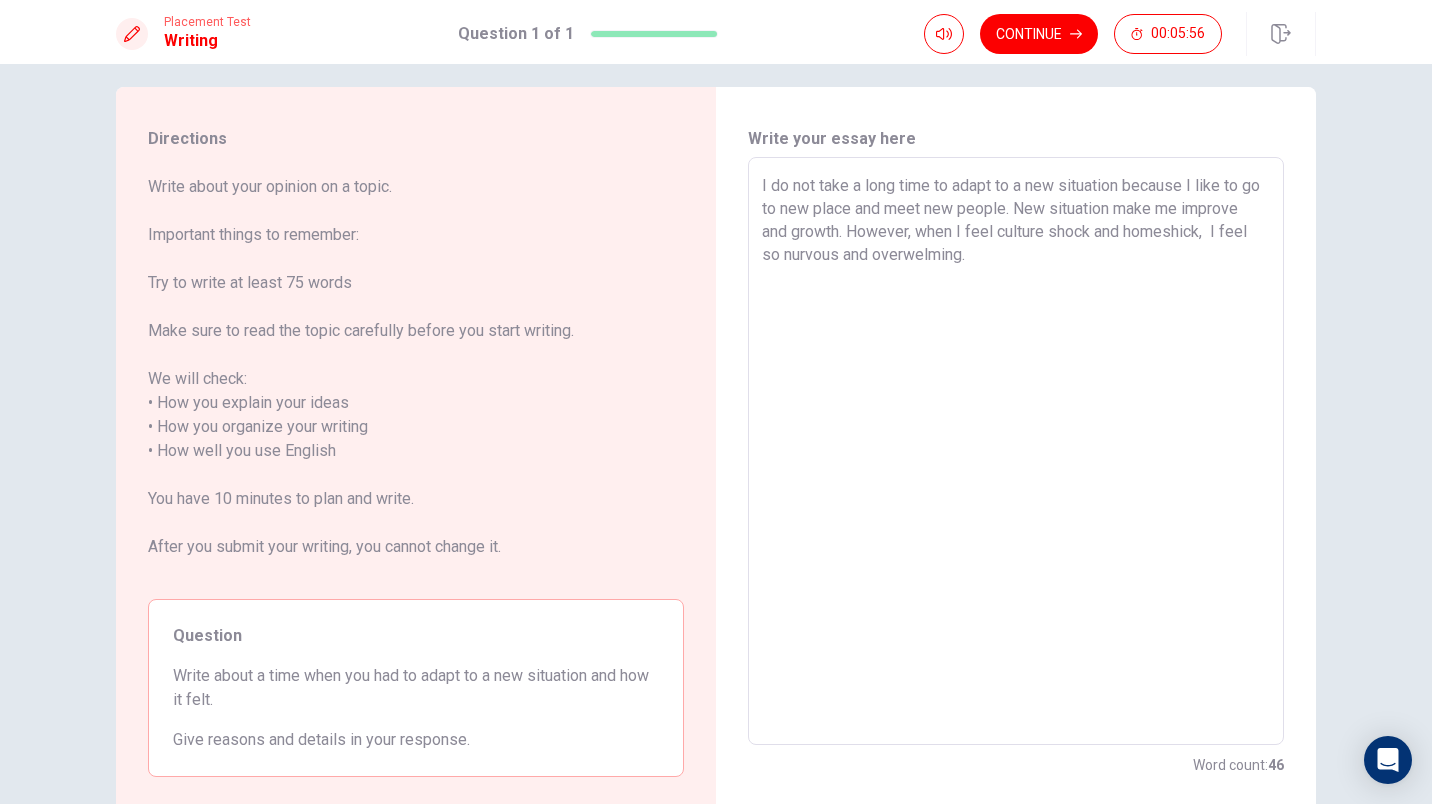 click on "I do not take a long time to adapt to a new situation because I like to go to new place and meet new people. New situation make me improve and growth. However, when I feel culture shock and homeshick,  I feel so nurvous and overwelming." at bounding box center [1016, 451] 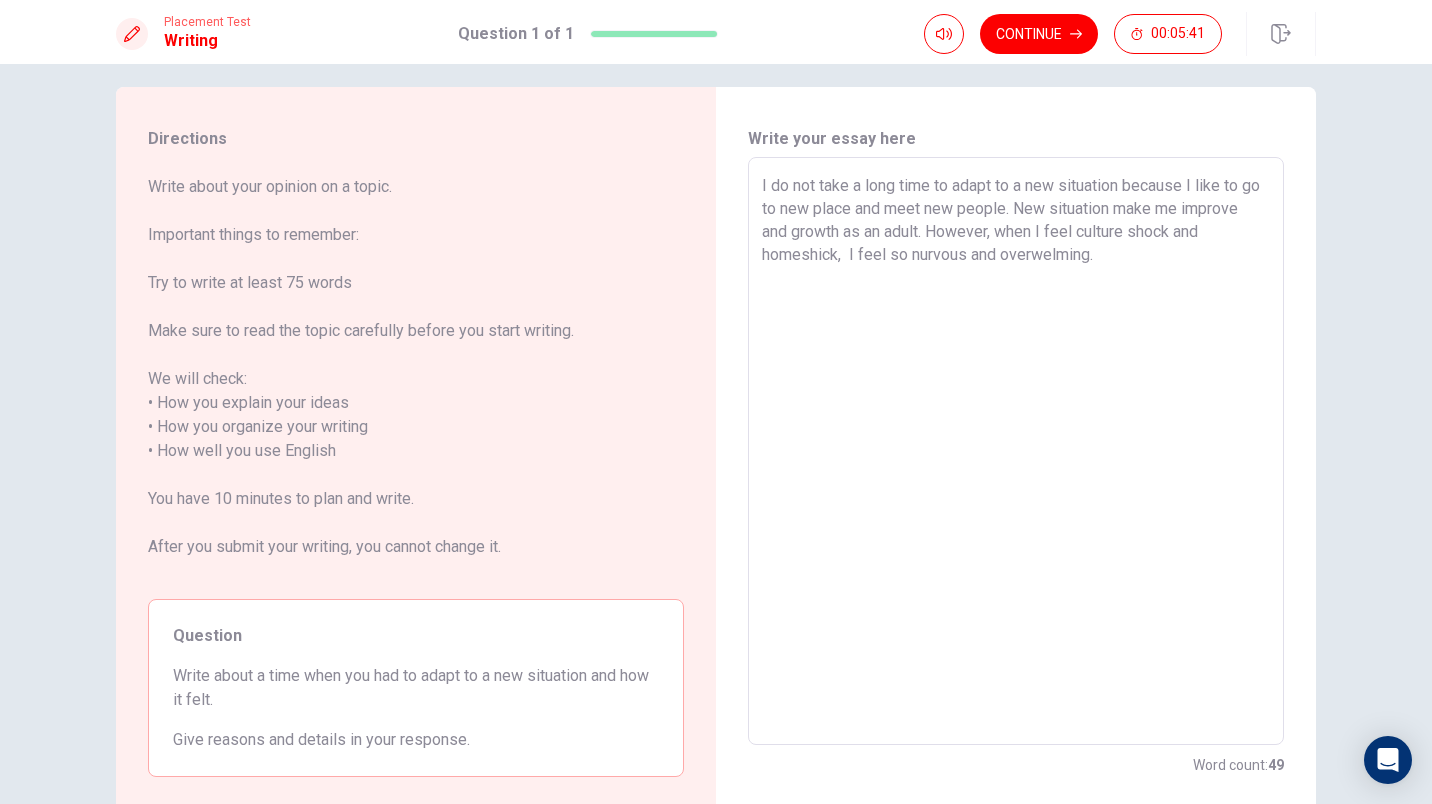click on "I do not take a long time to adapt to a new situation because I like to go to new place and meet new people. New situation make me improve and growth as an adult. However, when I feel culture shock and homeshick,  I feel so nurvous and overwelming." at bounding box center [1016, 451] 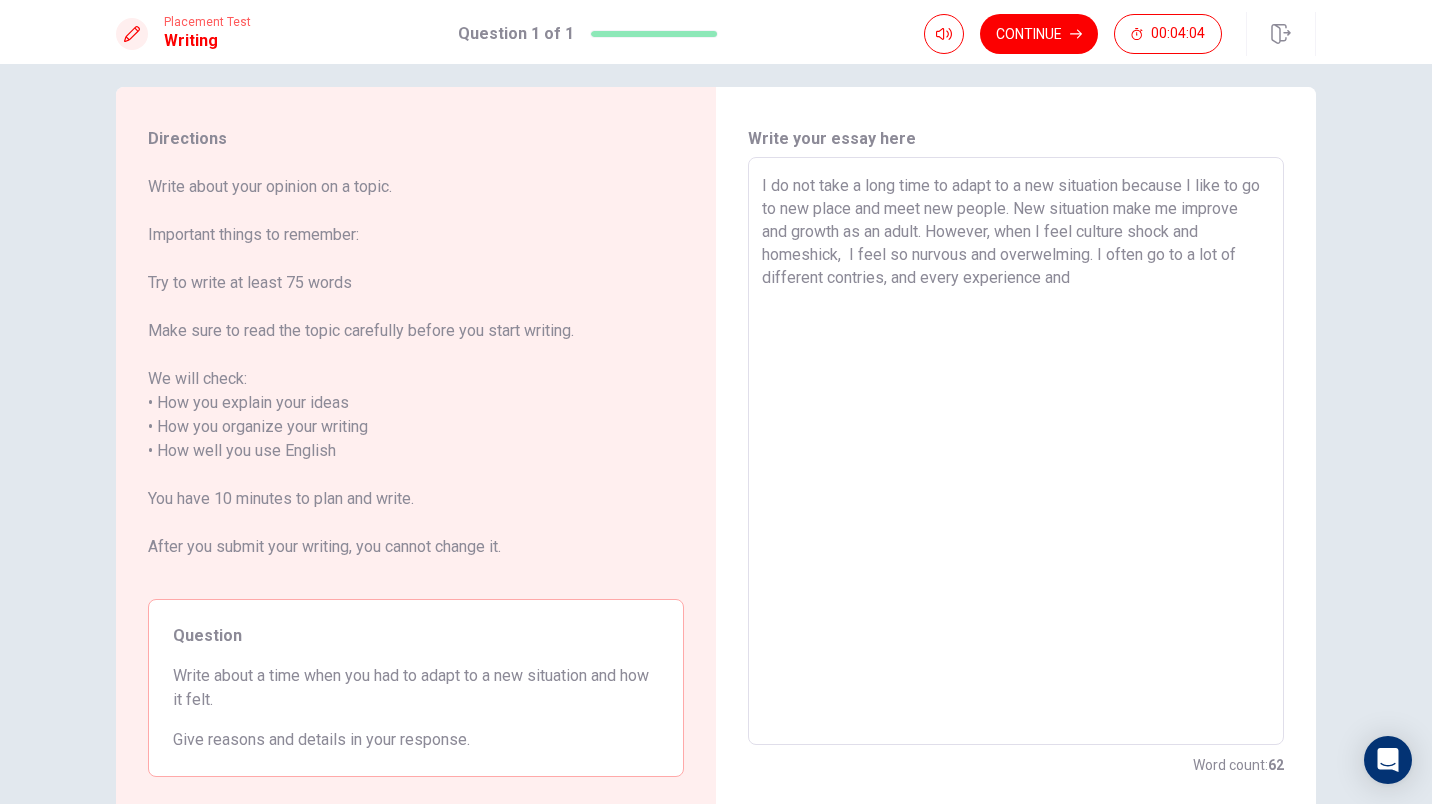 click on "I do not take a long time to adapt to a new situation because I like to go to new place and meet new people. New situation make me improve and growth as an adult. However, when I feel culture shock and homeshick,  I feel so nurvous and overwelming. I often go to a lot of different contries, and every experience and" at bounding box center (1016, 451) 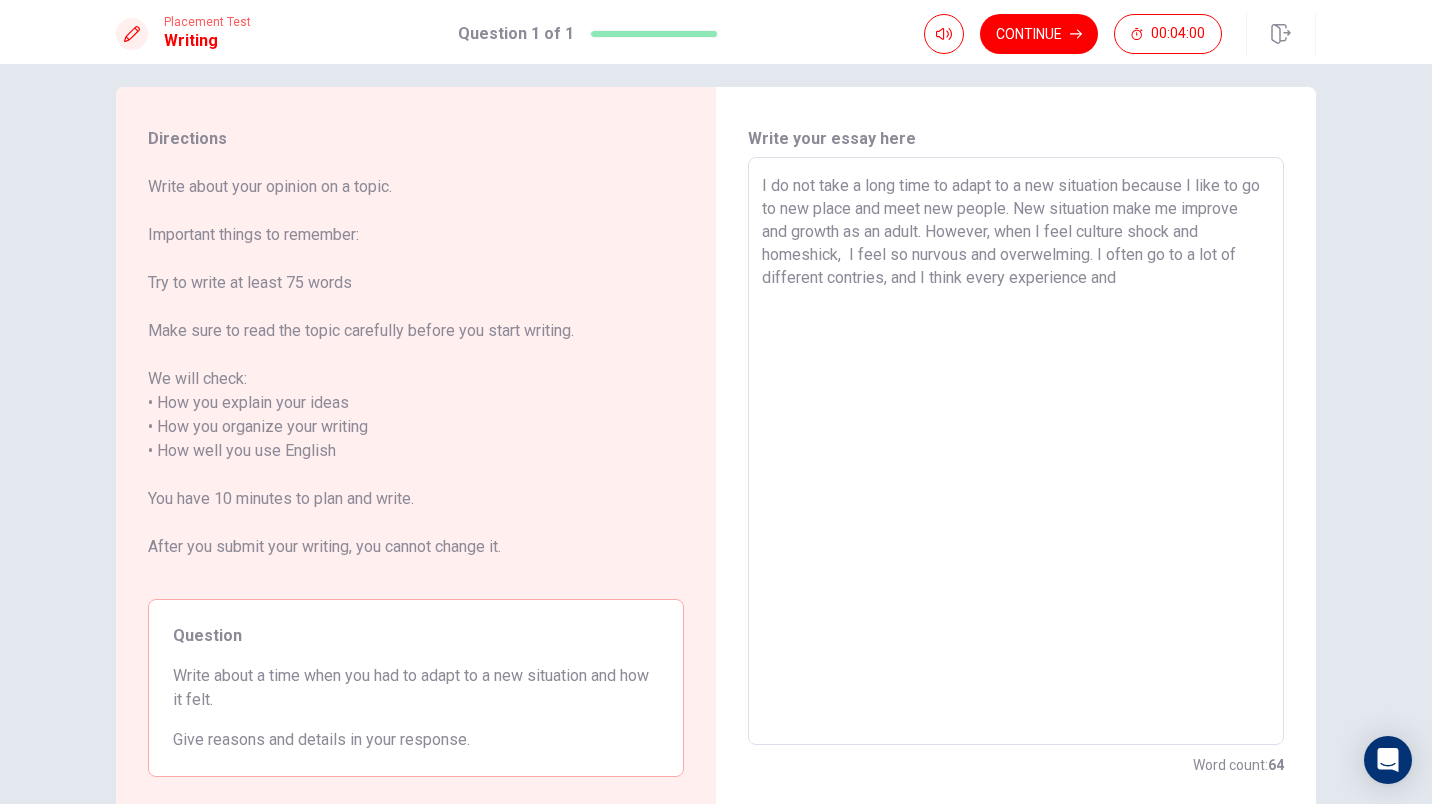 click on "I do not take a long time to adapt to a new situation because I like to go to new place and meet new people. New situation make me improve and growth as an adult. However, when I feel culture shock and homeshick,  I feel so nurvous and overwelming. I often go to a lot of different contries, and I think every experience and" at bounding box center [1016, 451] 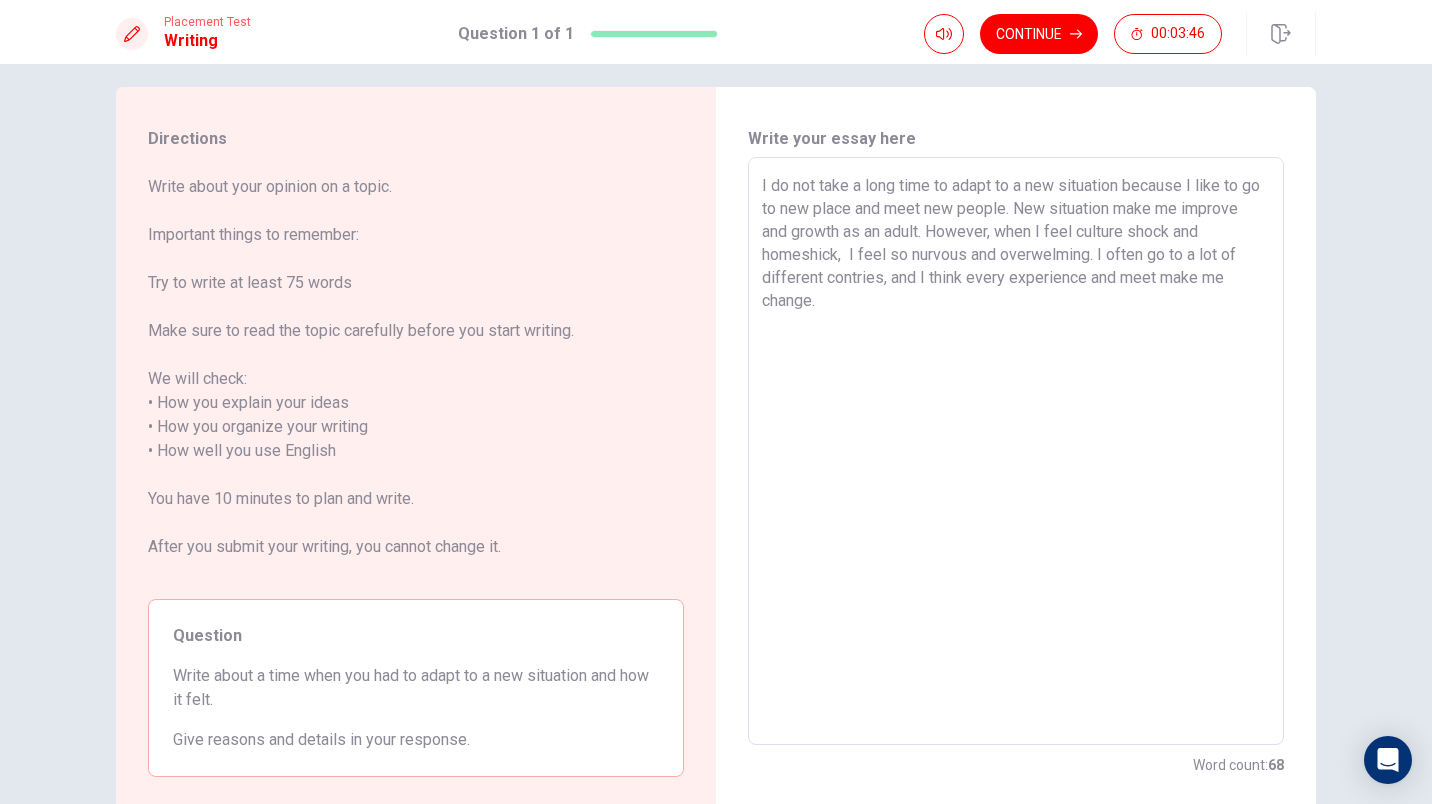 click on "I do not take a long time to adapt to a new situation because I like to go to new place and meet new people. New situation make me improve and growth as an adult. However, when I feel culture shock and homeshick,  I feel so nurvous and overwelming. I often go to a lot of different contries, and I think every experience and meet make me change." at bounding box center (1016, 451) 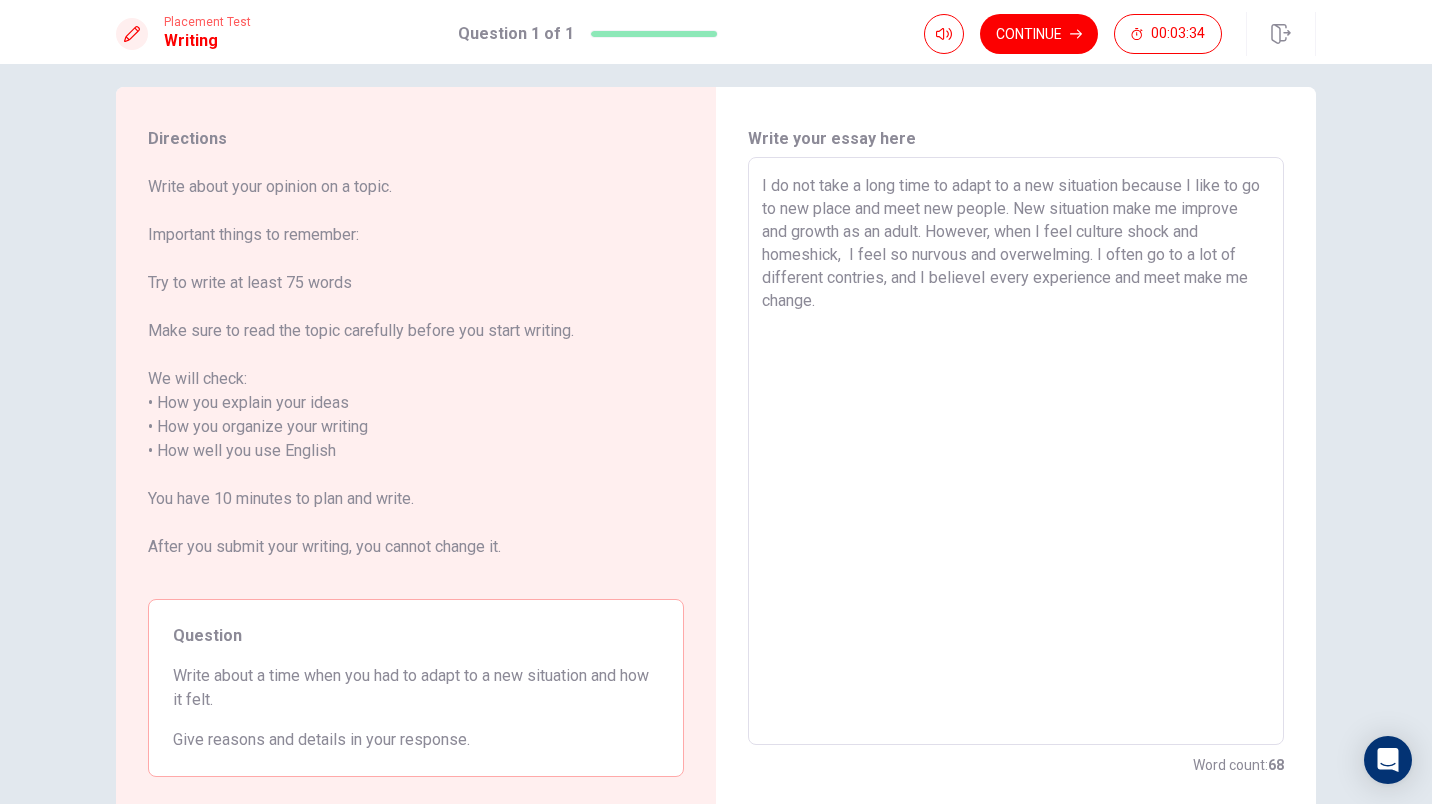 click on "I do not take a long time to adapt to a new situation because I like to go to new place and meet new people. New situation make me improve and growth as an adult. However, when I feel culture shock and homeshick,  I feel so nurvous and overwelming. I often go to a lot of different contries, and I believeI every experience and meet make me change." at bounding box center [1016, 451] 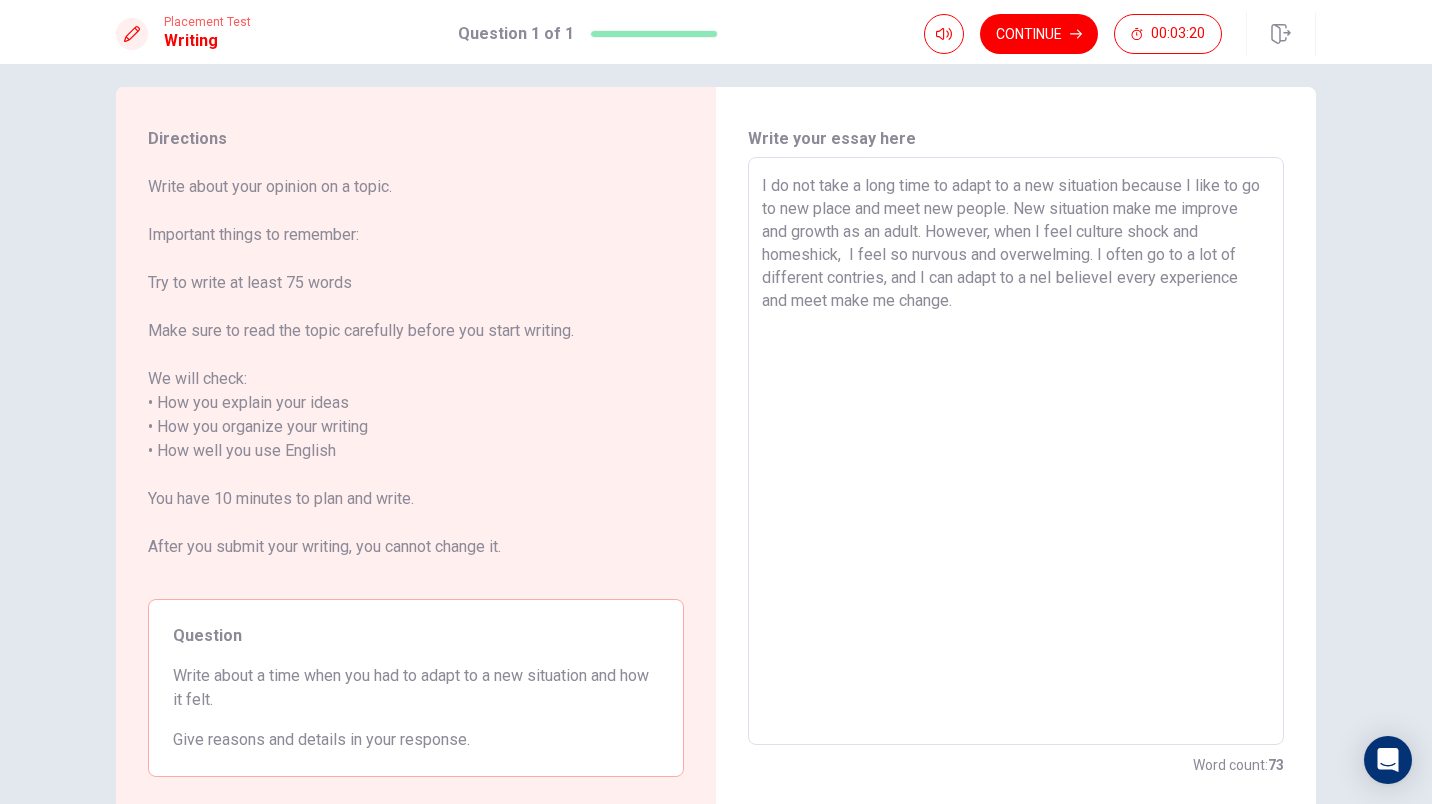 click on "I do not take a long time to adapt to a new situation because I like to go to new place and meet new people. New situation make me improve and growth as an adult. However, when I feel culture shock and homeshick,  I feel so nurvous and overwelming. I often go to a lot of different contries, and I can adapt to a neI believeI every experience and meet make me change." at bounding box center [1016, 451] 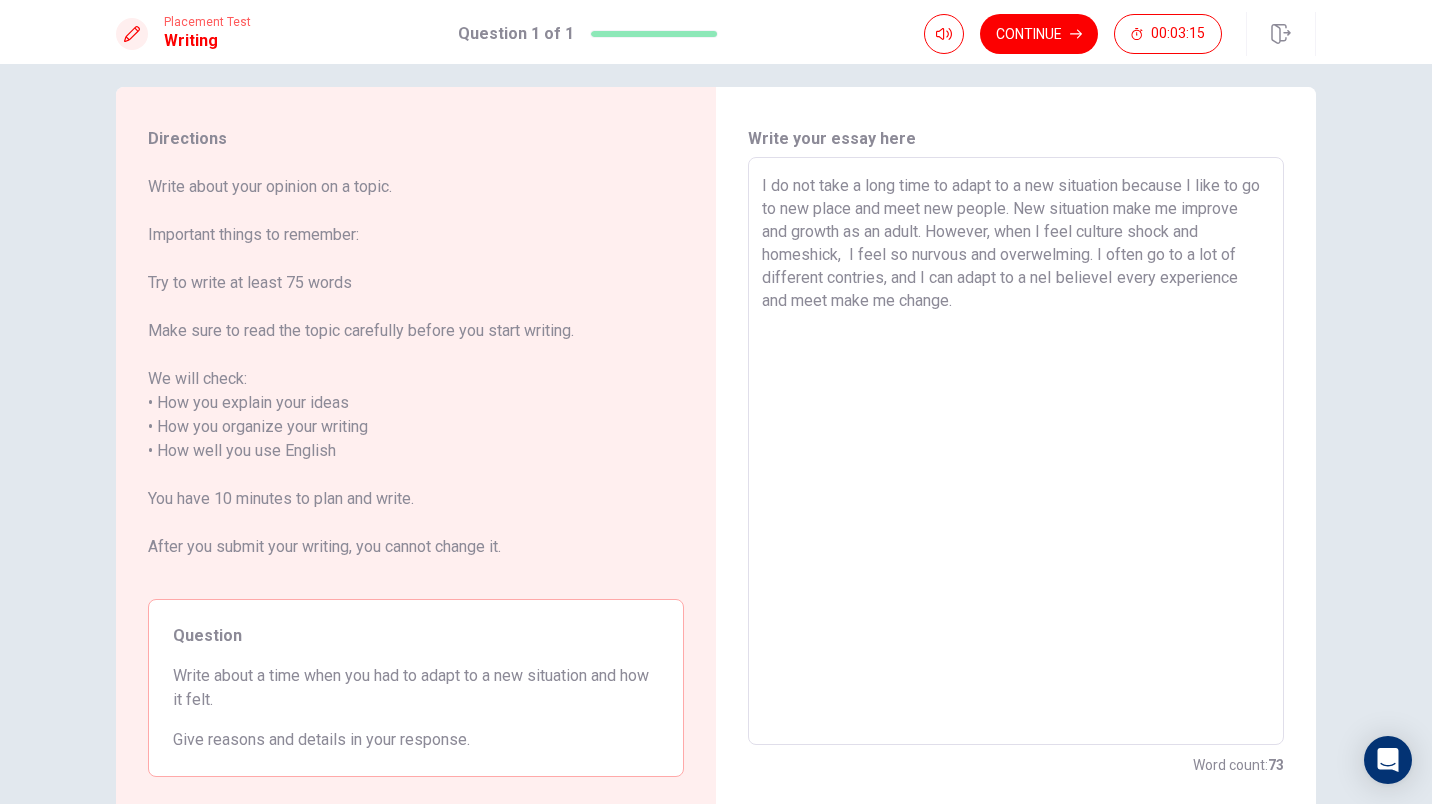 click on "I do not take a long time to adapt to a new situation because I like to go to new place and meet new people. New situation make me improve and growth as an adult. However, when I feel culture shock and homeshick,  I feel so nurvous and overwelming. I often go to a lot of different contries, and I can adapt to a neI believeI every experience and meet make me change." at bounding box center [1016, 451] 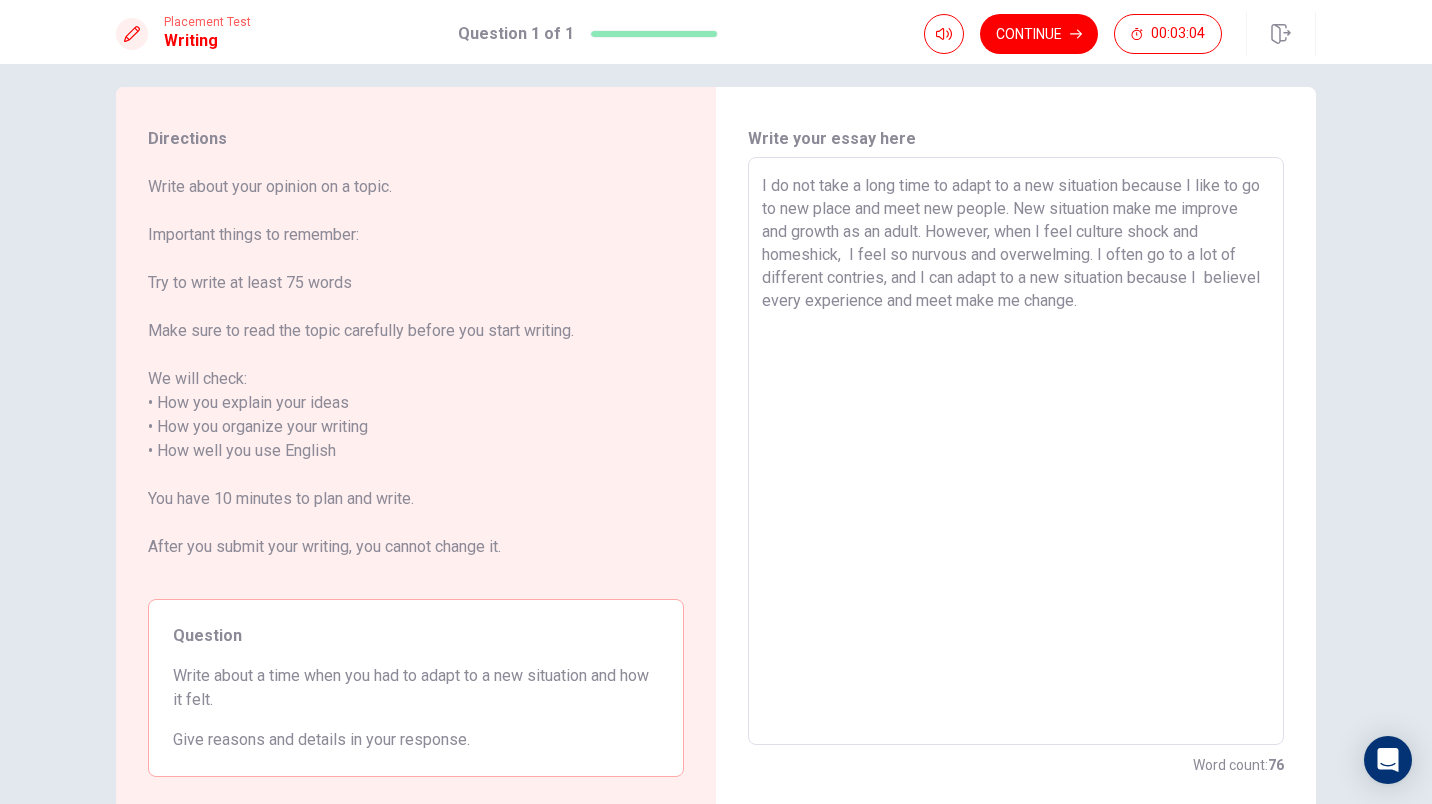 click on "I do not take a long time to adapt to a new situation because I like to go to new place and meet new people. New situation make me improve and growth as an adult. However, when I feel culture shock and homeshick,  I feel so nurvous and overwelming. I often go to a lot of different contries, and I can adapt to a new situation because I  believeI every experience and meet make me change." at bounding box center [1016, 451] 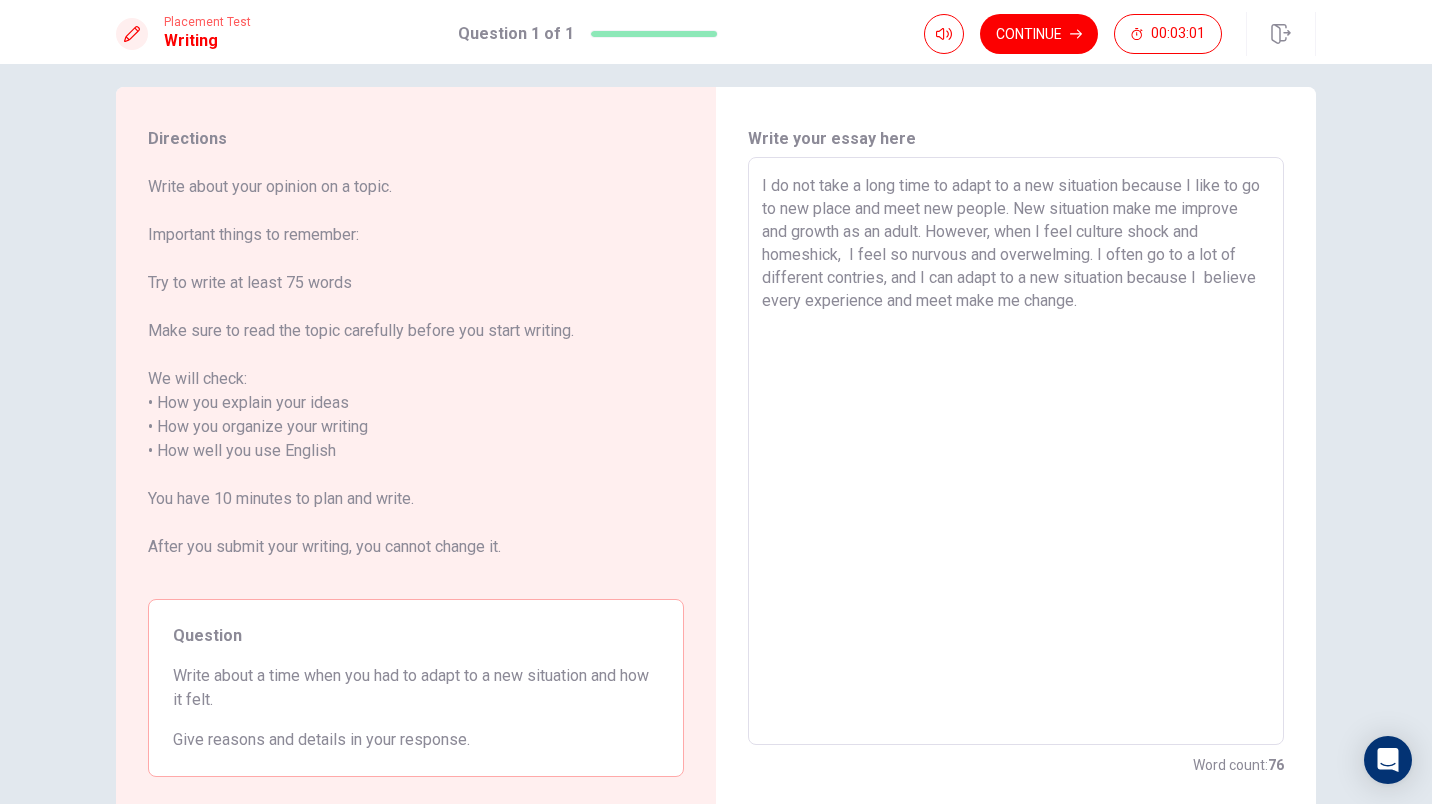 click on "I do not take a long time to adapt to a new situation because I like to go to new place and meet new people. New situation make me improve and growth as an adult. However, when I feel culture shock and homeshick,  I feel so nurvous and overwelming. I often go to a lot of different contries, and I can adapt to a new situation because I  believe every experience and meet make me change." at bounding box center [1016, 451] 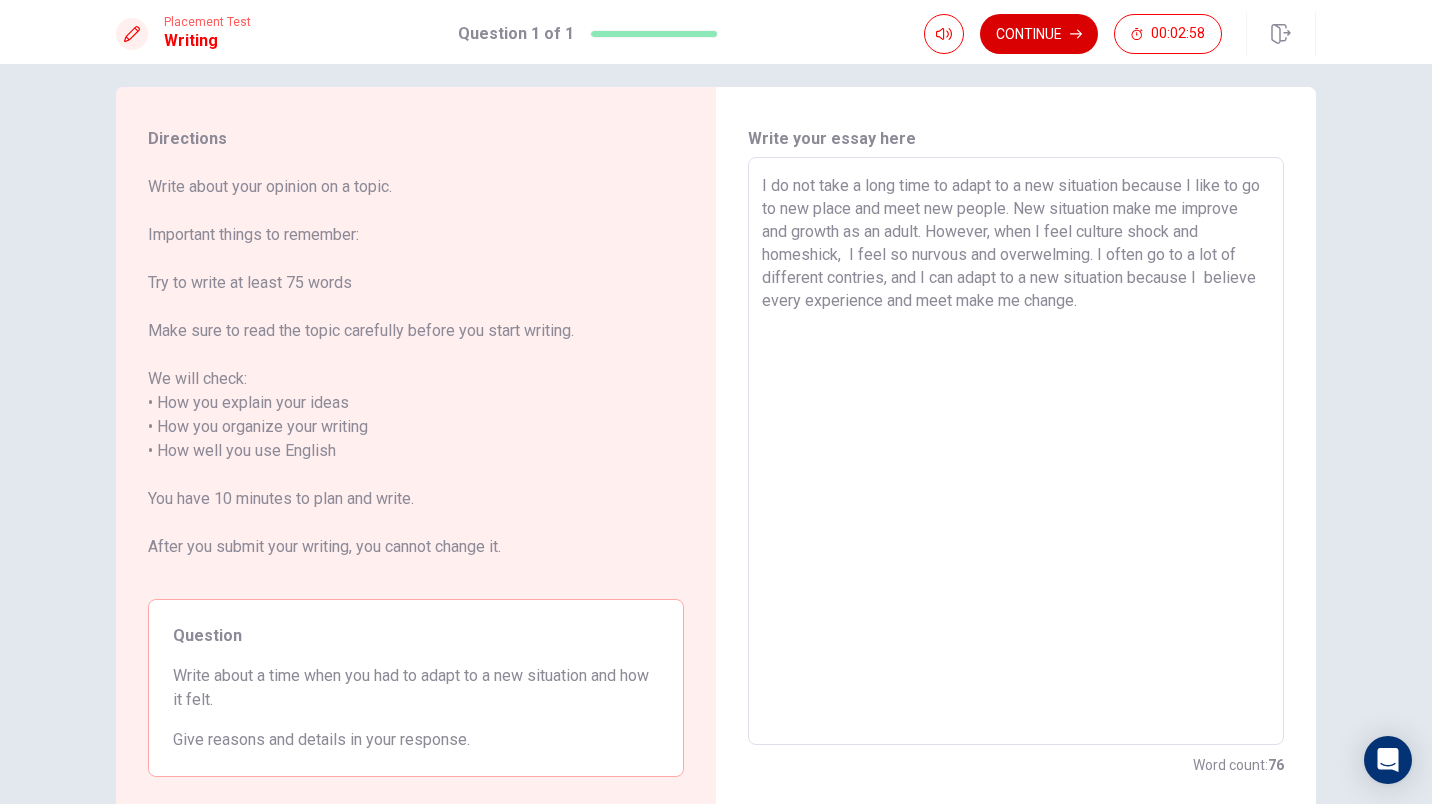 click on "Continue" at bounding box center (1039, 34) 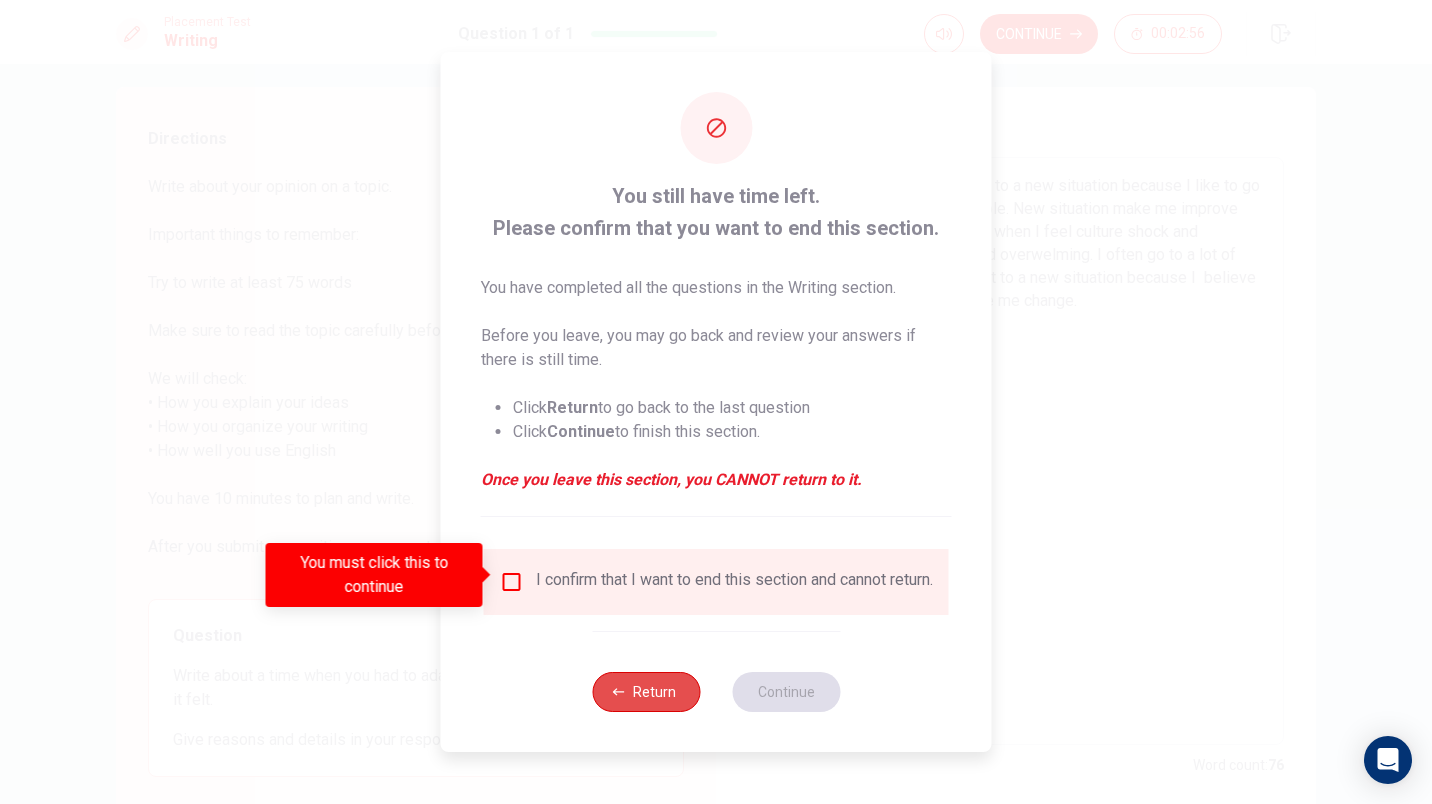 click on "Return" at bounding box center (646, 692) 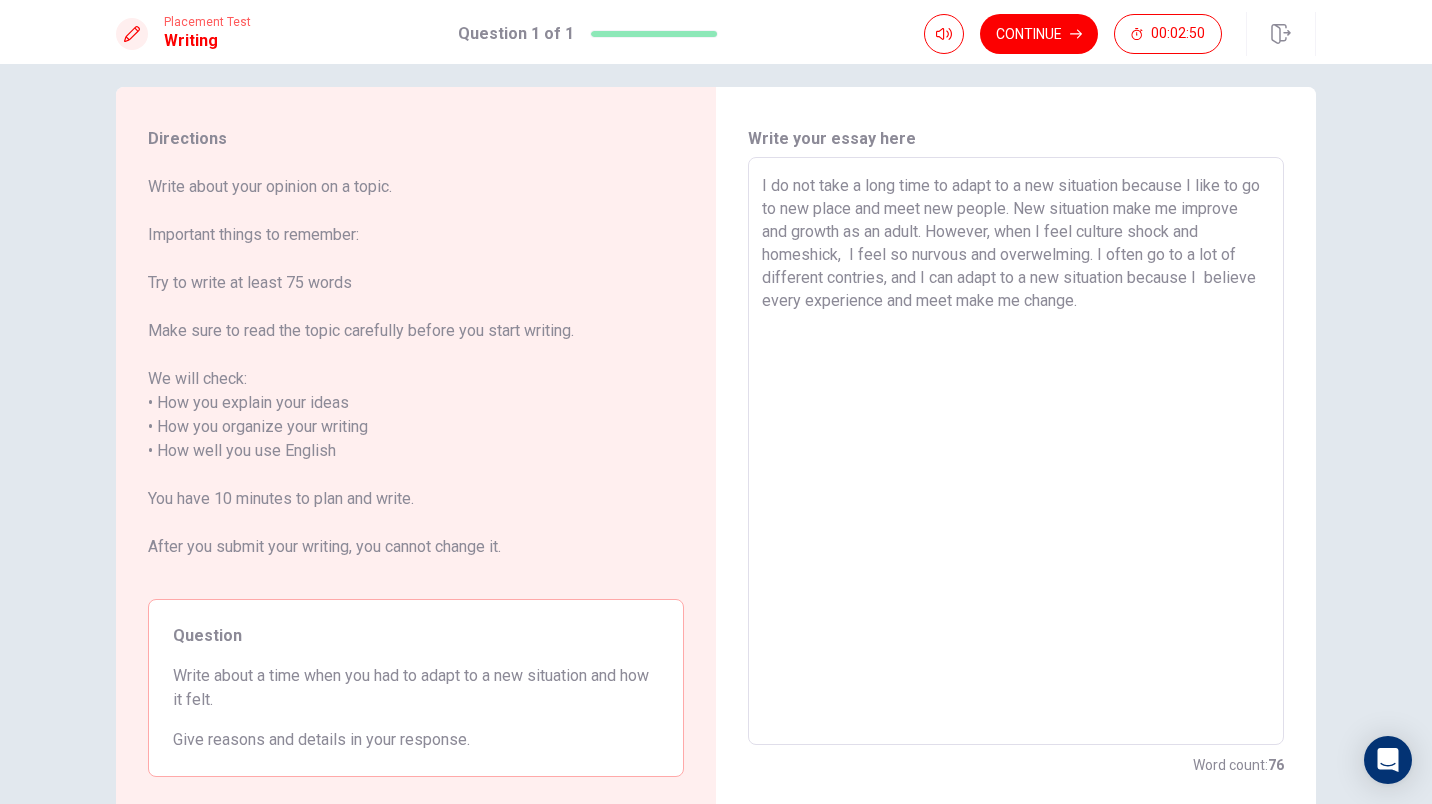 click on "I do not take a long time to adapt to a new situation because I like to go to new place and meet new people. New situation make me improve and growth as an adult. However, when I feel culture shock and homeshick,  I feel so nurvous and overwelming. I often go to a lot of different contries, and I can adapt to a new situation because I  believe every experience and meet make me change." at bounding box center [1016, 451] 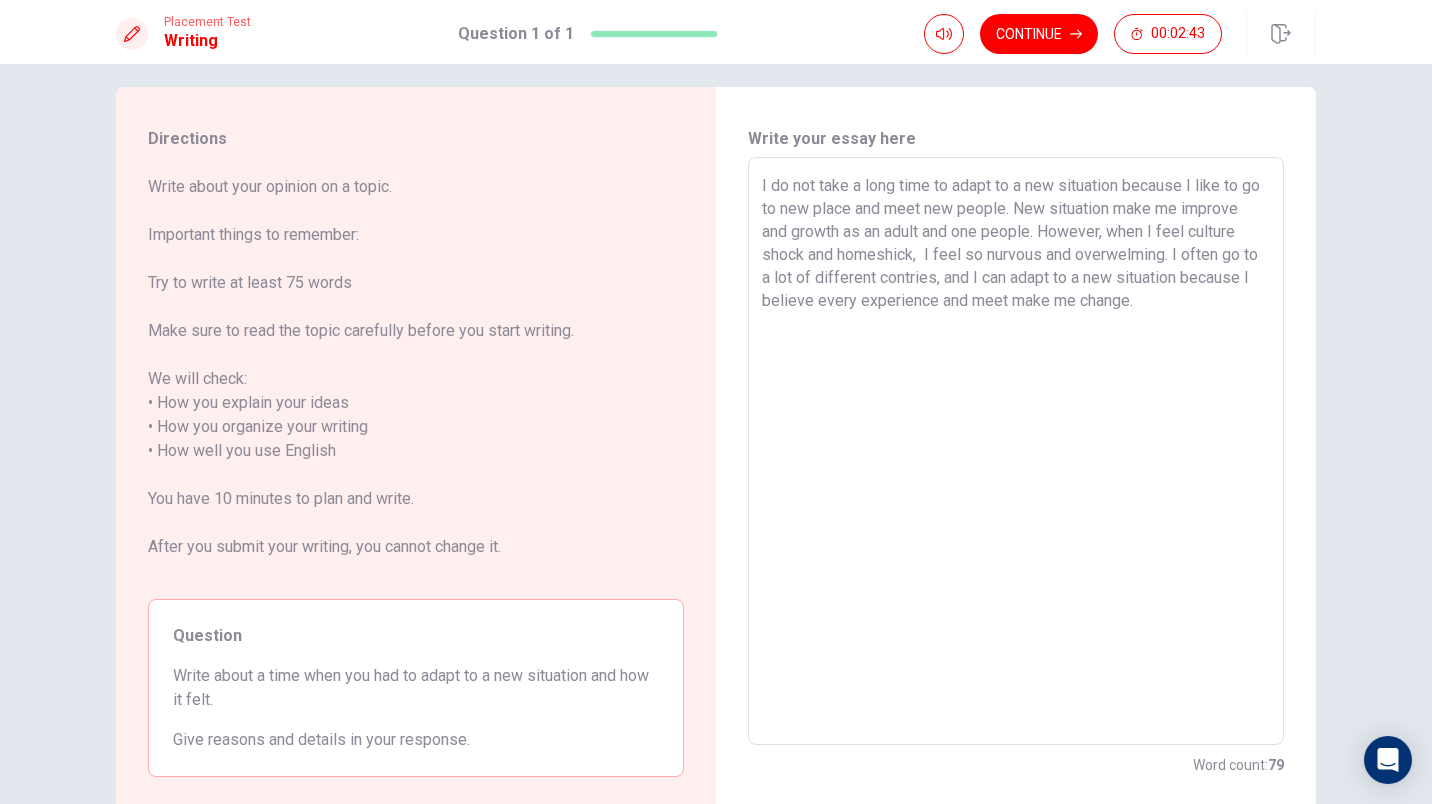 click on "I do not take a long time to adapt to a new situation because I like to go to new place and meet new people. New situation make me improve and growth as an adult and one people. However, when I feel culture shock and homeshick,  I feel so nurvous and overwelming. I often go to a lot of different contries, and I can adapt to a new situation because I  believe every experience and meet make me change." at bounding box center (1016, 451) 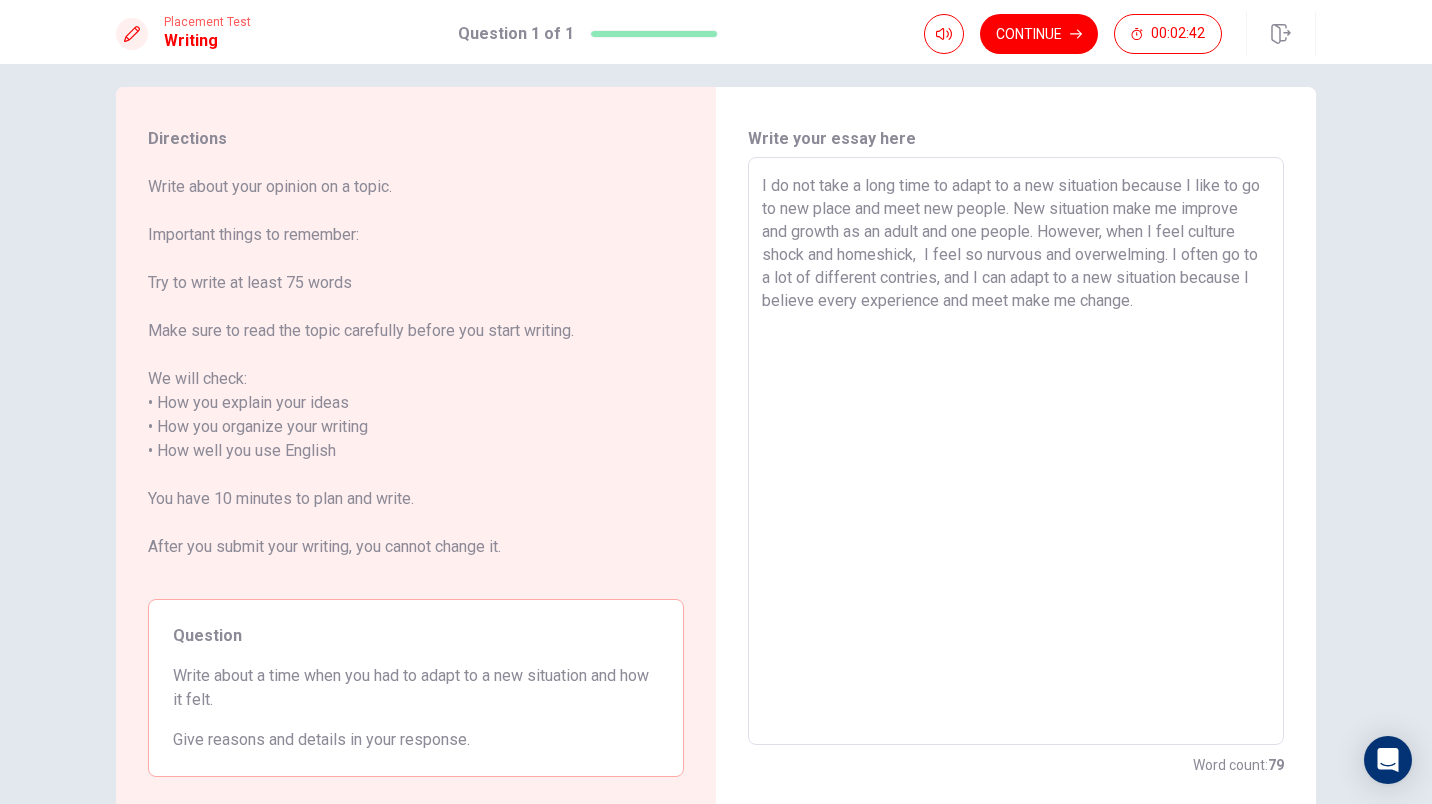 click on "I do not take a long time to adapt to a new situation because I like to go to new place and meet new people. New situation make me improve and growth as an adult and one people. However, when I feel culture shock and homeshick,  I feel so nurvous and overwelming. I often go to a lot of different contries, and I can adapt to a new situation because I  believe every experience and meet make me change." at bounding box center (1016, 451) 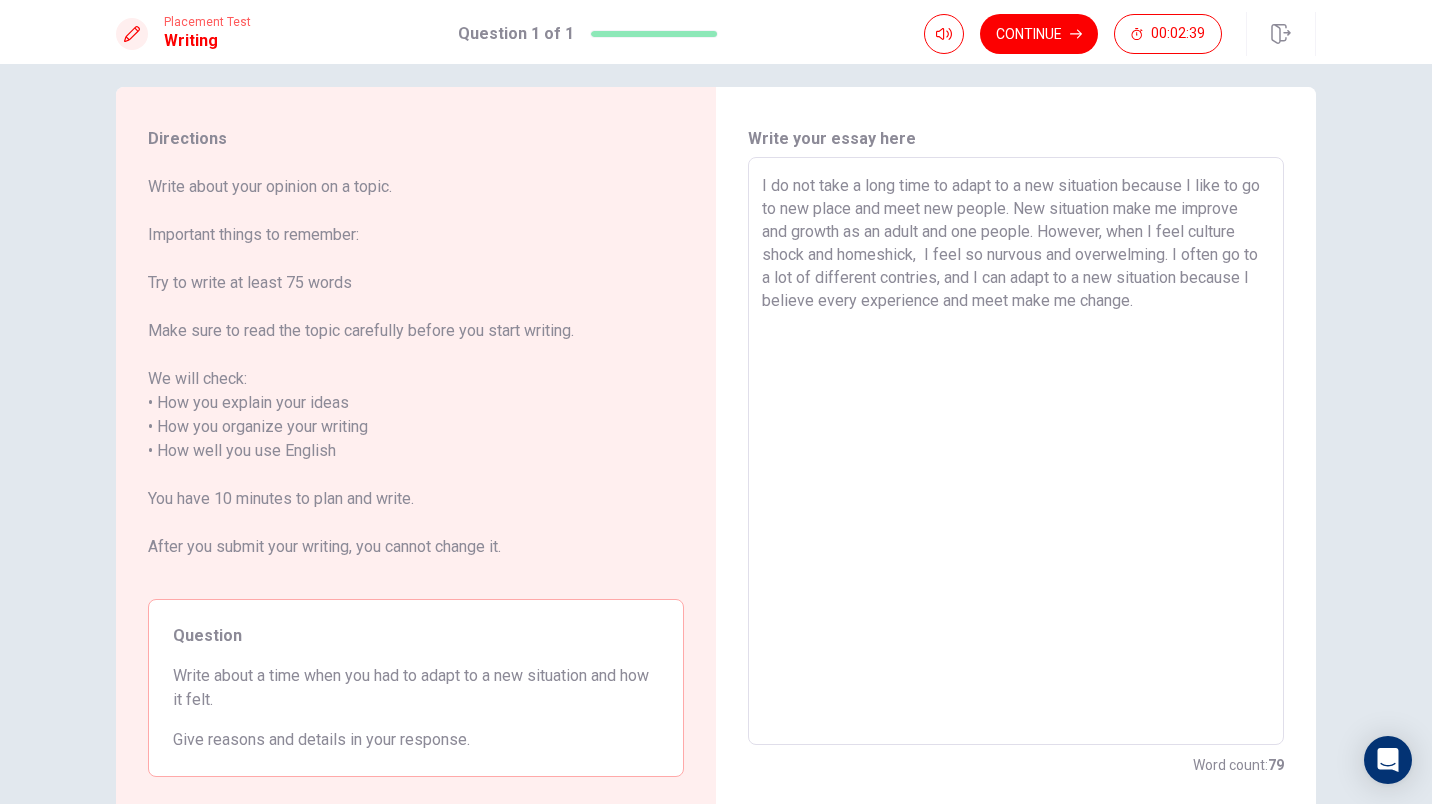 click on "I do not take a long time to adapt to a new situation because I like to go to new place and meet new people. New situation make me improve and growth as an adult and one people. However, when I feel culture shock and homeshick,  I feel so nurvous and overwelming. I often go to a lot of different contries, and I can adapt to a new situation because I  believe every experience and meet make me change." at bounding box center [1016, 451] 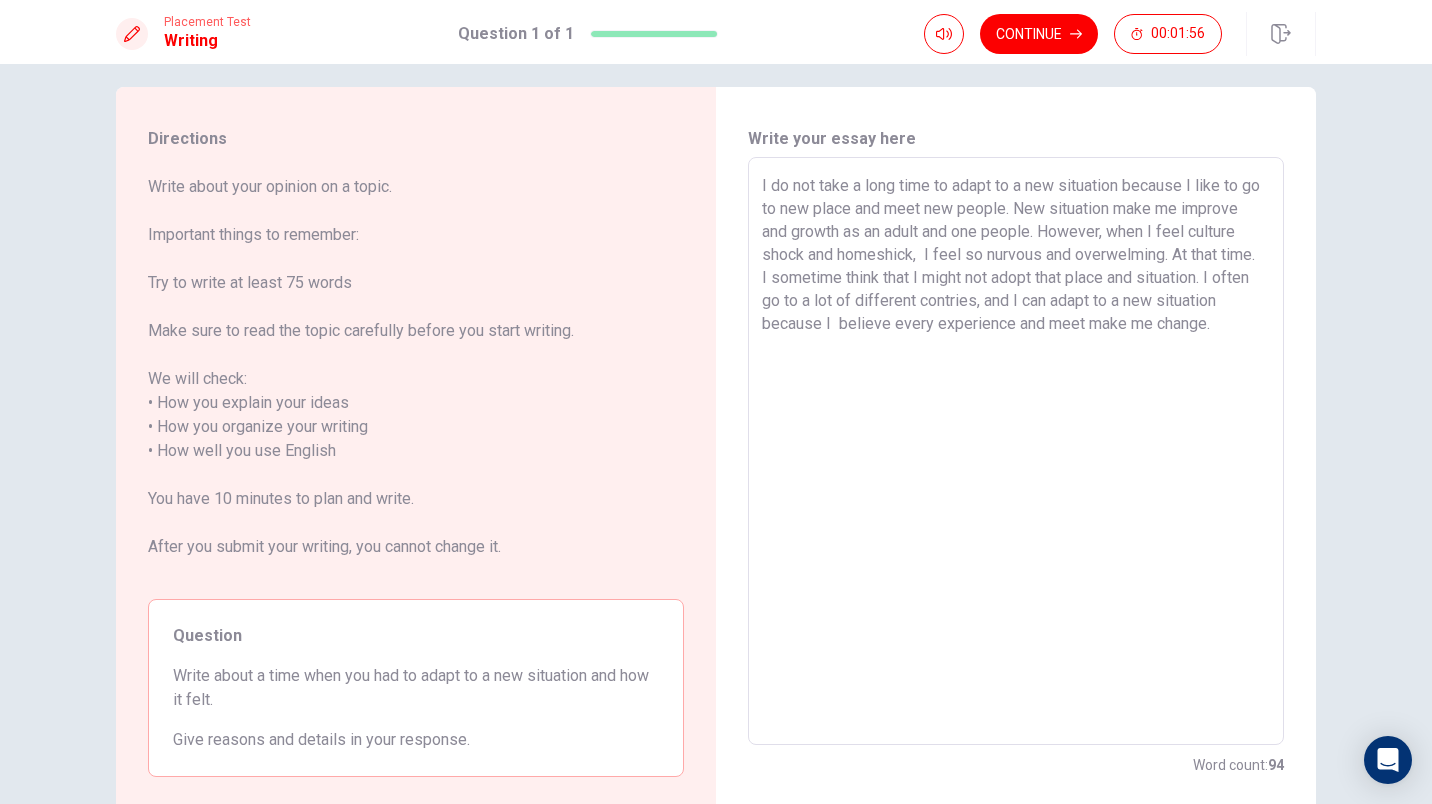 click on "I do not take a long time to adapt to a new situation because I like to go to new place and meet new people. New situation make me improve and growth as an adult and one people. However, when I feel culture shock and homeshick,  I feel so nurvous and overwelming. At that time. I sometime think that I might not adopt that place and situation. I often go to a lot of different contries, and I can adapt to a new situation because I  believe every experience and meet make me change." at bounding box center (1016, 451) 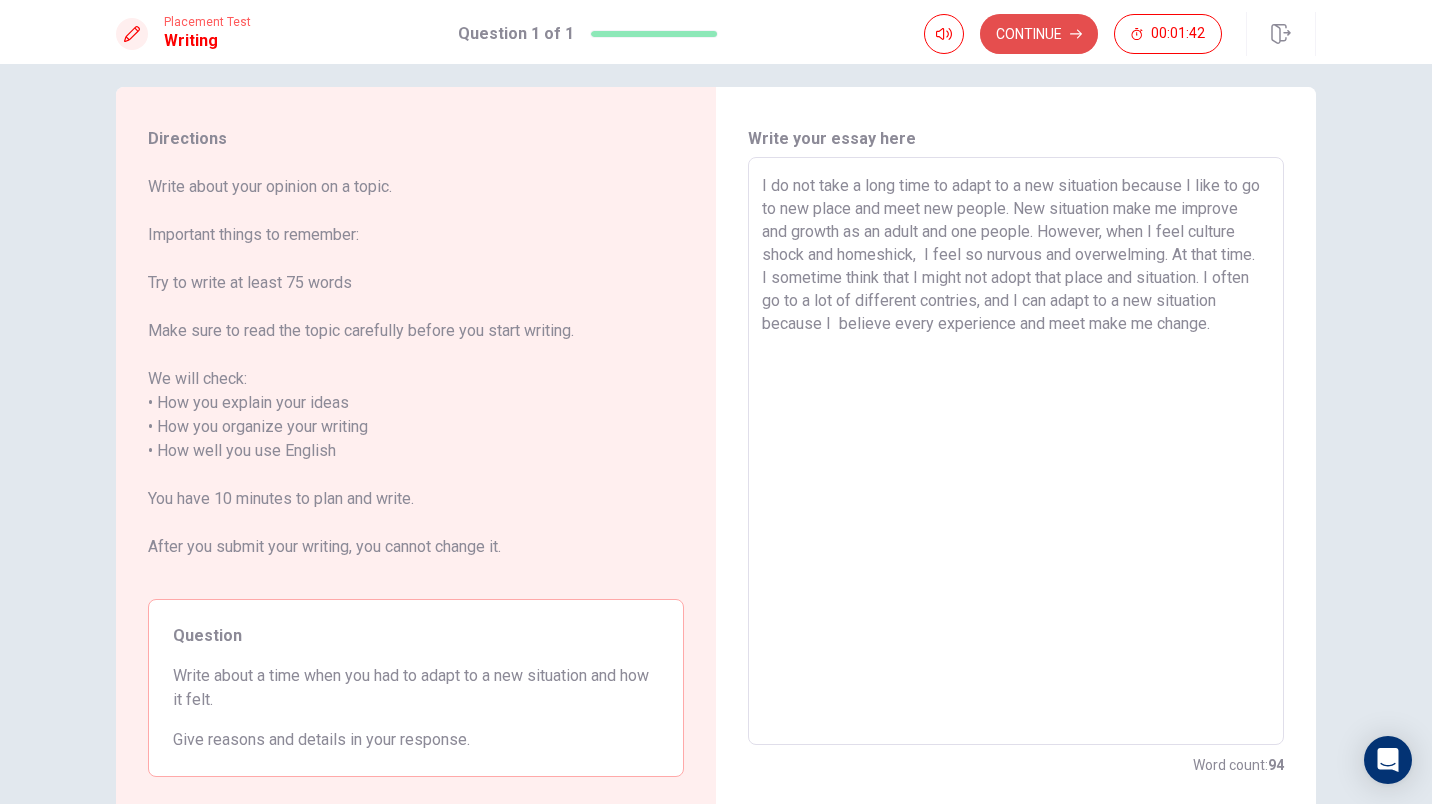 click on "Continue" at bounding box center [1039, 34] 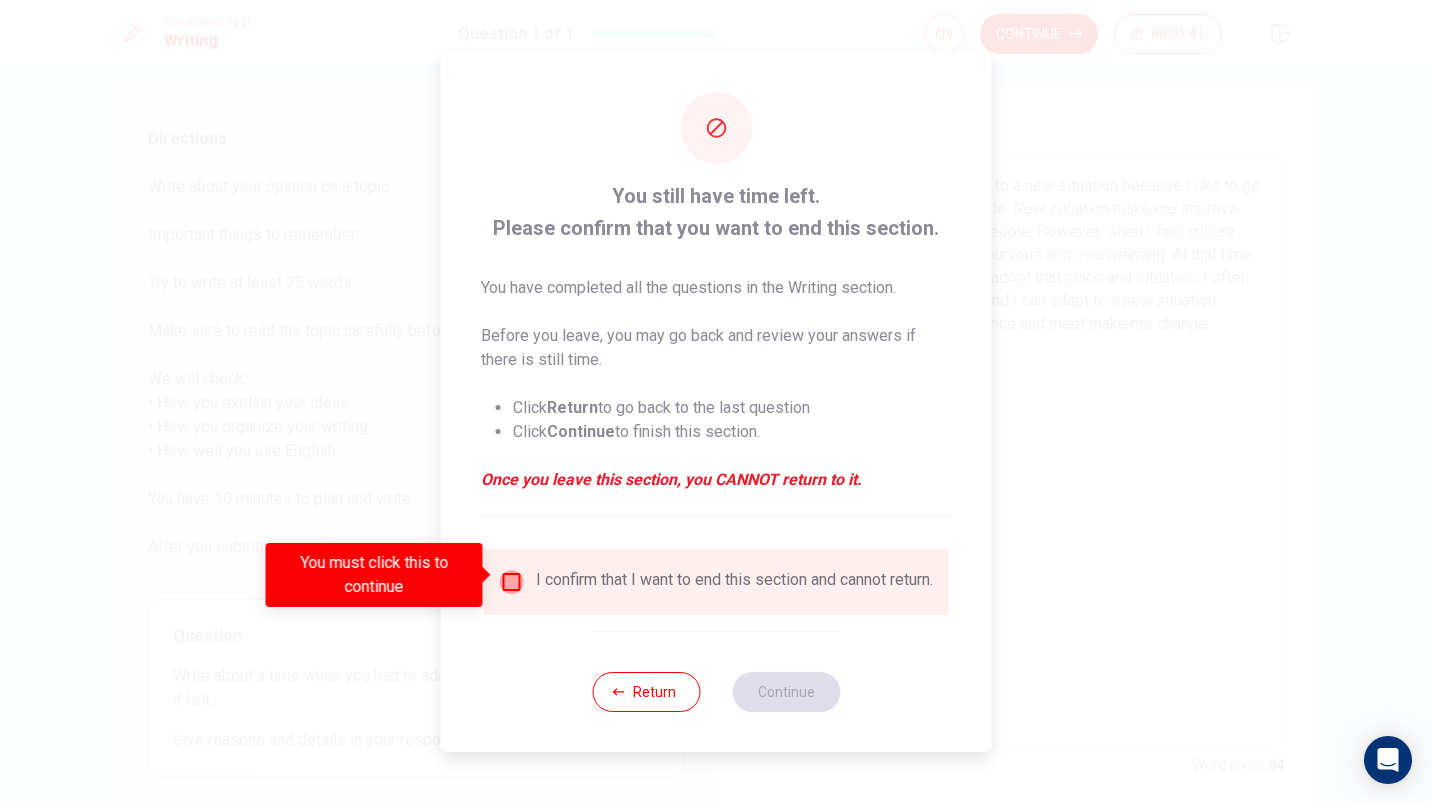 click at bounding box center (512, 582) 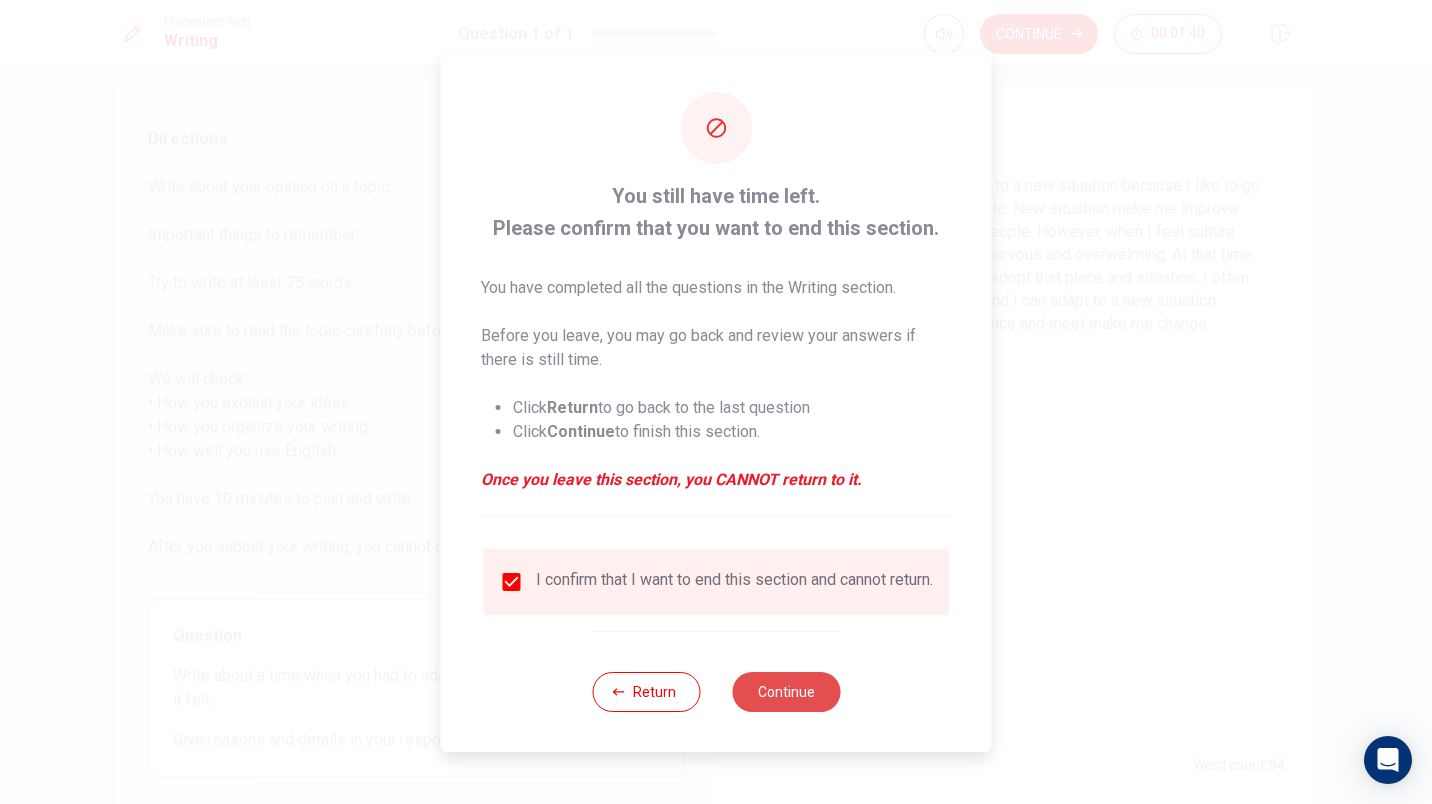 click on "Continue" at bounding box center [786, 692] 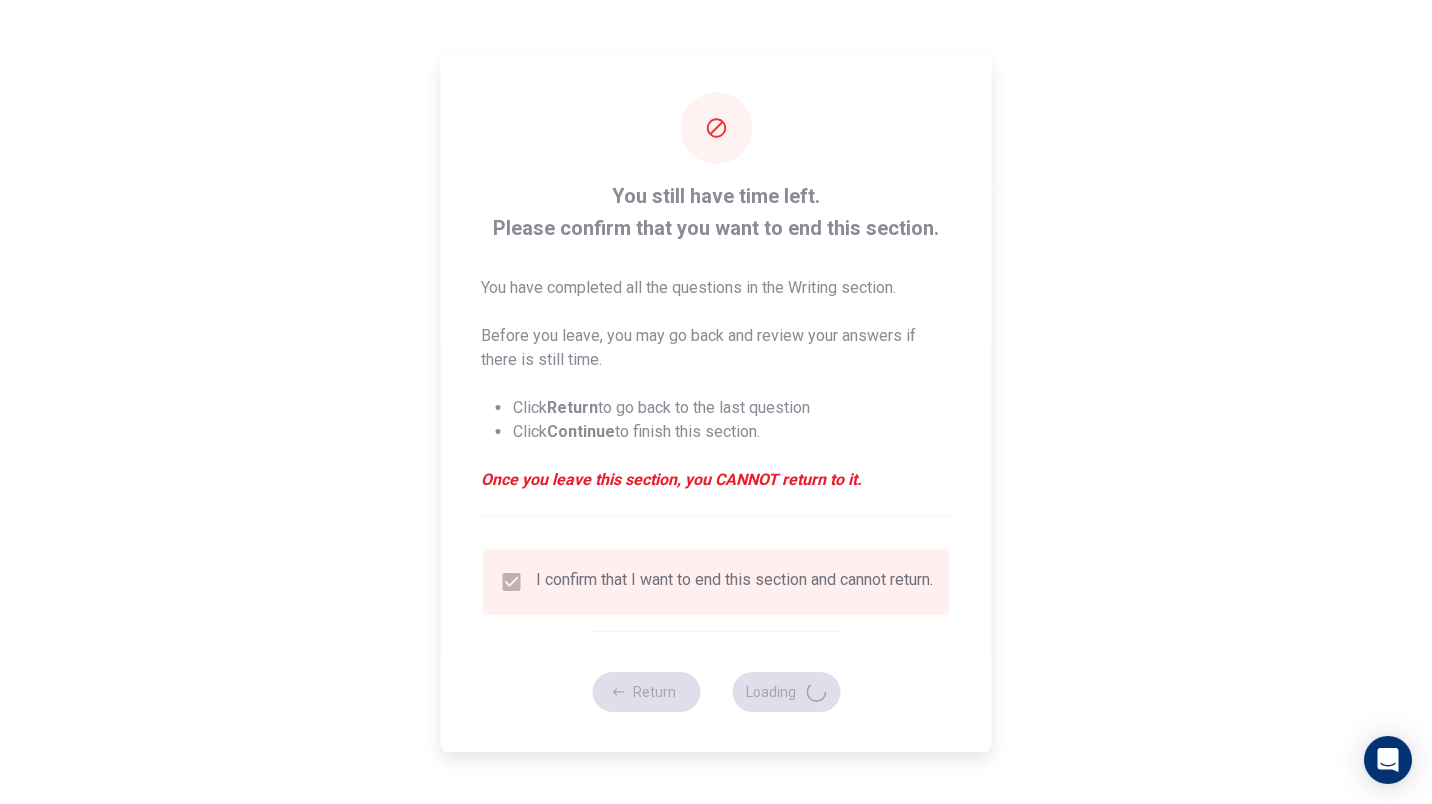scroll, scrollTop: 0, scrollLeft: 0, axis: both 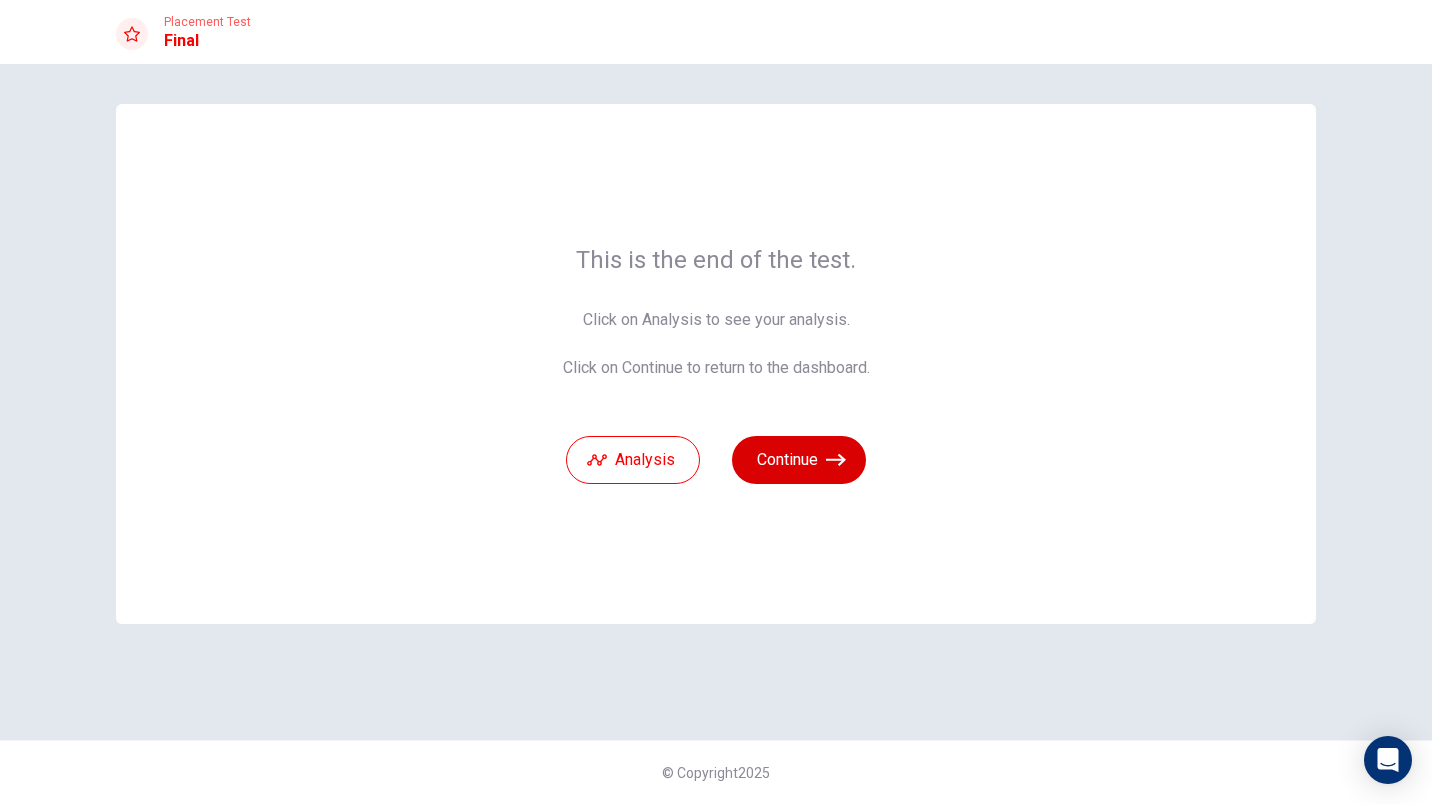 click on "Continue" at bounding box center [799, 460] 